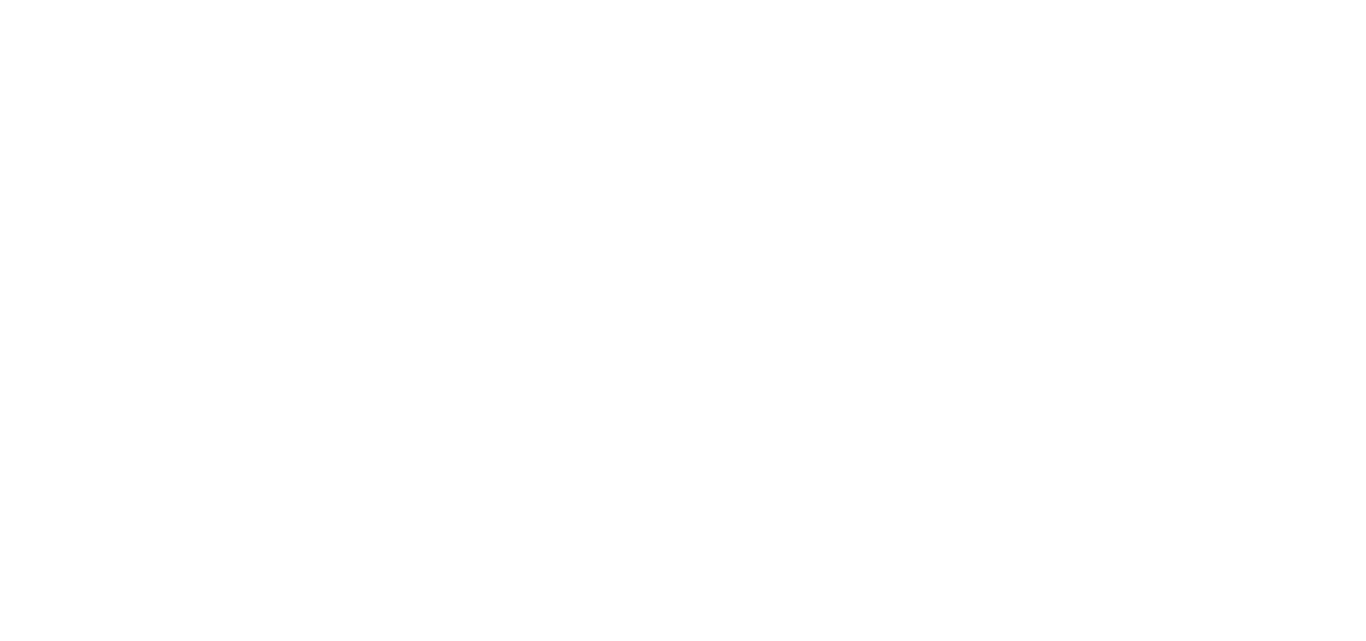 scroll, scrollTop: 0, scrollLeft: 0, axis: both 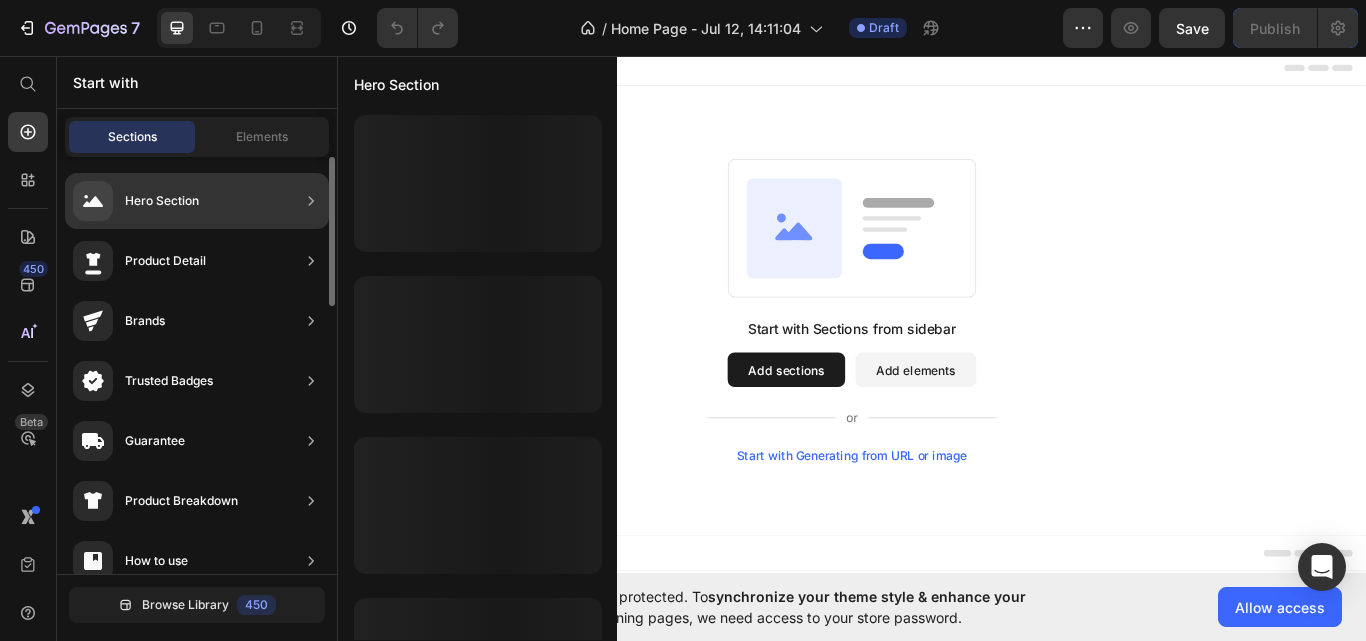 click on "Hero Section" 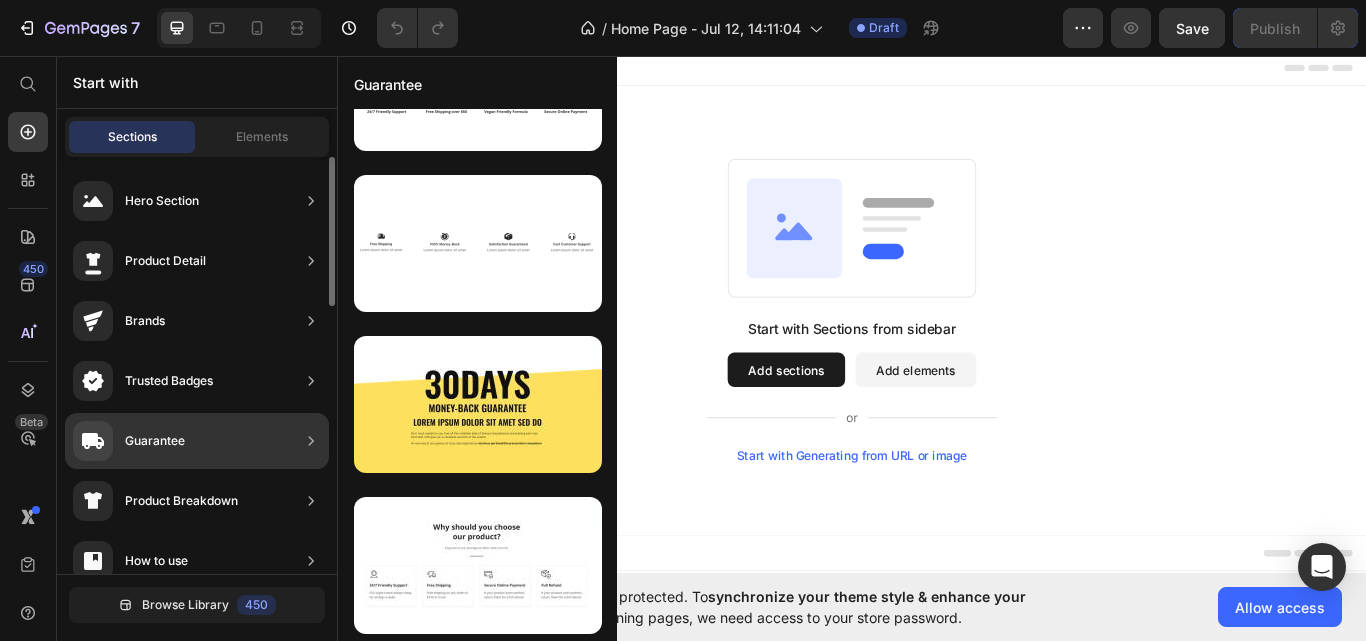 scroll, scrollTop: 262, scrollLeft: 0, axis: vertical 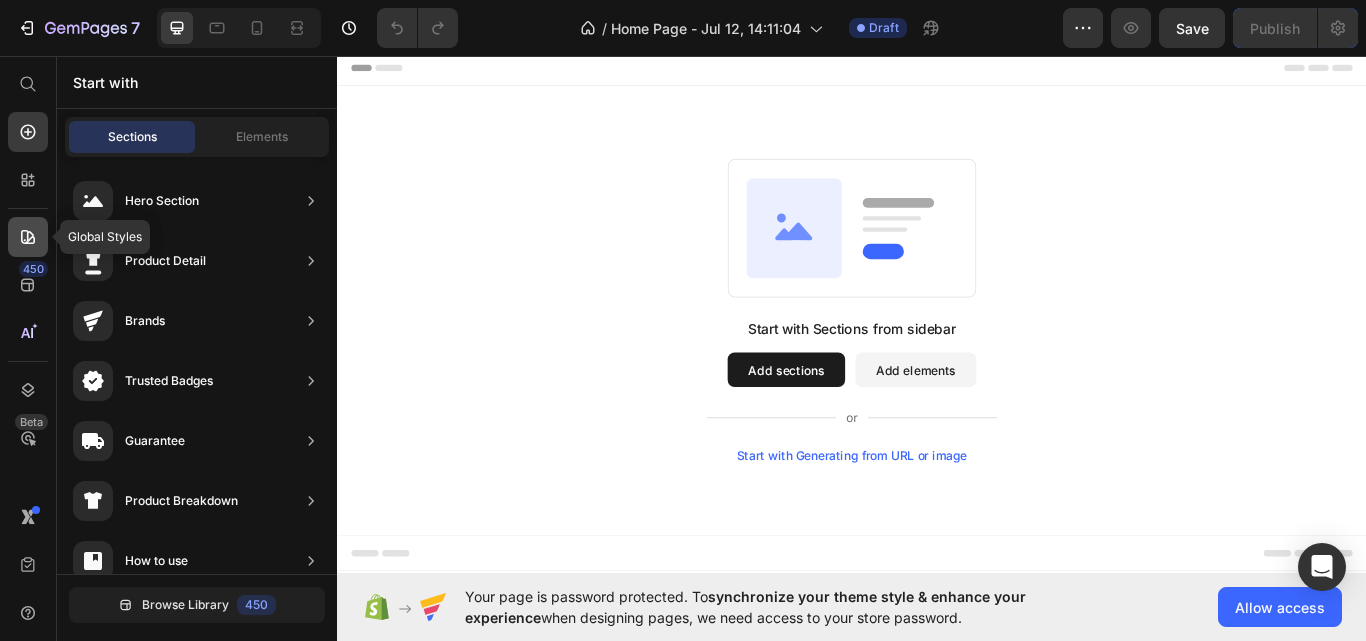 click 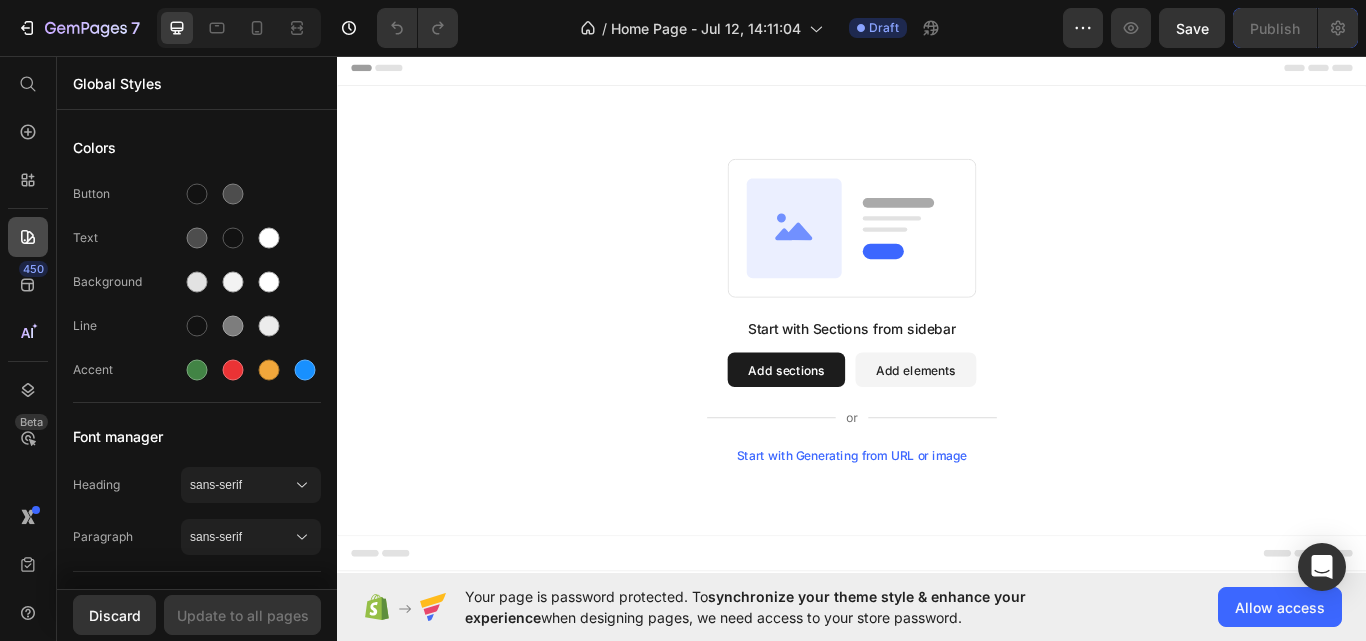 click 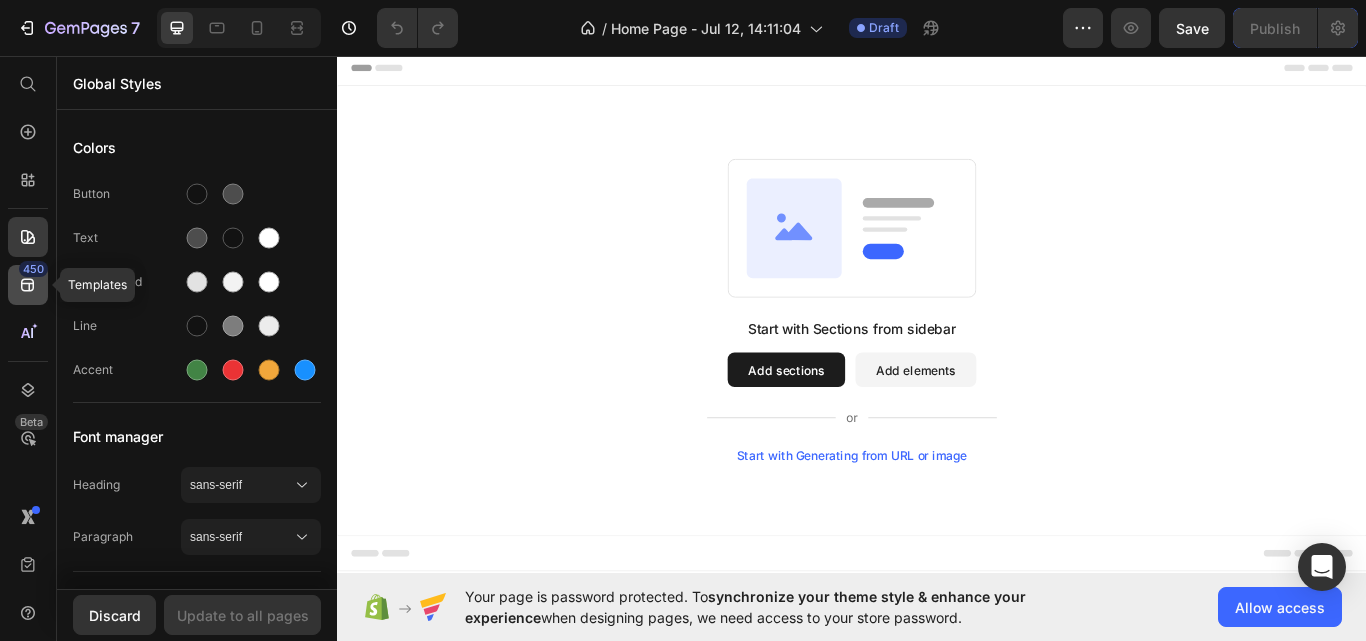 click 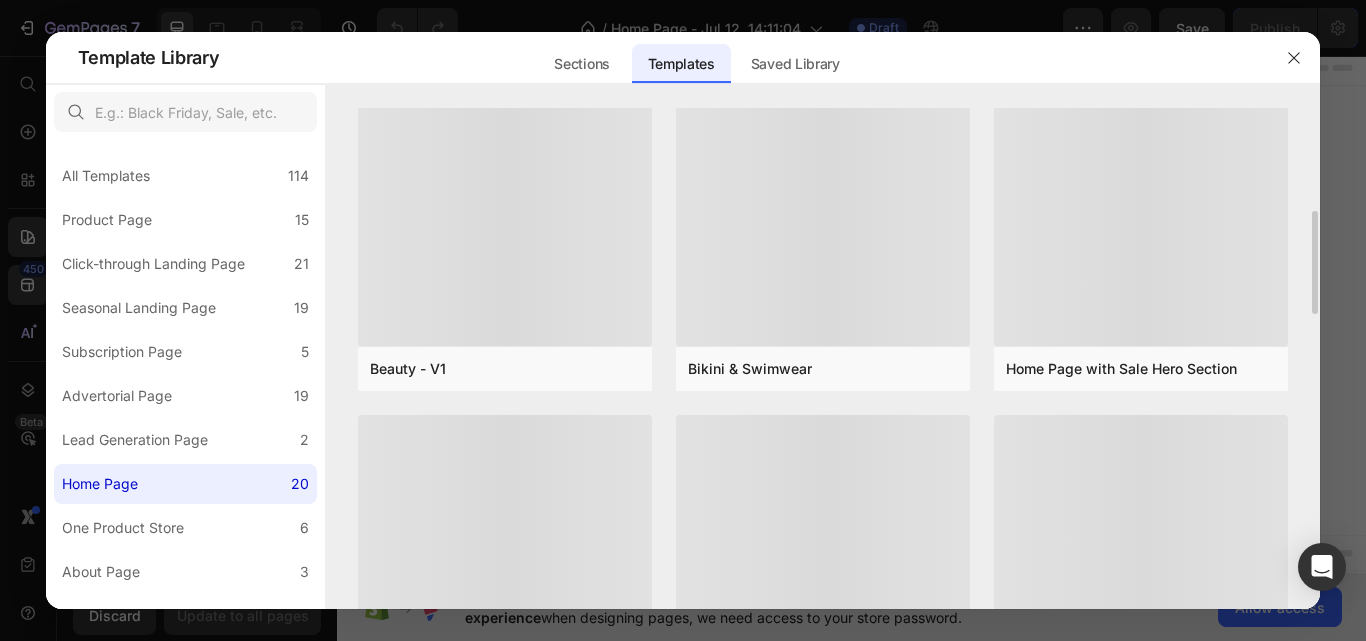 scroll, scrollTop: 600, scrollLeft: 0, axis: vertical 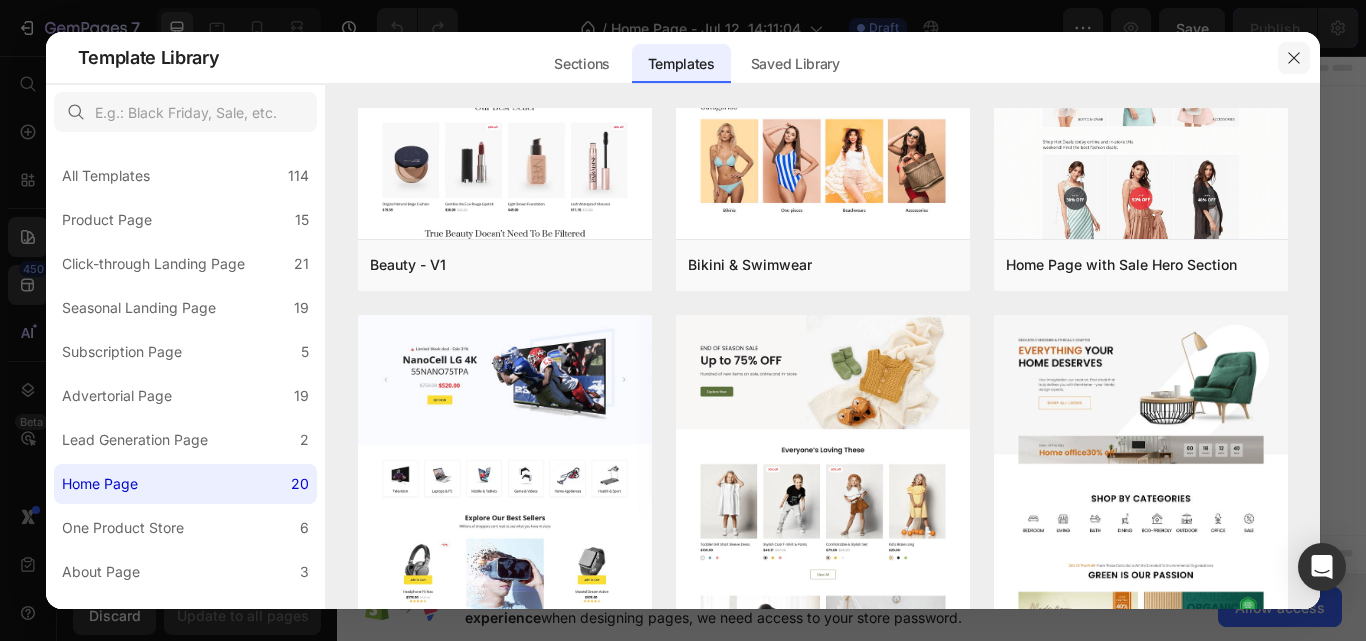 click 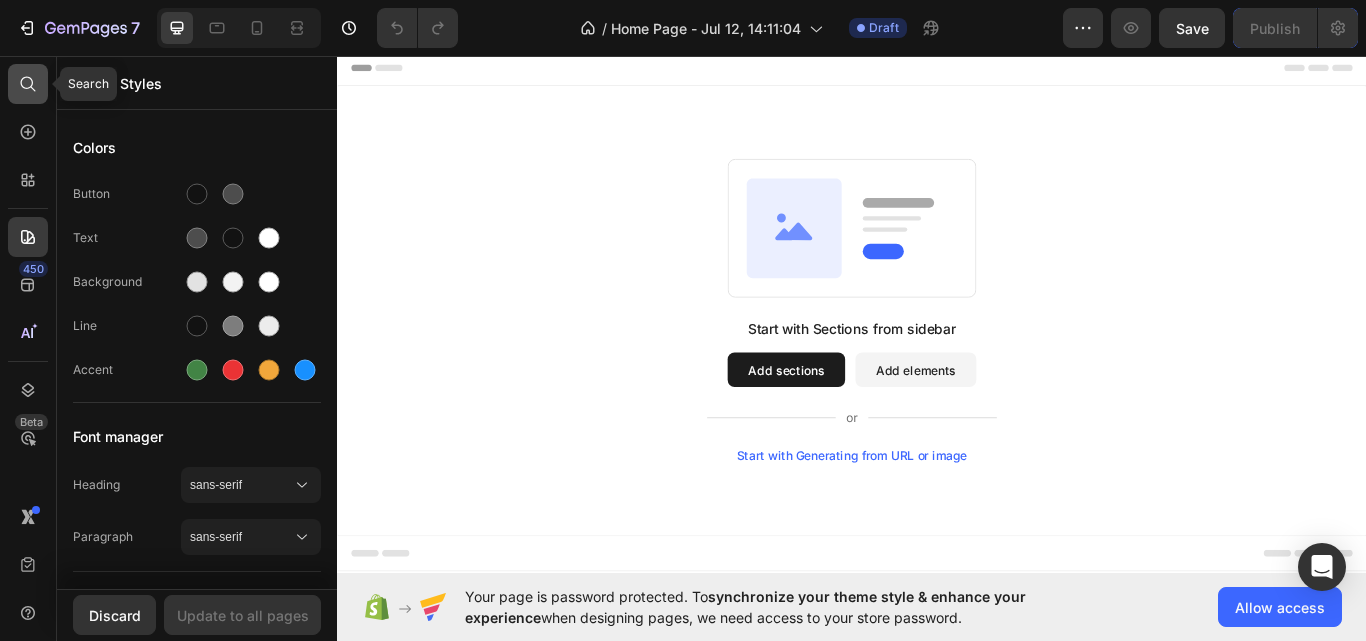 click 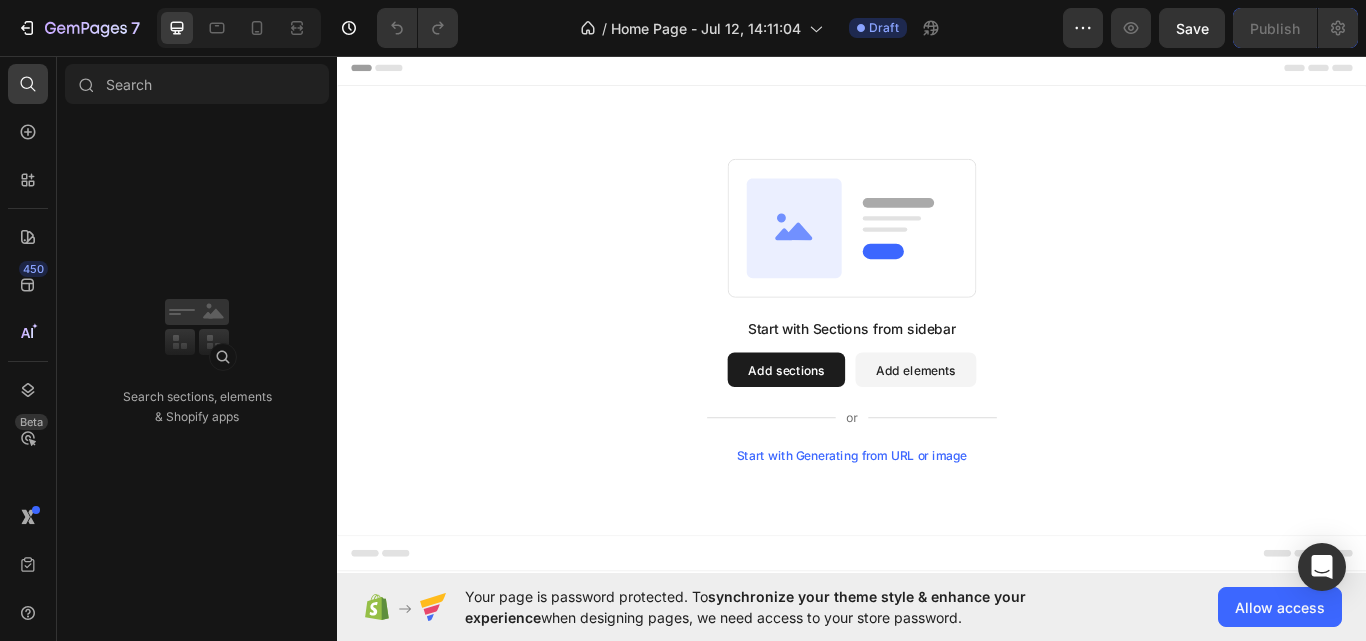 click on "Start with Sections from sidebar Add sections Add elements Start with Generating from URL or image" at bounding box center (937, 354) 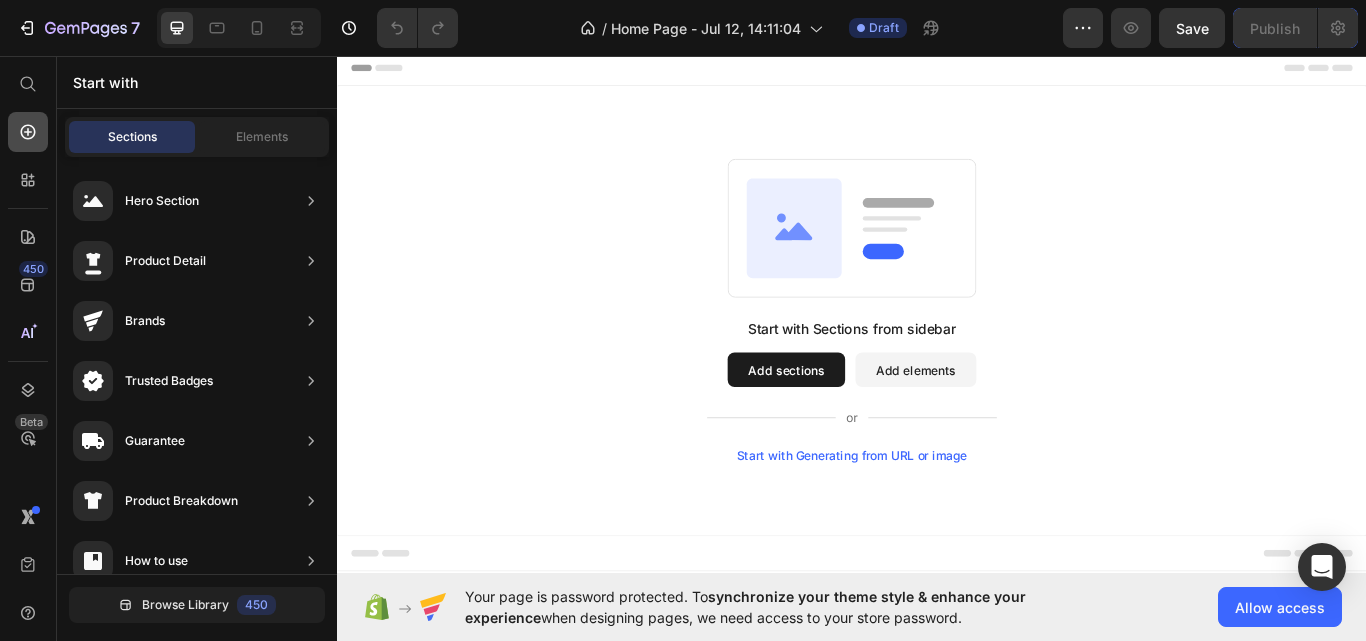 click 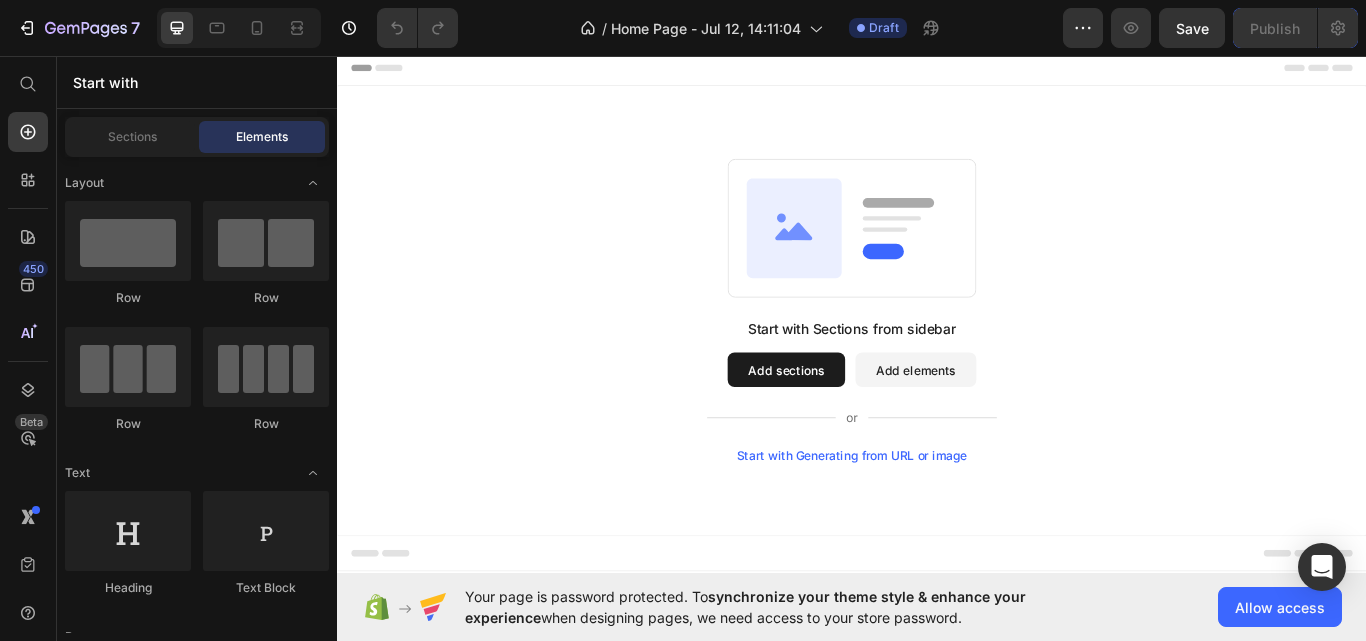 click on "Add sections" at bounding box center [860, 423] 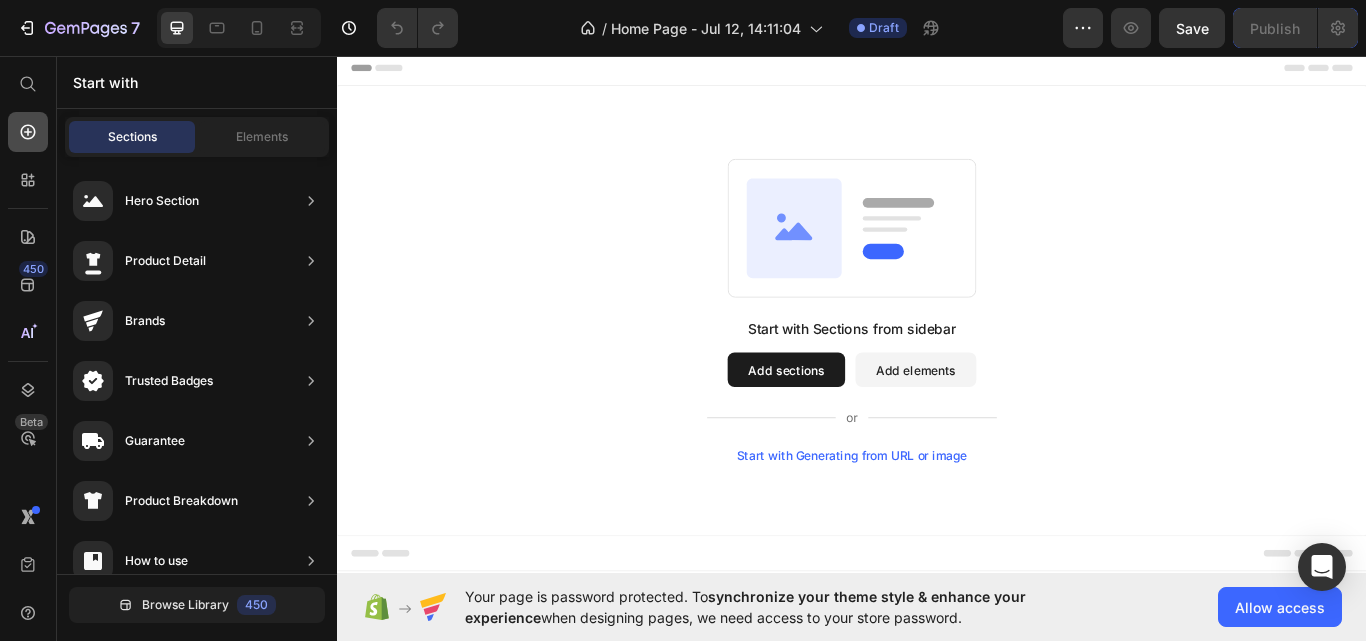 click 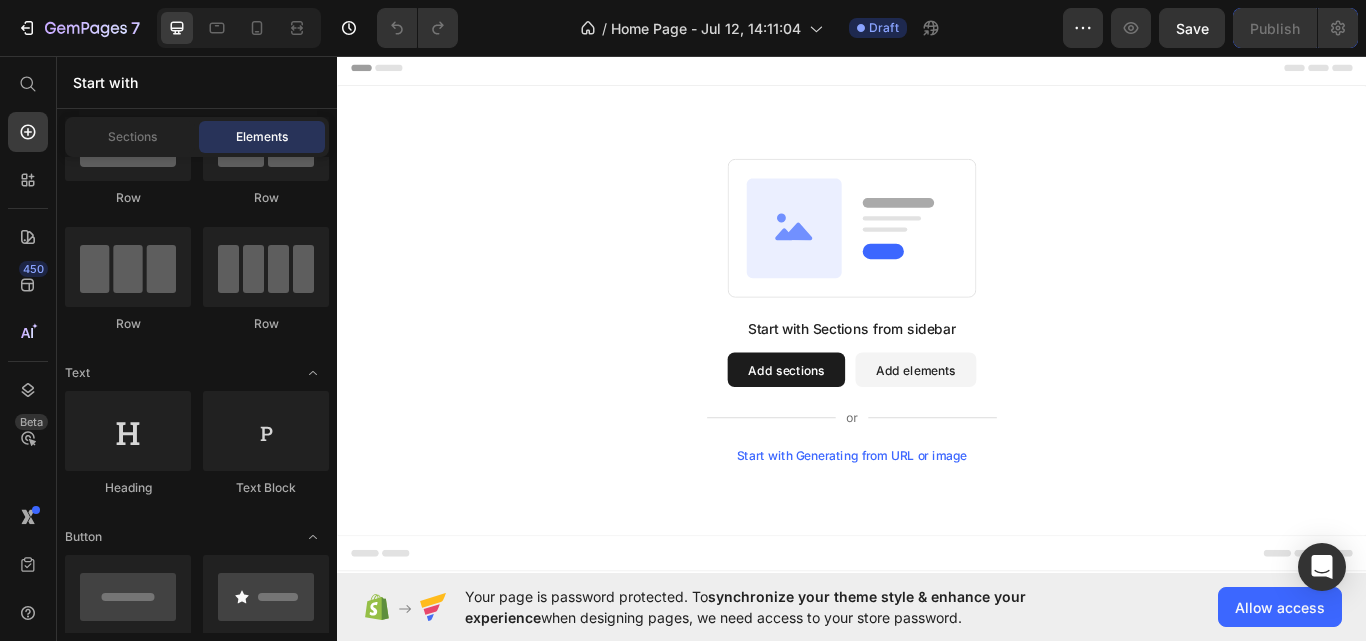 scroll, scrollTop: 0, scrollLeft: 0, axis: both 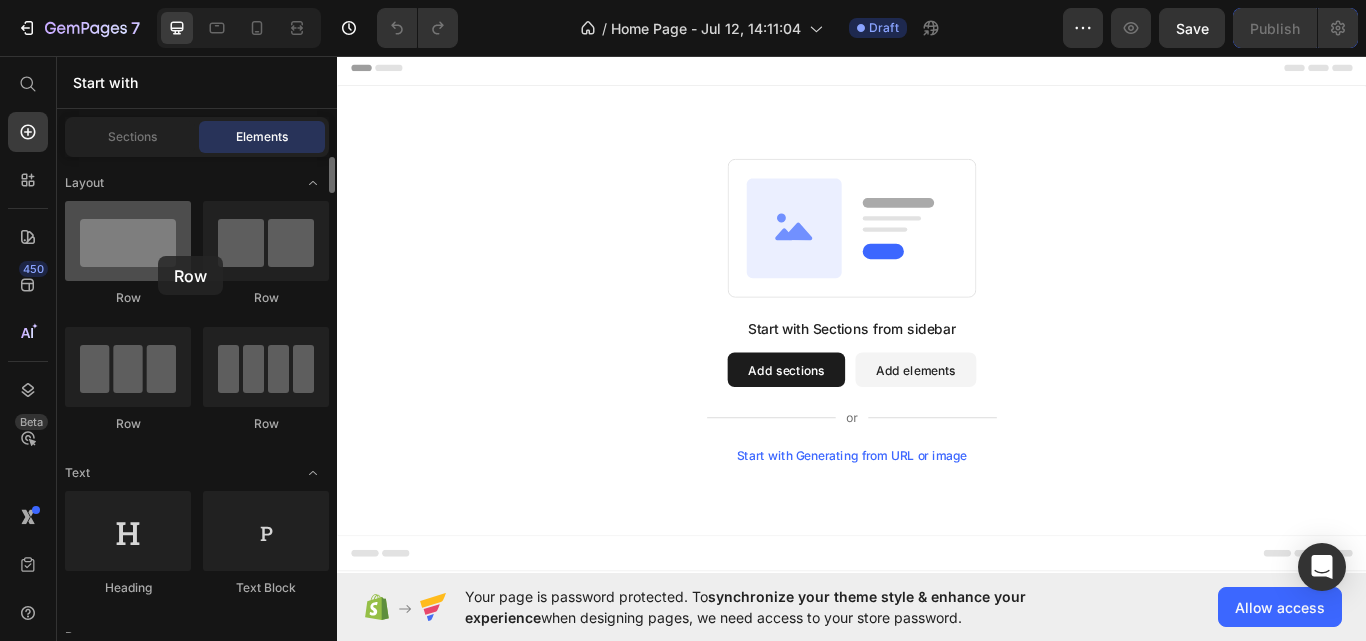 click at bounding box center (128, 241) 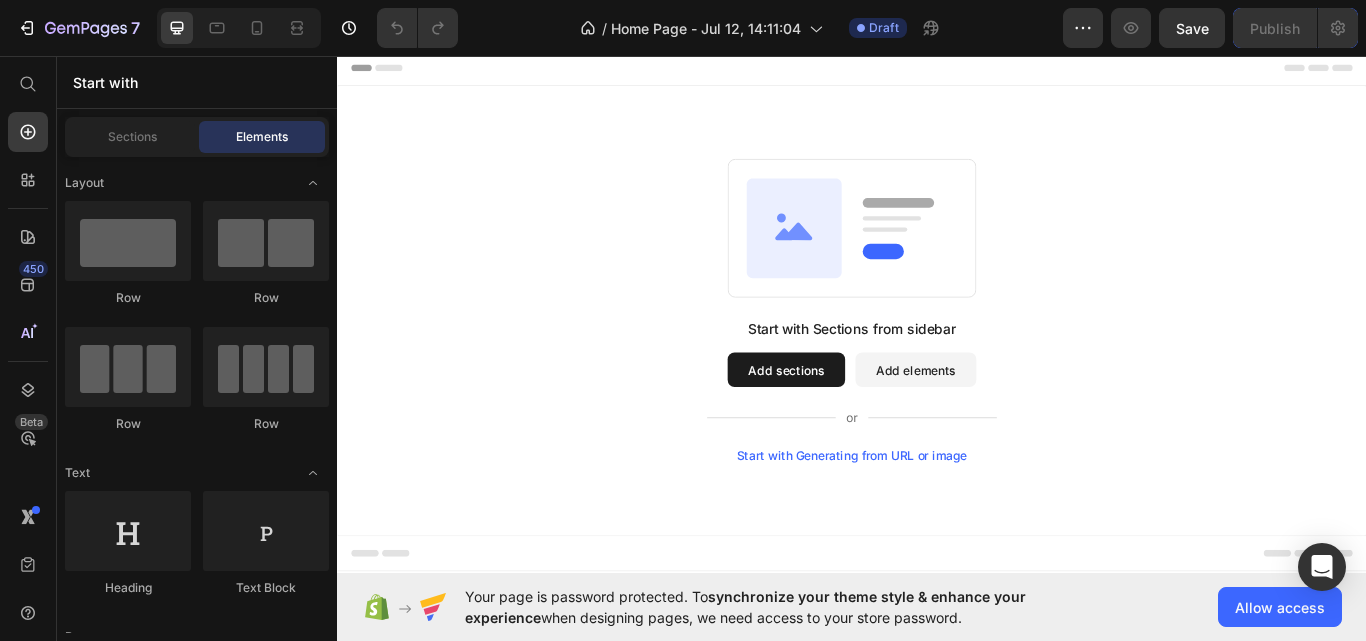 click on "Add sections" at bounding box center (860, 423) 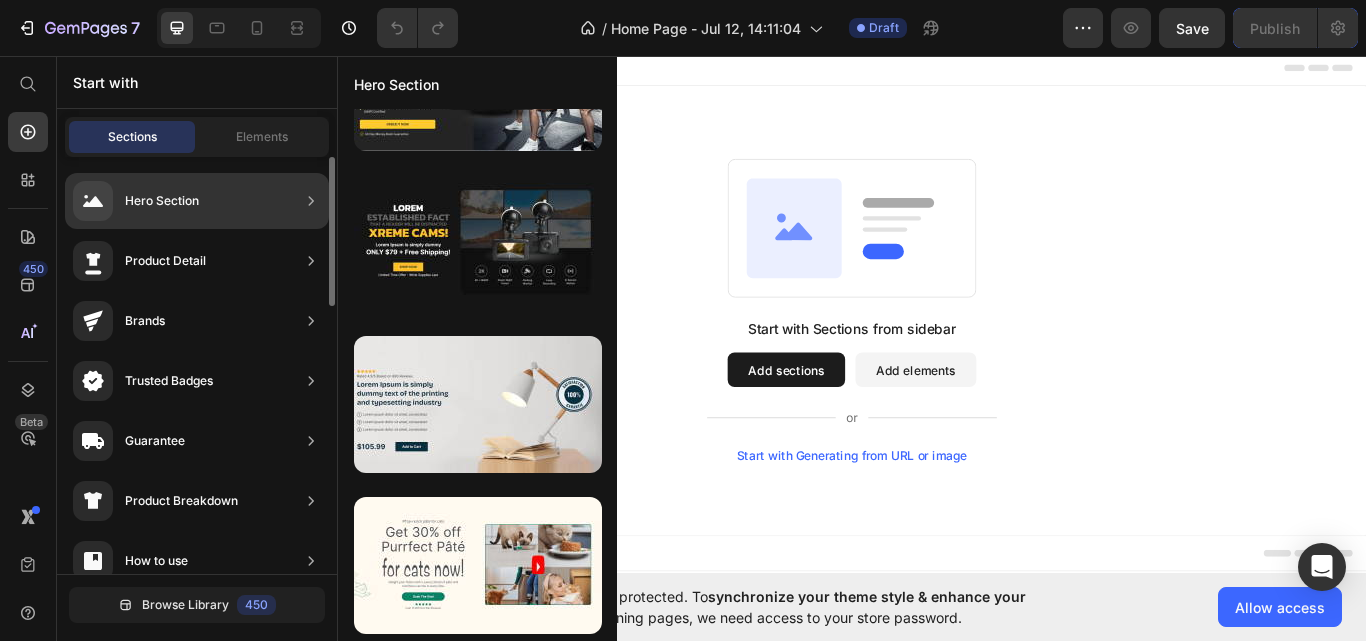 click on "Hero Section" at bounding box center (162, 201) 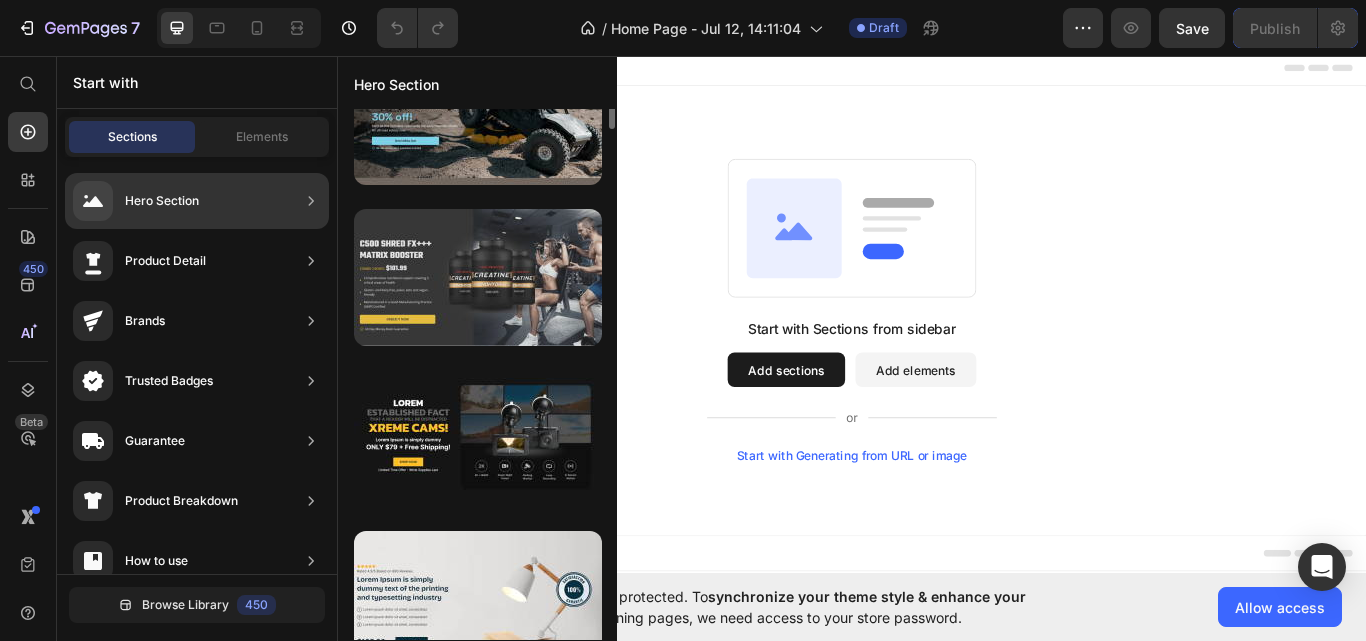 scroll, scrollTop: 0, scrollLeft: 0, axis: both 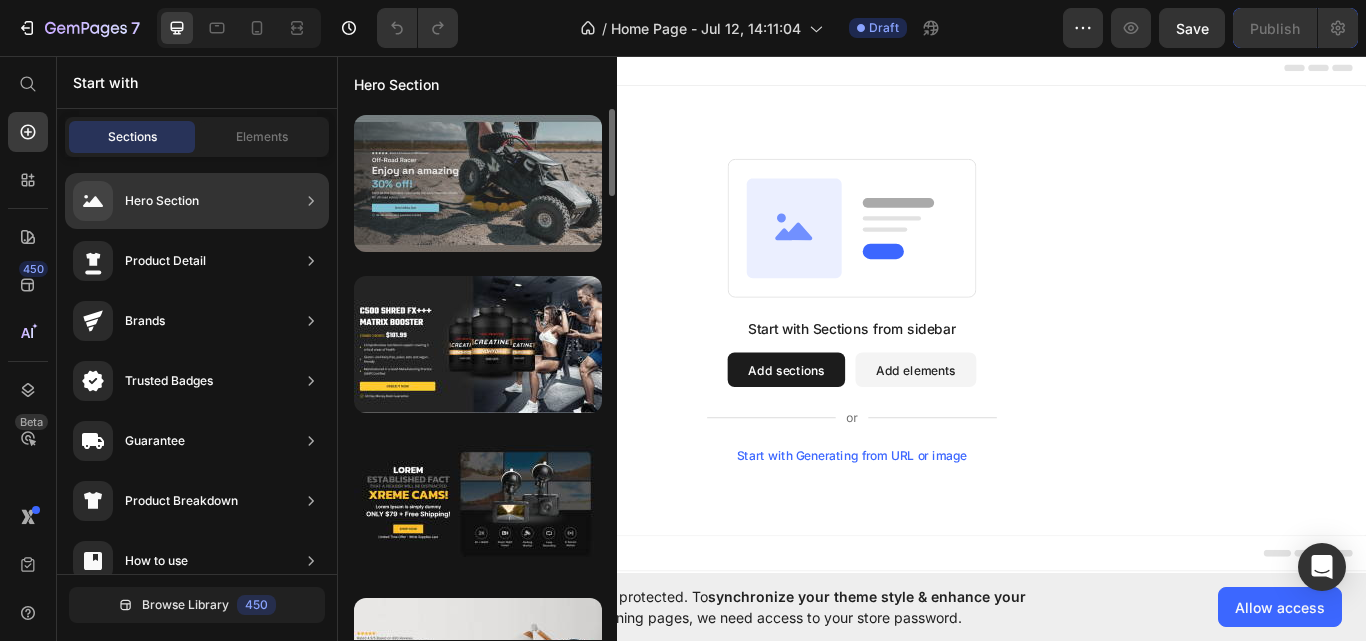 click at bounding box center [478, 183] 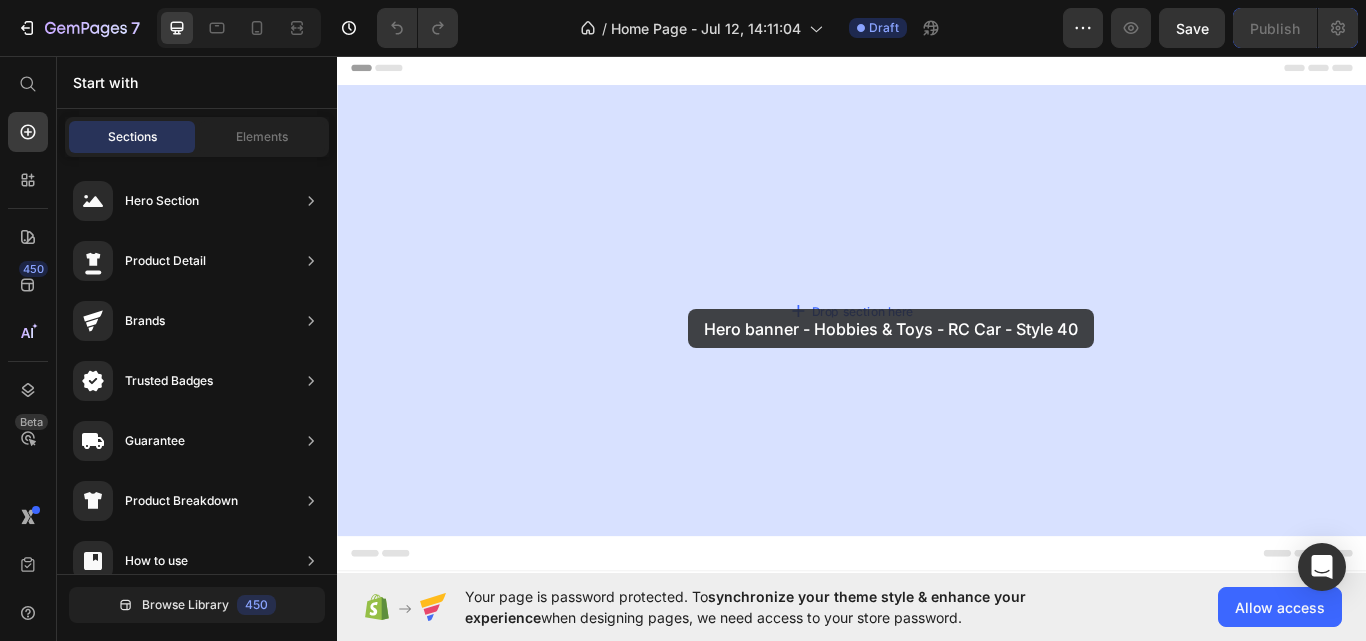 drag, startPoint x: 814, startPoint y: 255, endPoint x: 675, endPoint y: 256, distance: 139.0036 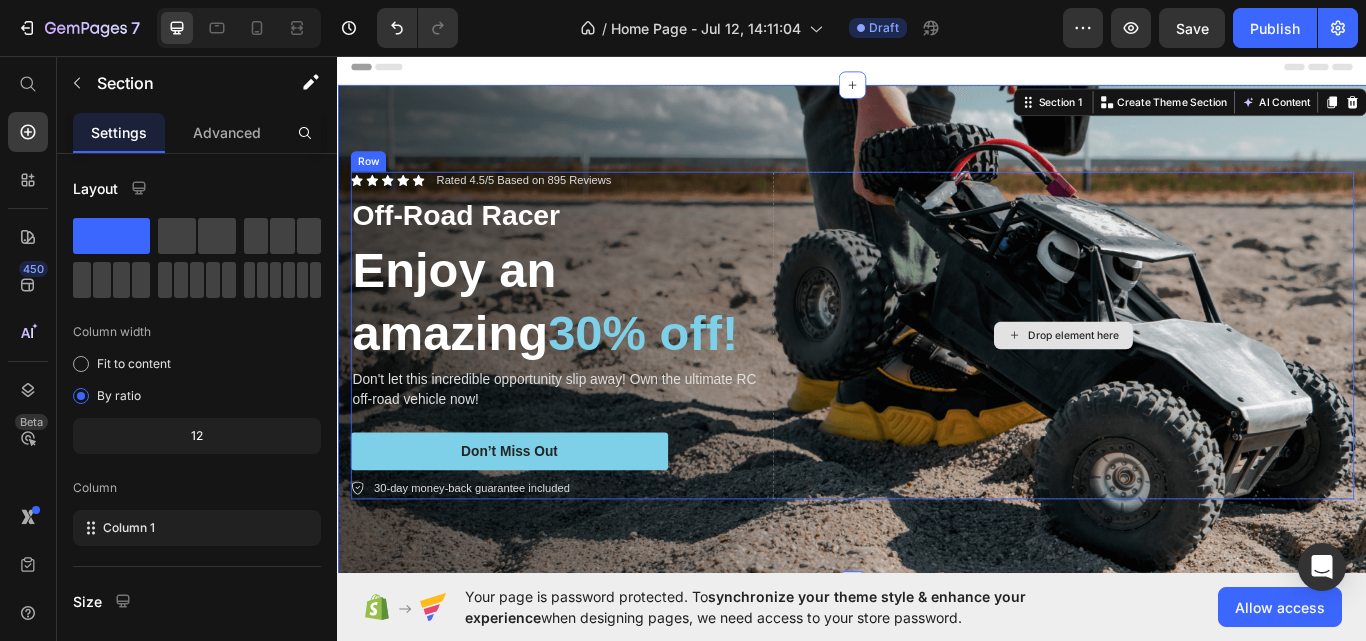 scroll, scrollTop: 0, scrollLeft: 0, axis: both 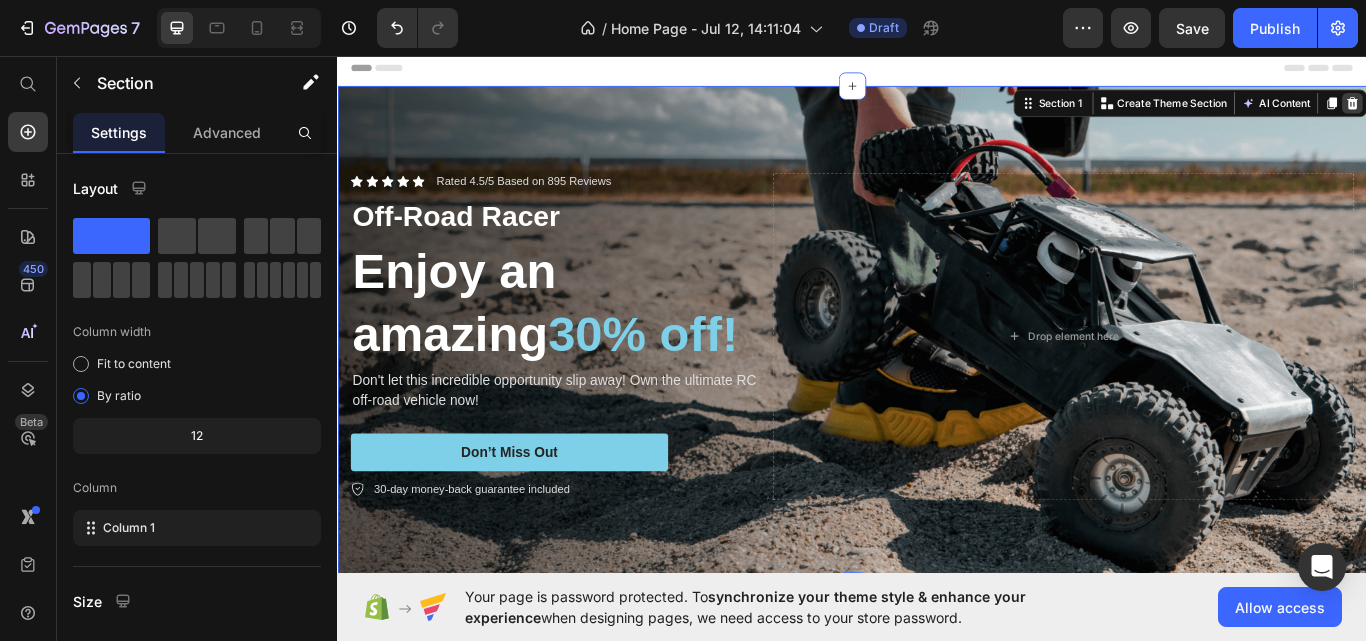 click at bounding box center (1520, 112) 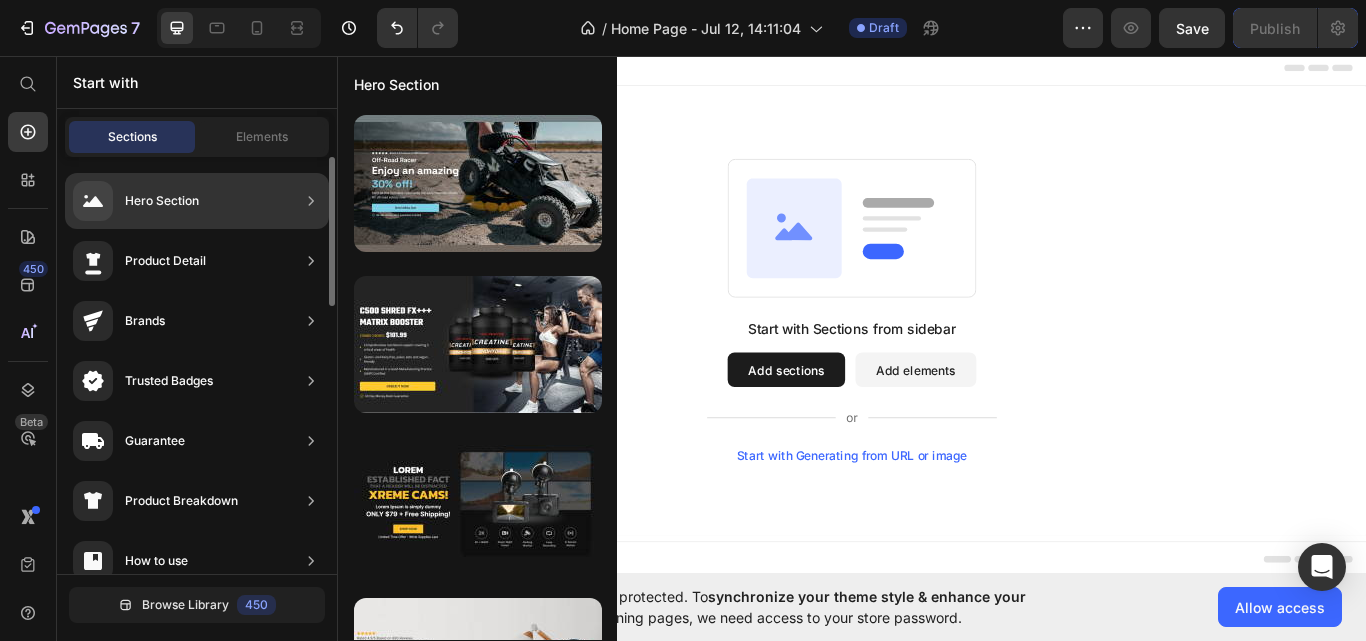 click on "Hero Section" at bounding box center (162, 201) 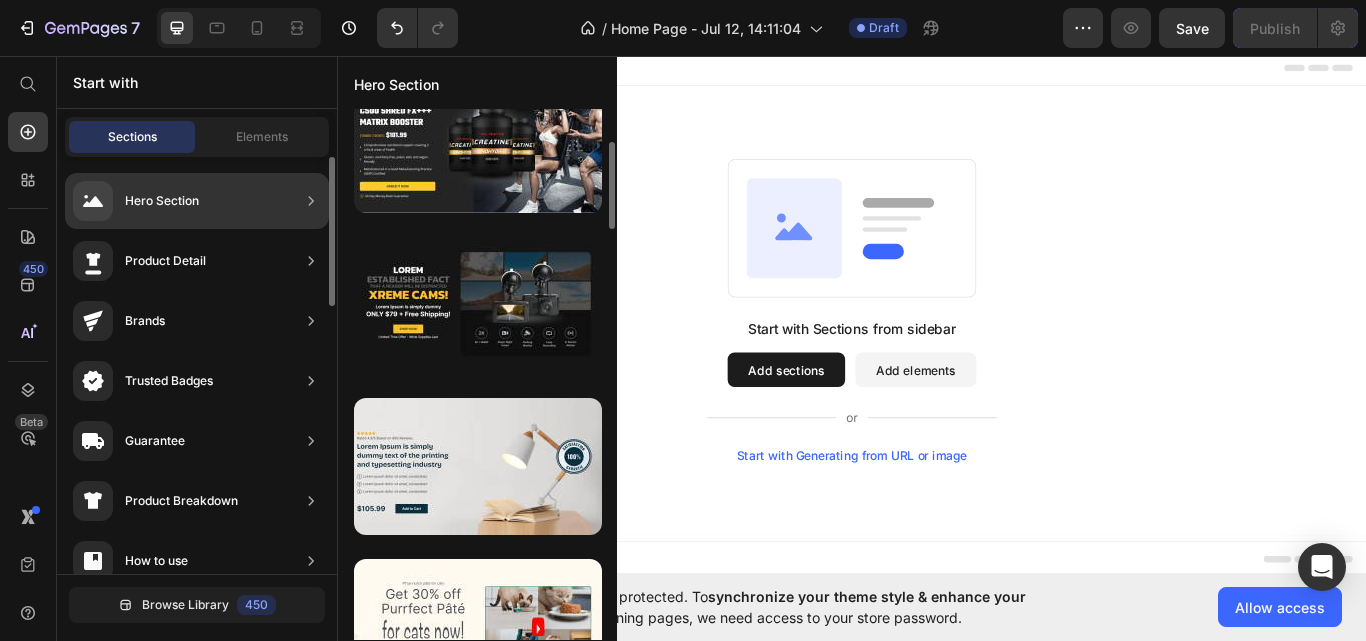 scroll, scrollTop: 300, scrollLeft: 0, axis: vertical 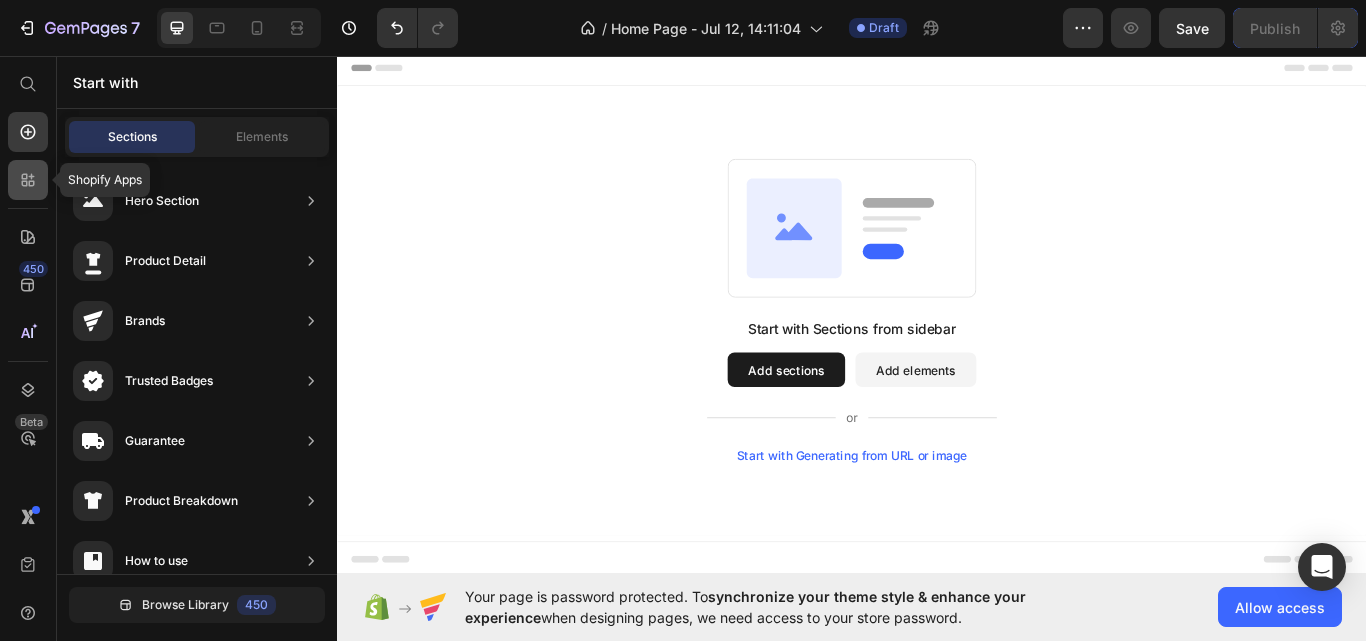 click 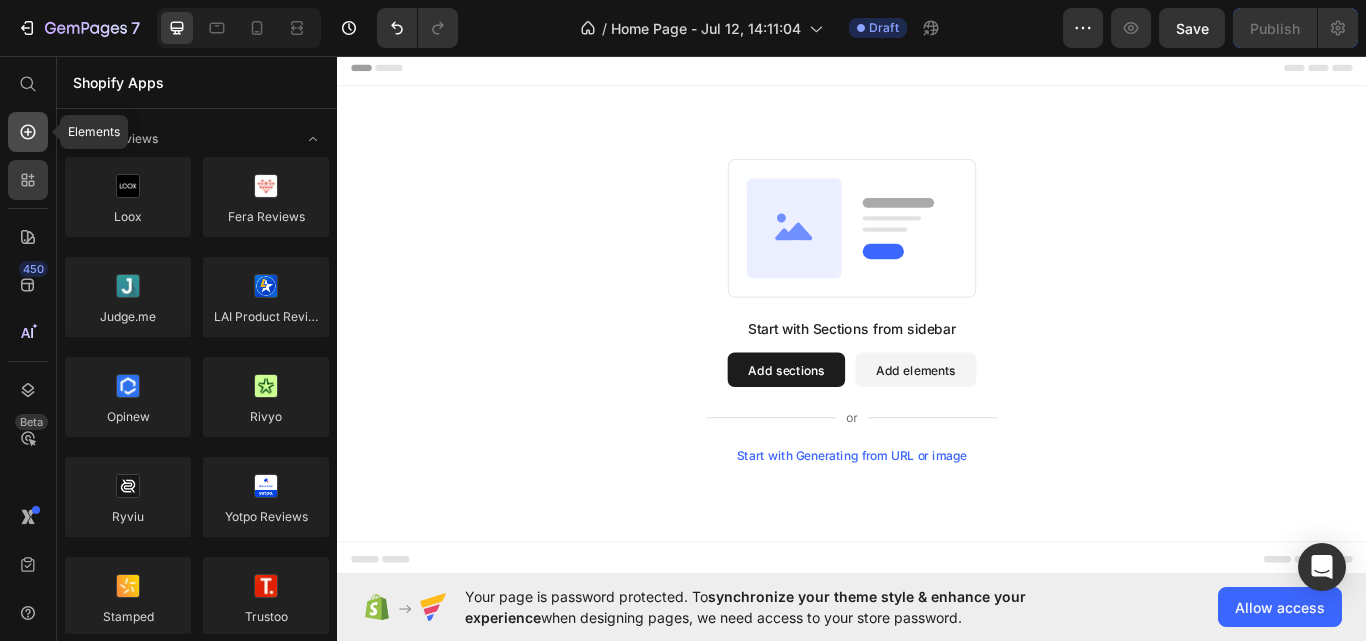 click 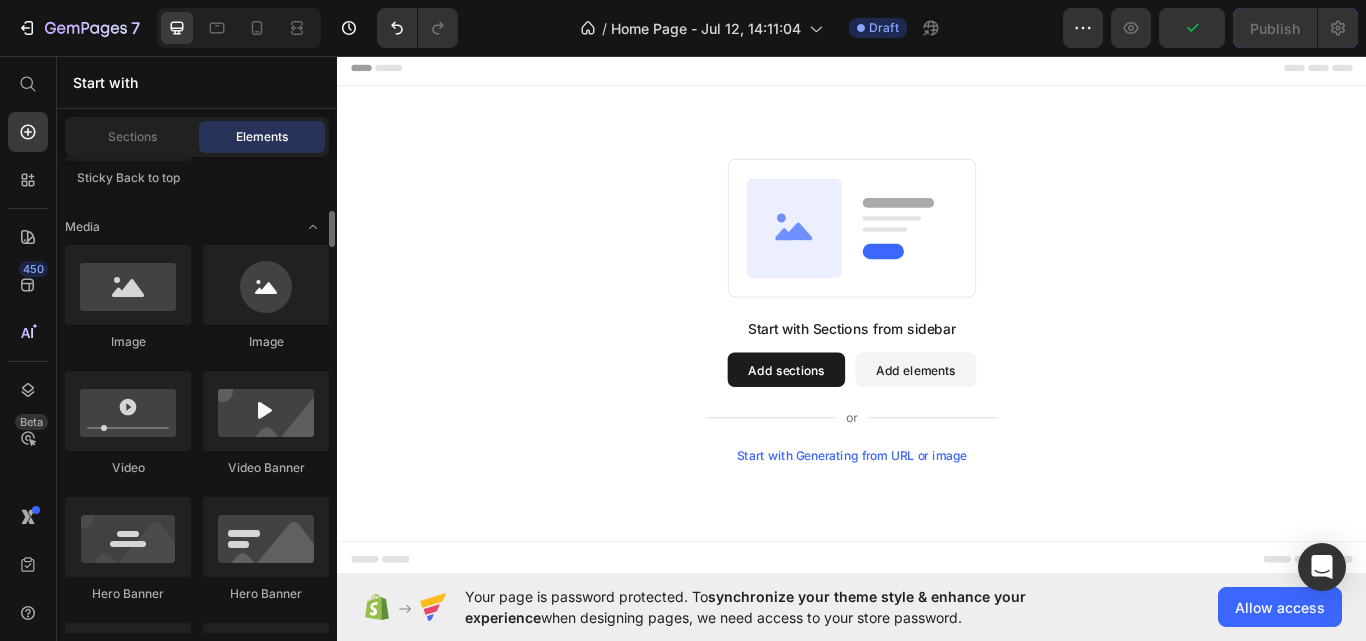 scroll, scrollTop: 800, scrollLeft: 0, axis: vertical 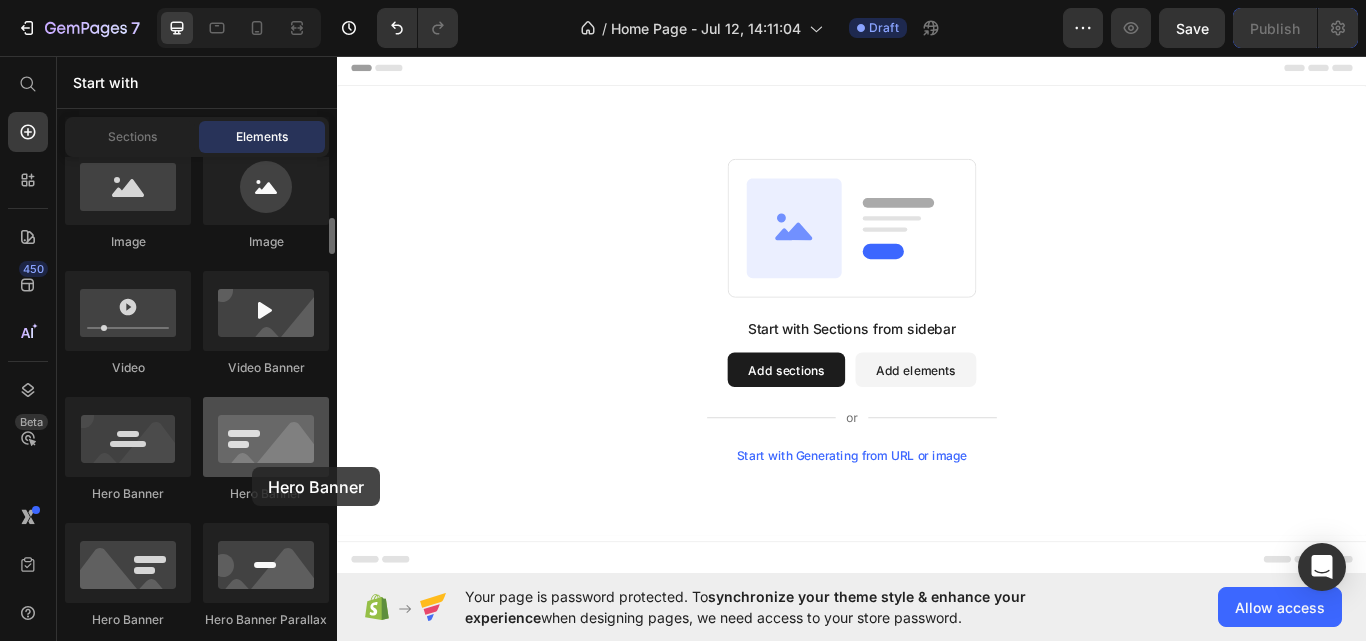 click at bounding box center (266, 437) 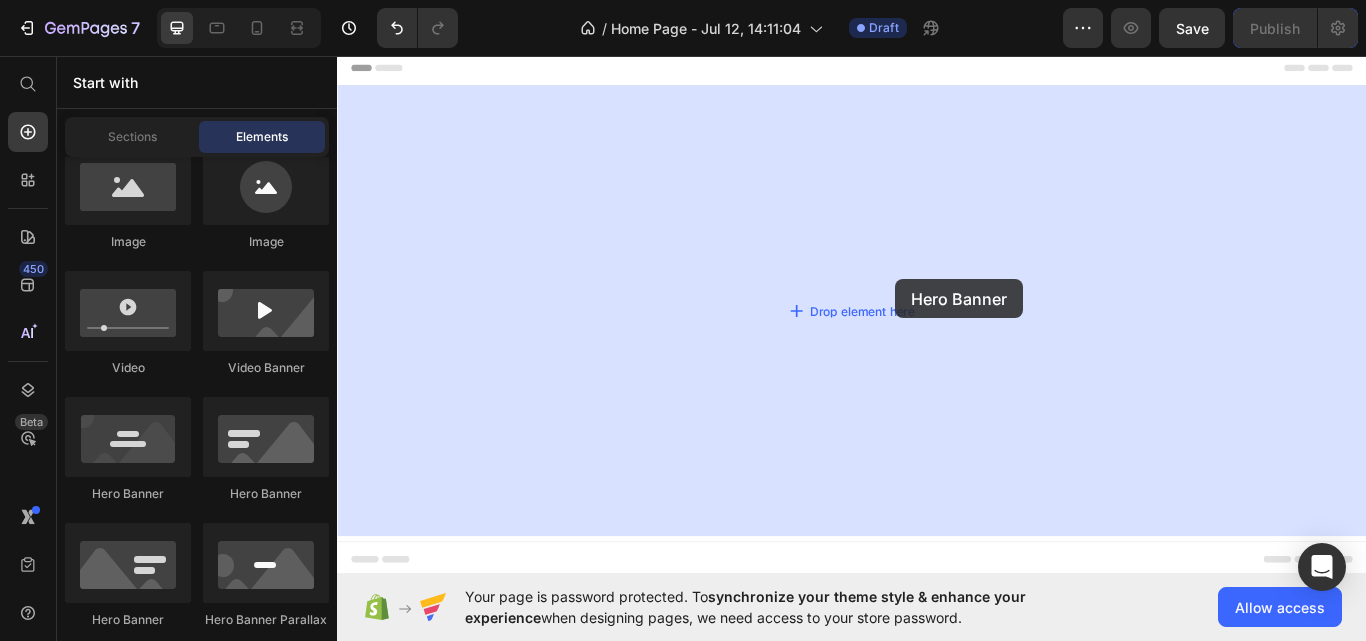 drag, startPoint x: 589, startPoint y: 518, endPoint x: 986, endPoint y: 317, distance: 444.98315 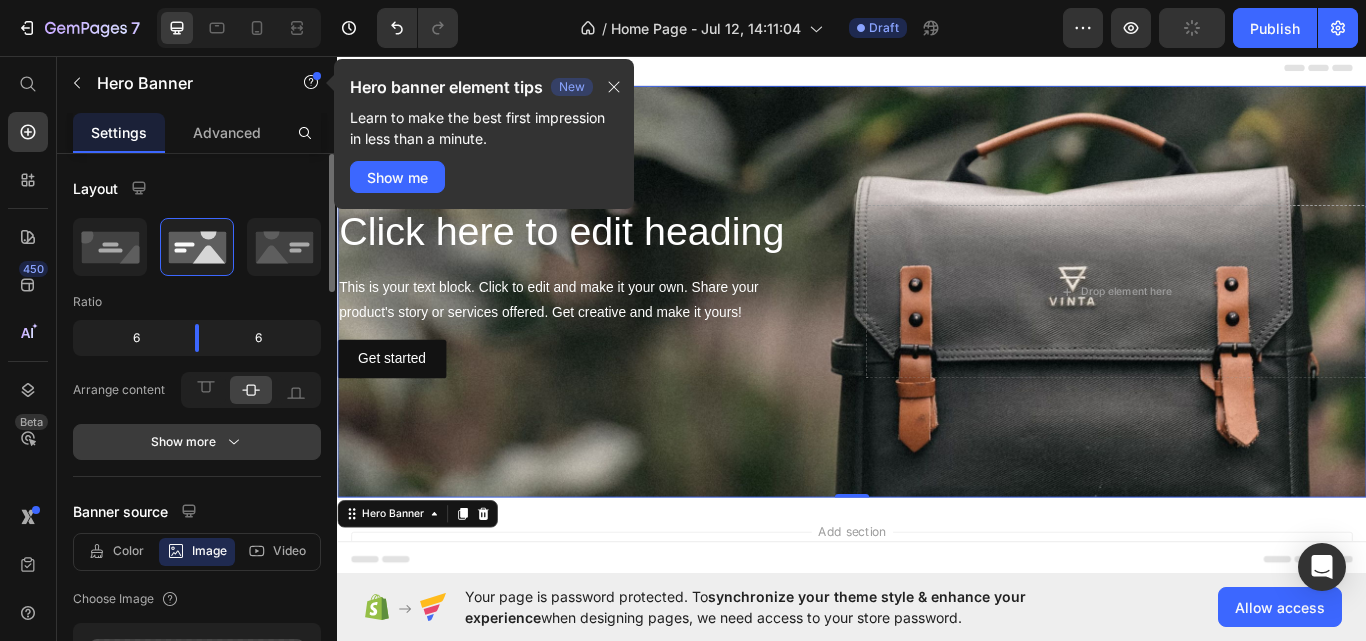 click on "Show more" at bounding box center [197, 442] 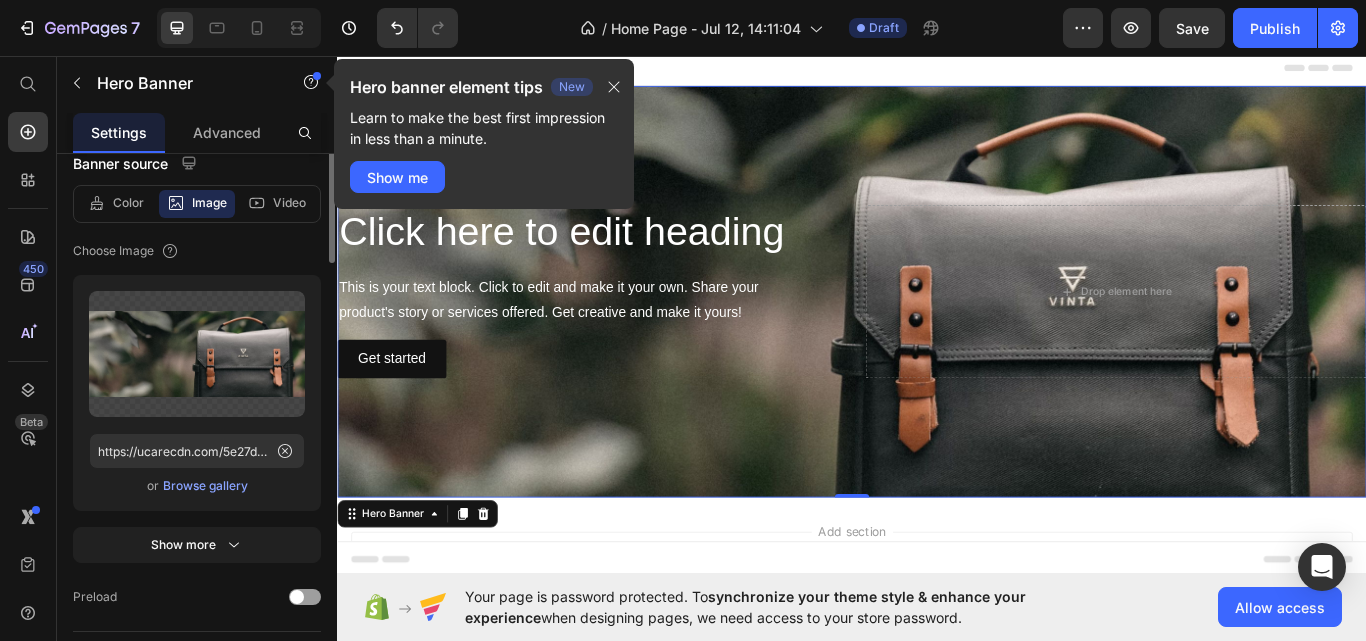 scroll, scrollTop: 0, scrollLeft: 0, axis: both 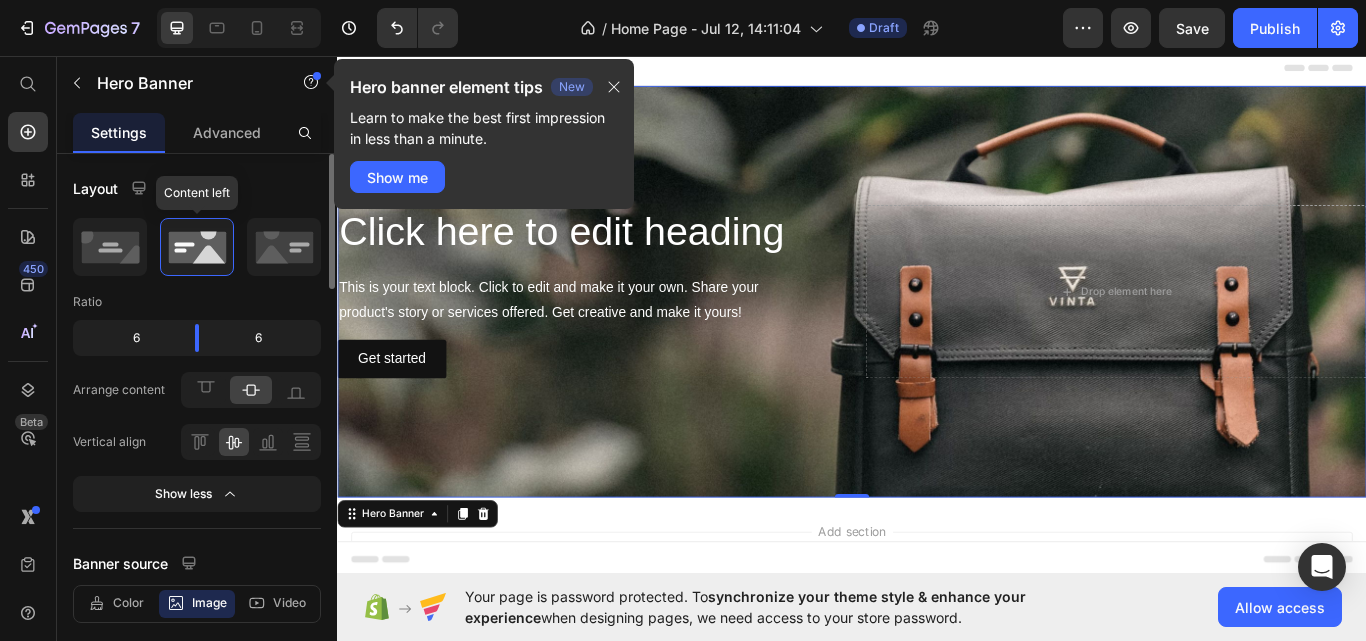 click 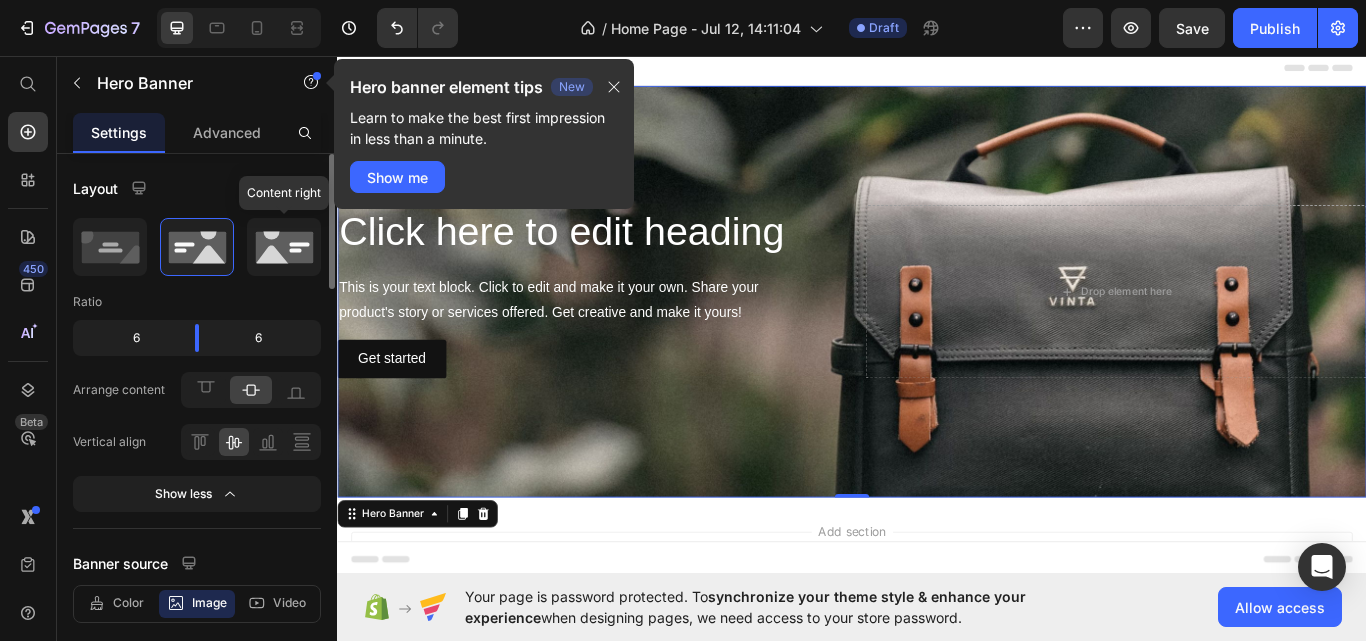 click 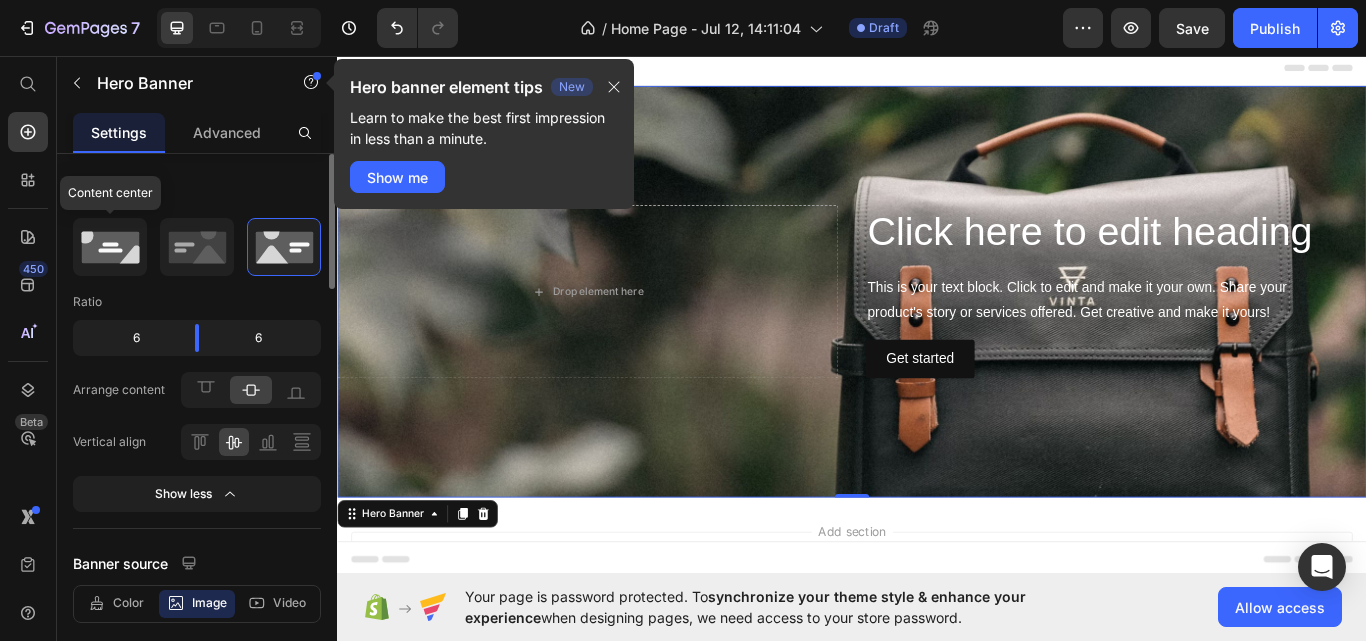 click 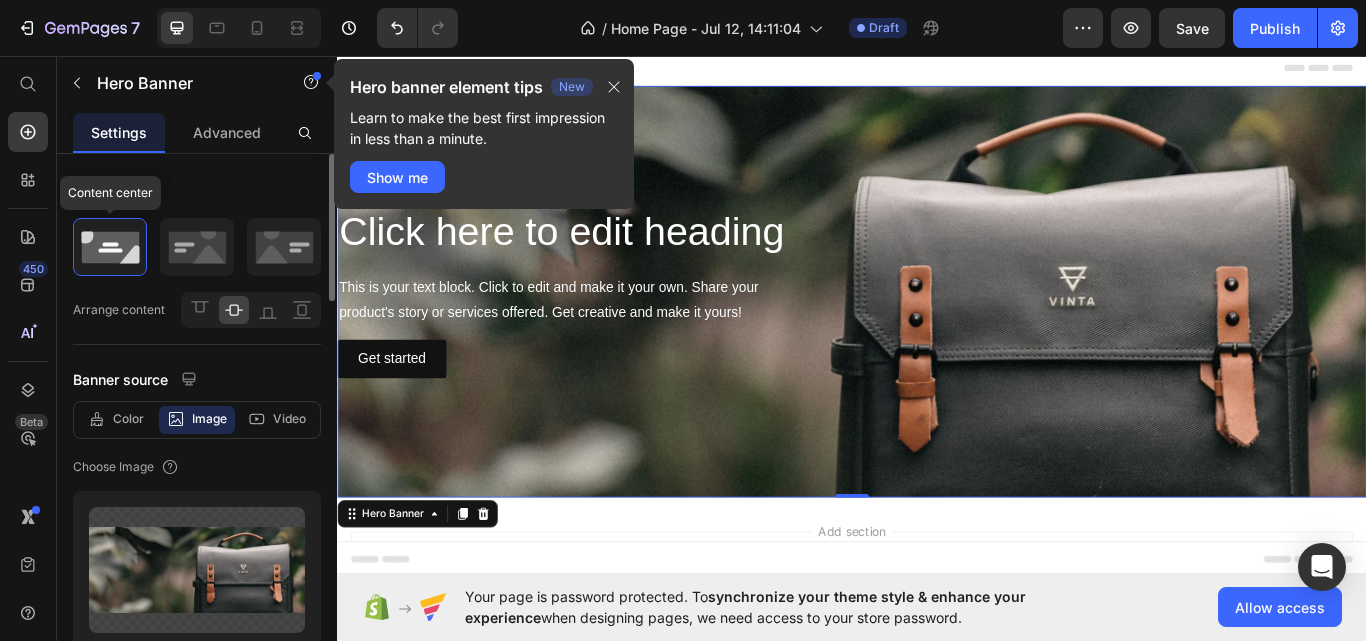 click 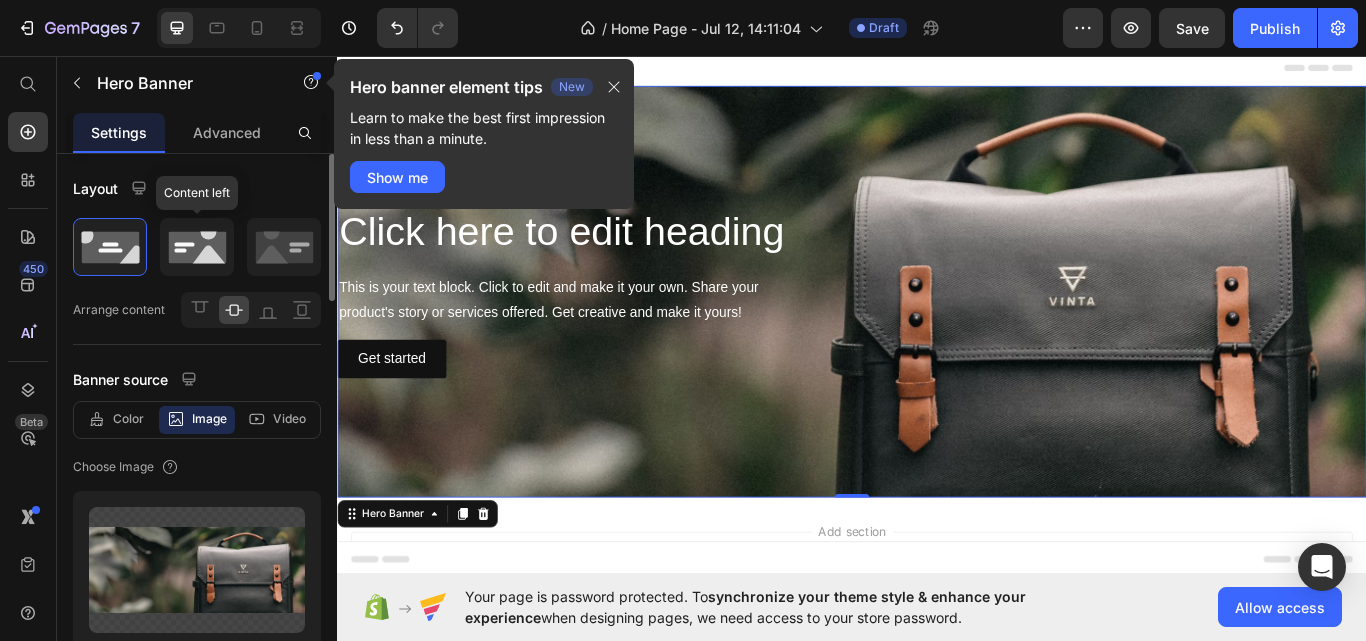 click 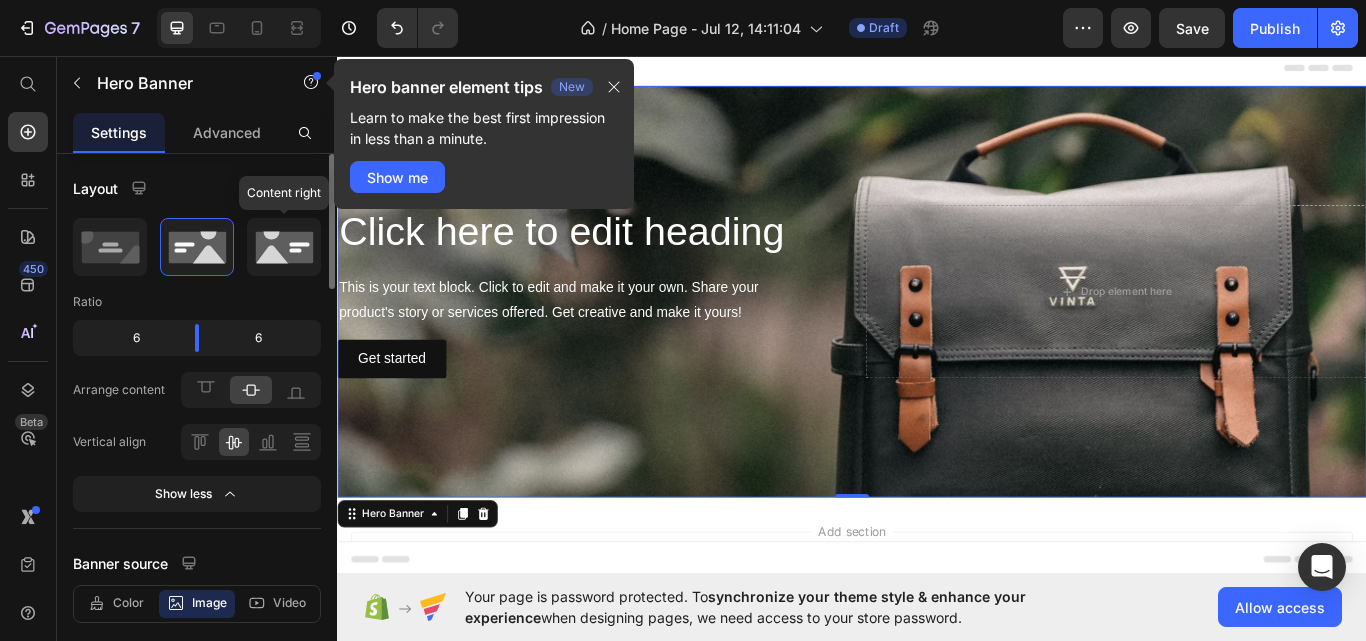 click 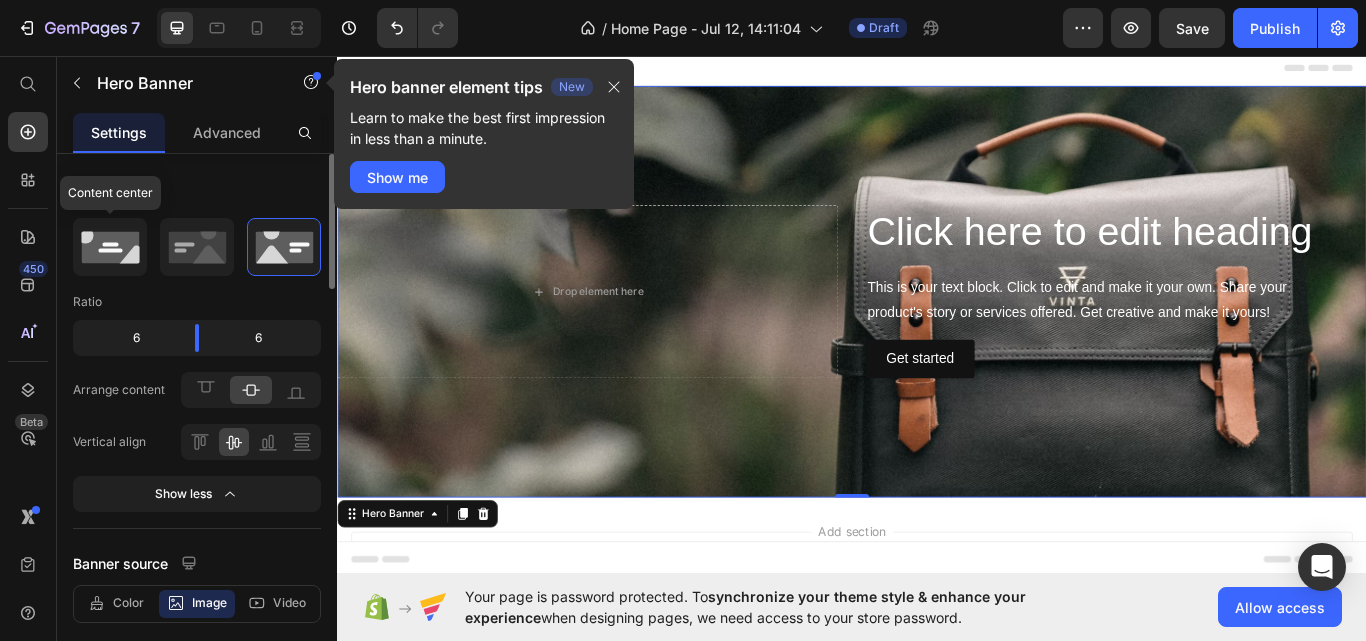 click 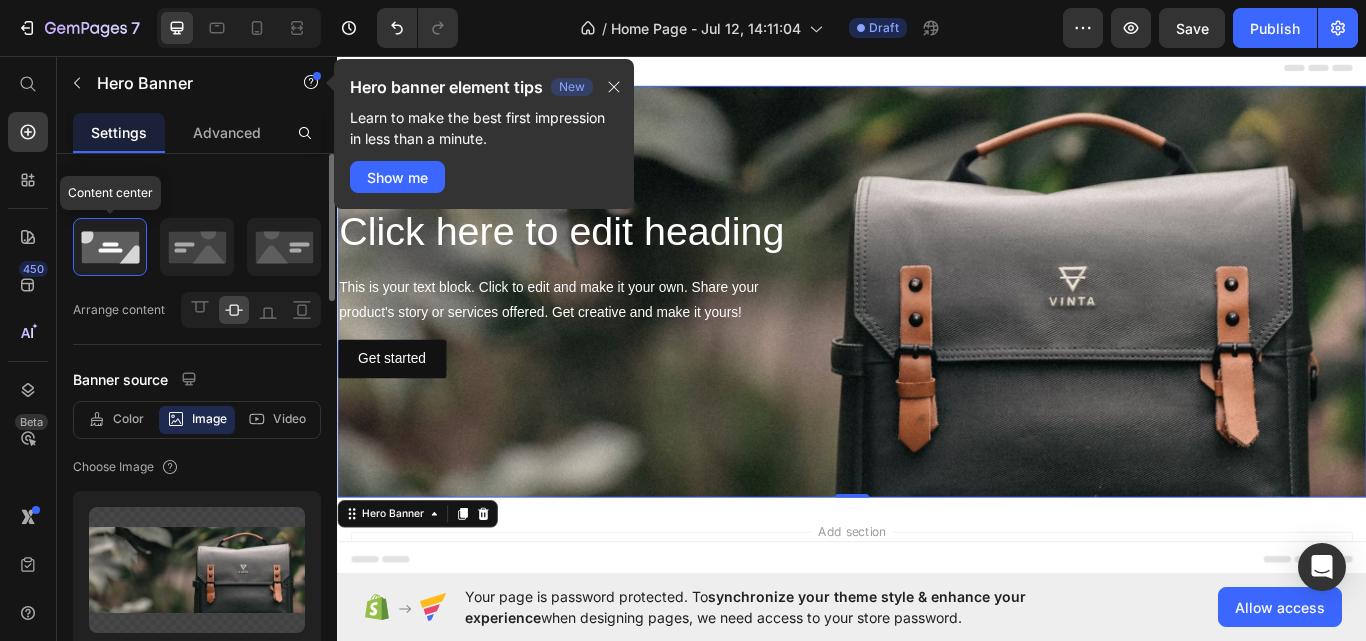scroll, scrollTop: 200, scrollLeft: 0, axis: vertical 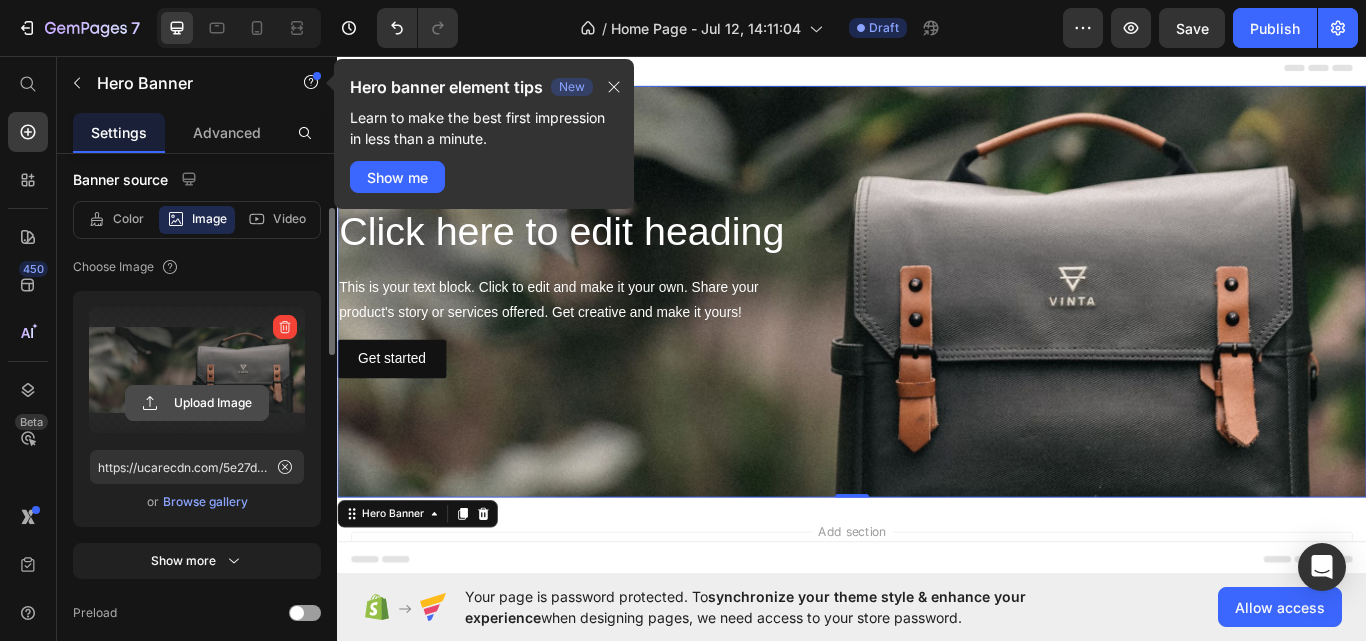 click 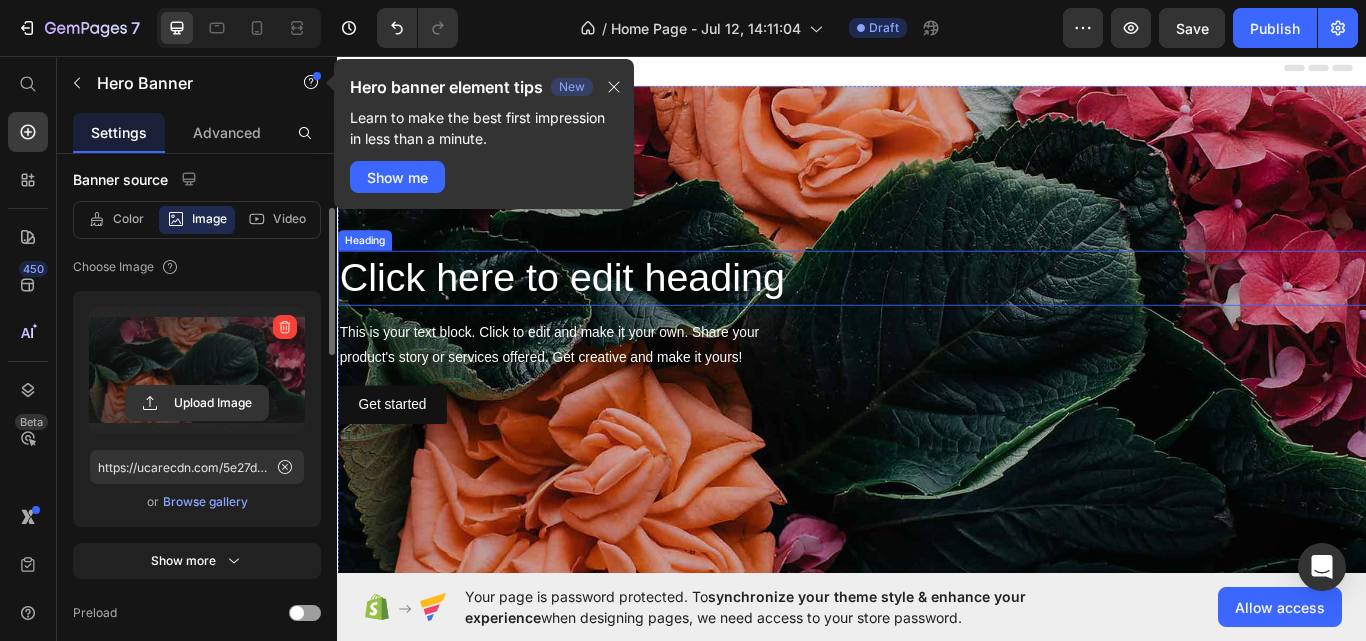 click on "Click here to edit heading" at bounding box center [937, 316] 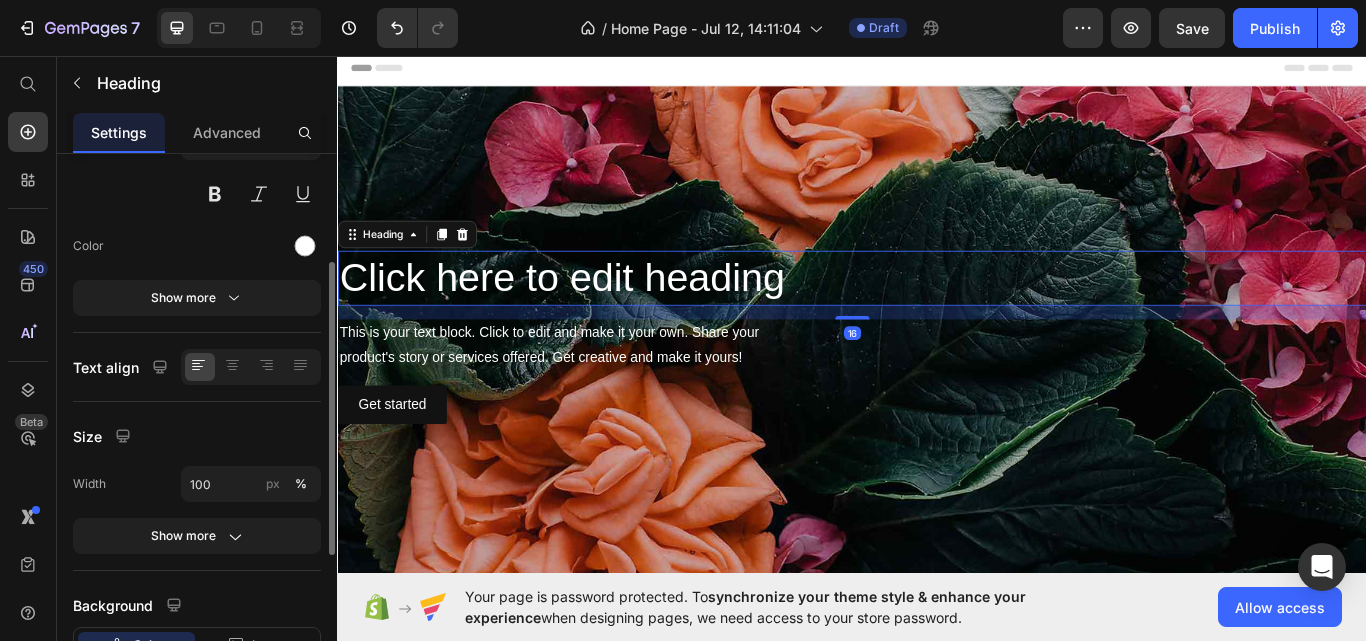 scroll, scrollTop: 0, scrollLeft: 0, axis: both 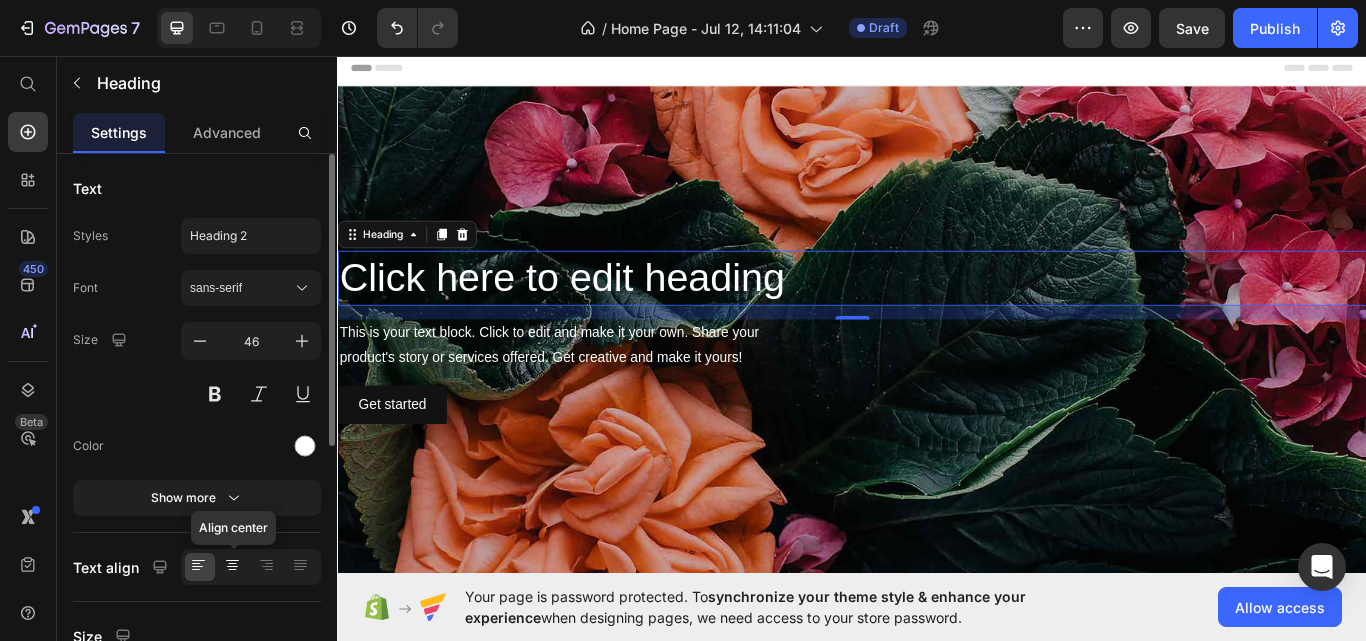 click 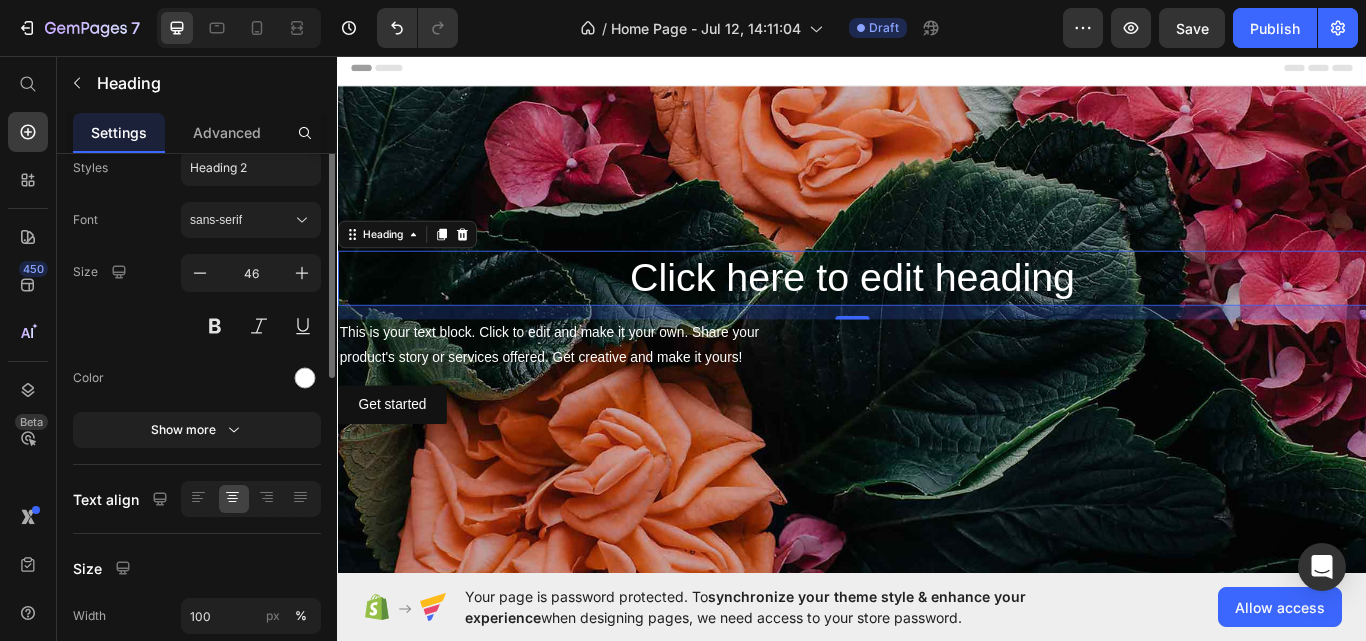 scroll, scrollTop: 0, scrollLeft: 0, axis: both 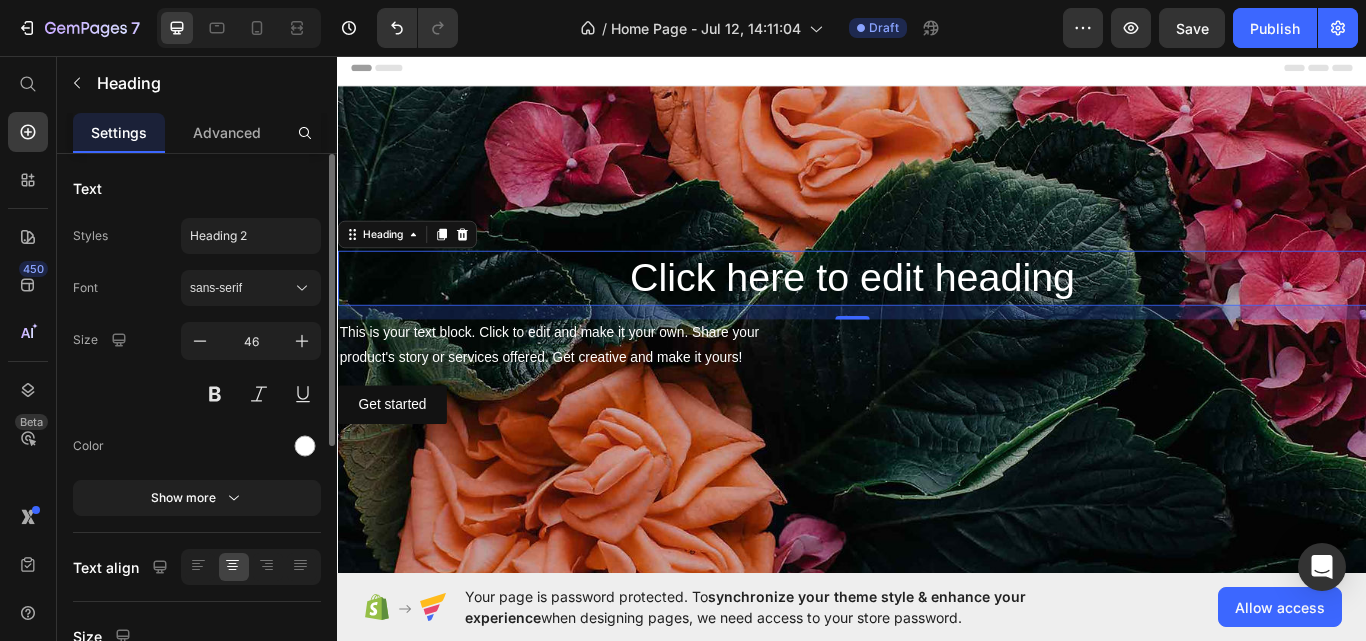 click on "Text" at bounding box center (87, 188) 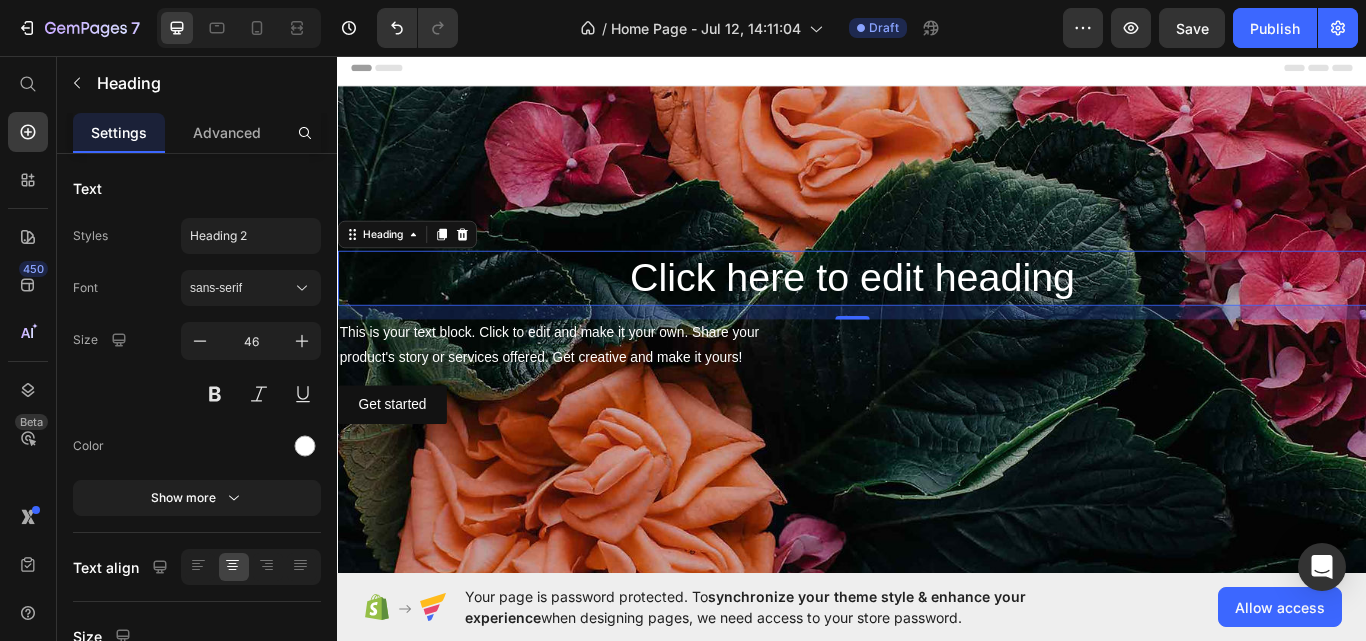 click on "Click here to edit heading" at bounding box center (937, 316) 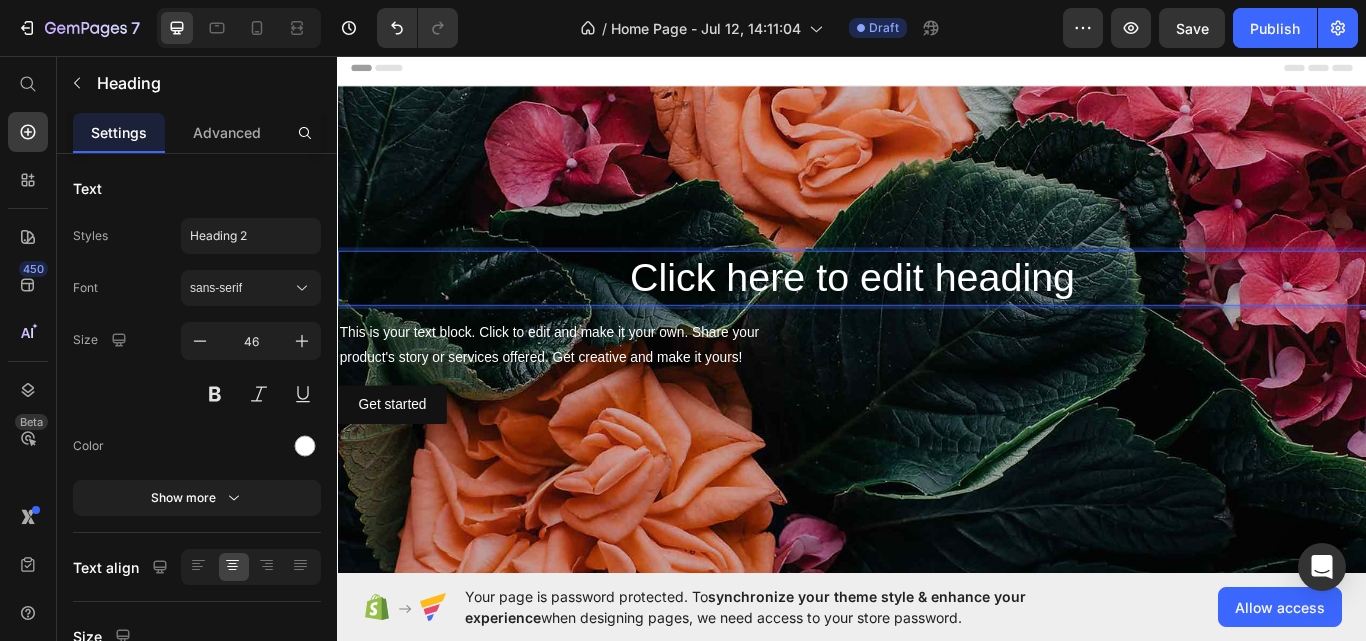 click on "Click here to edit heading" at bounding box center [937, 316] 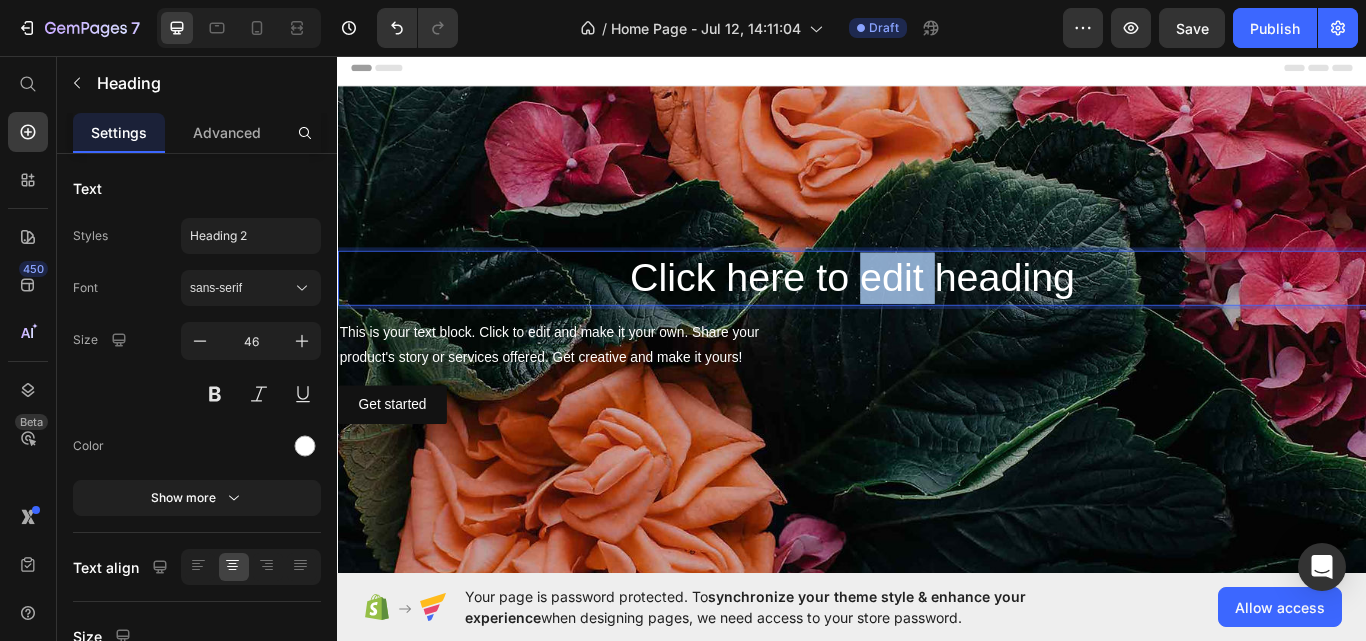 click on "Click here to edit heading" at bounding box center (937, 316) 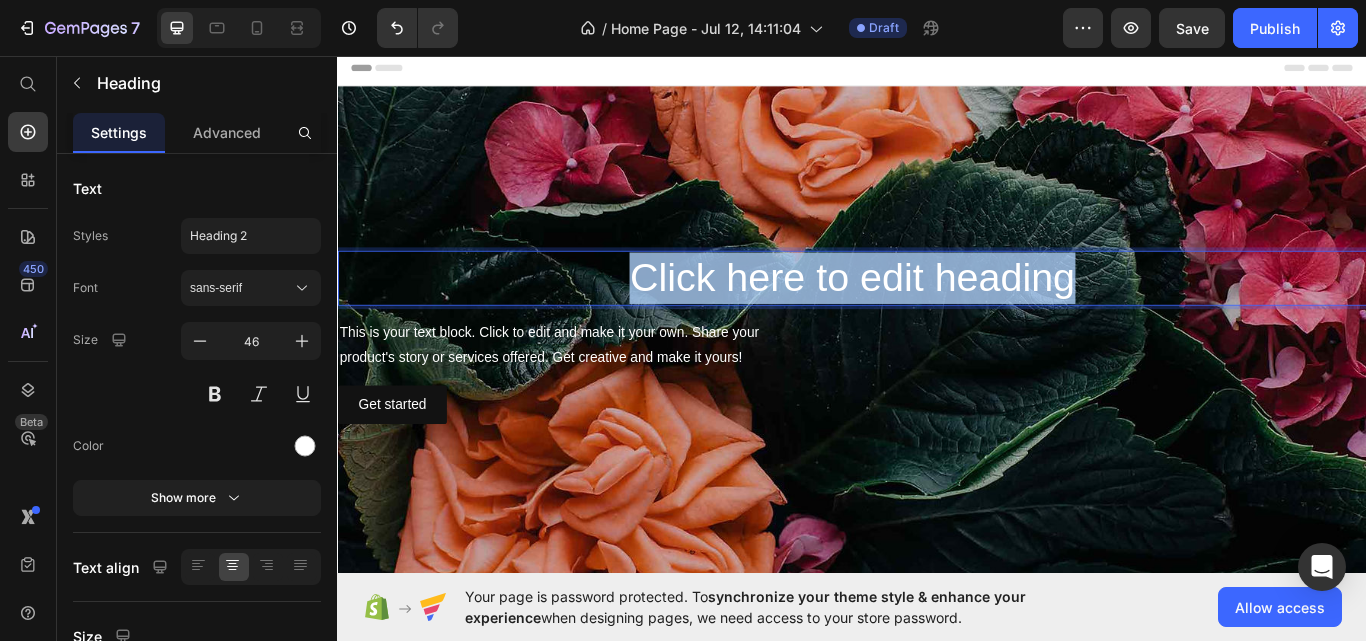 click on "Click here to edit heading" at bounding box center [937, 316] 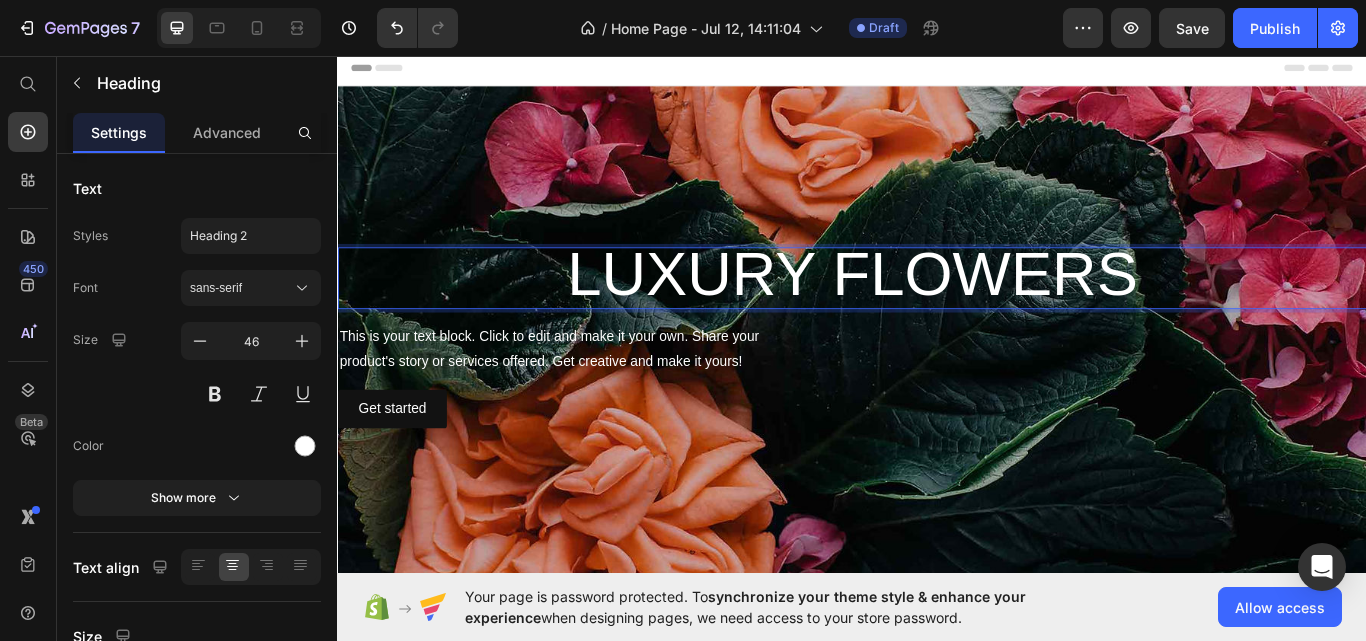 click on "LUXURY FLOWERS" at bounding box center (937, 311) 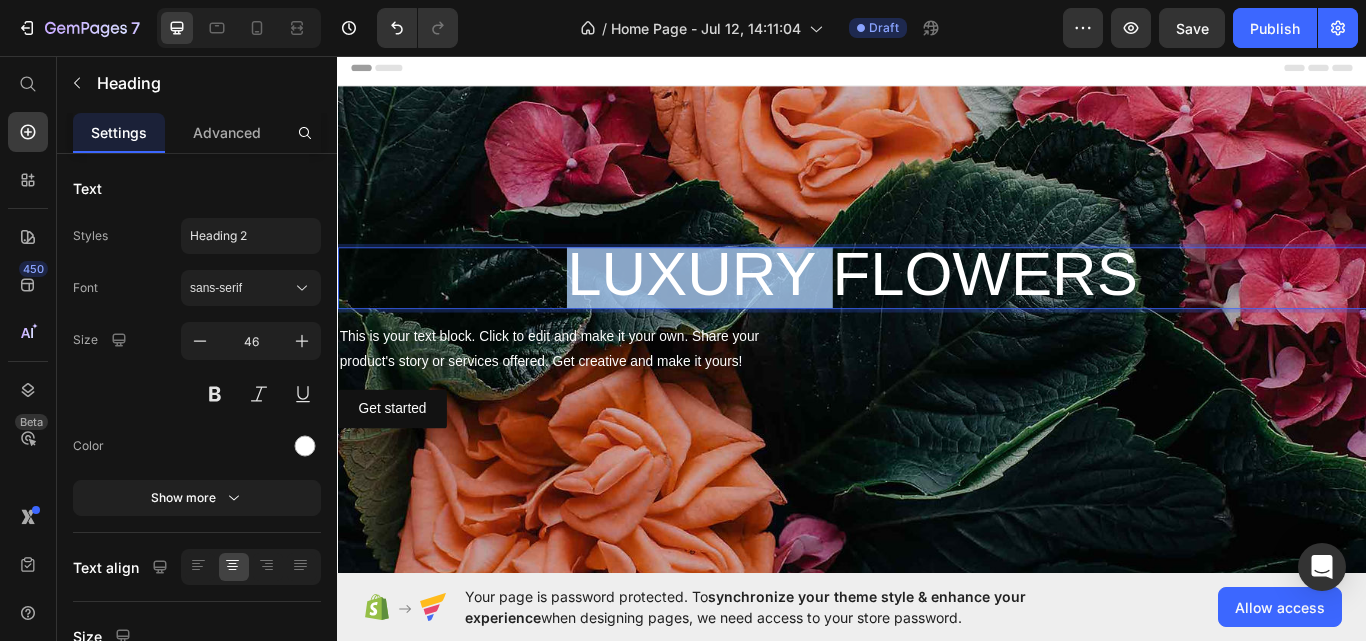 click on "LUXURY FLOWERS" at bounding box center [937, 311] 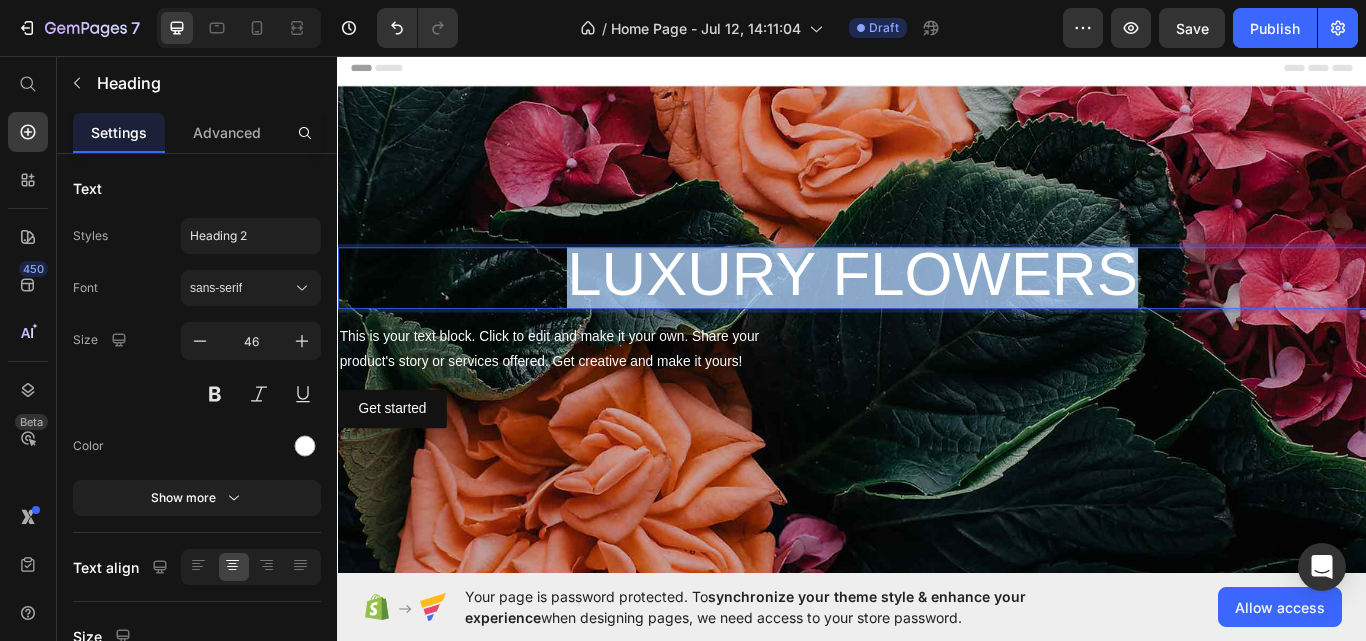 click on "LUXURY FLOWERS" at bounding box center [937, 311] 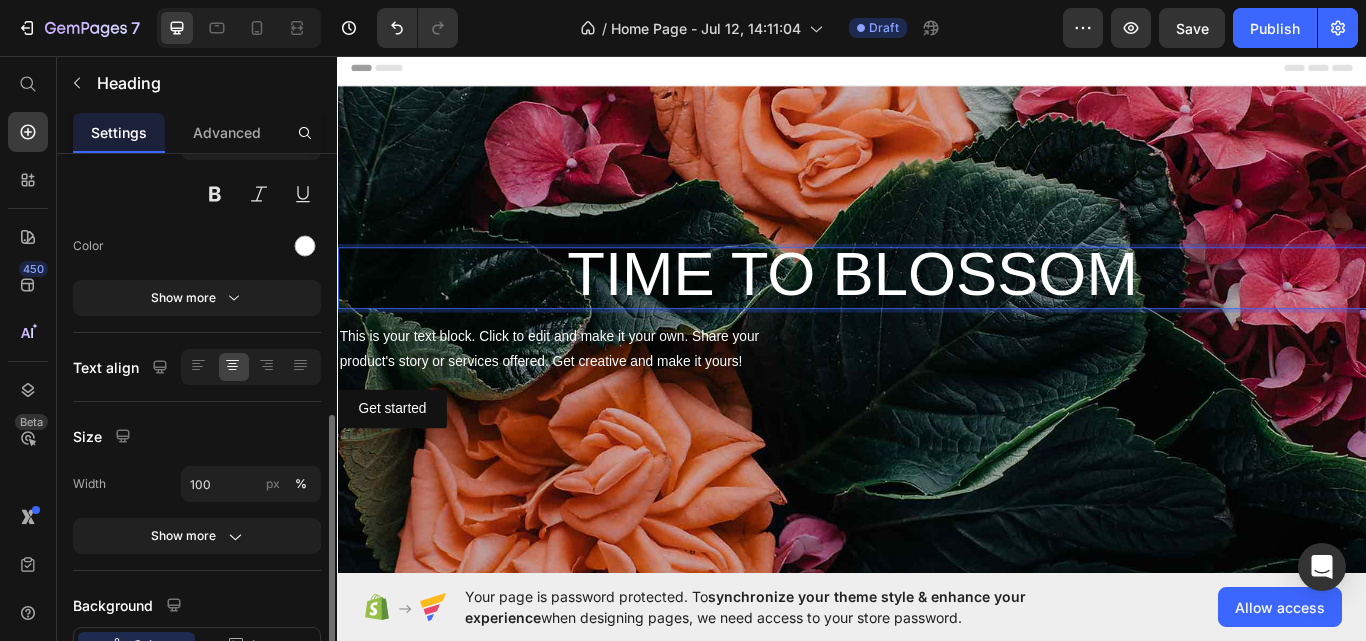 scroll, scrollTop: 300, scrollLeft: 0, axis: vertical 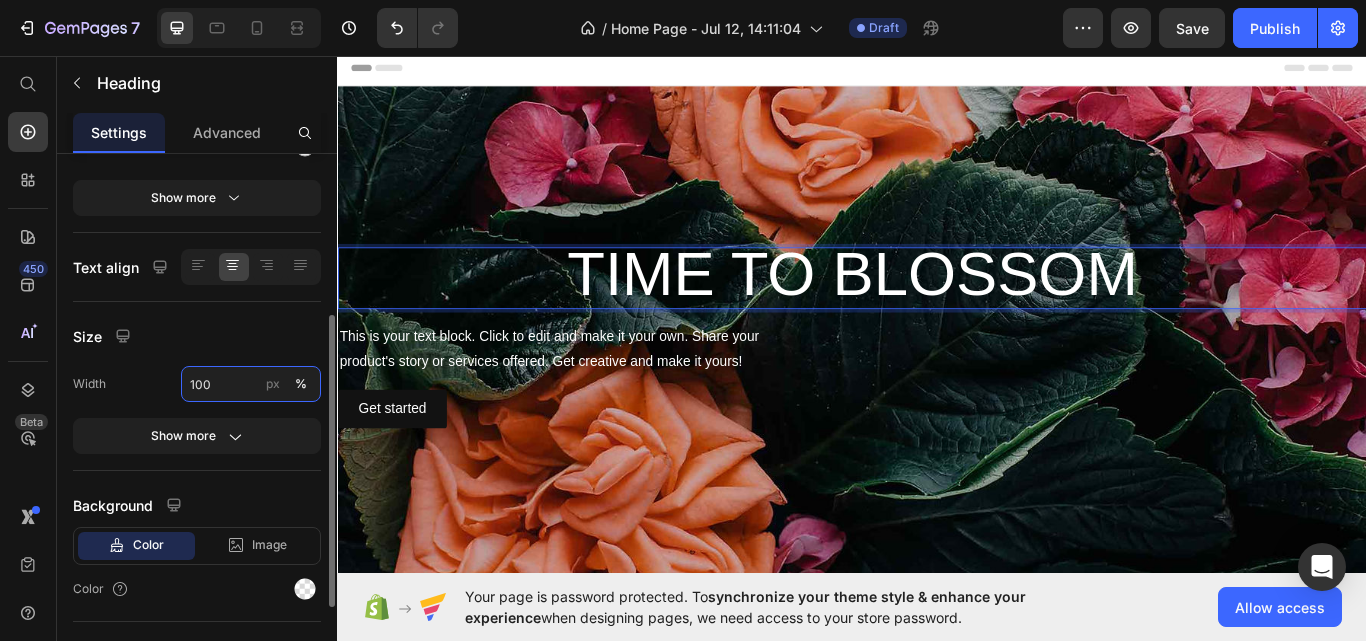 click on "100" at bounding box center (251, 384) 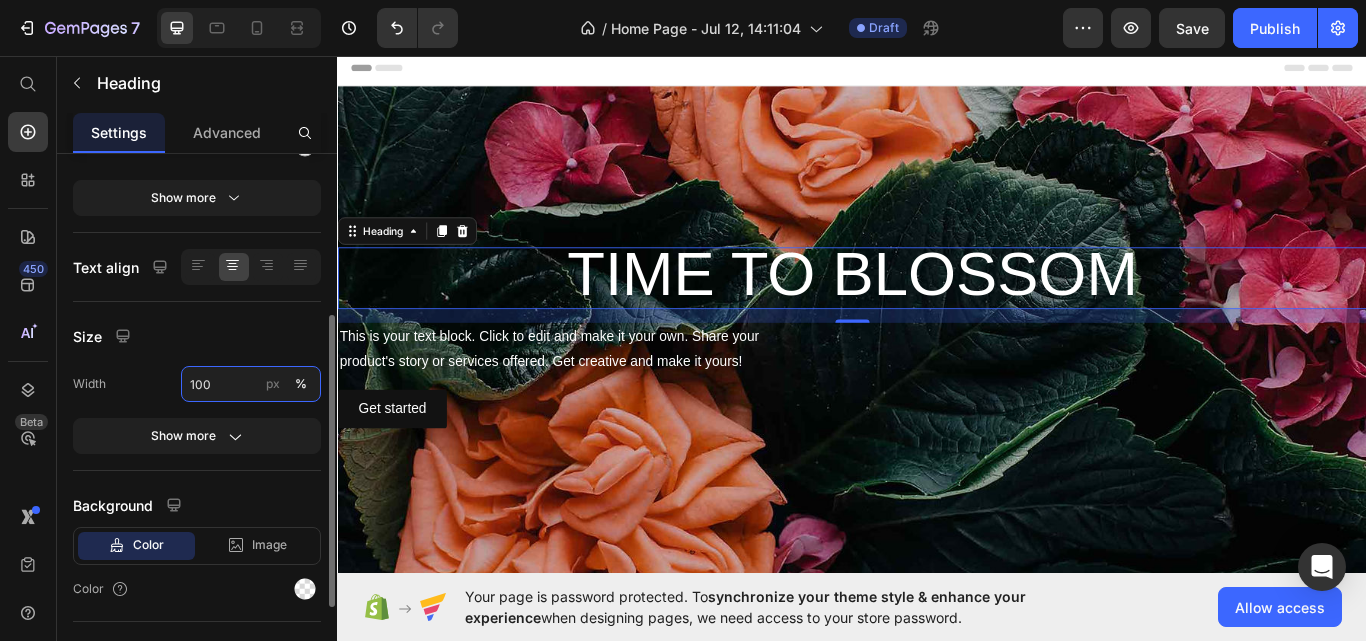 click on "100" at bounding box center [251, 384] 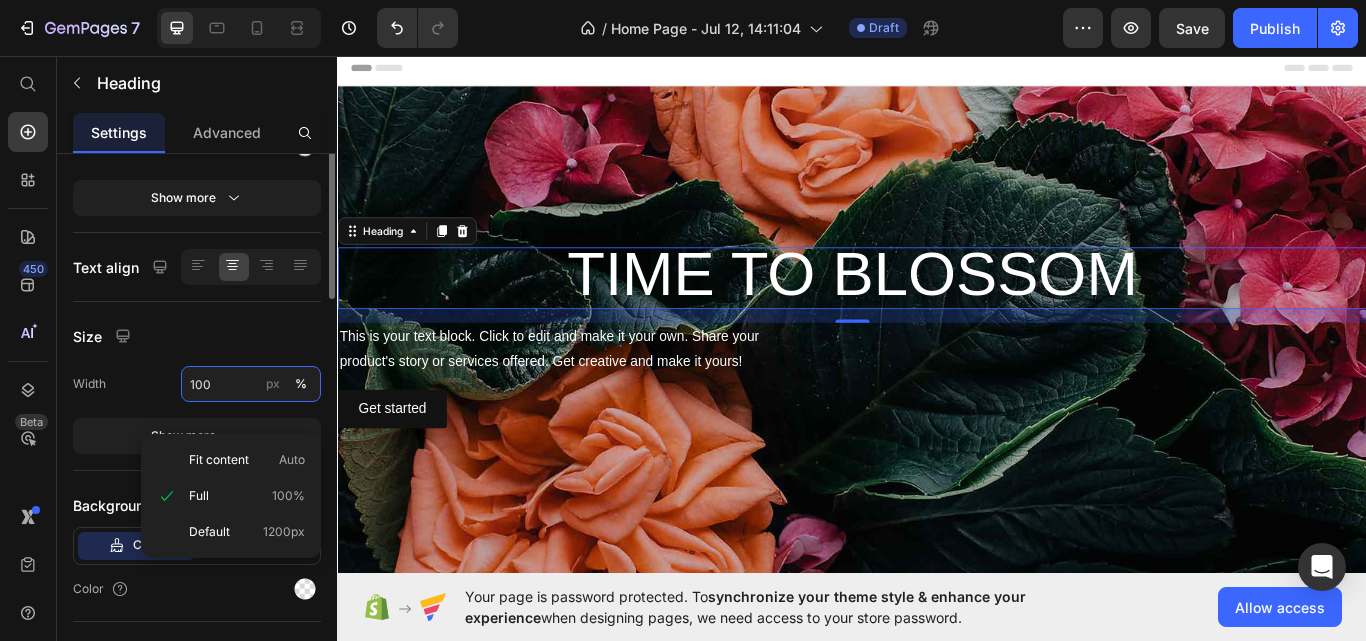 scroll, scrollTop: 100, scrollLeft: 0, axis: vertical 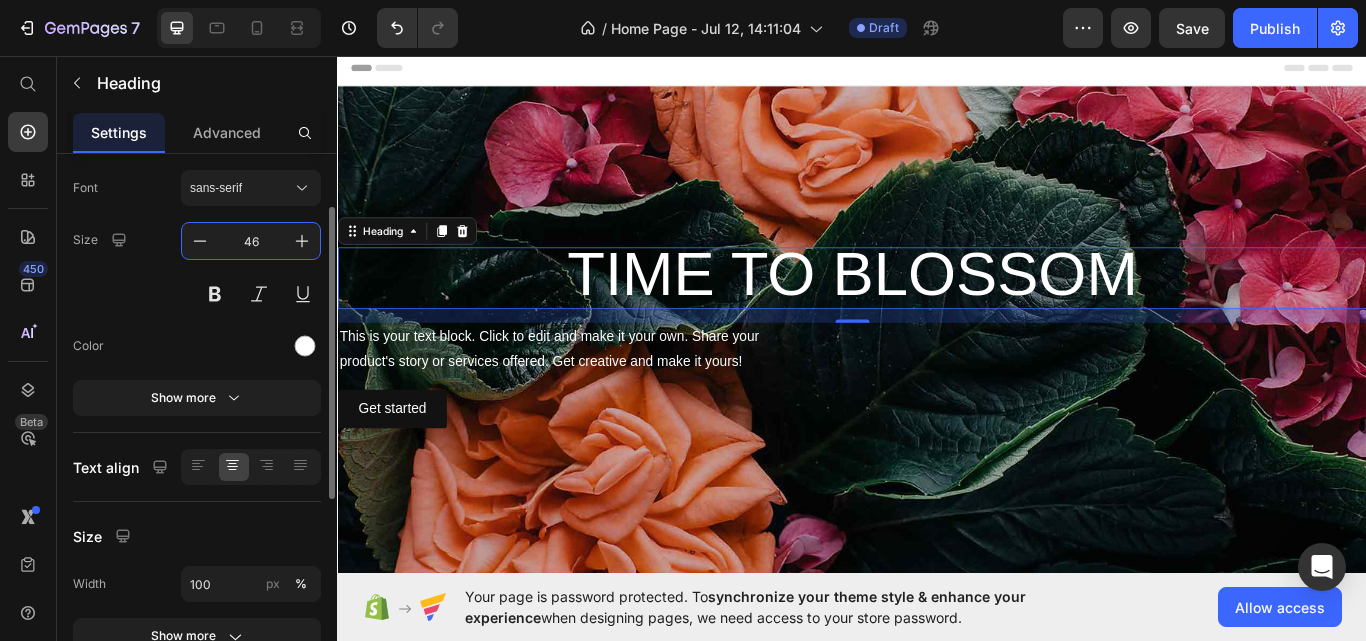 click on "46" at bounding box center (251, 241) 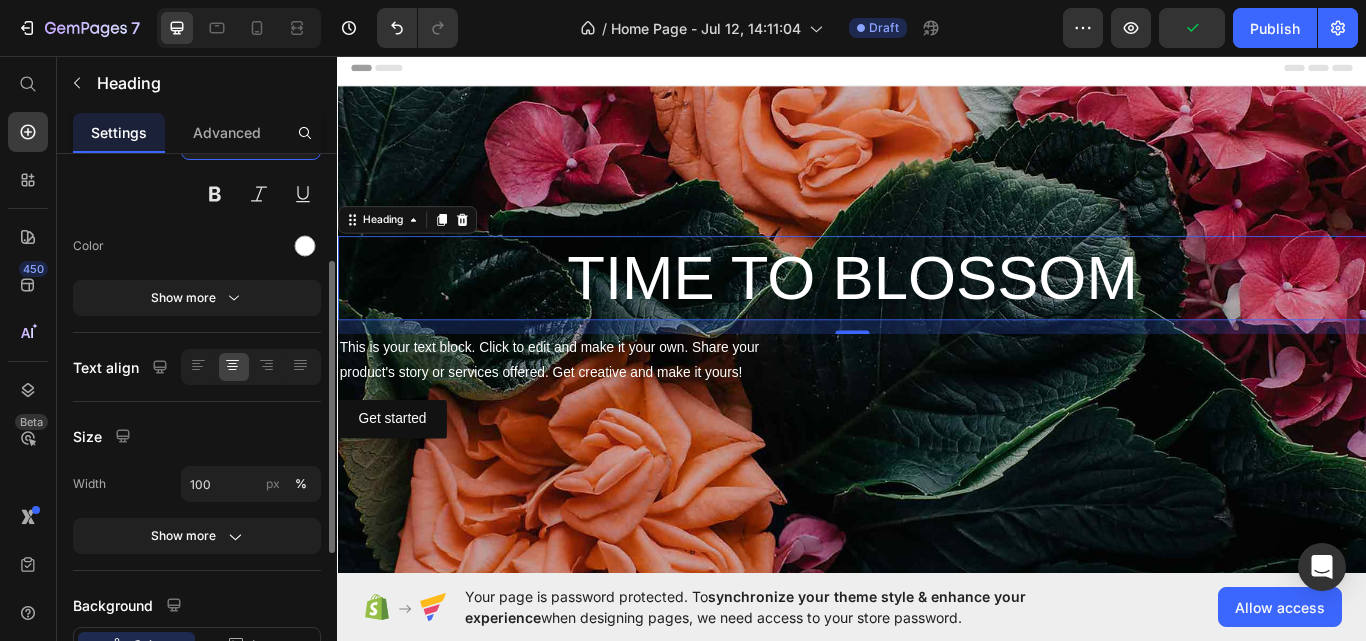 scroll, scrollTop: 100, scrollLeft: 0, axis: vertical 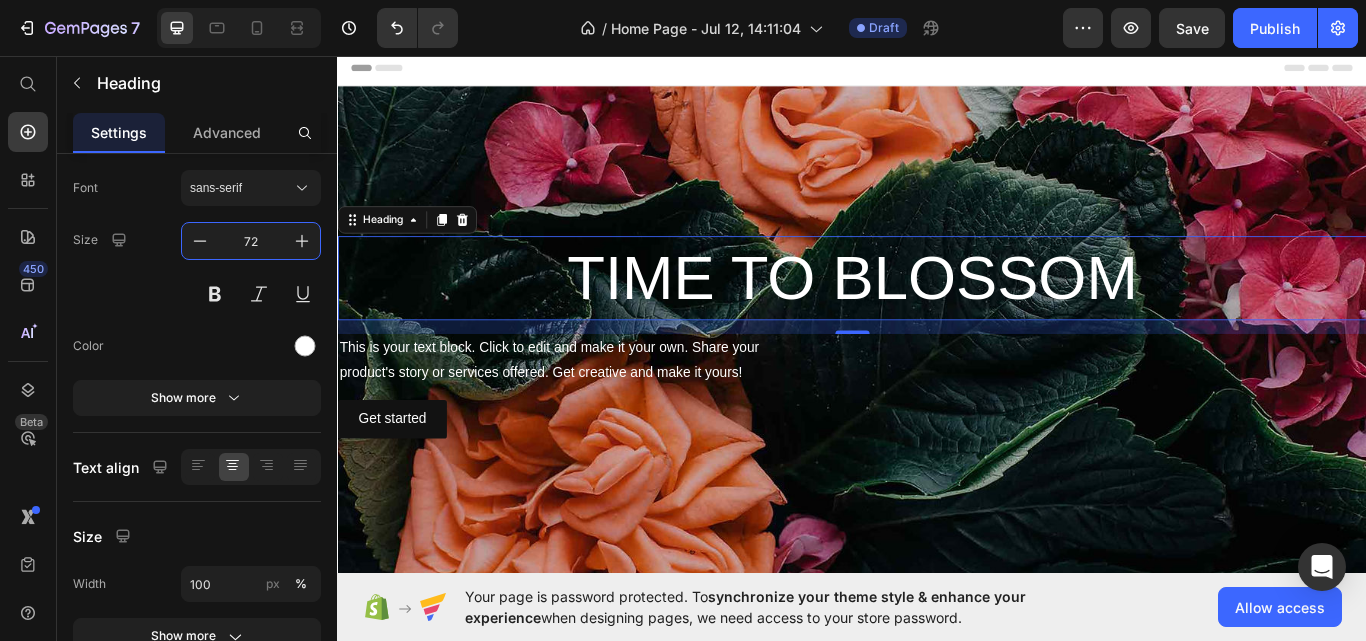 type on "72" 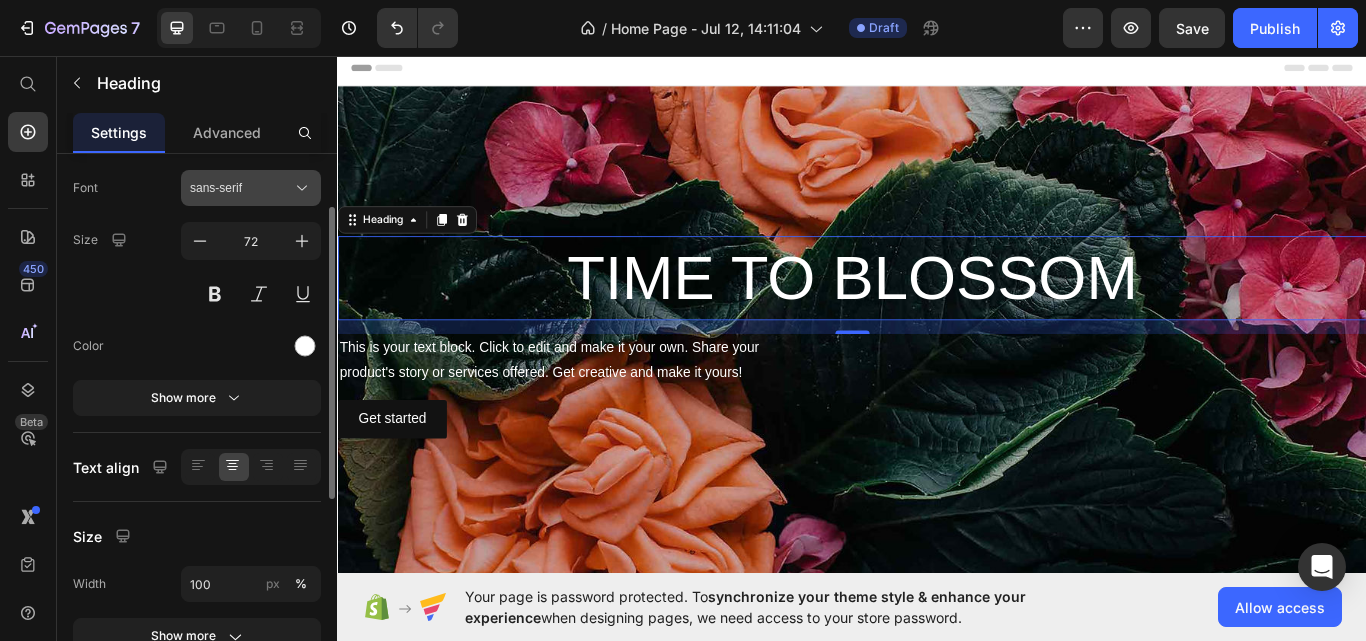 click on "sans-serif" at bounding box center [241, 188] 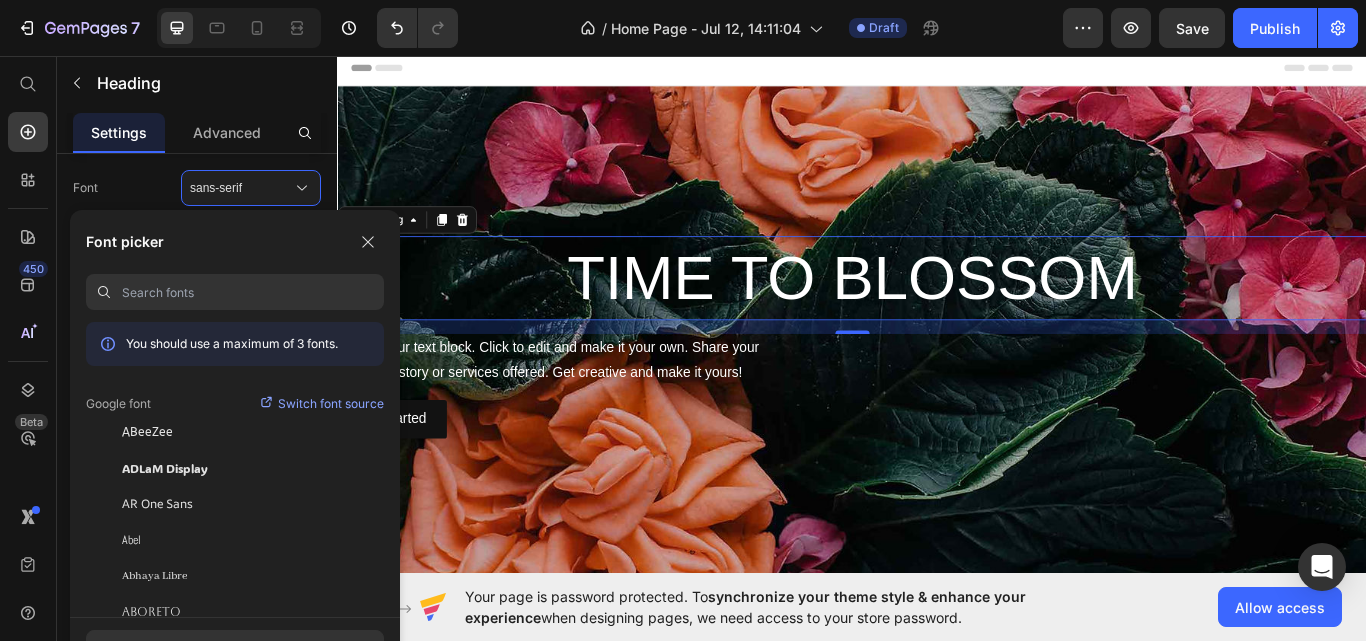 paste on "avenir" 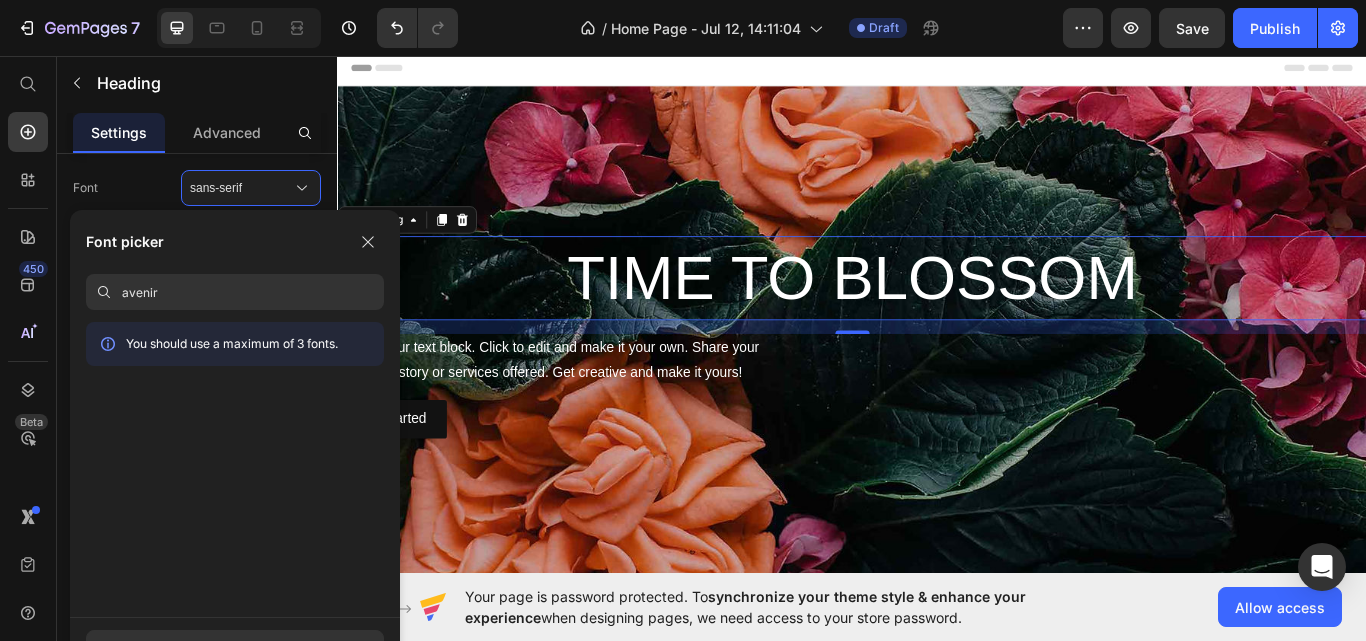 paste on "avenir-lt-w01_85-heavy1475544" 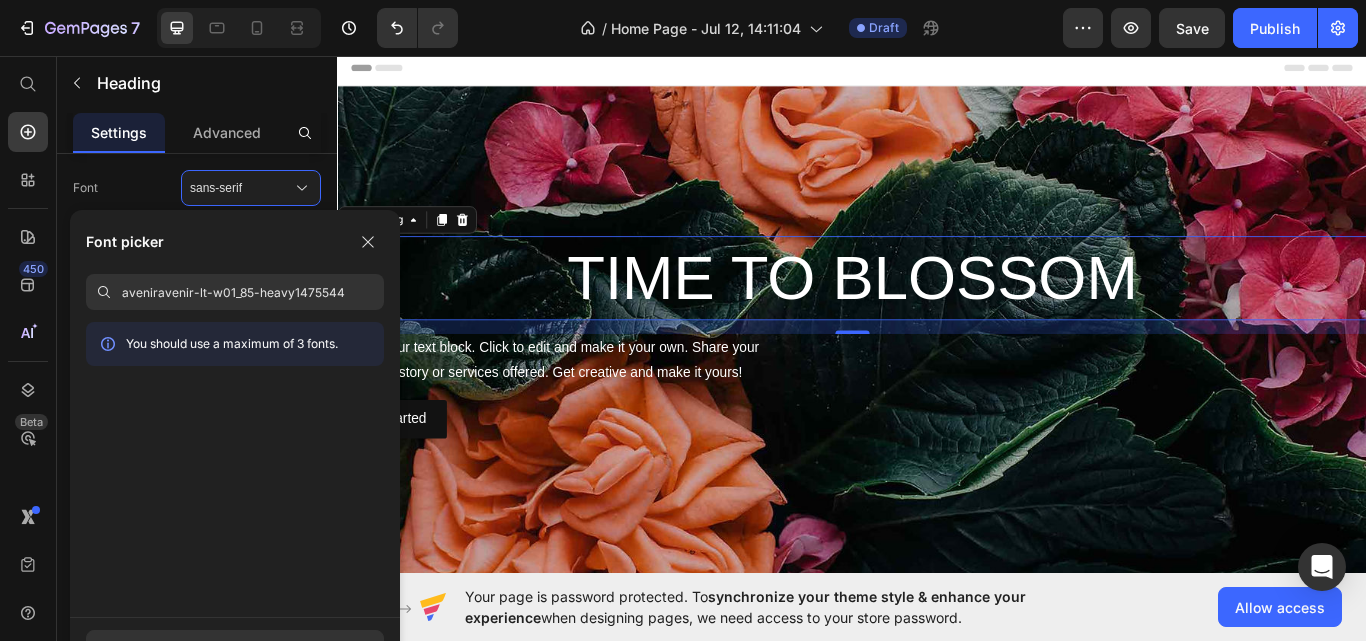 drag, startPoint x: 154, startPoint y: 293, endPoint x: 129, endPoint y: 290, distance: 25.179358 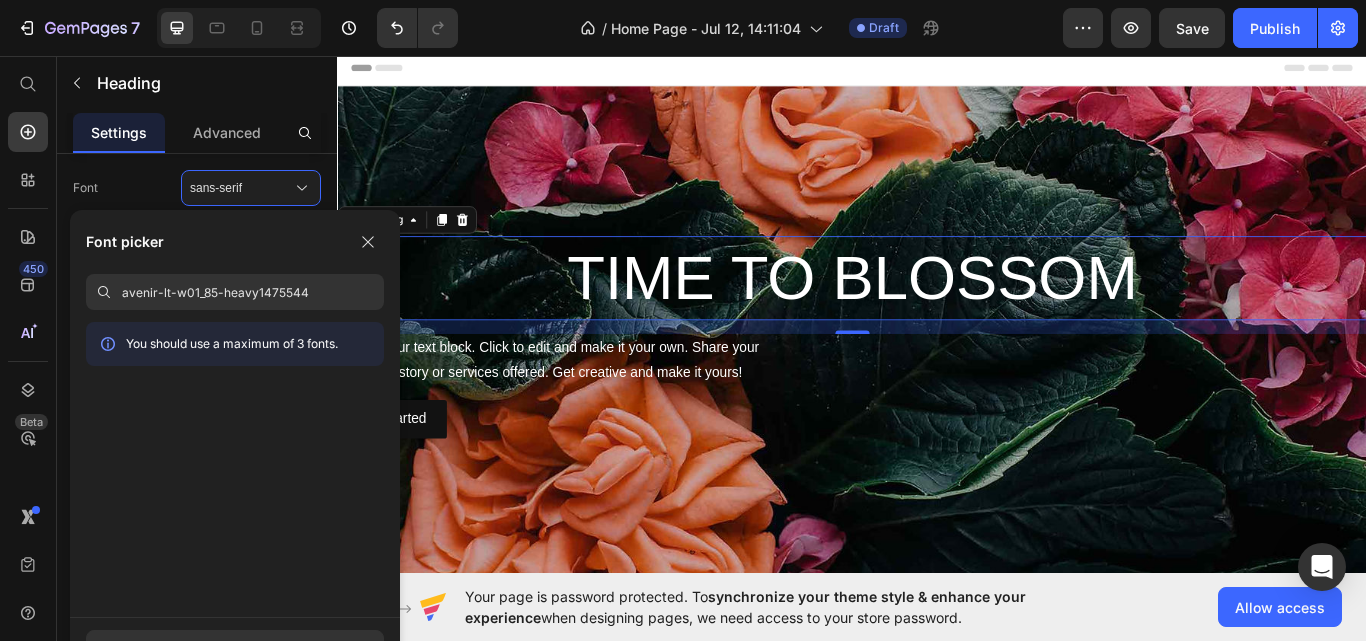 click on "avenir-lt-w01_85-heavy1475544" at bounding box center [253, 292] 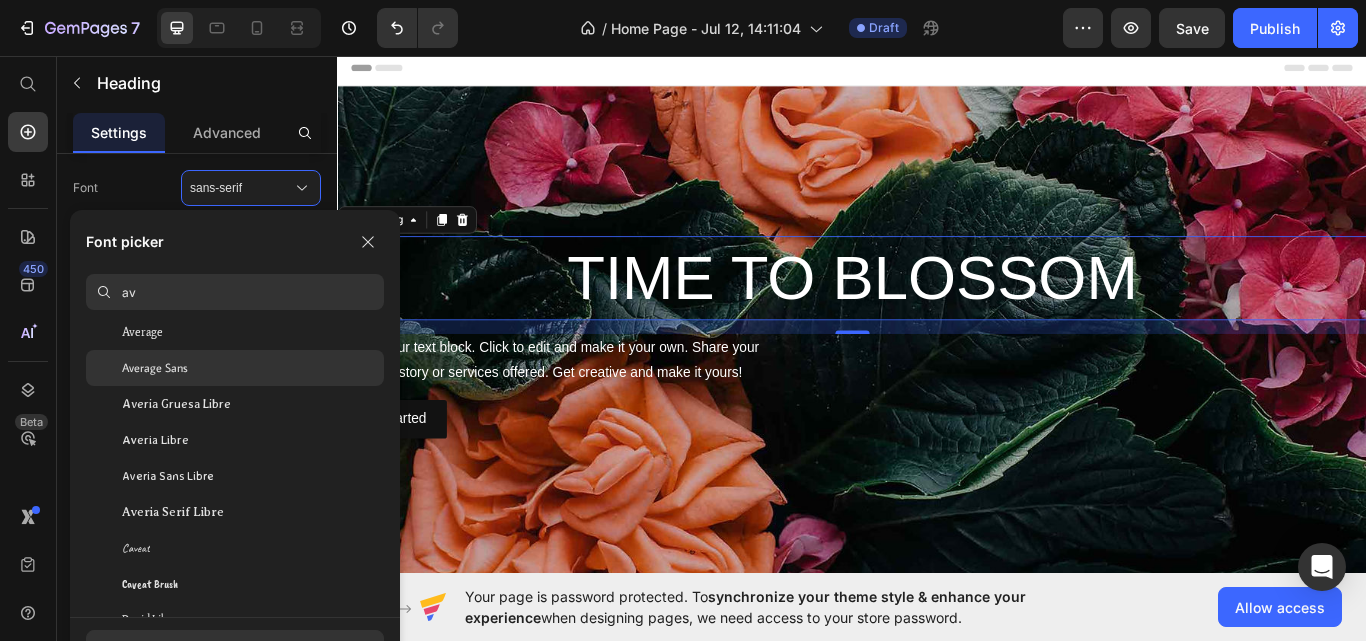 scroll, scrollTop: 200, scrollLeft: 0, axis: vertical 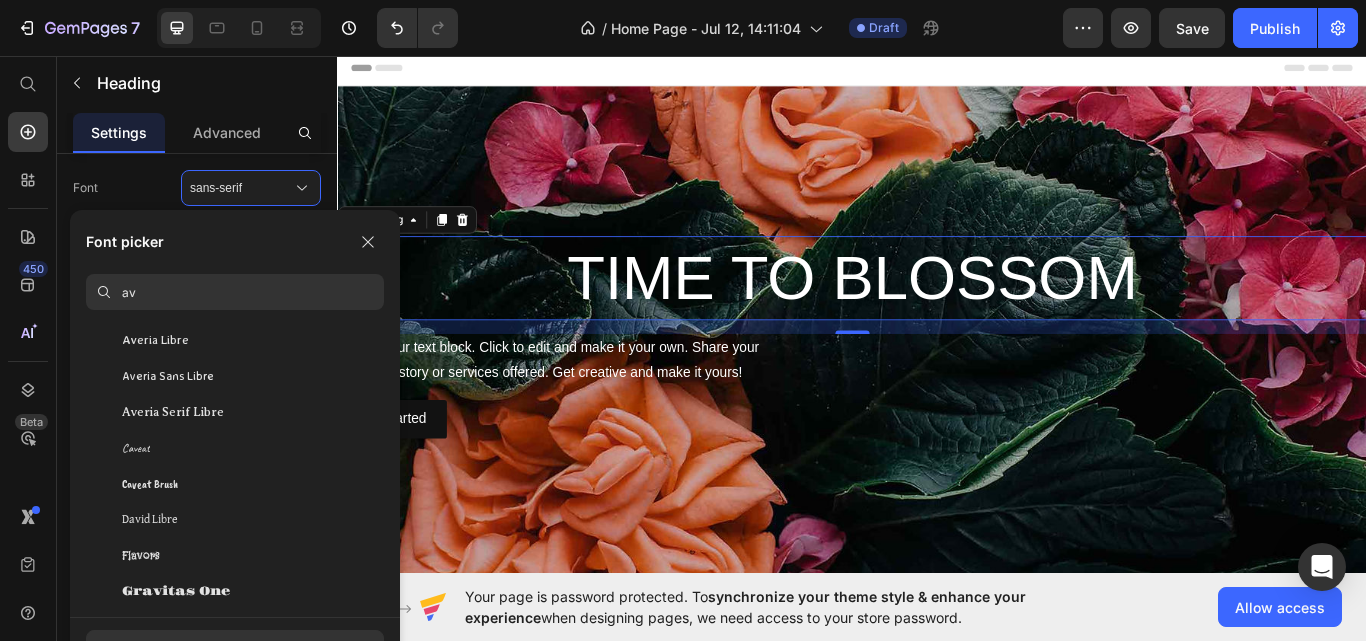 type on "av" 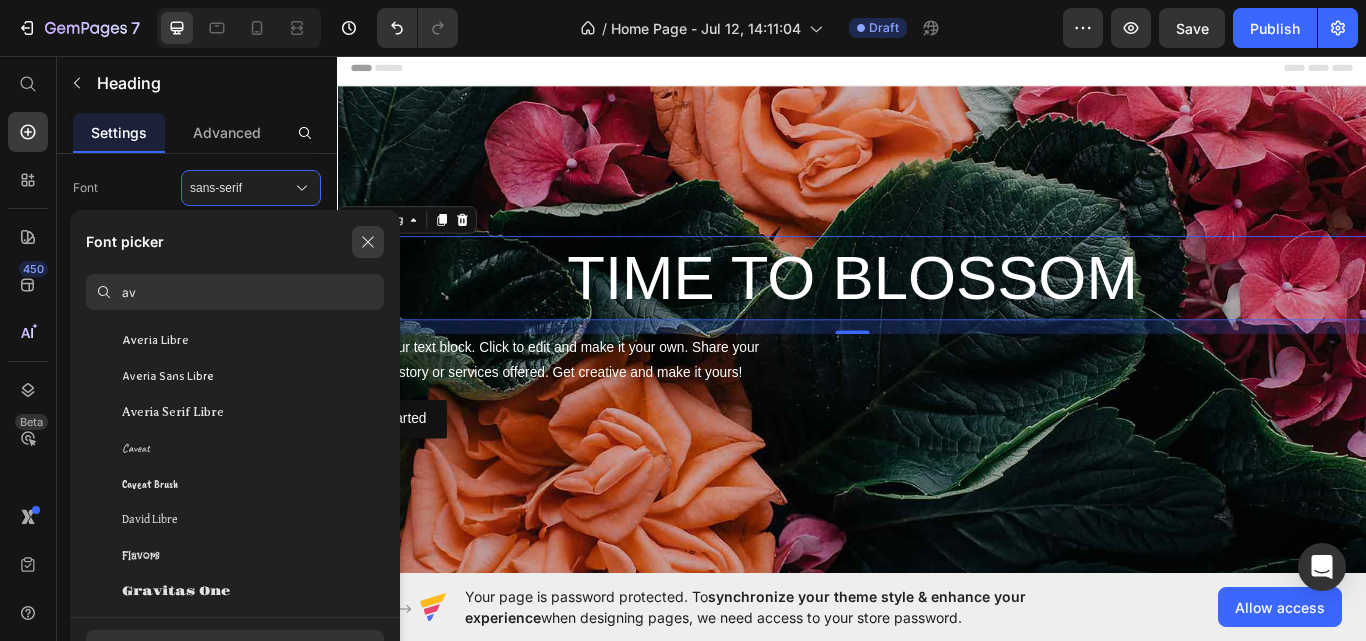 click 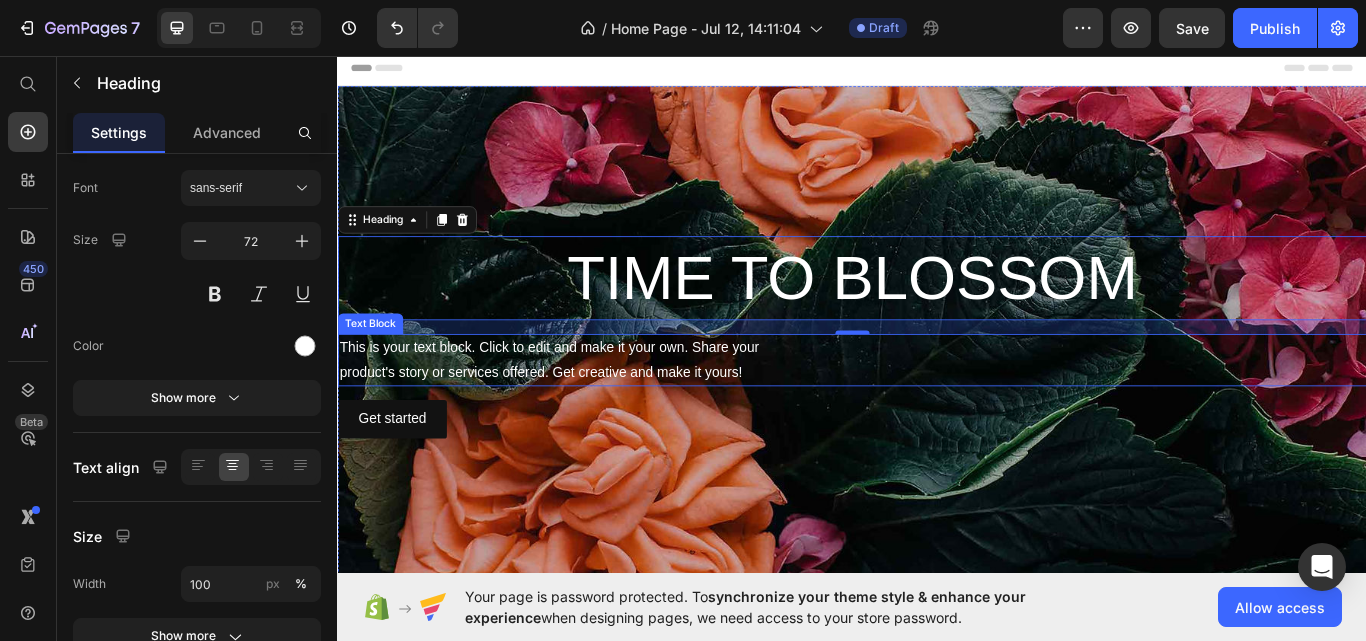 click on "This is your text block. Click to edit and make it your own. Share your                       product's story or services offered. Get creative and make it yours!" at bounding box center [937, 412] 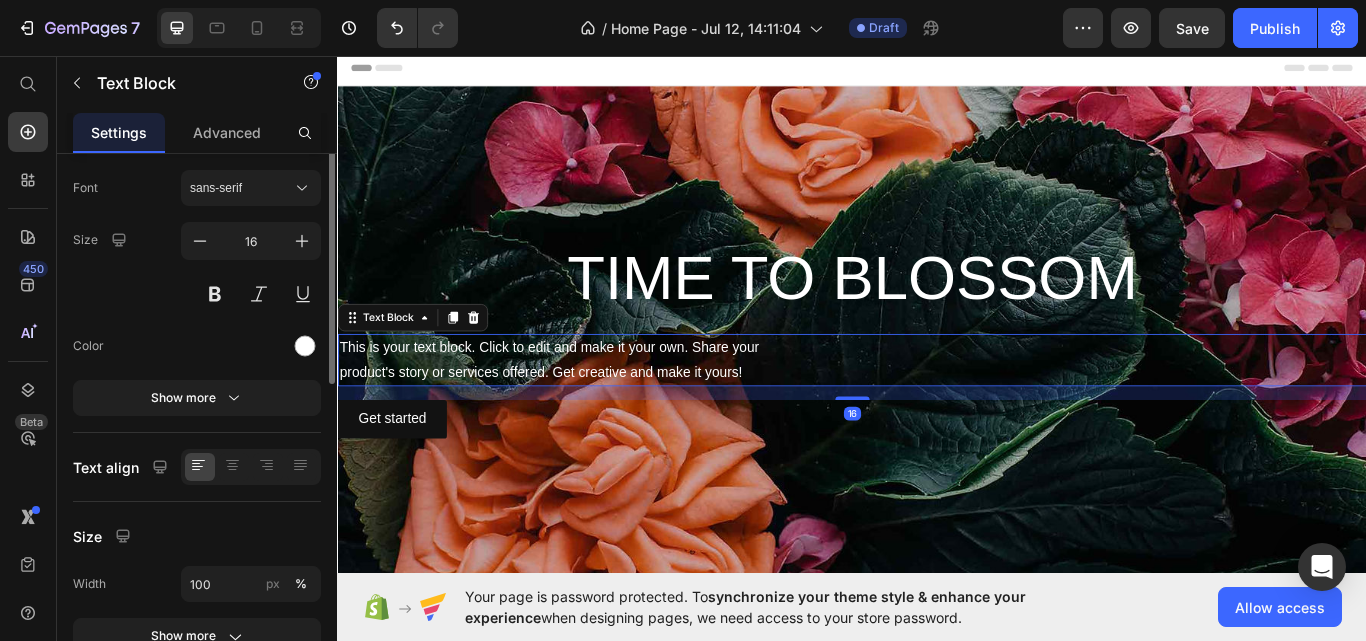scroll, scrollTop: 0, scrollLeft: 0, axis: both 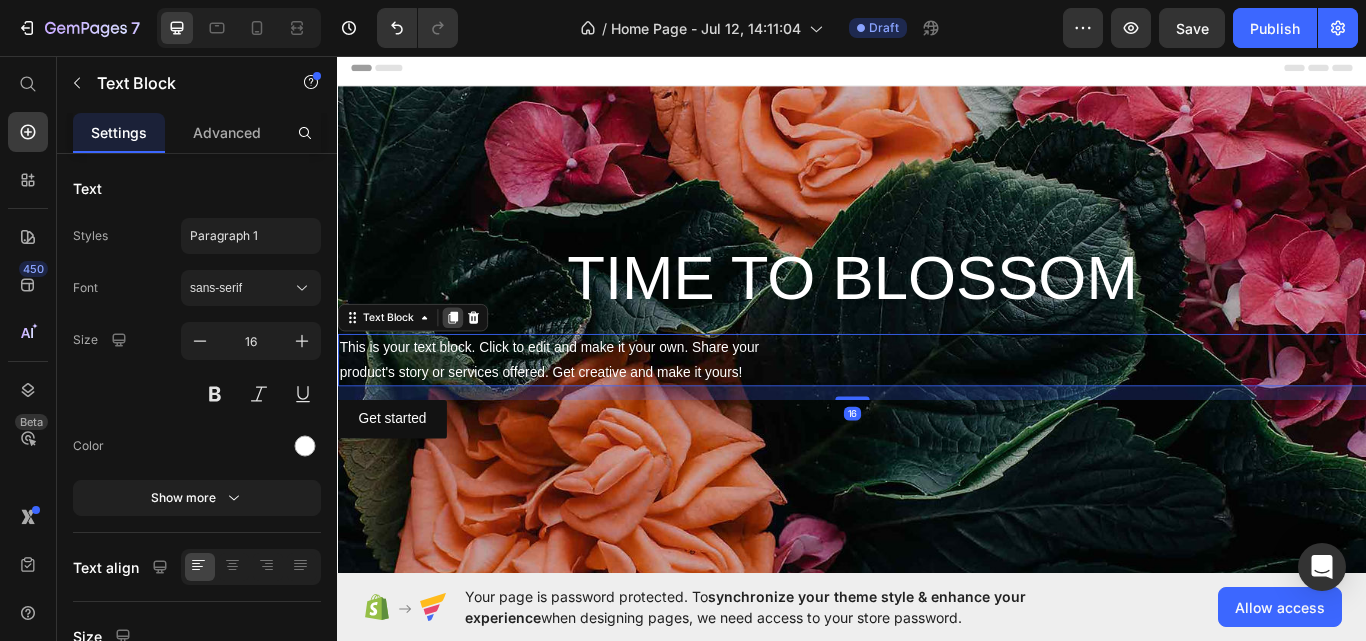 click 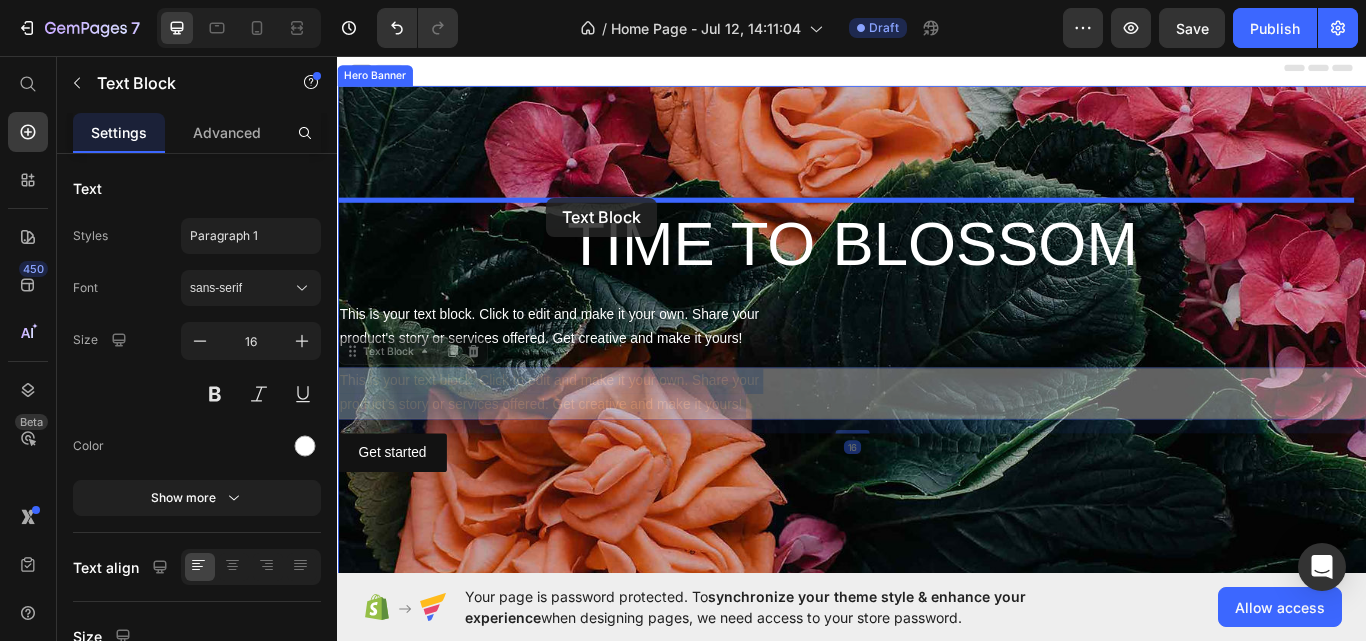 drag, startPoint x: 511, startPoint y: 444, endPoint x: 581, endPoint y: 222, distance: 232.77457 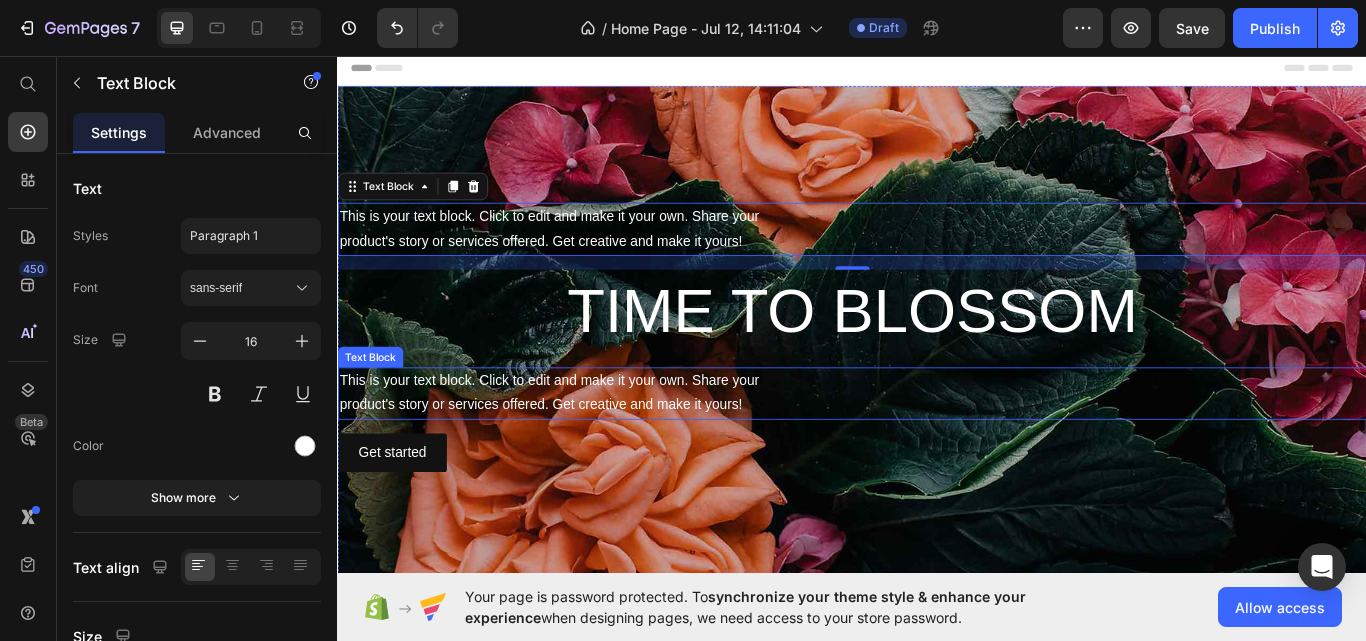 click on "This is your text block. Click to edit and make it your own. Share your                       product's story or services offered. Get creative and make it yours!" at bounding box center (937, 451) 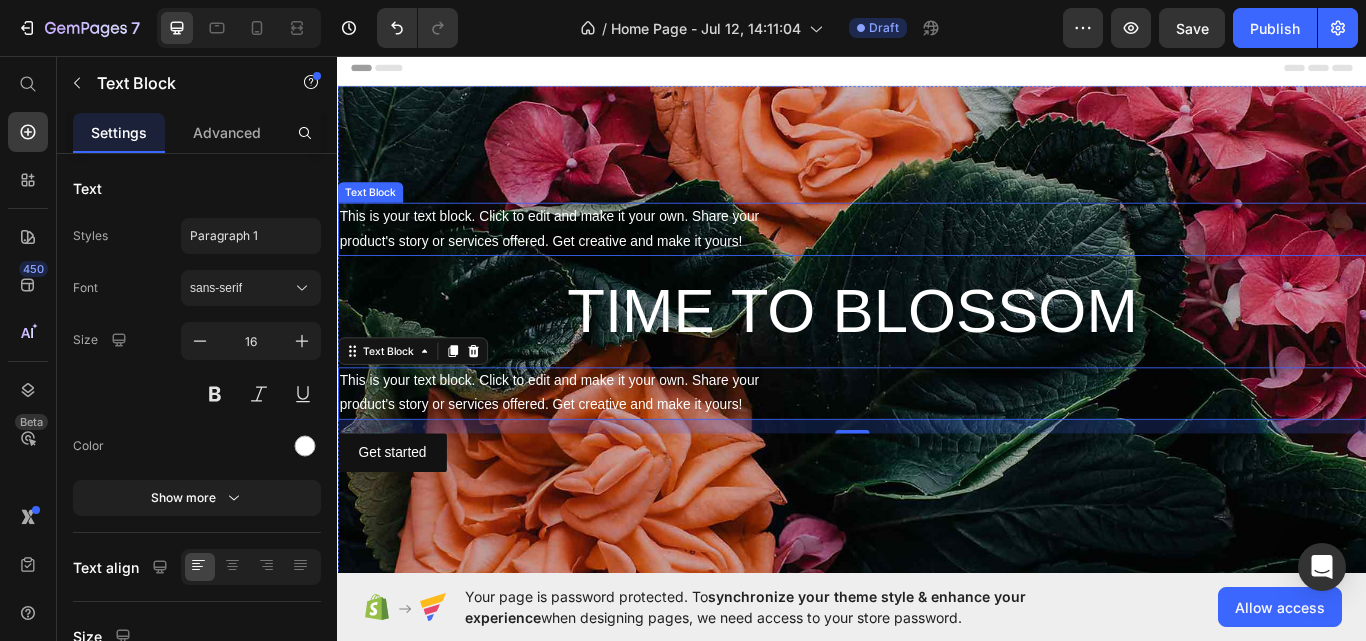 click on "This is your text block. Click to edit and make it your own. Share your product's story or services offered. Get creative and make it yours!" at bounding box center (937, 259) 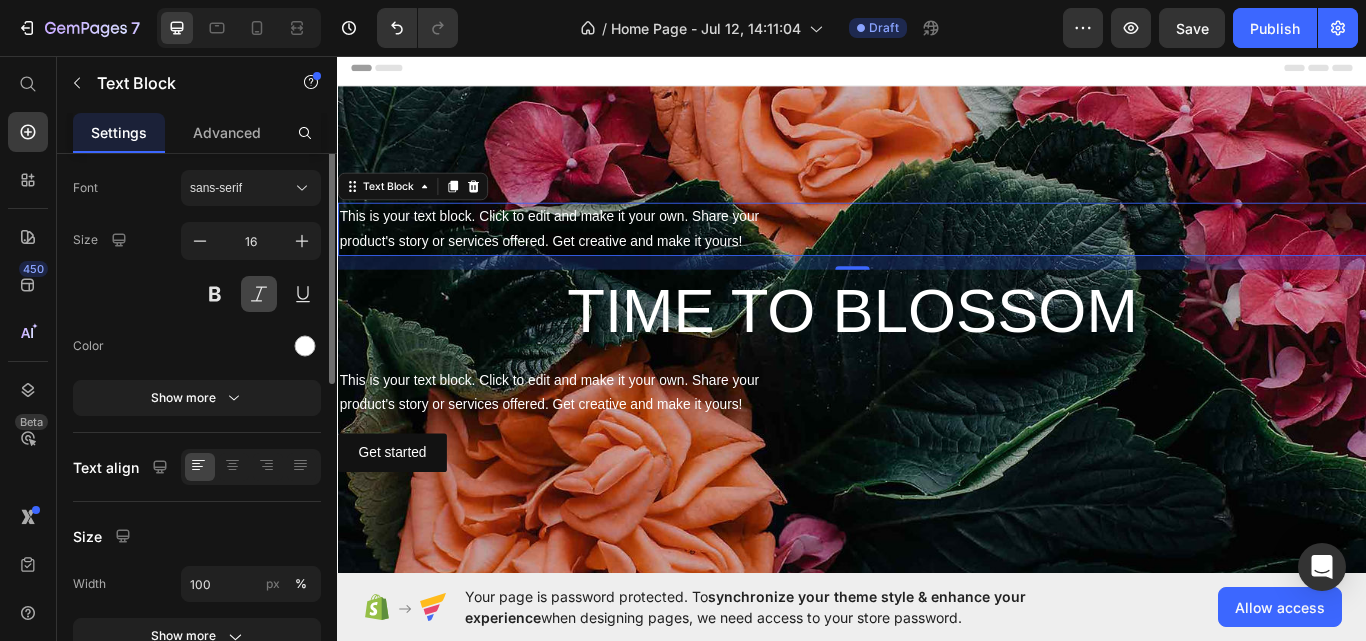 scroll, scrollTop: 0, scrollLeft: 0, axis: both 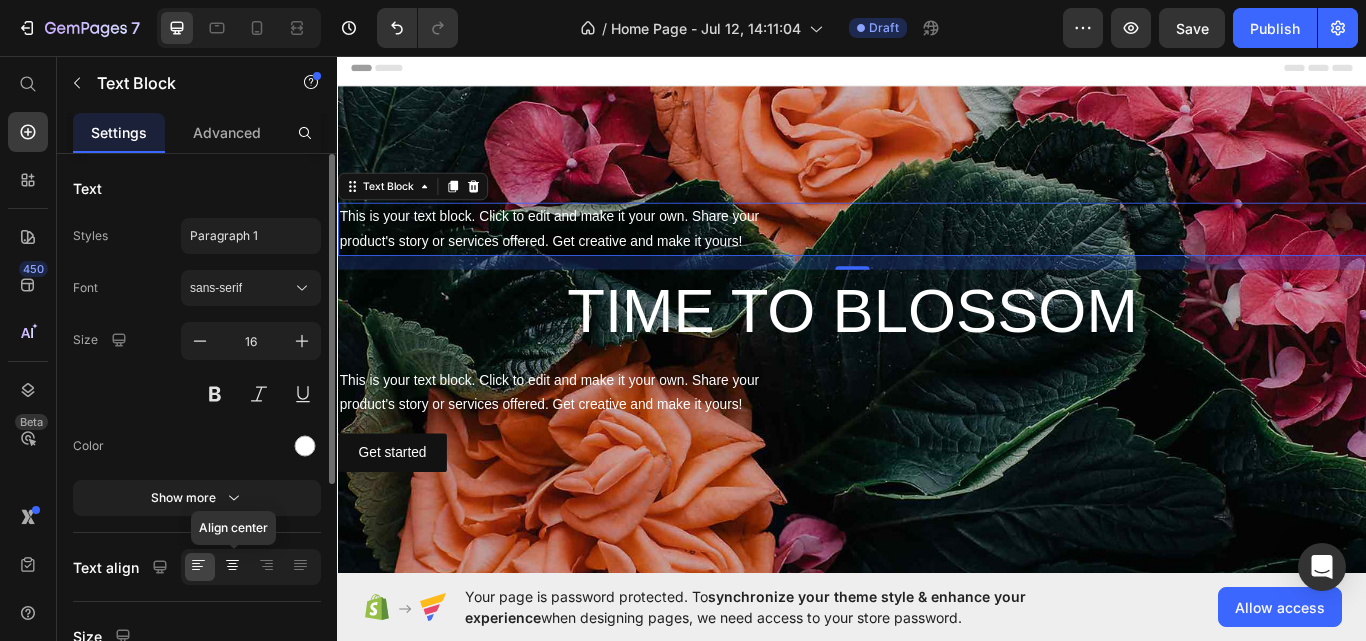 click 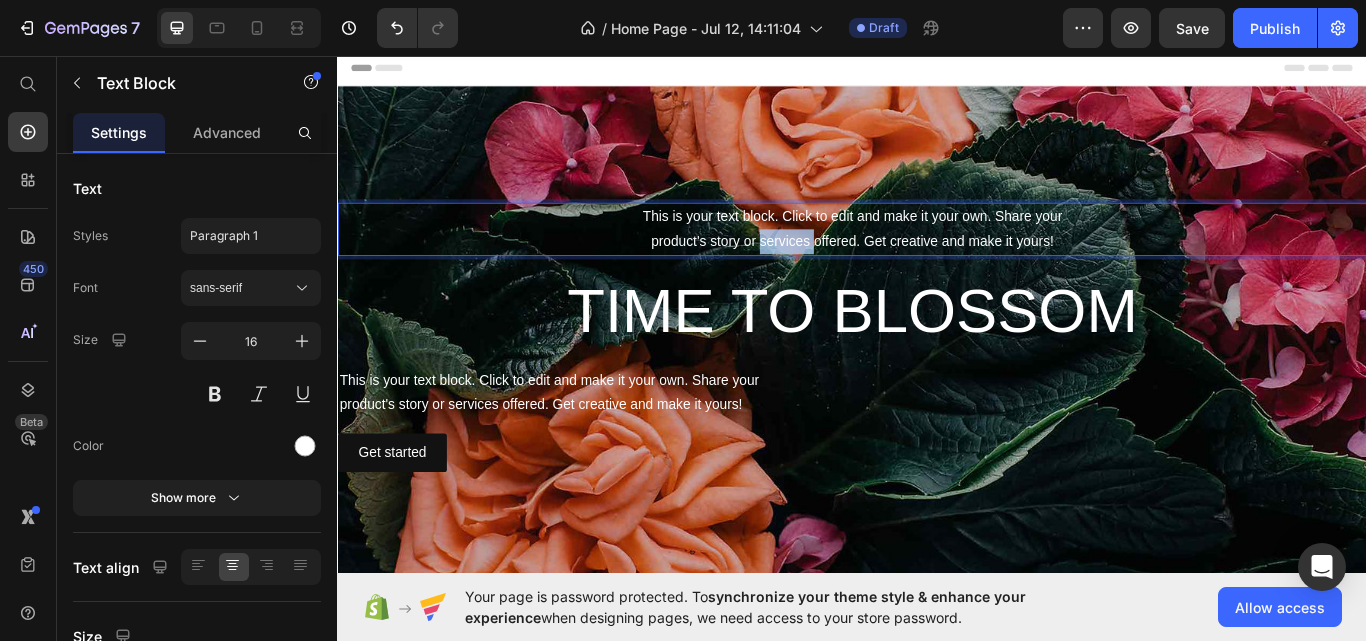 click on "This is your text block. Click to edit and make it your own. Share your product's story or services offered. Get creative and make it yours!" at bounding box center [937, 259] 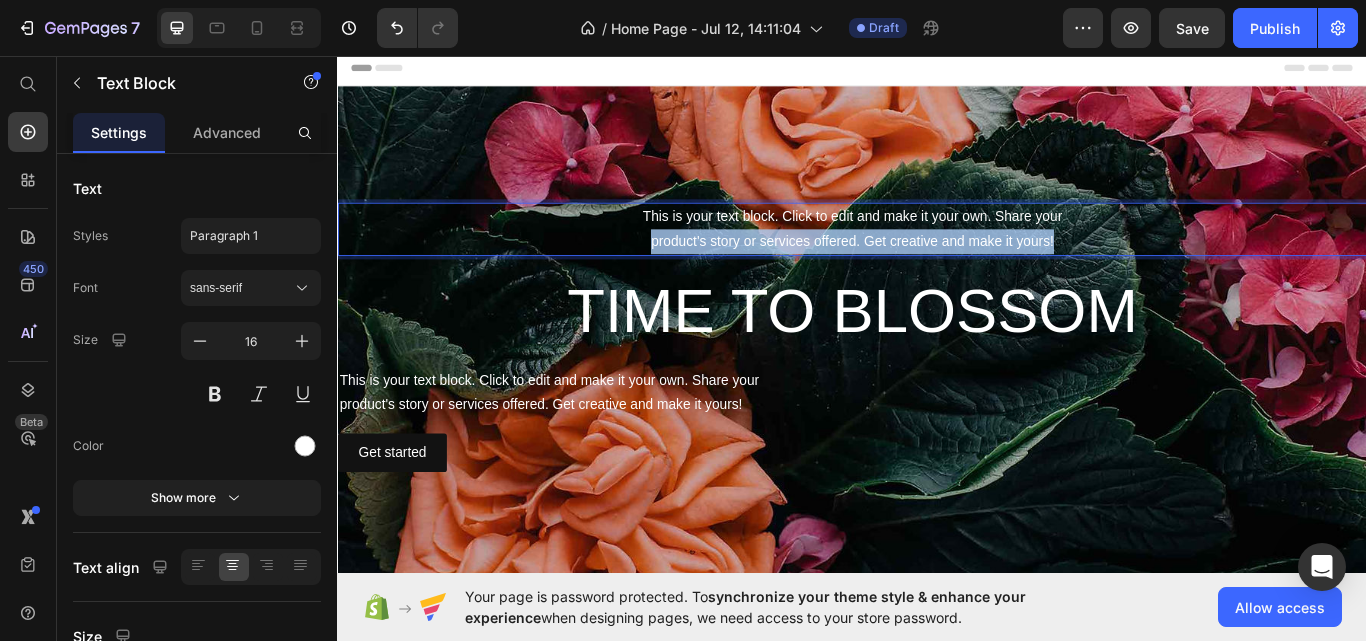 click on "This is your text block. Click to edit and make it your own. Share your product's story or services offered. Get creative and make it yours!" at bounding box center (937, 259) 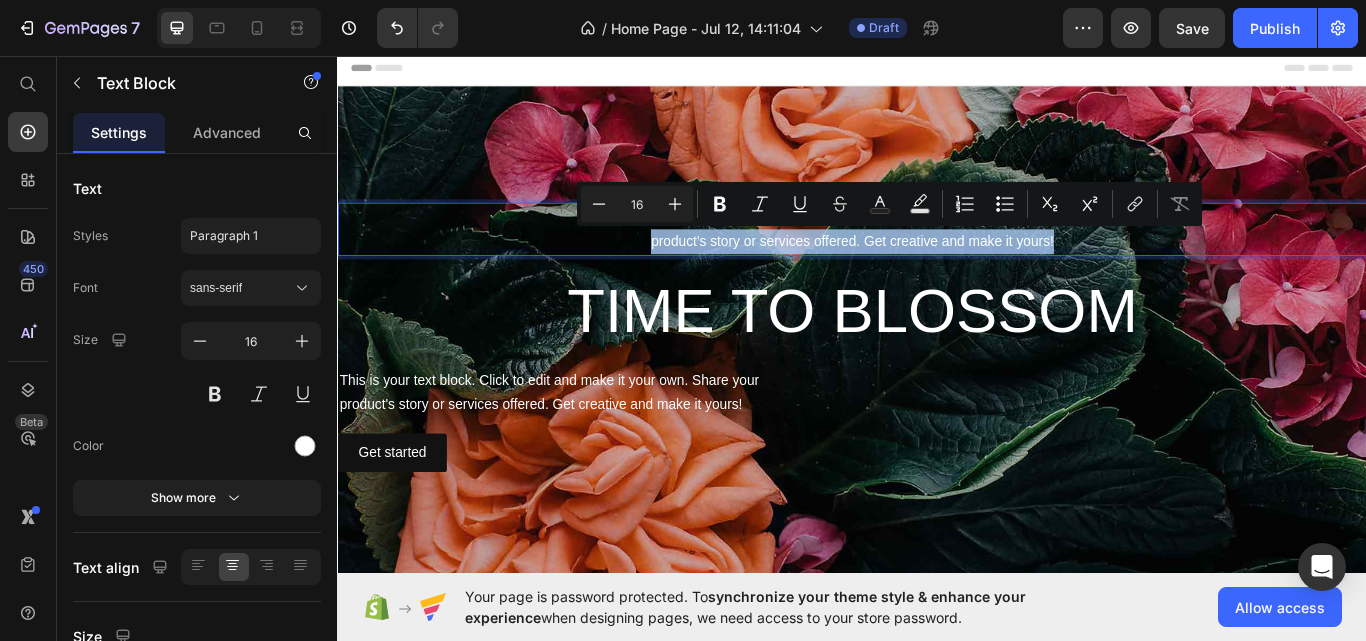 click on "This is your text block. Click to edit and make it your own. Share your product's story or services offered. Get creative and make it yours!" at bounding box center [937, 259] 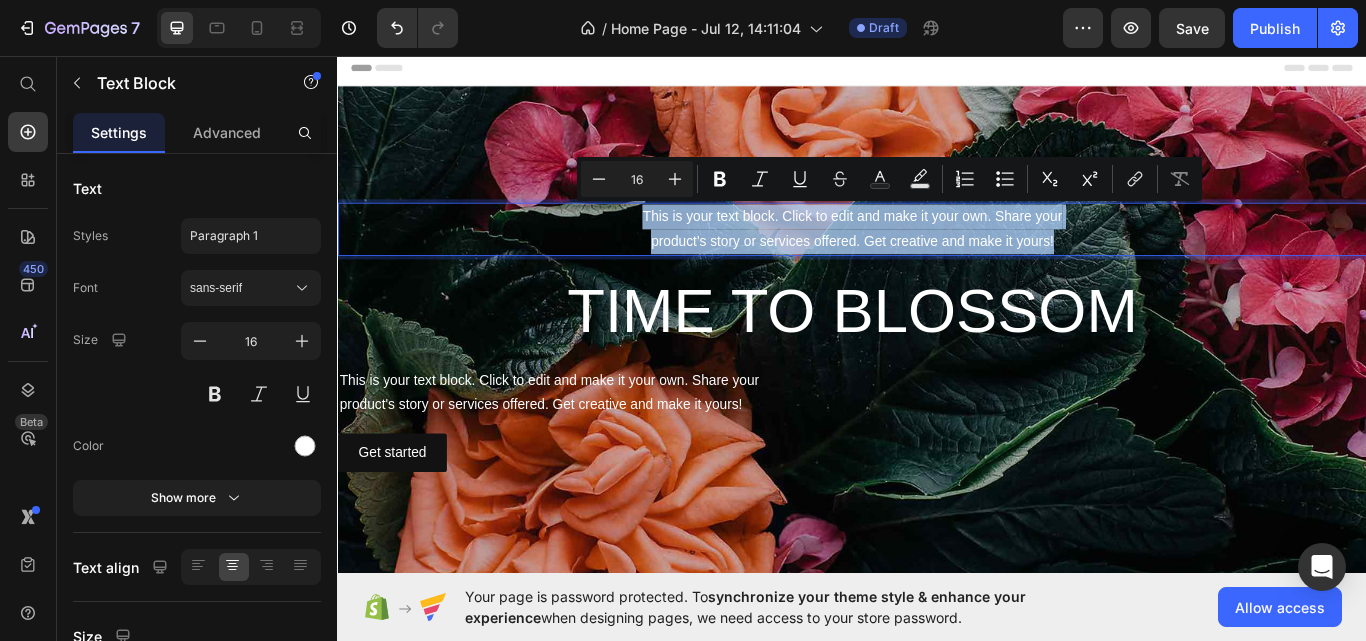 drag, startPoint x: 682, startPoint y: 235, endPoint x: 1247, endPoint y: 263, distance: 565.69336 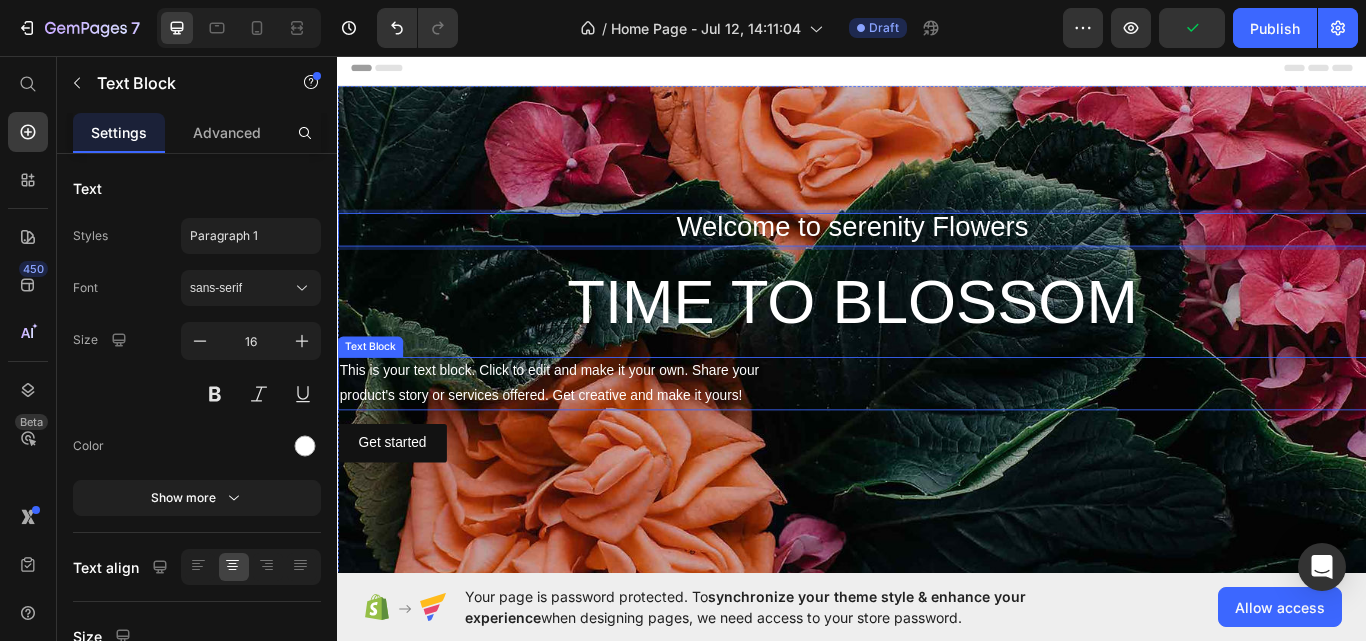 click on "This is your text block. Click to edit and make it your own. Share your                       product's story or services offered. Get creative and make it yours!" at bounding box center [937, 439] 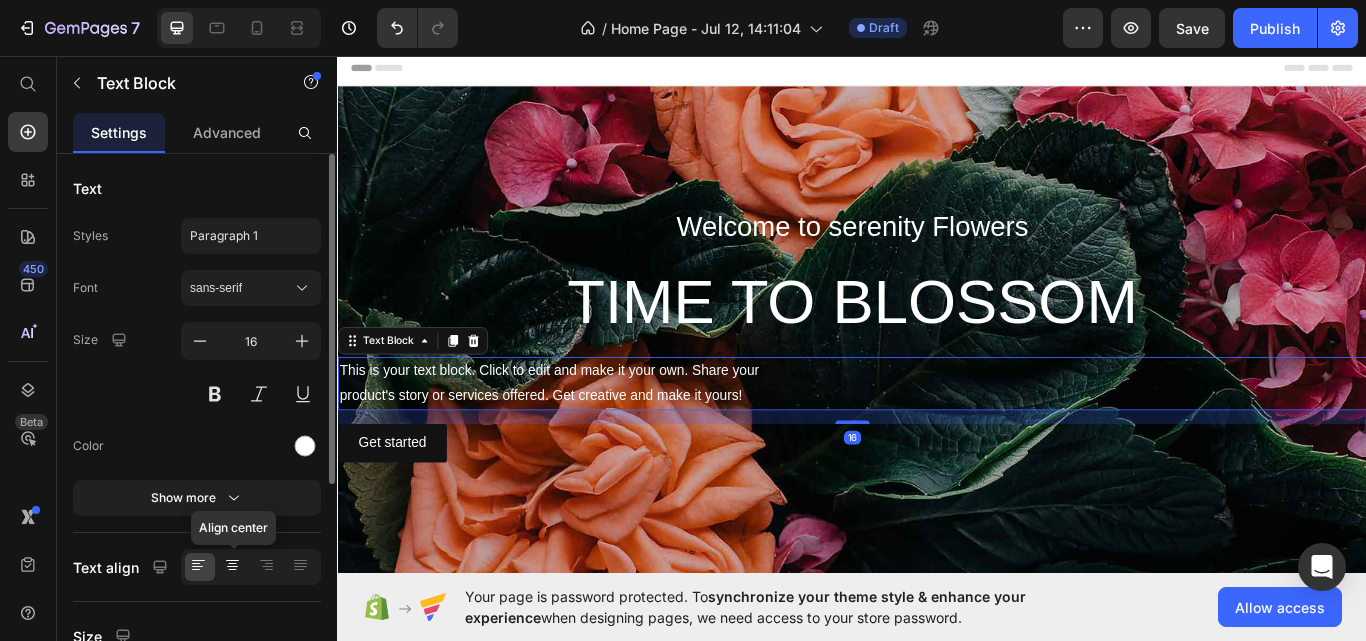 click 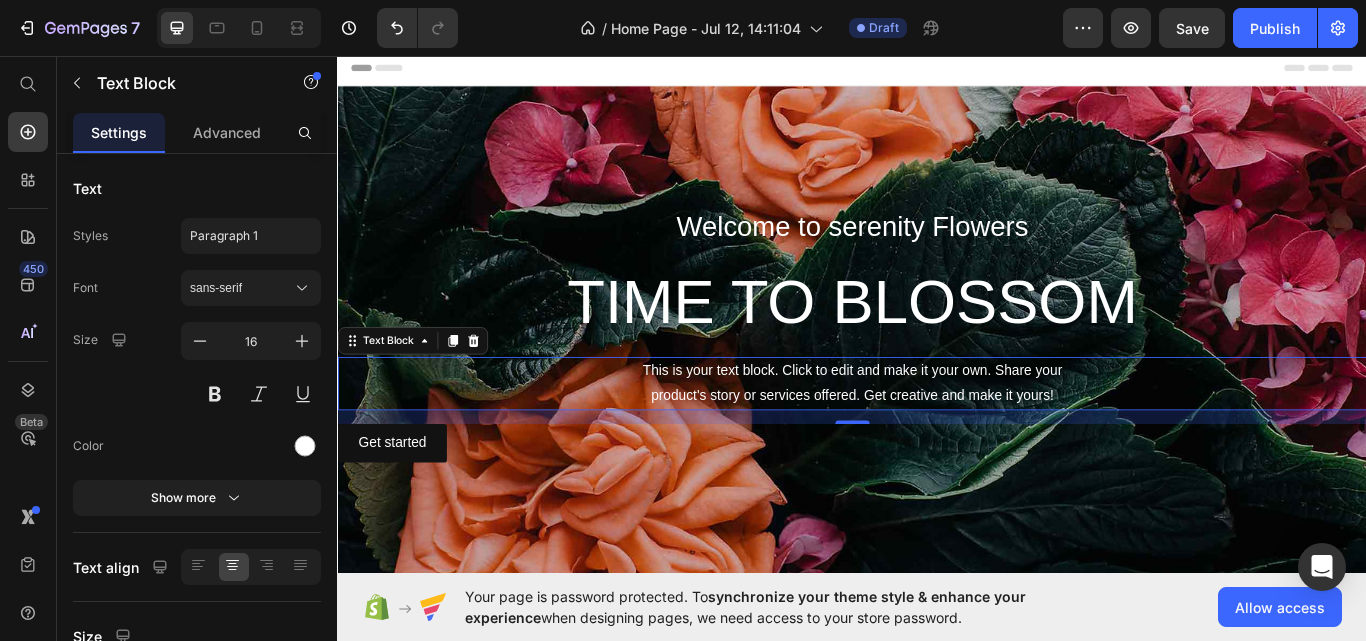 click on "This is your text block. Click to edit and make it your own. Share your product's story or services offered. Get creative and make it yours!" at bounding box center [937, 439] 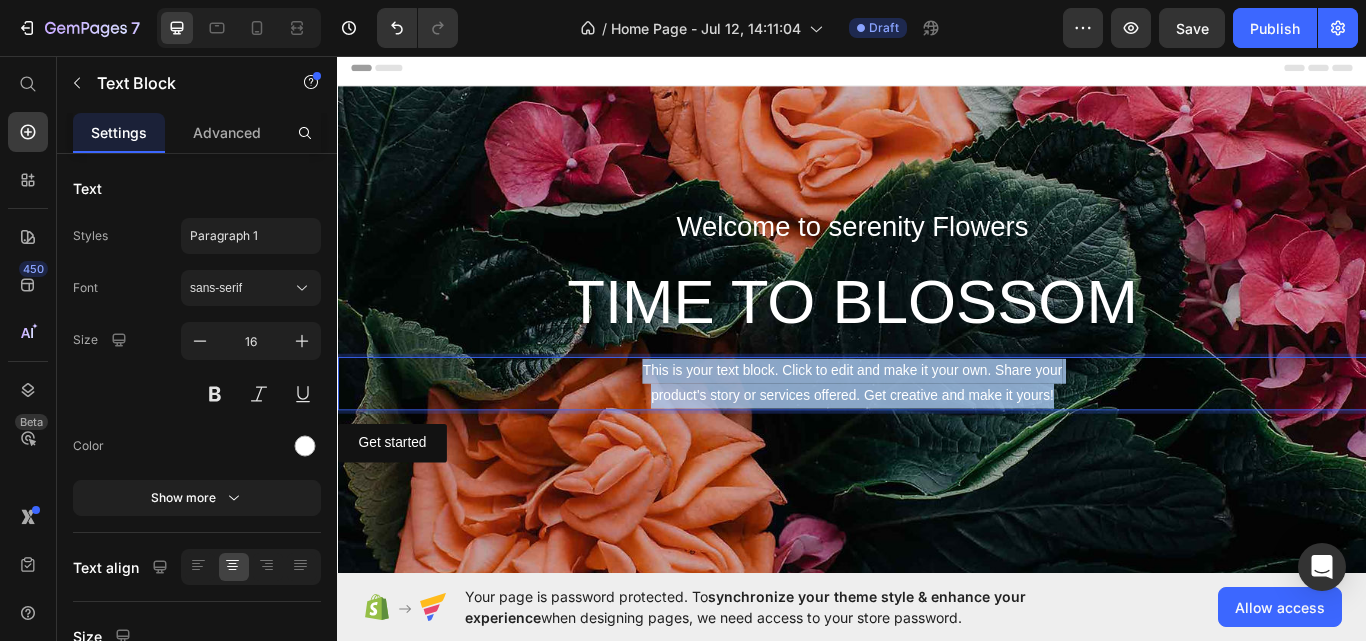 drag, startPoint x: 683, startPoint y: 408, endPoint x: 1203, endPoint y: 444, distance: 521.2447 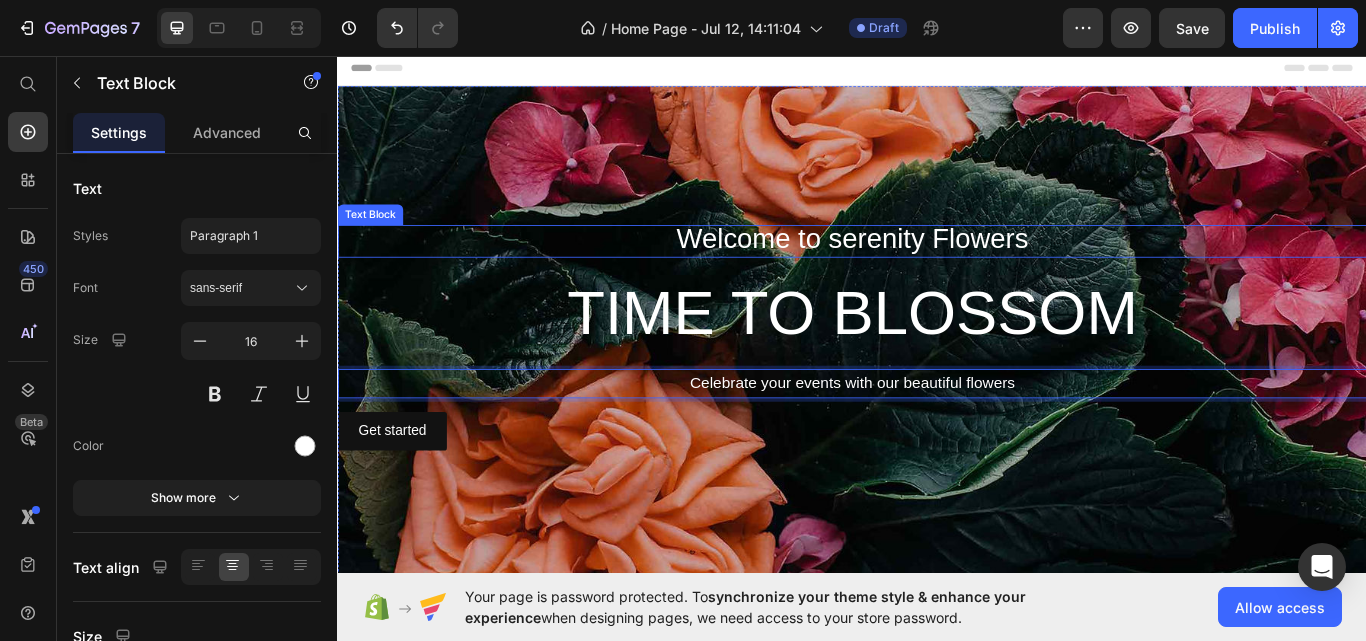 click on "Welcome to serenity Flowers" at bounding box center (937, 270) 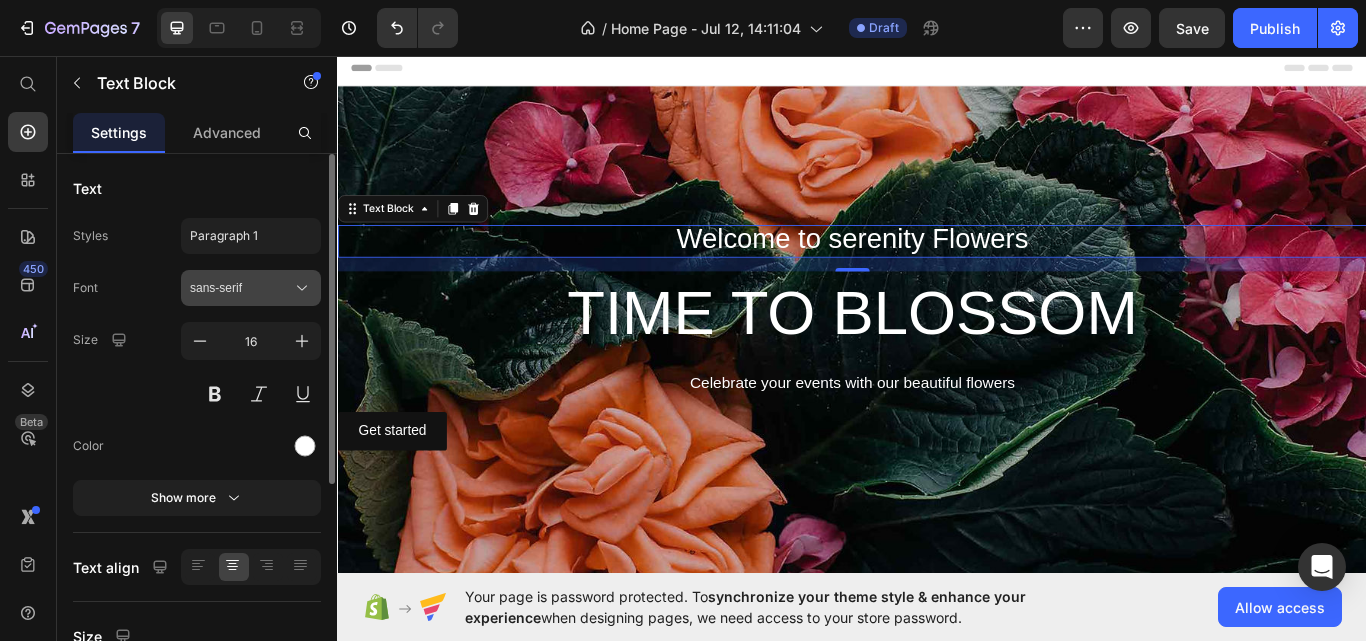 click on "sans-serif" at bounding box center [241, 288] 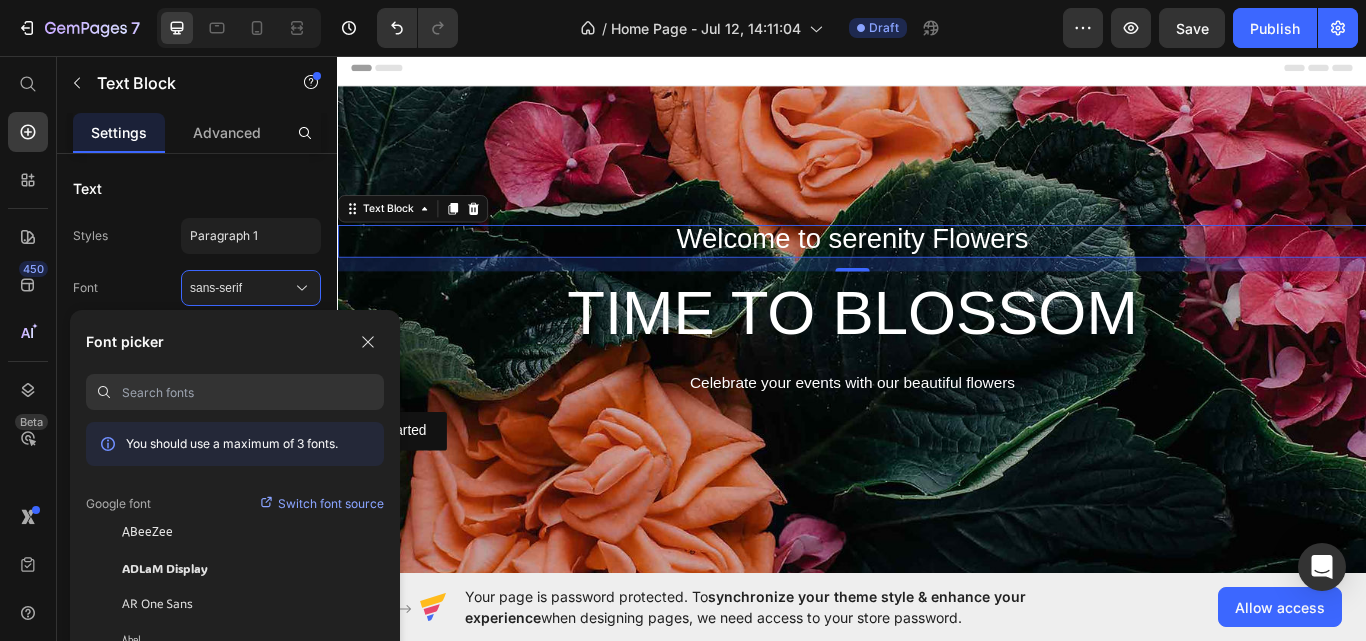 paste on "pinyon-script" 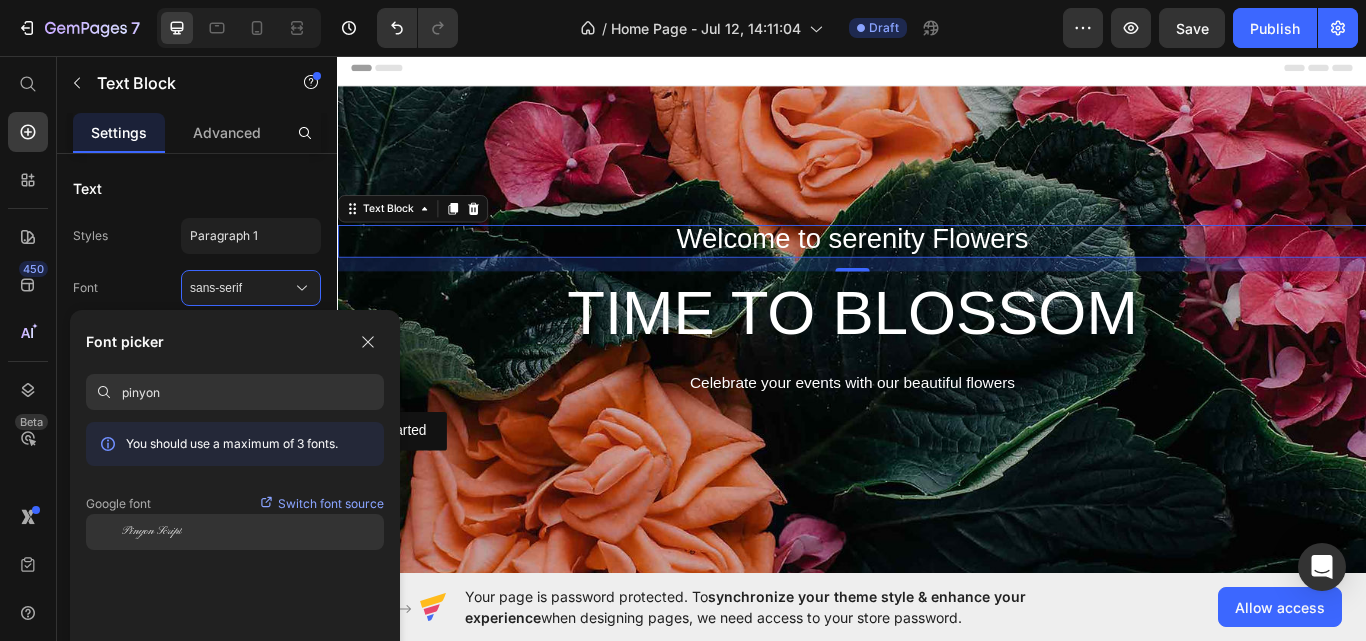 type on "pinyon" 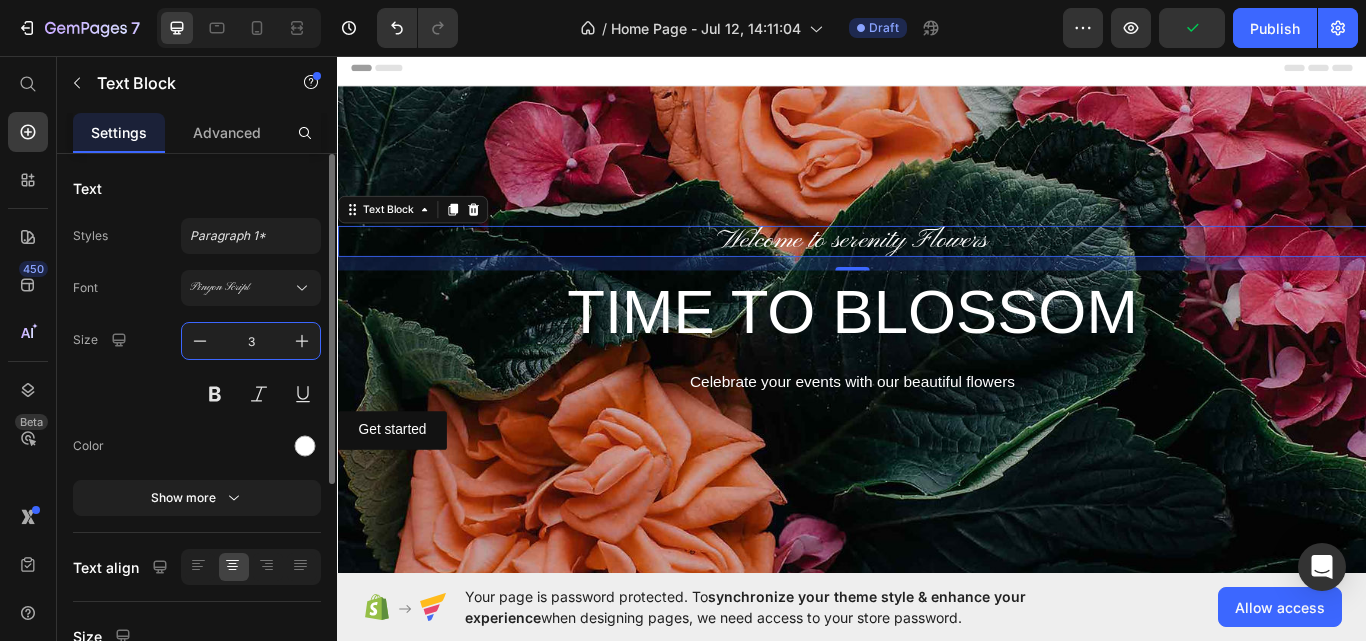 type on "32" 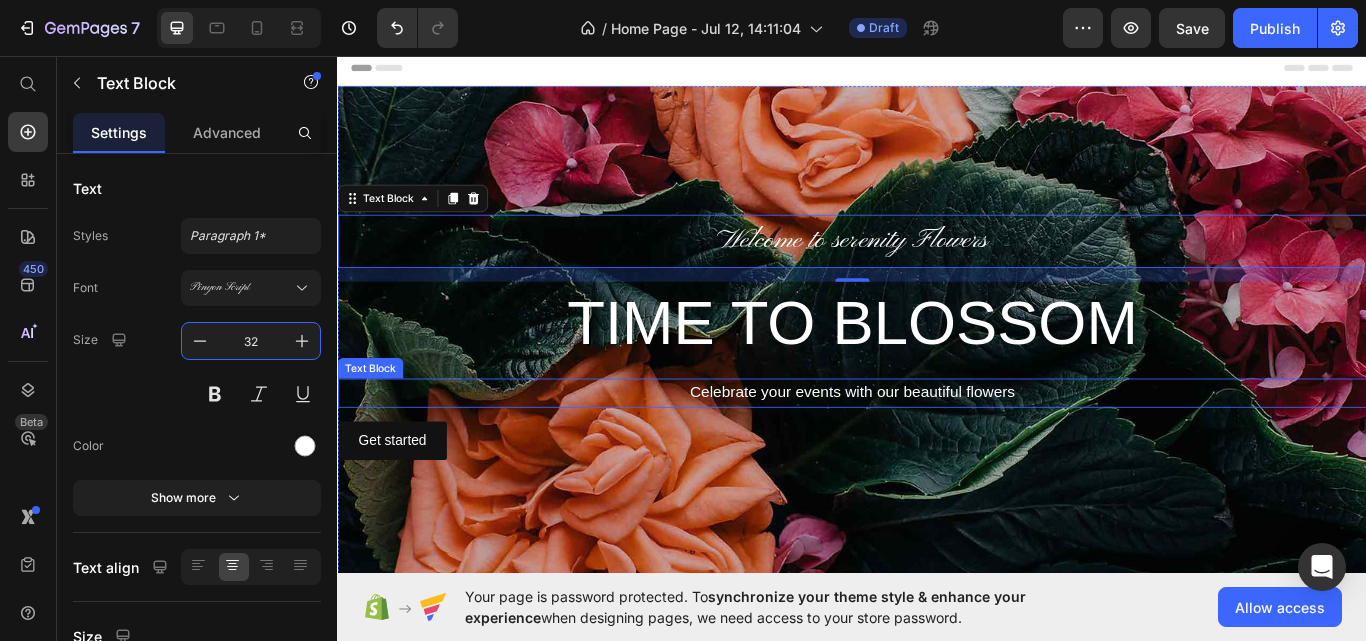click on "Celebrate your events with our beautiful flowers" at bounding box center [937, 450] 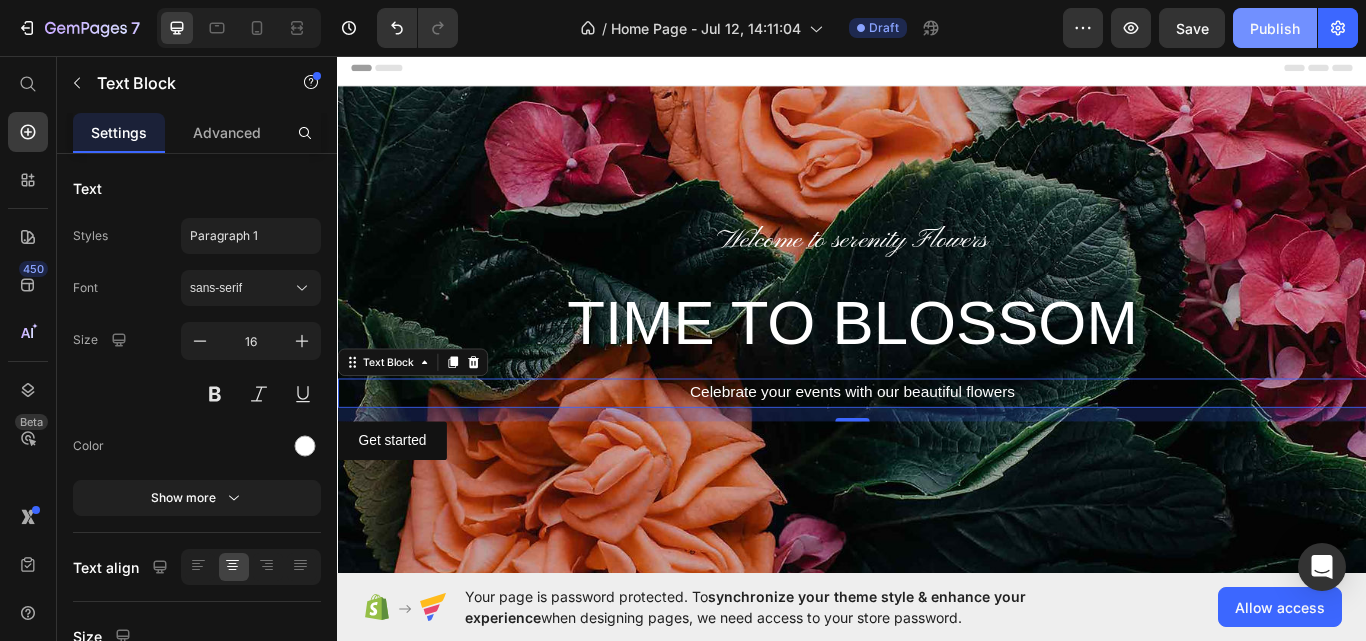 click on "Publish" at bounding box center [1275, 28] 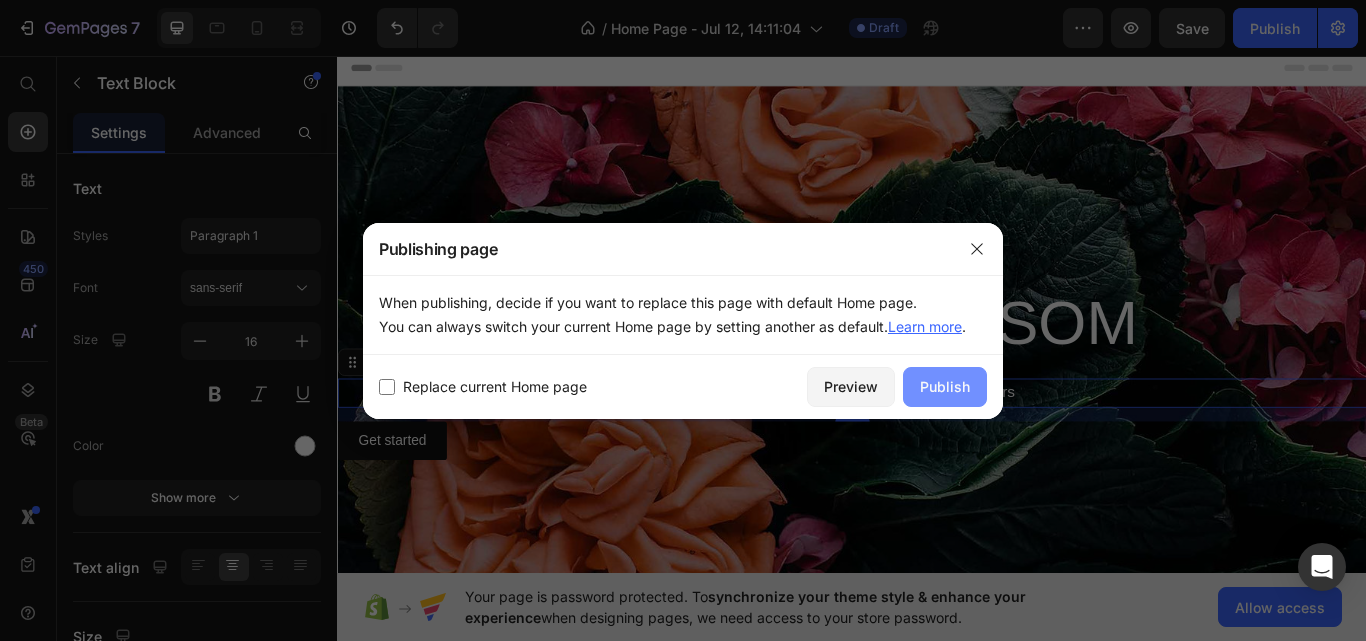 click on "Publish" at bounding box center [945, 386] 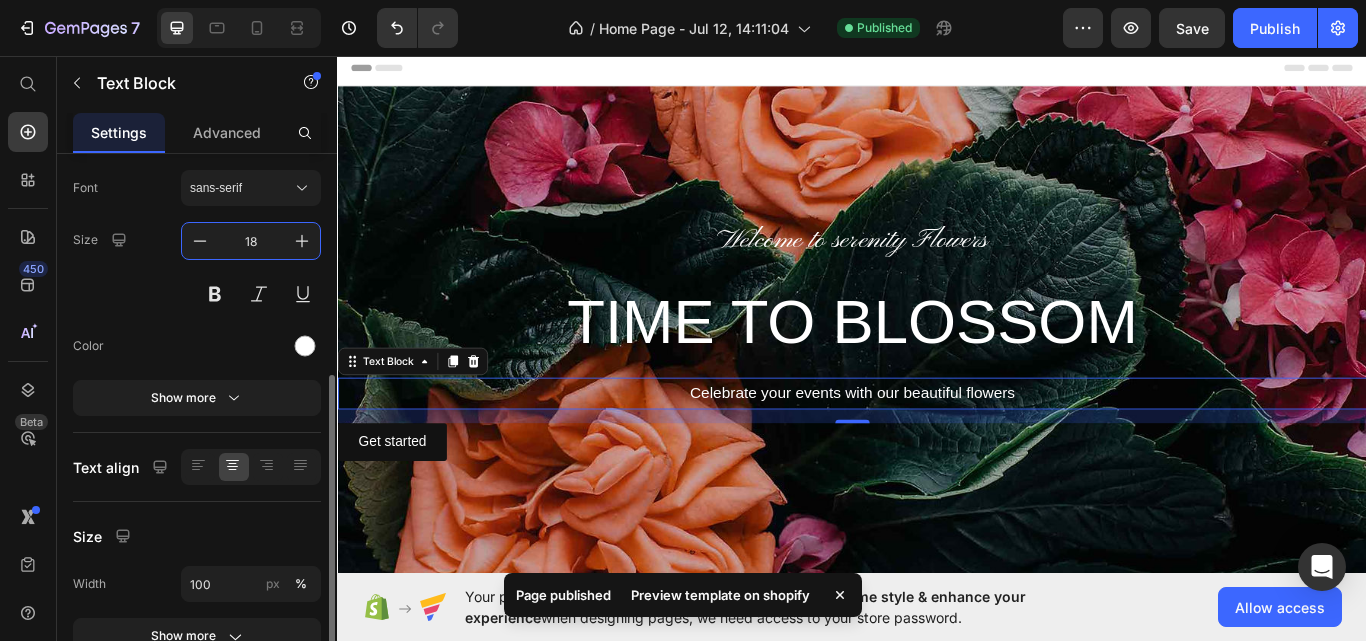 scroll, scrollTop: 200, scrollLeft: 0, axis: vertical 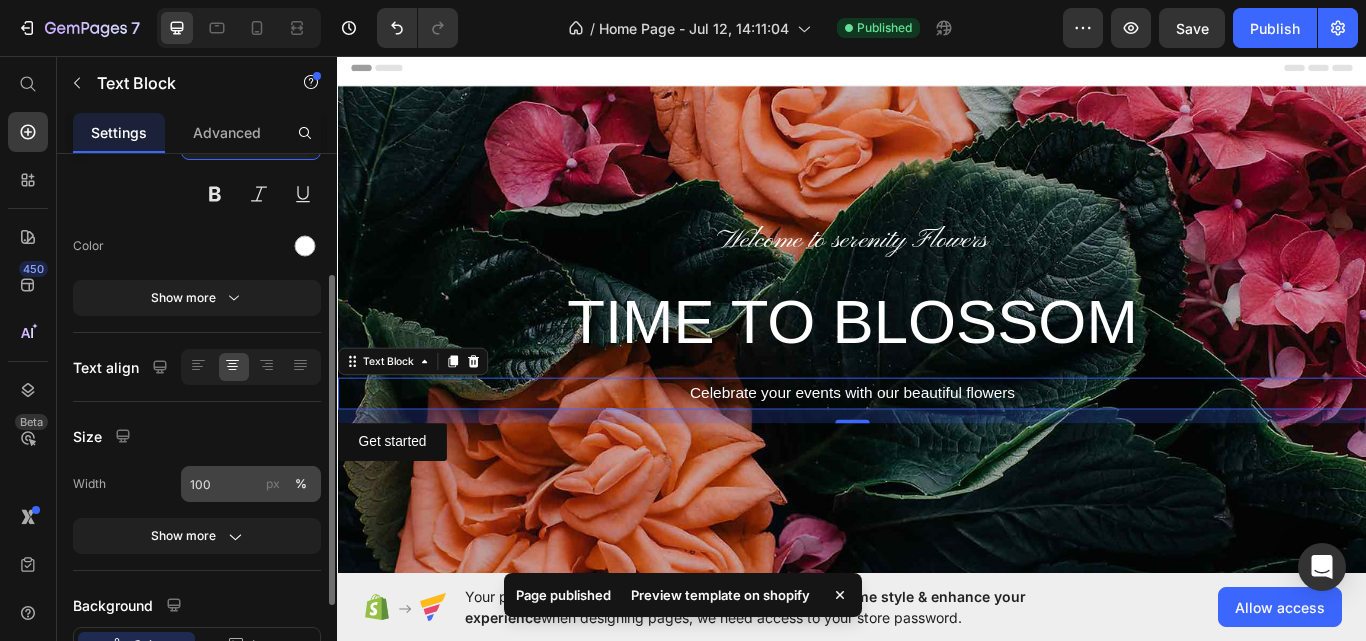 type on "18" 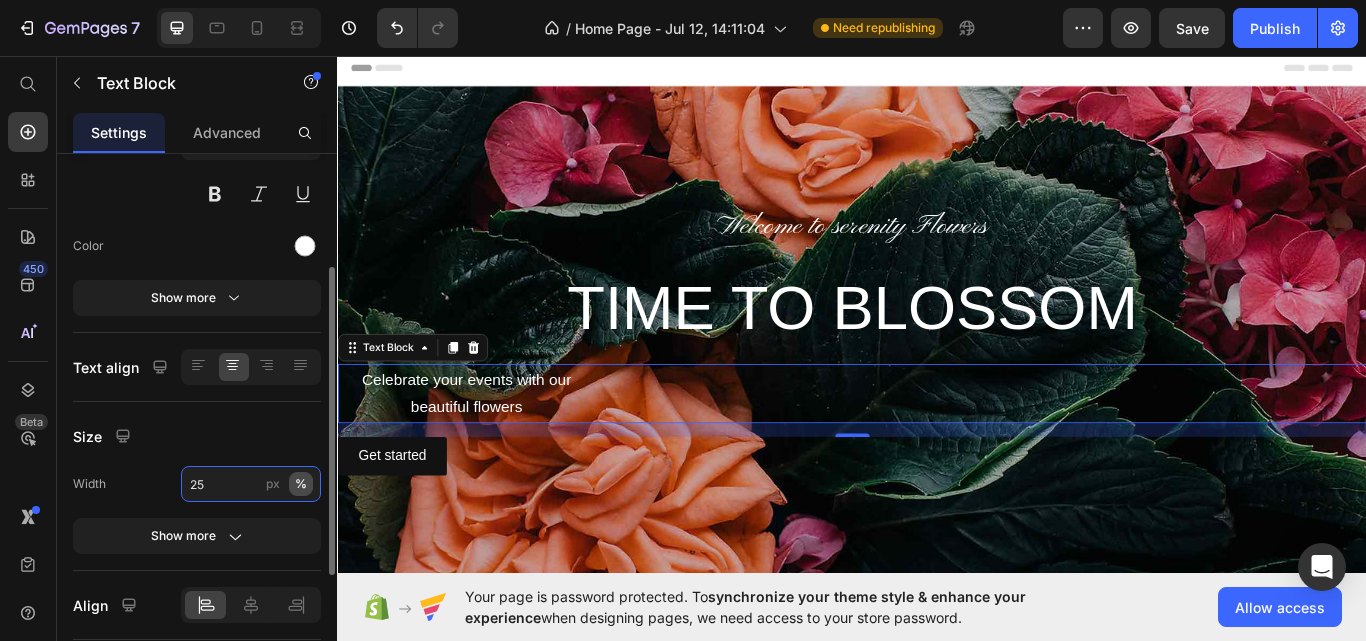 type on "2" 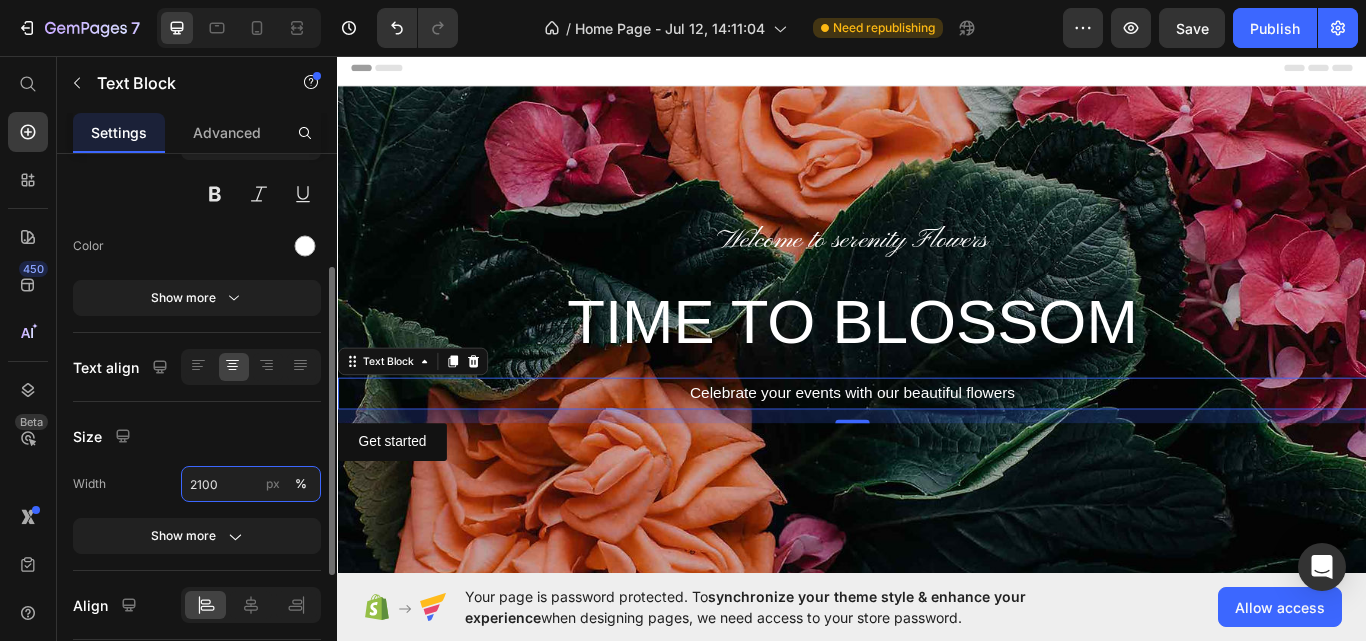 click on "2100" at bounding box center [251, 484] 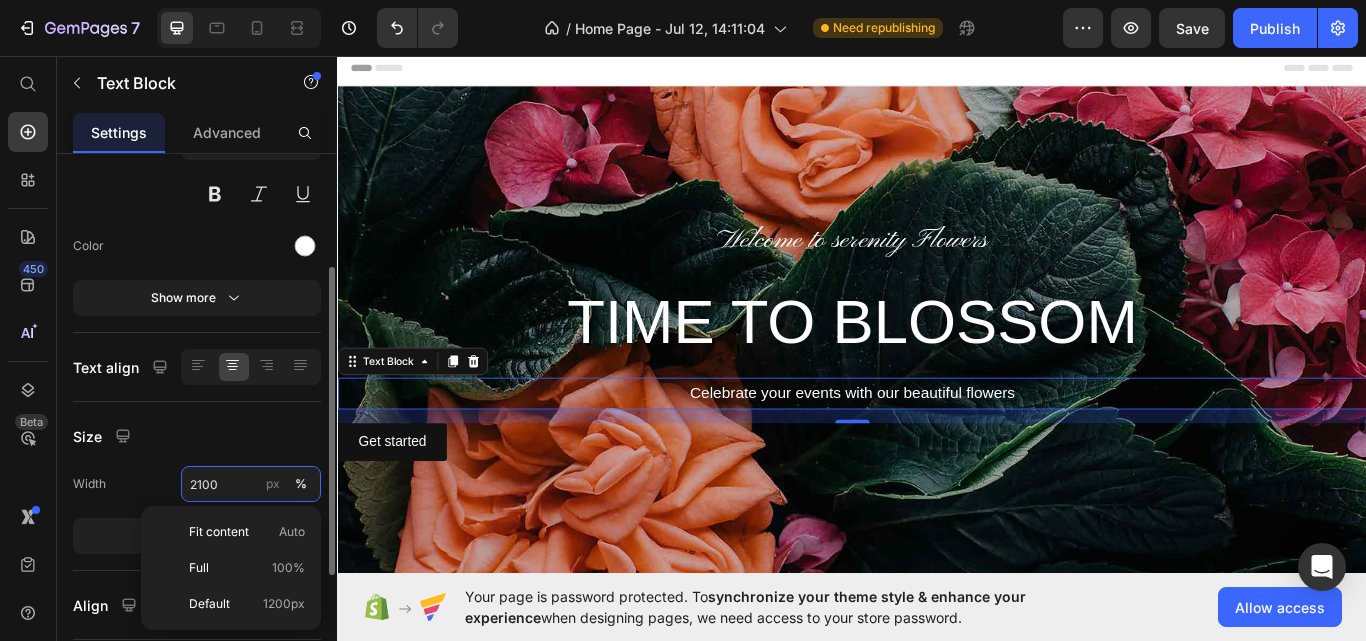 click on "2100" at bounding box center [251, 484] 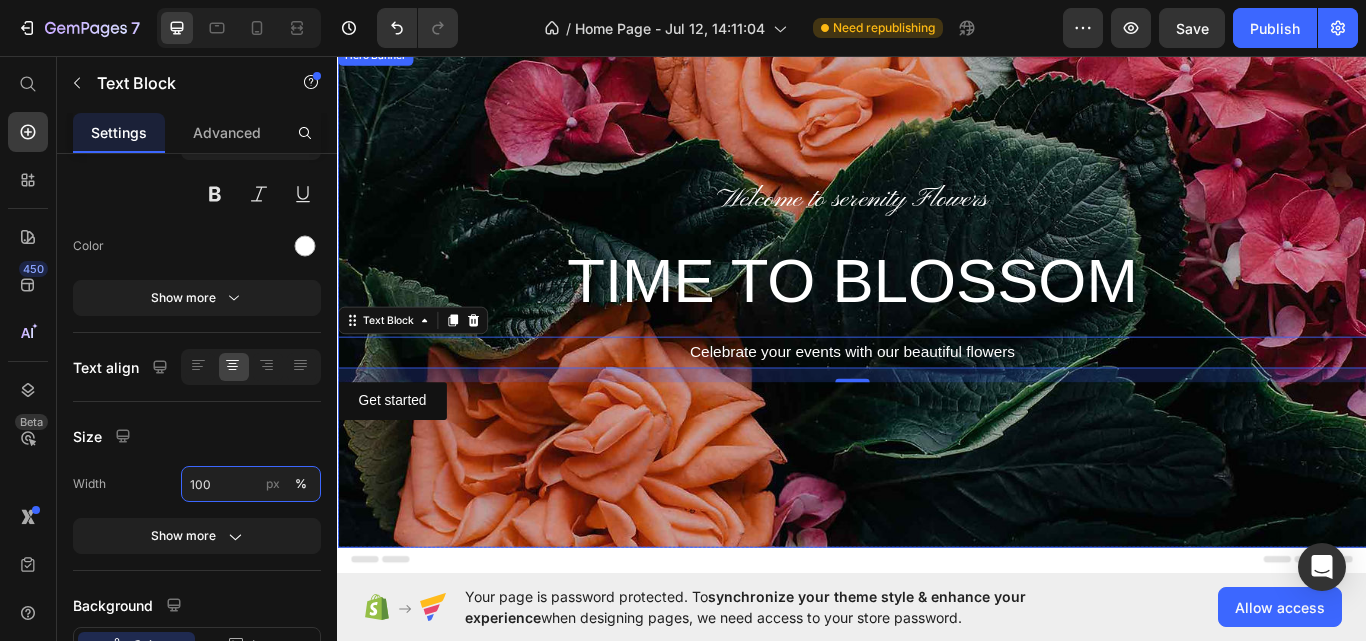 scroll, scrollTop: 0, scrollLeft: 0, axis: both 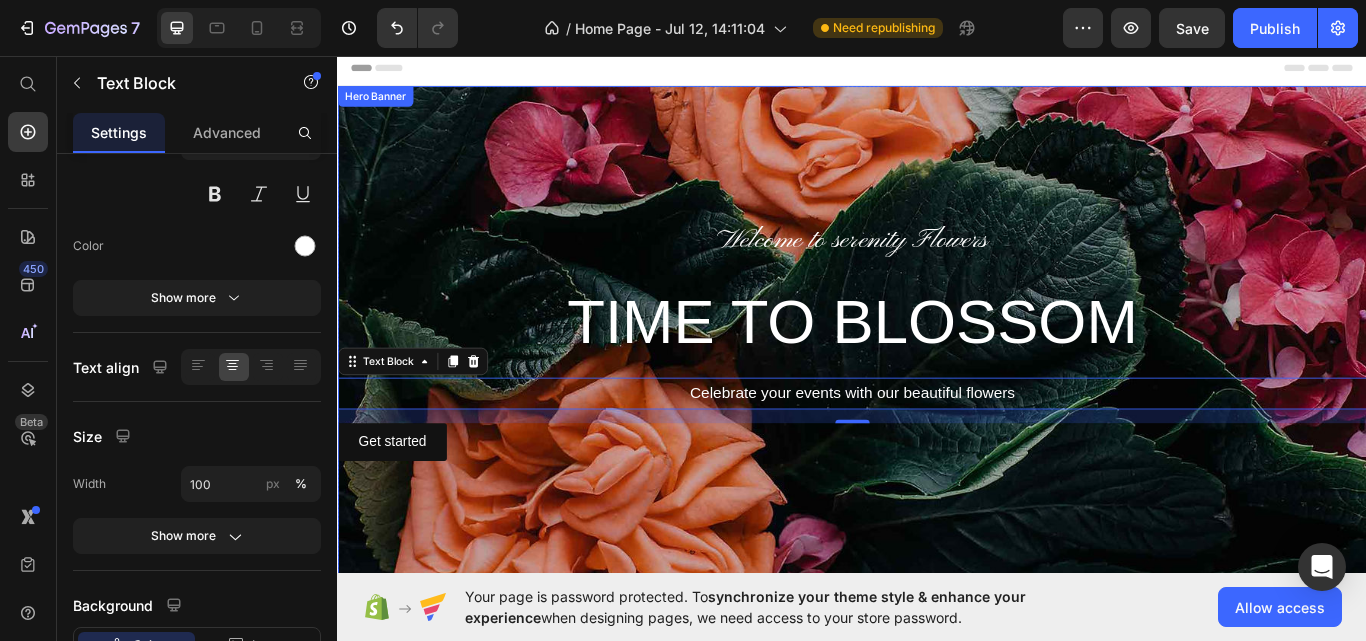 click on "Hero Banner" at bounding box center [381, 104] 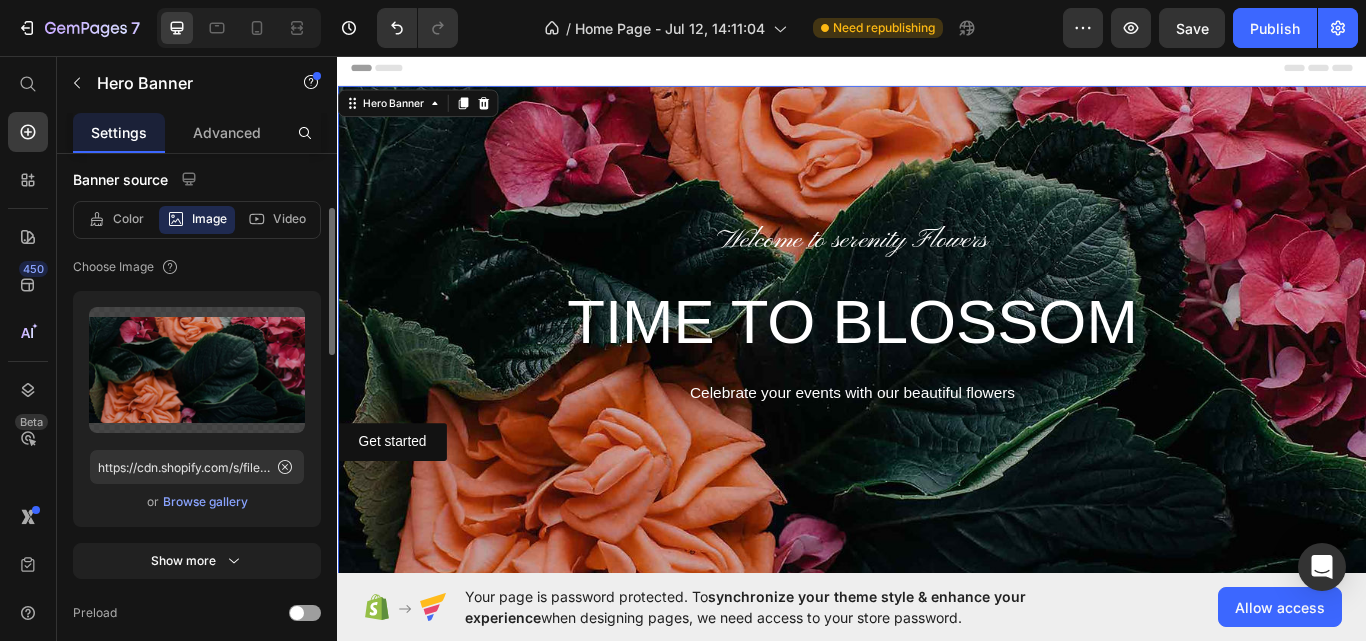 scroll, scrollTop: 300, scrollLeft: 0, axis: vertical 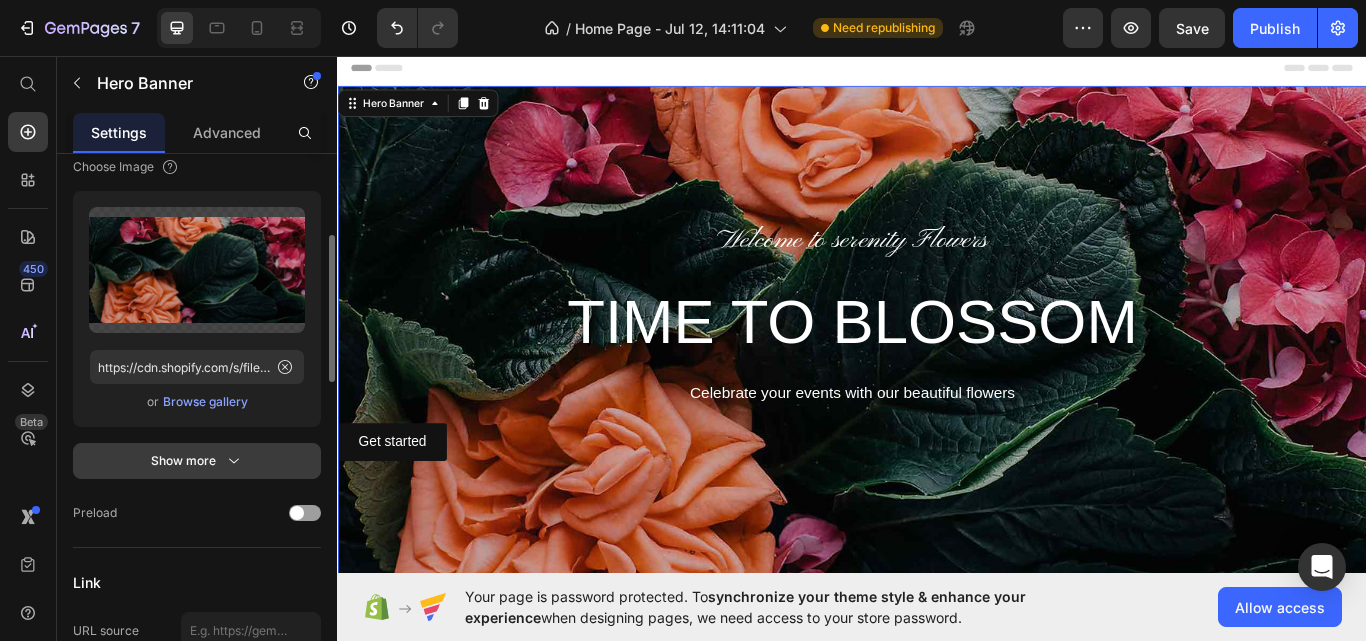 click 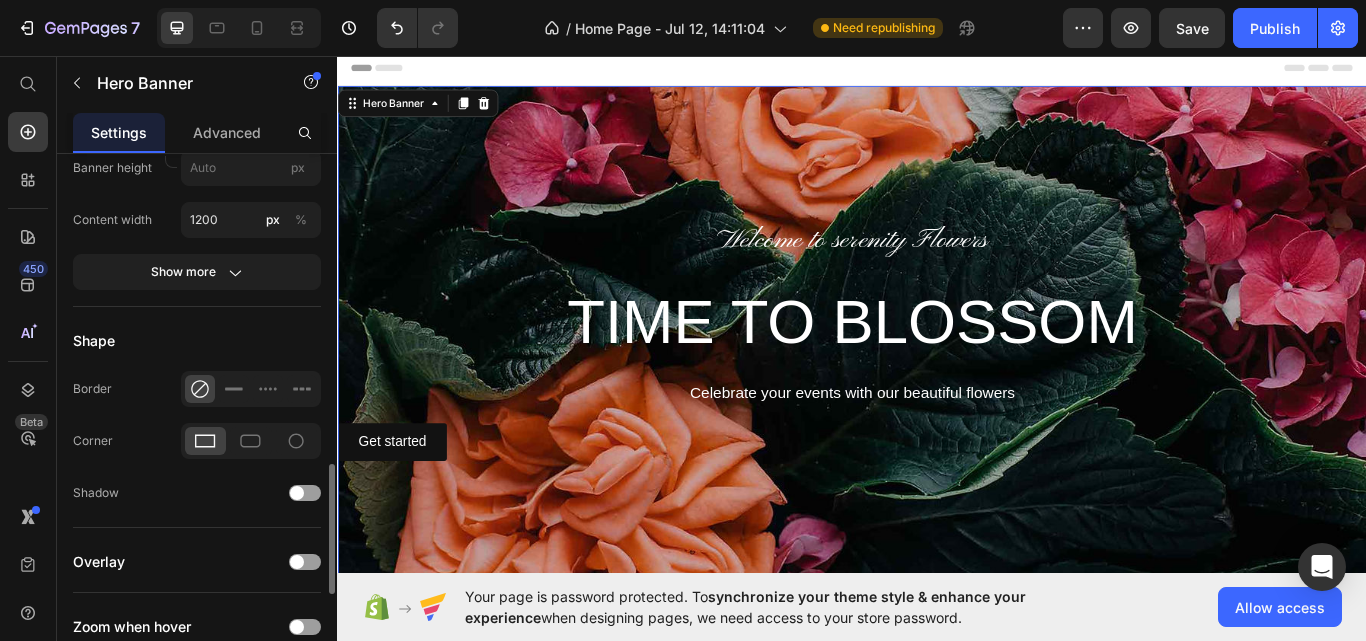 scroll, scrollTop: 1400, scrollLeft: 0, axis: vertical 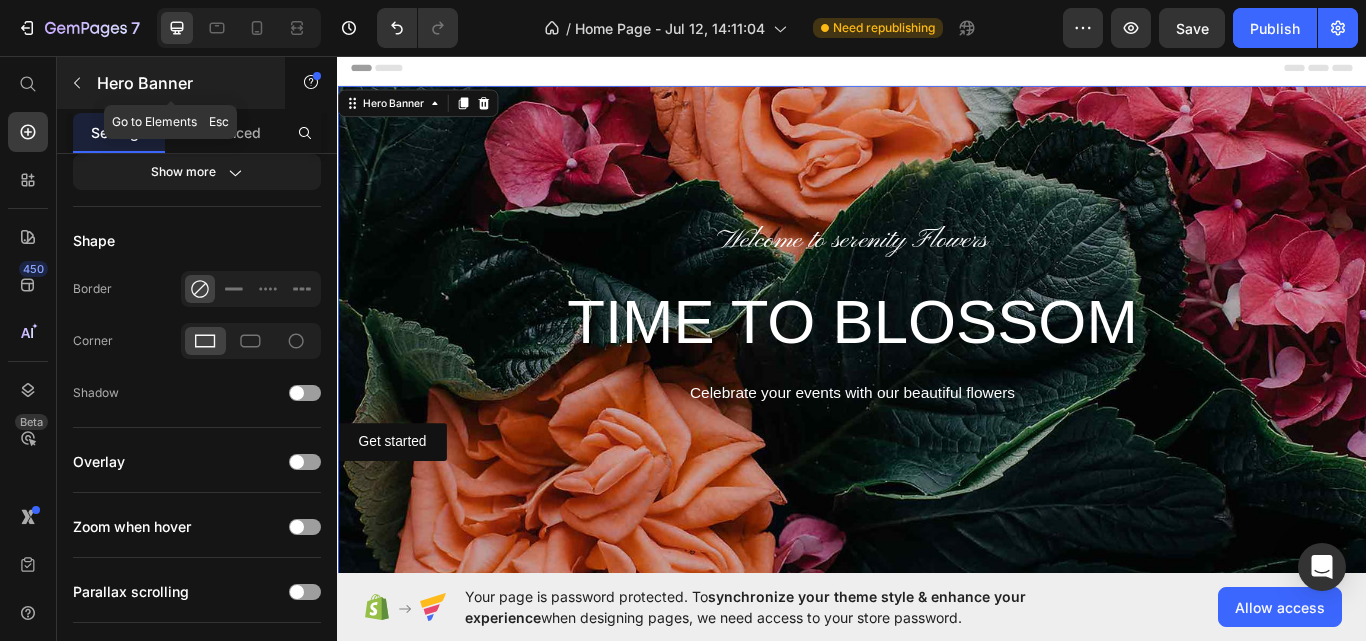 click on "Hero Banner" at bounding box center [182, 83] 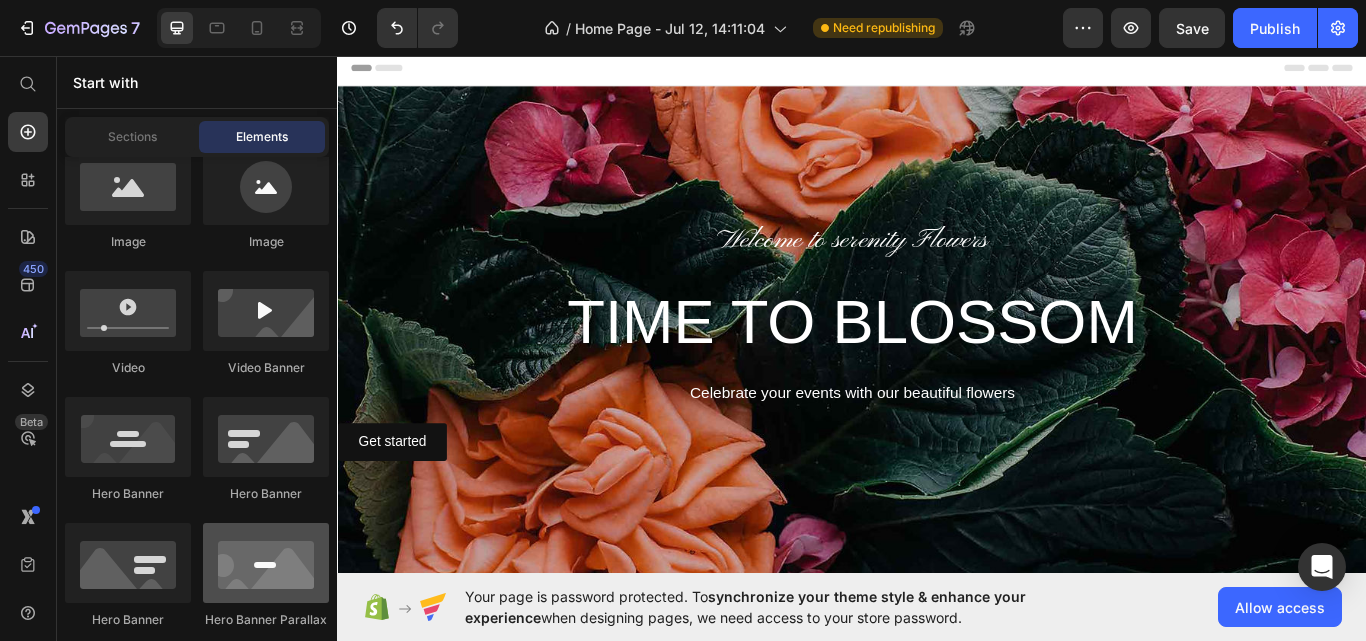 scroll, scrollTop: 900, scrollLeft: 0, axis: vertical 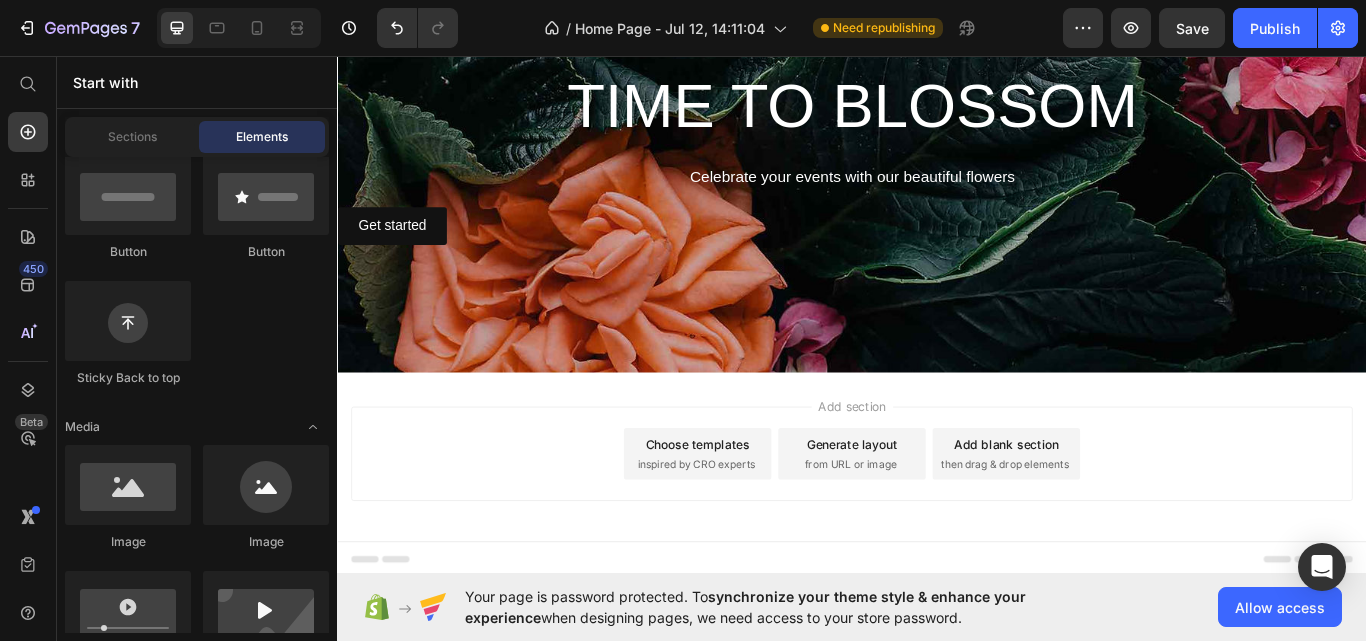 click on "Generate layout" at bounding box center (937, 510) 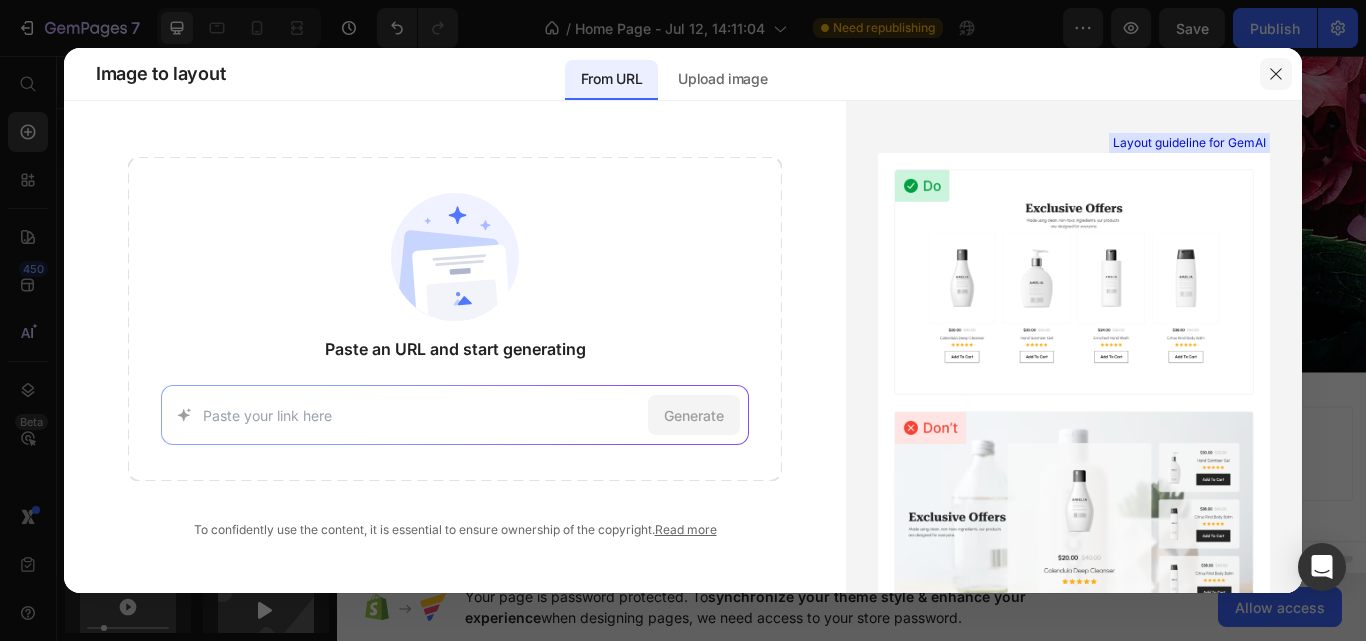click 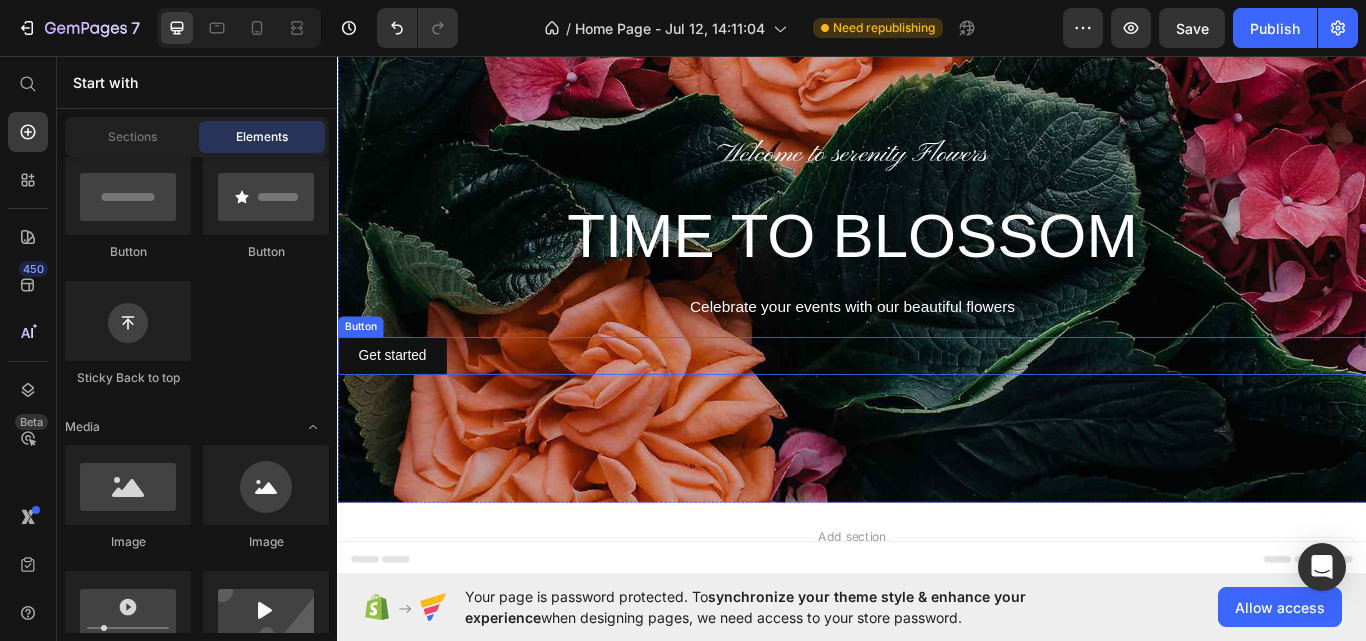 scroll, scrollTop: 252, scrollLeft: 0, axis: vertical 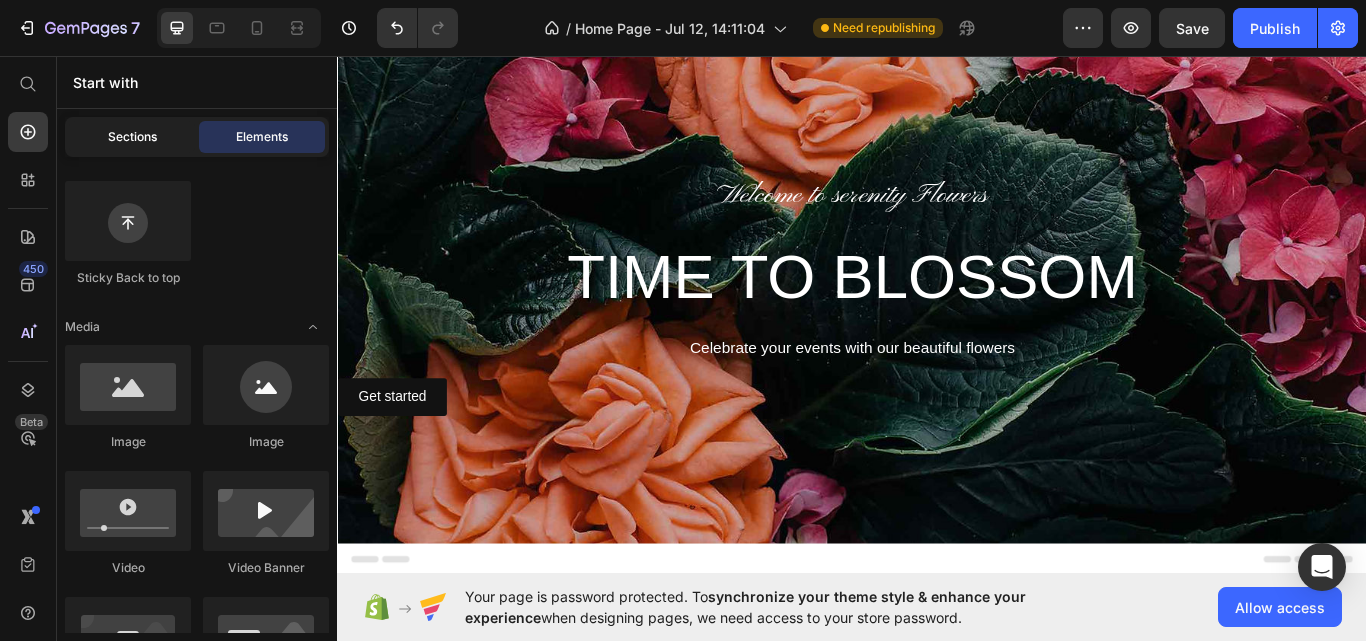 click on "Sections" at bounding box center [132, 137] 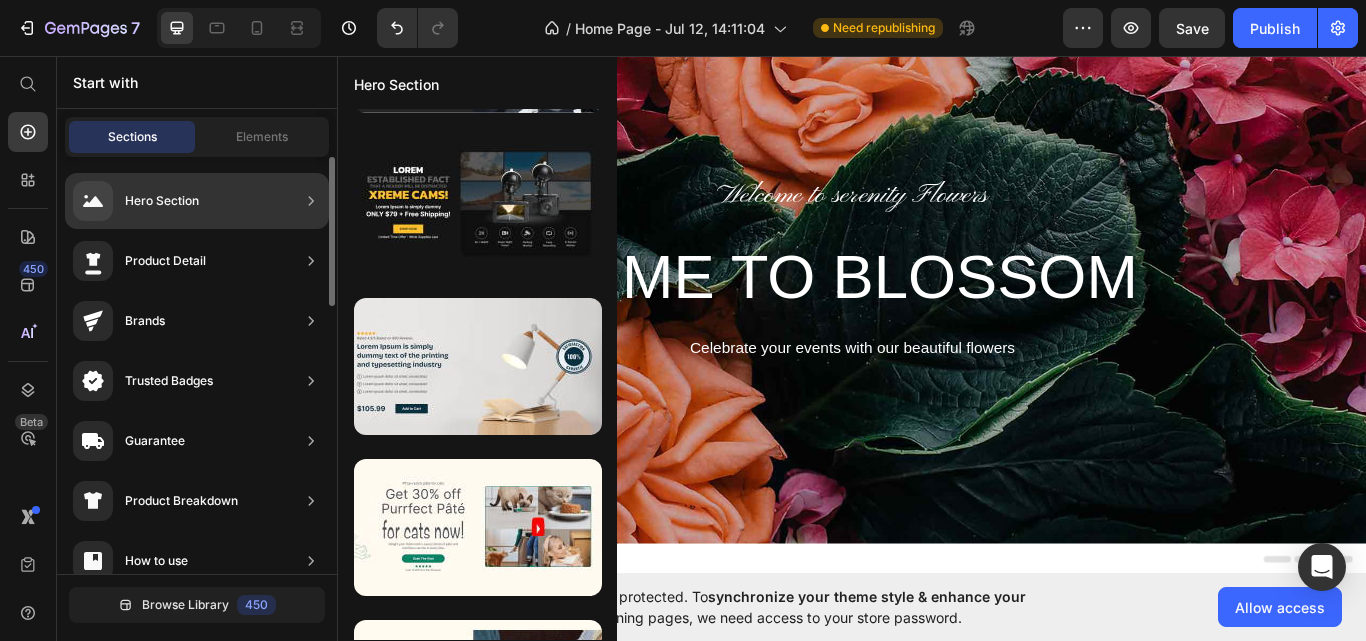 click on "Hero Section" 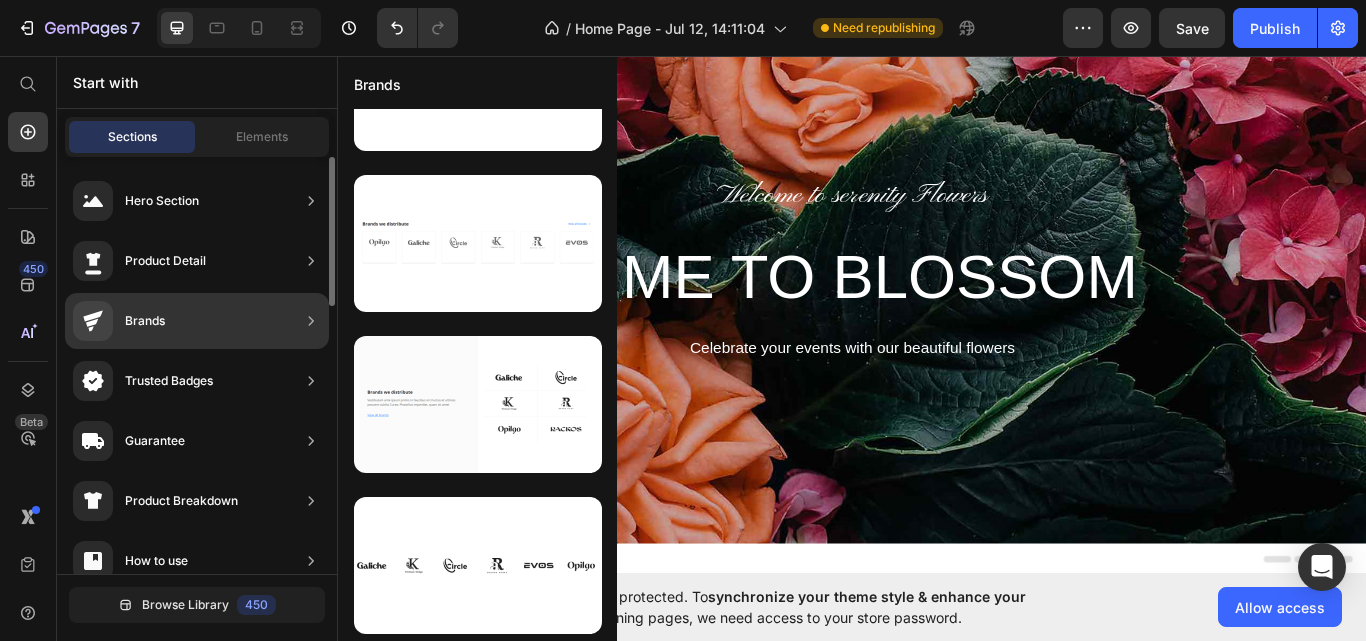 scroll, scrollTop: 262, scrollLeft: 0, axis: vertical 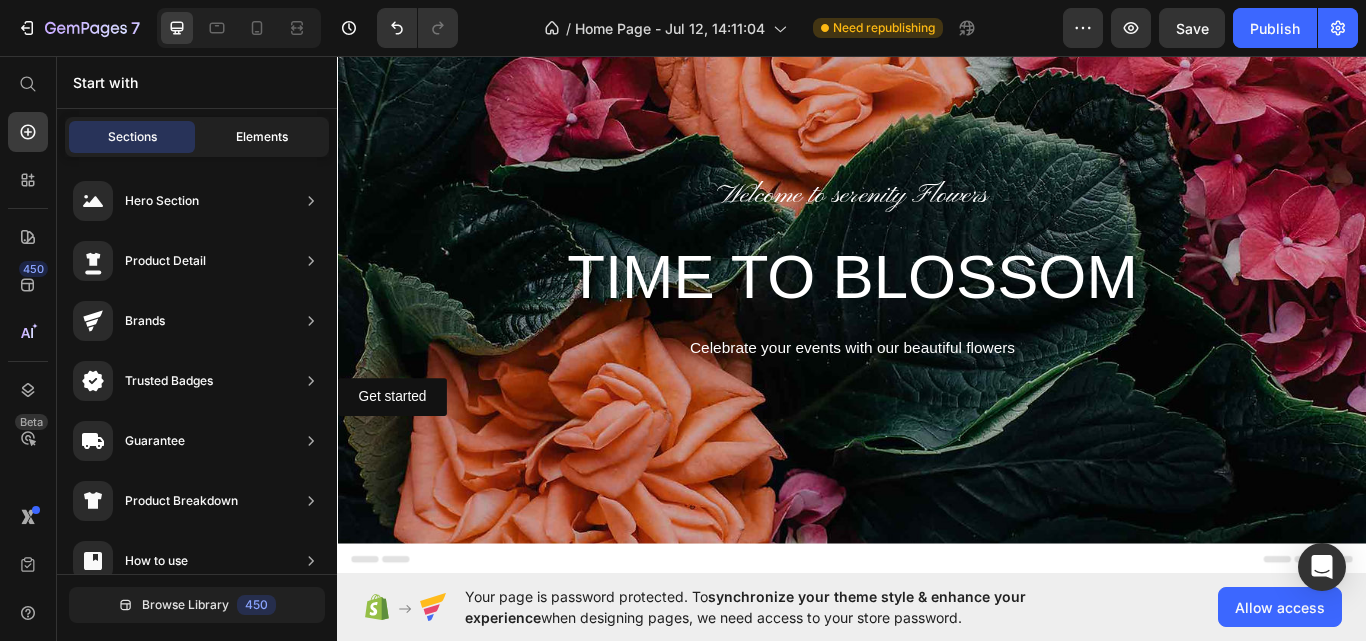 click on "Elements" at bounding box center (262, 137) 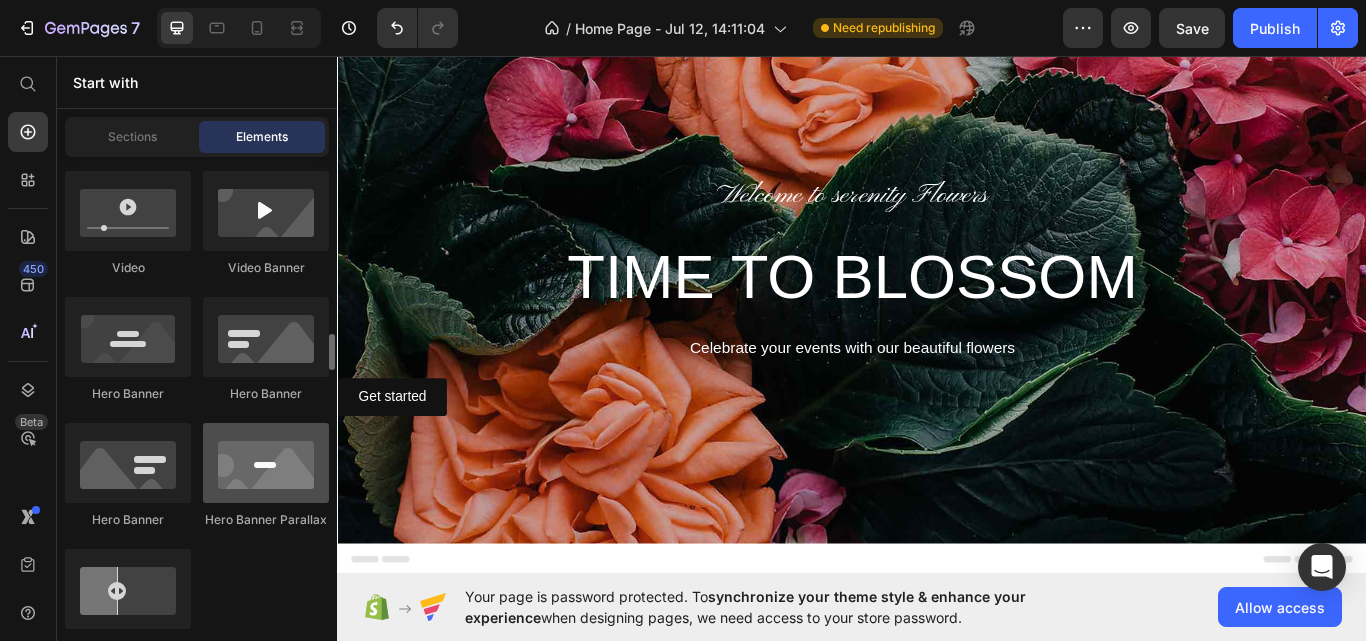 scroll, scrollTop: 1000, scrollLeft: 0, axis: vertical 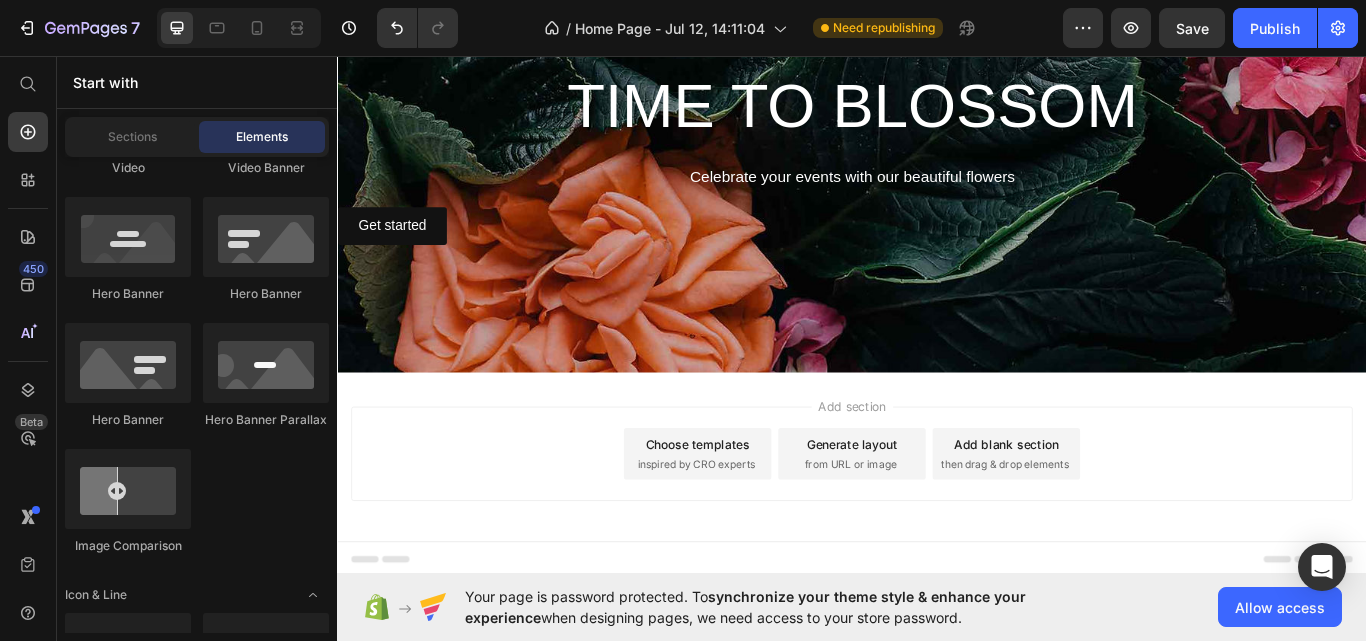 click on "Add section" at bounding box center [937, 465] 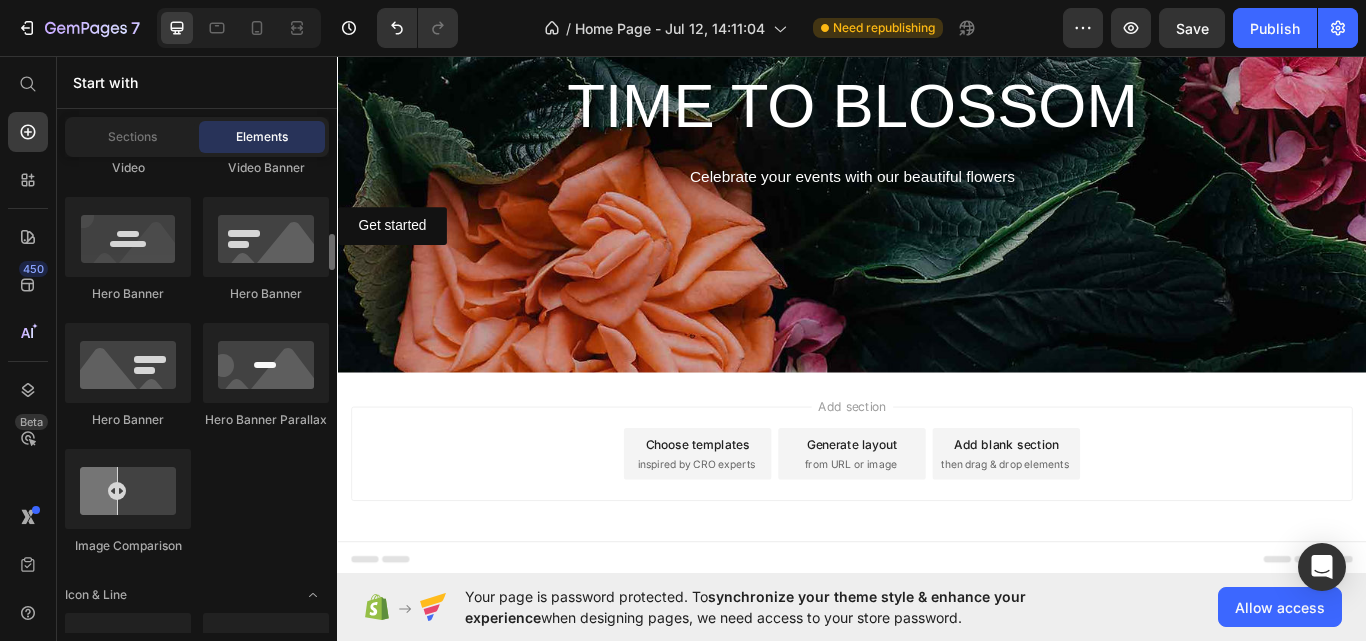 scroll, scrollTop: 700, scrollLeft: 0, axis: vertical 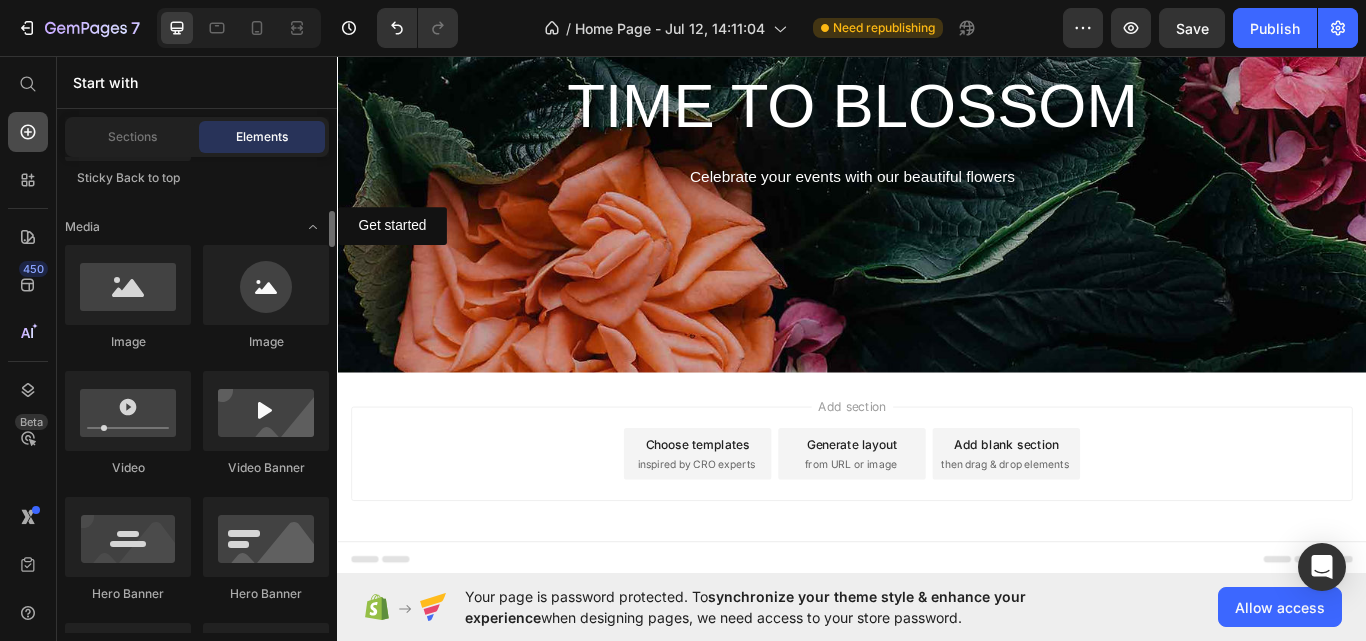 click 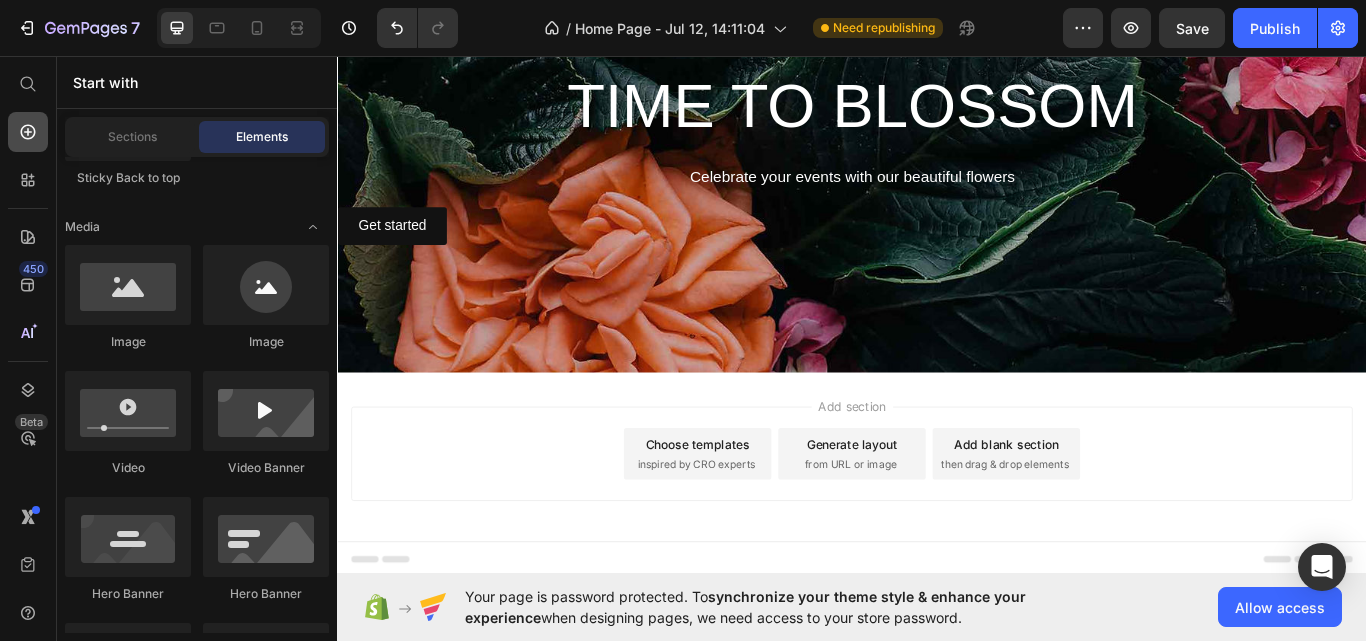 click 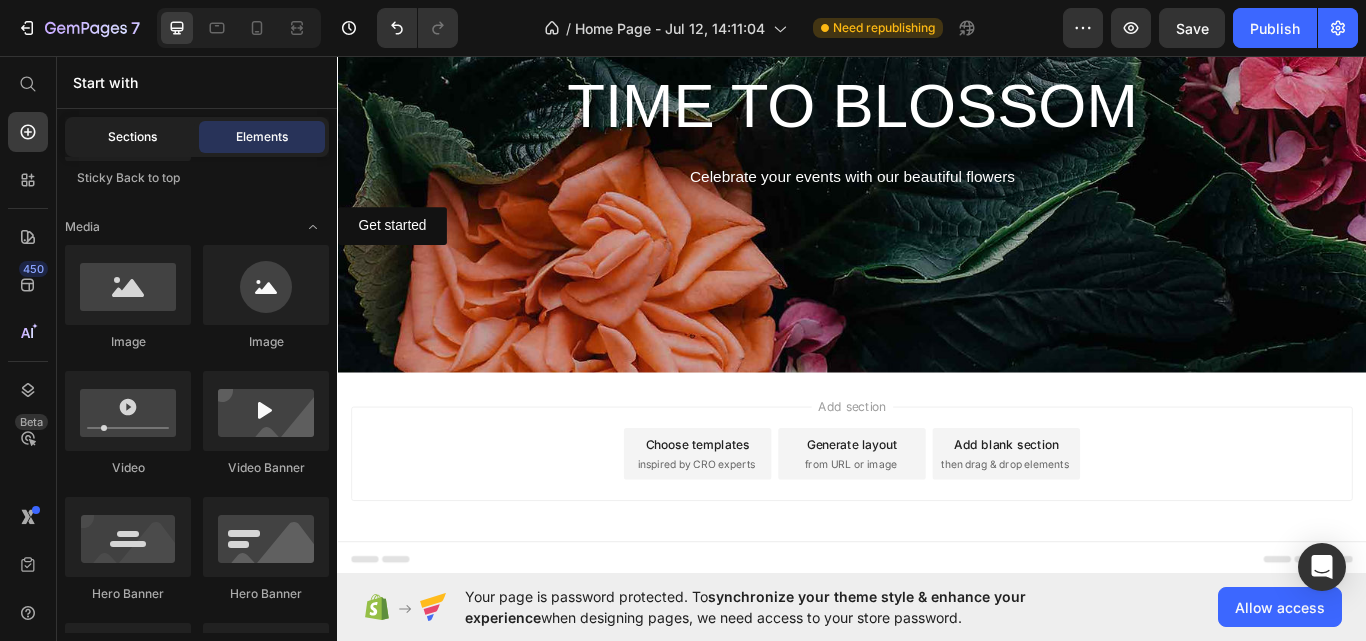 click on "Sections" at bounding box center [132, 137] 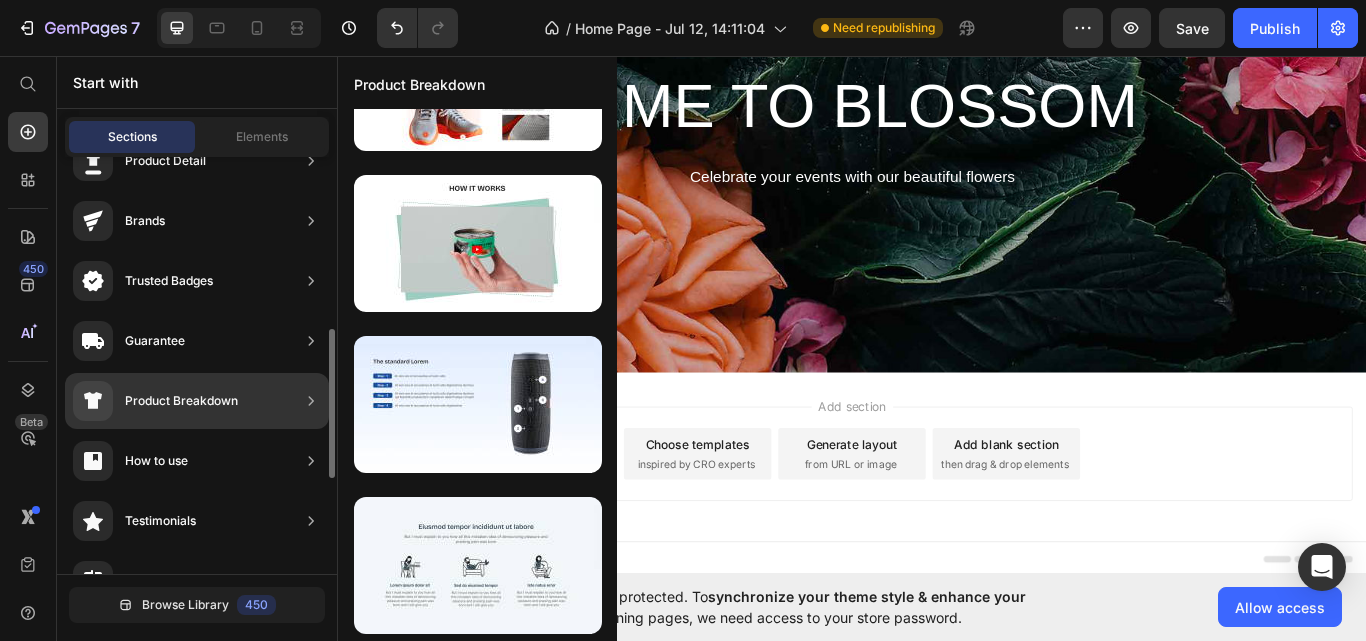 scroll, scrollTop: 200, scrollLeft: 0, axis: vertical 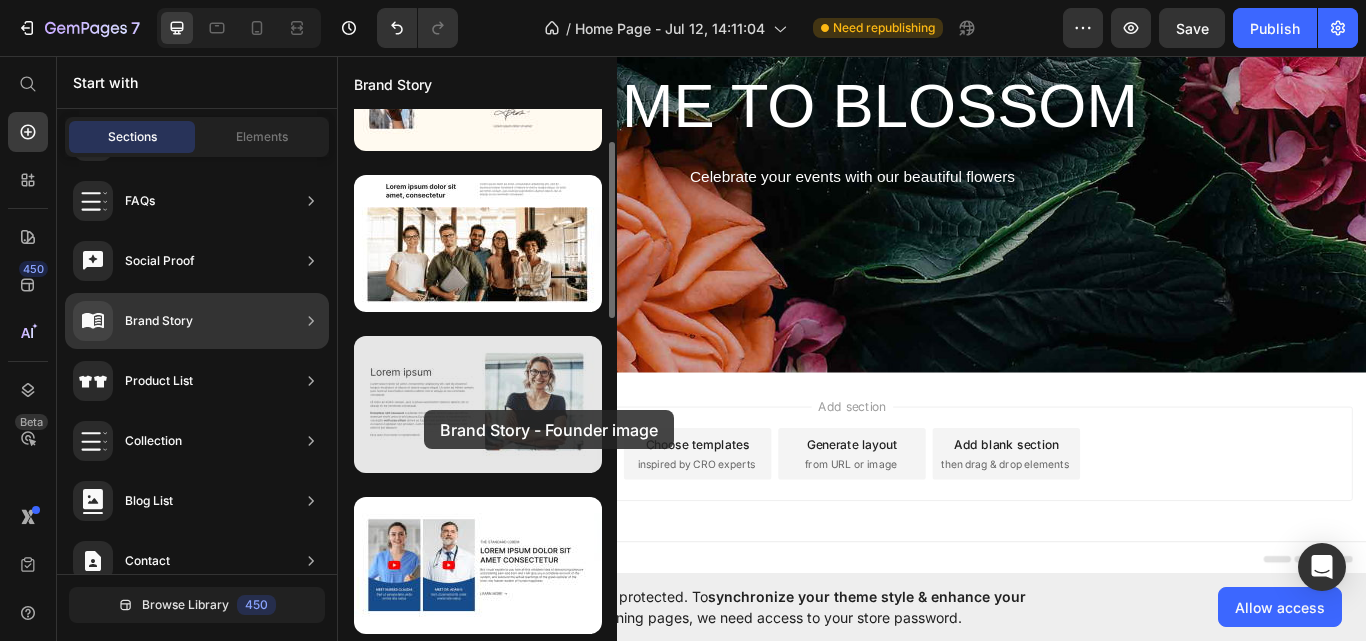 click at bounding box center [478, 404] 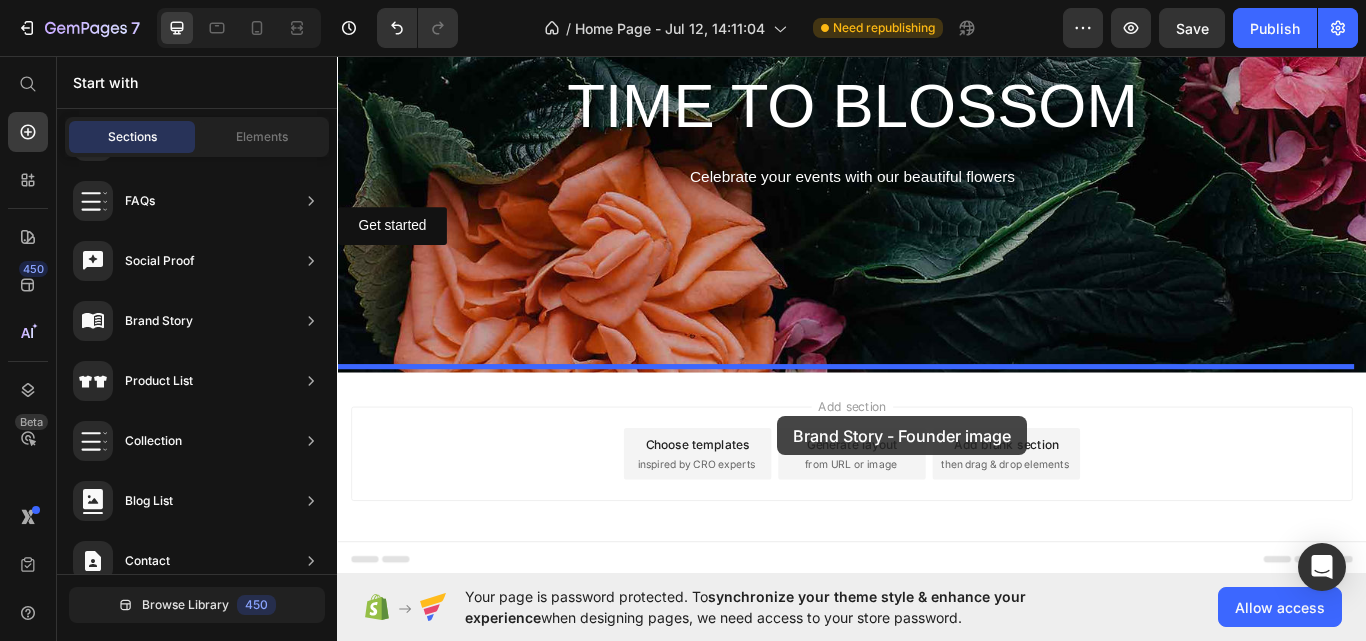 drag, startPoint x: 827, startPoint y: 465, endPoint x: 850, endPoint y: 477, distance: 25.942244 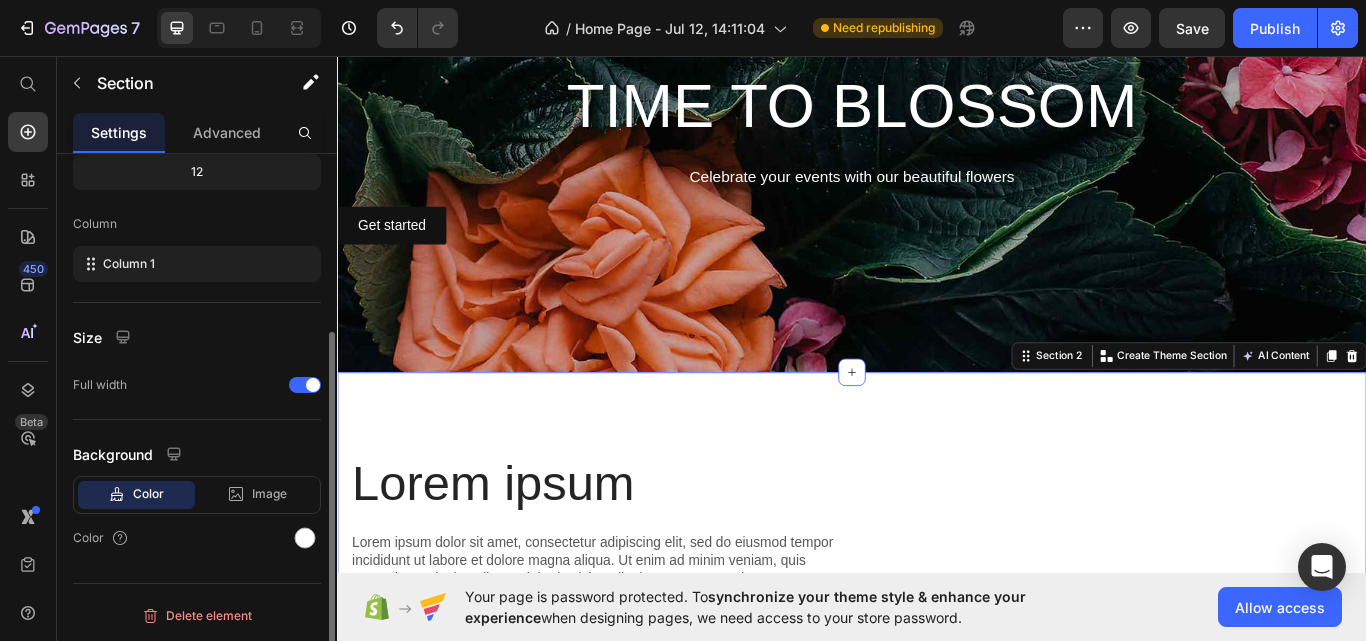 scroll, scrollTop: 0, scrollLeft: 0, axis: both 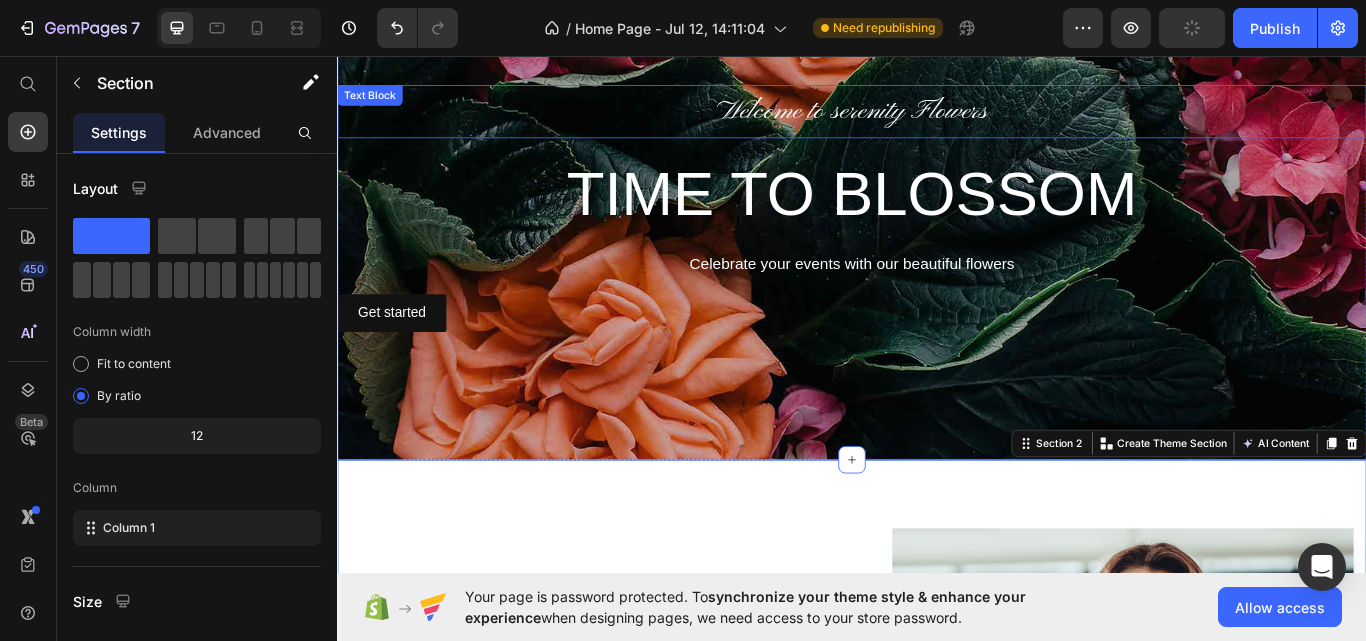 click on "Welcome to serenity Flowers" at bounding box center (937, 122) 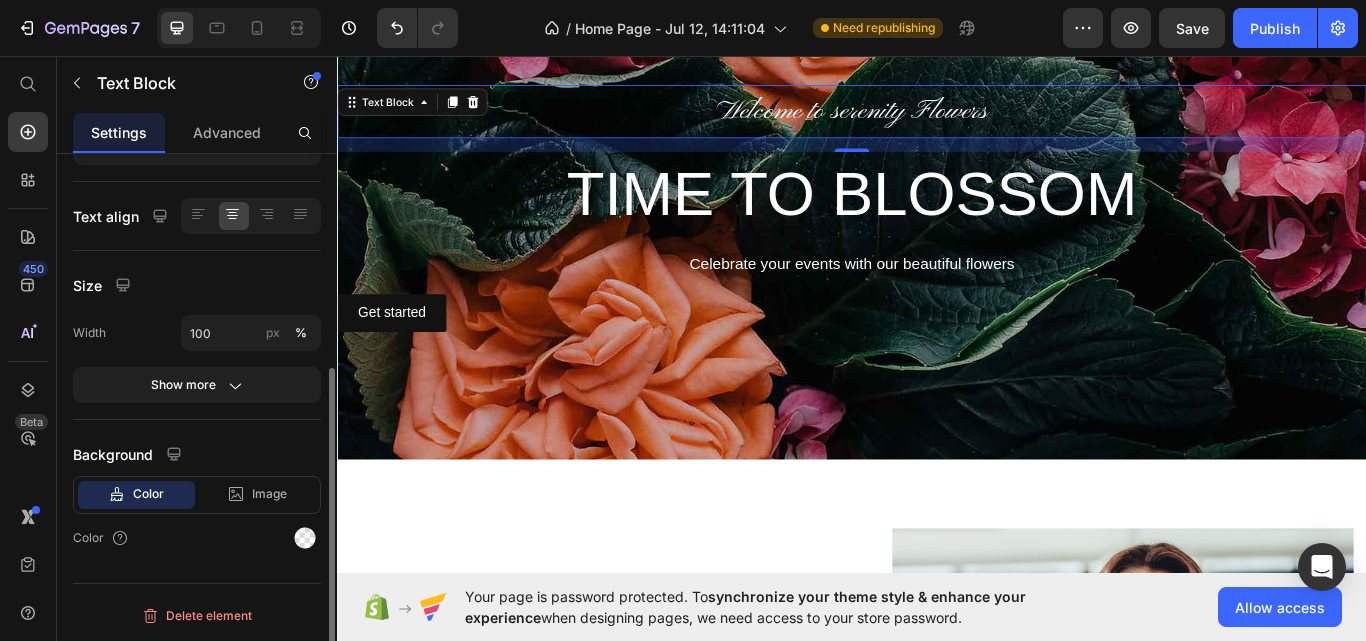 scroll, scrollTop: 0, scrollLeft: 0, axis: both 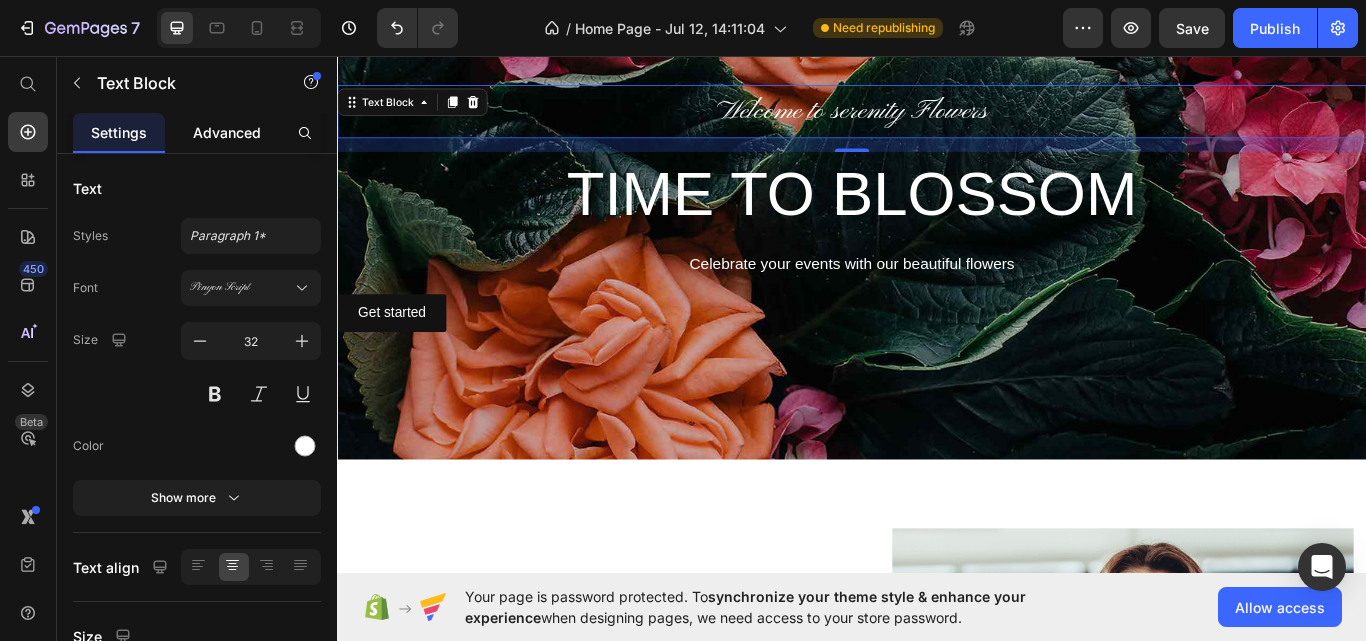click on "Advanced" at bounding box center (227, 132) 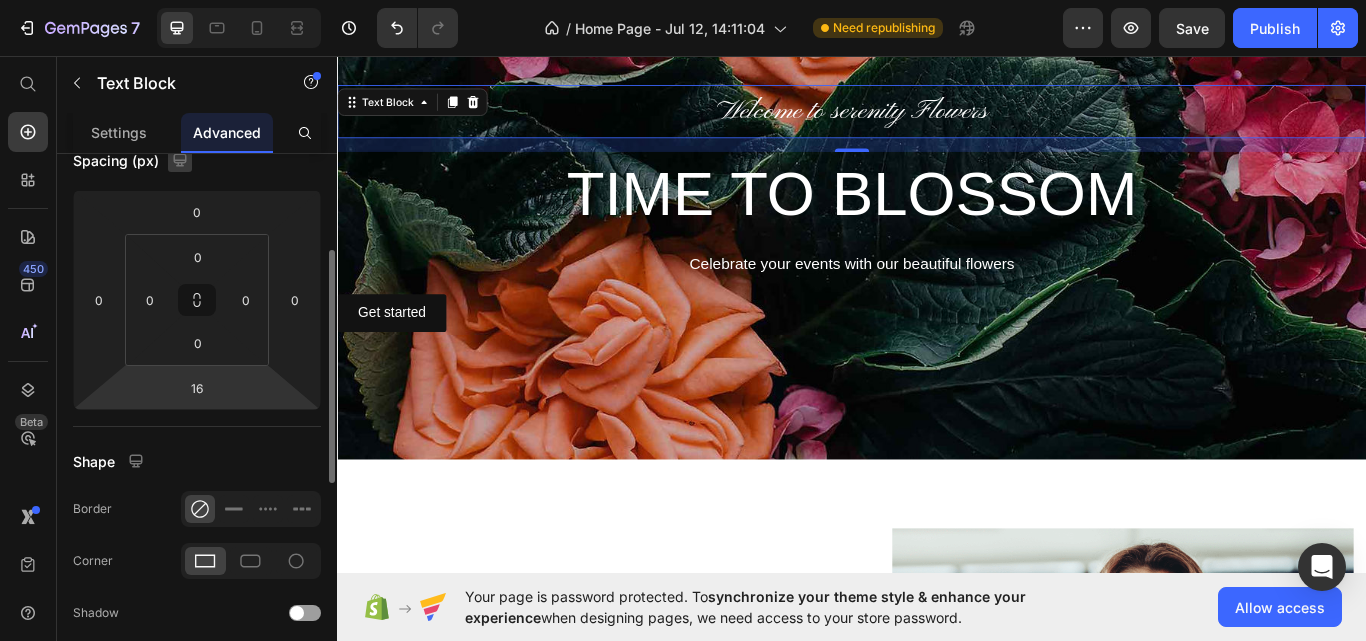scroll, scrollTop: 0, scrollLeft: 0, axis: both 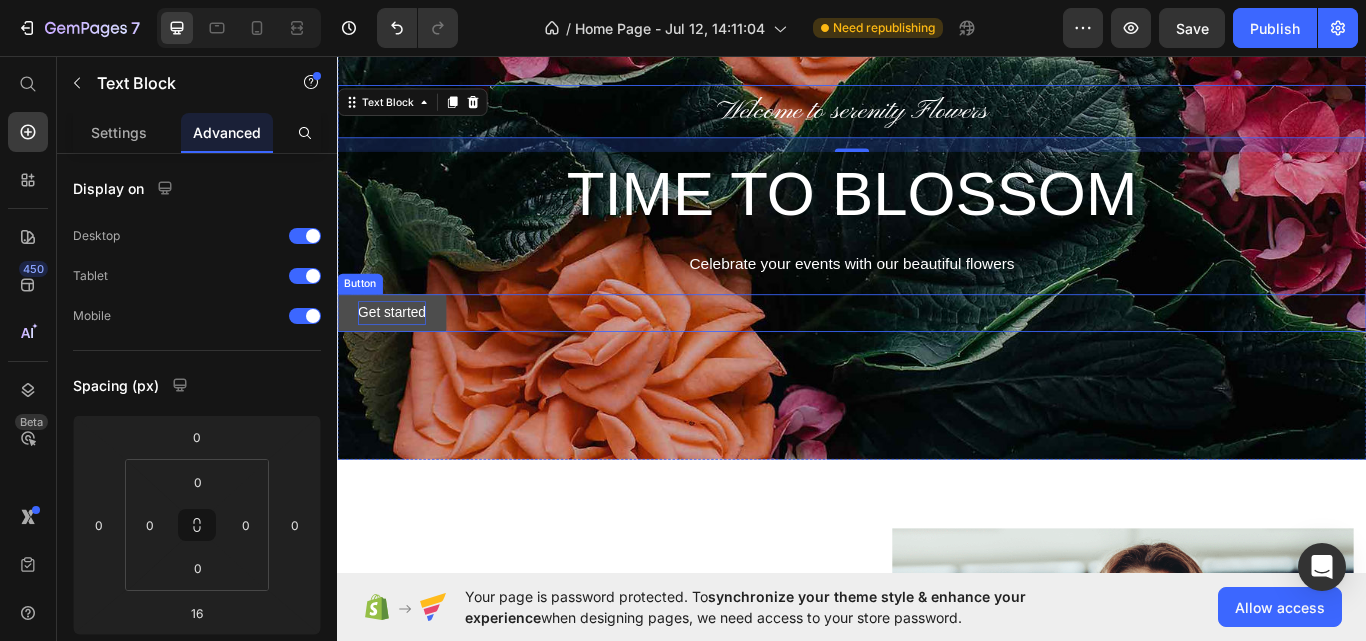 click on "Get started" at bounding box center [400, 357] 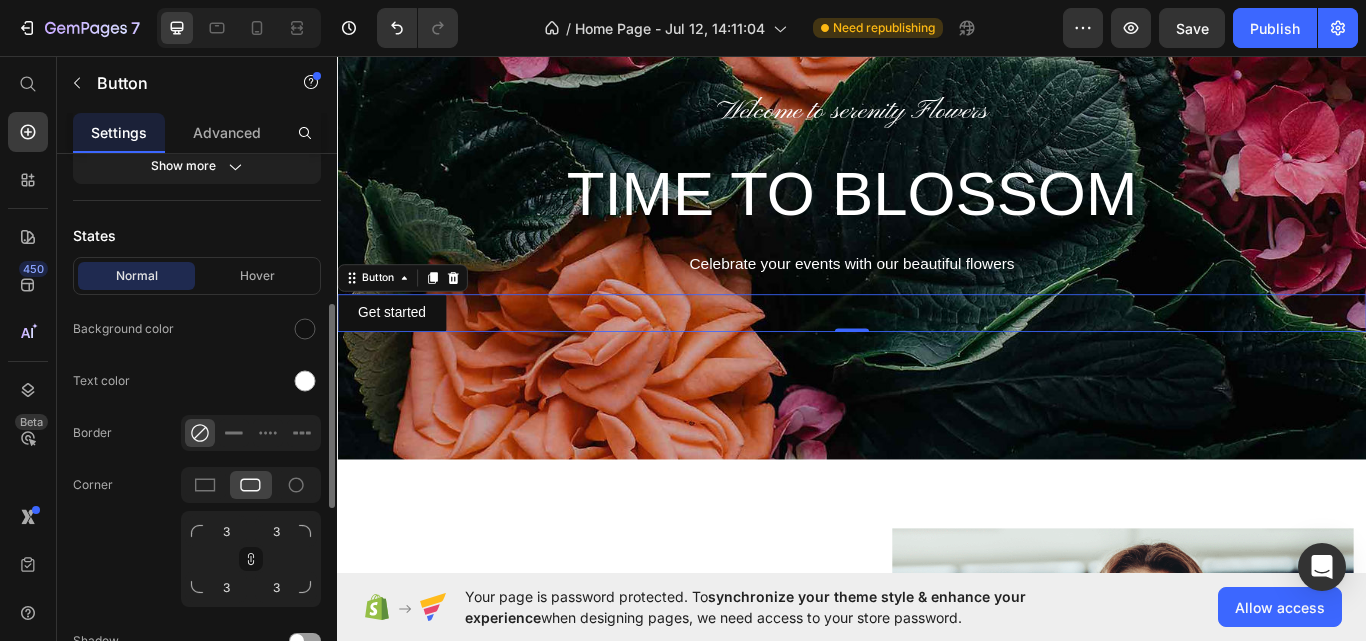 scroll, scrollTop: 500, scrollLeft: 0, axis: vertical 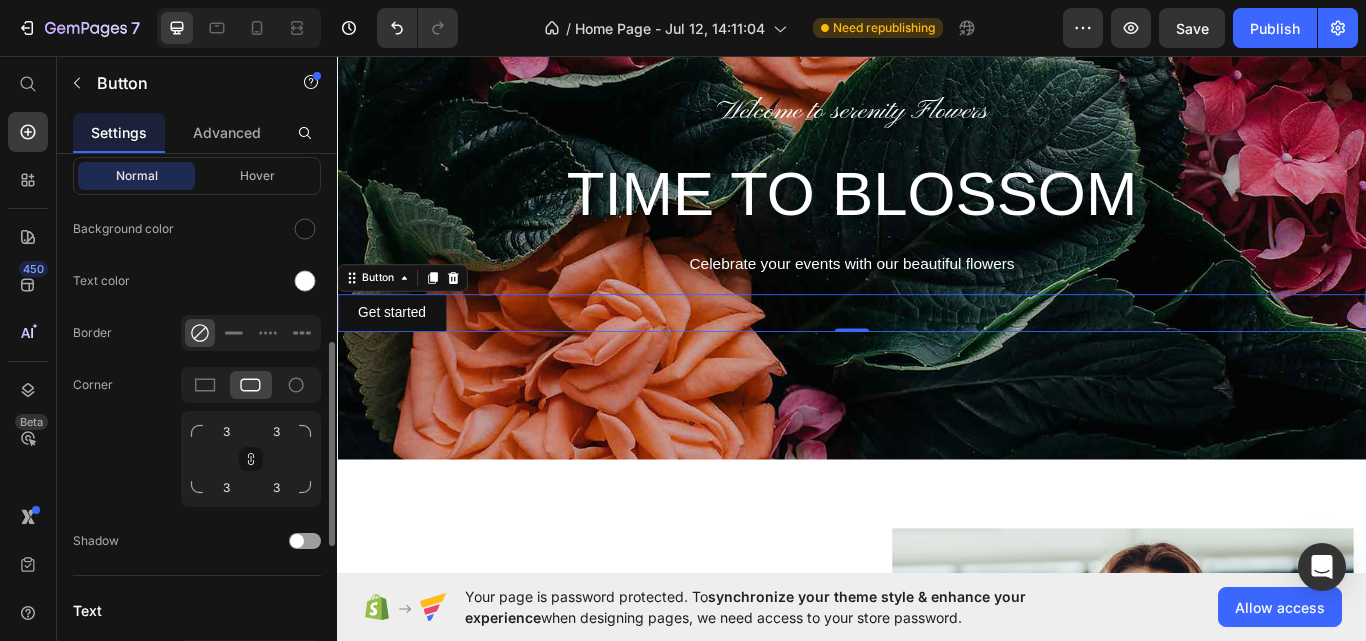click 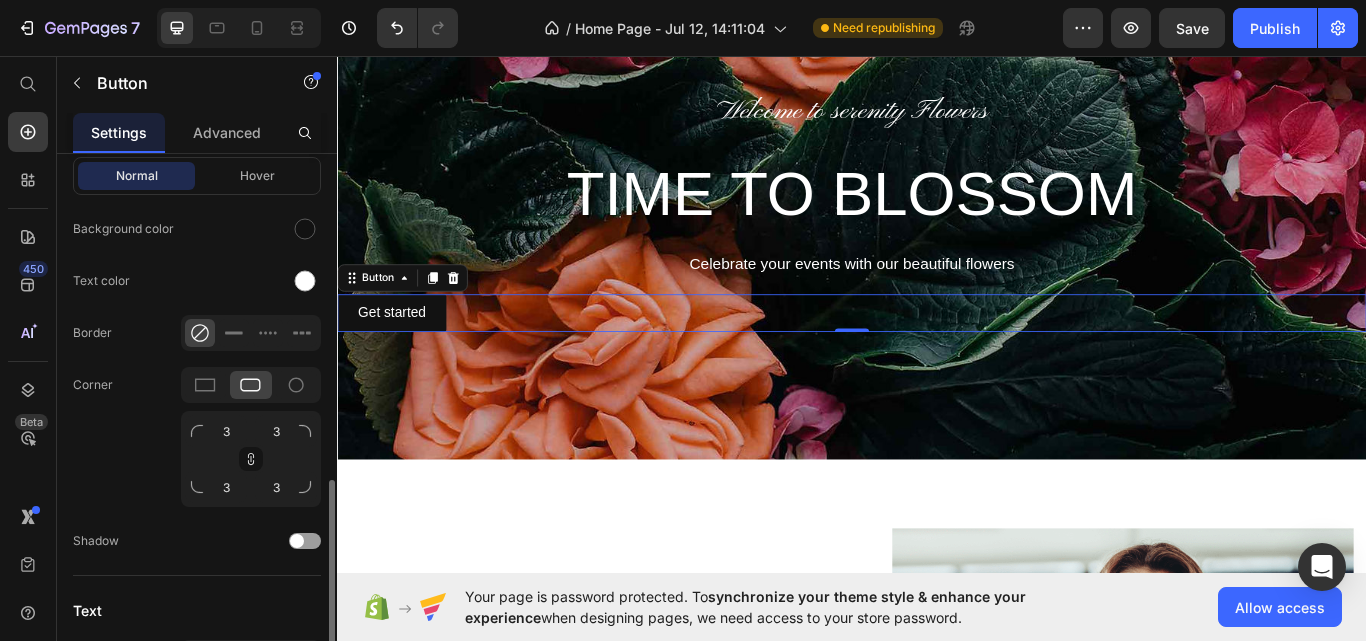 scroll, scrollTop: 600, scrollLeft: 0, axis: vertical 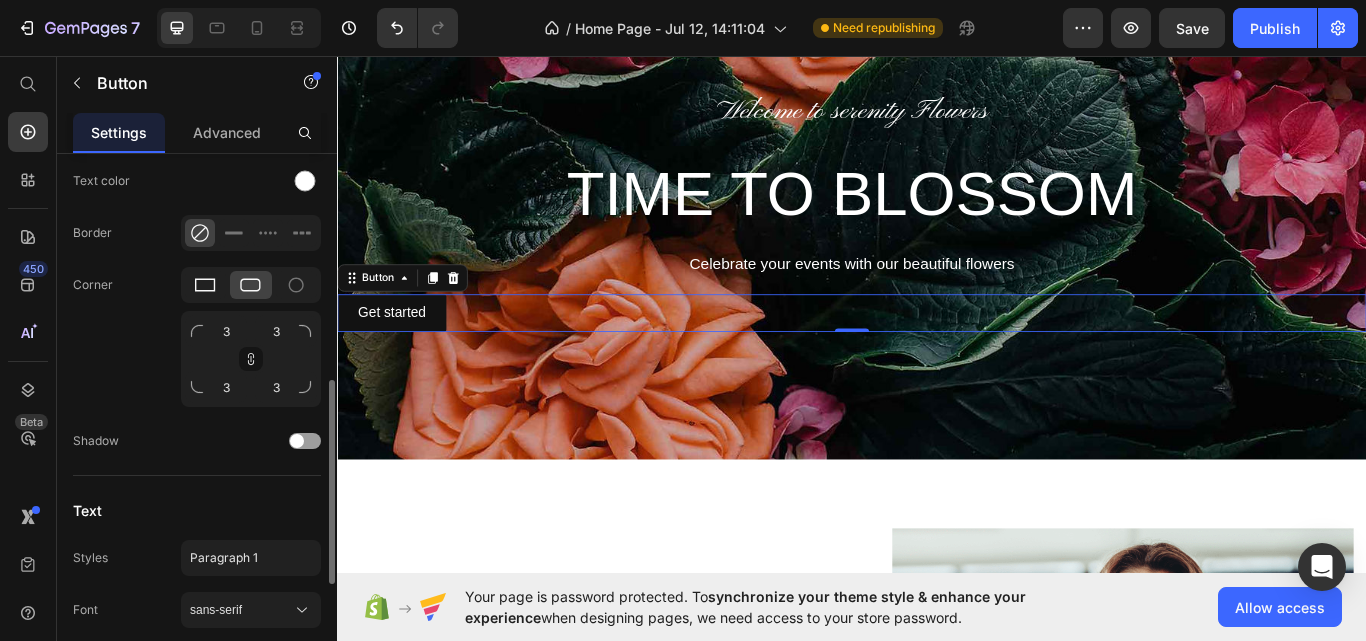 click 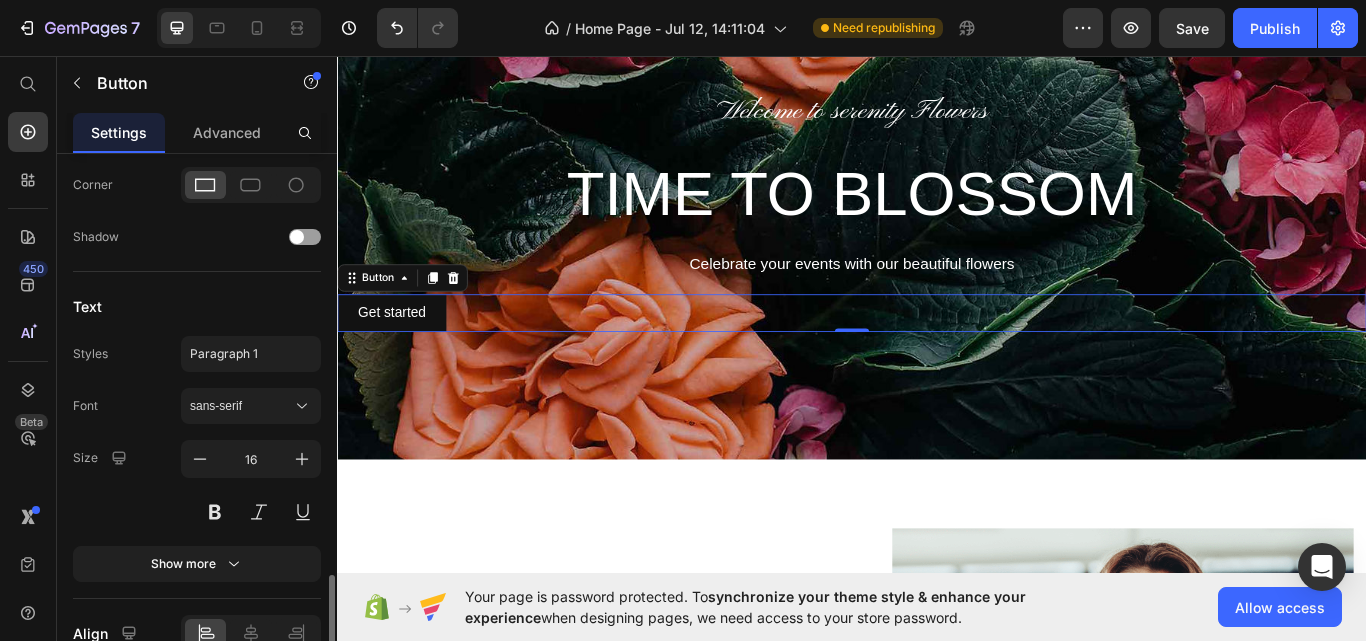 scroll, scrollTop: 797, scrollLeft: 0, axis: vertical 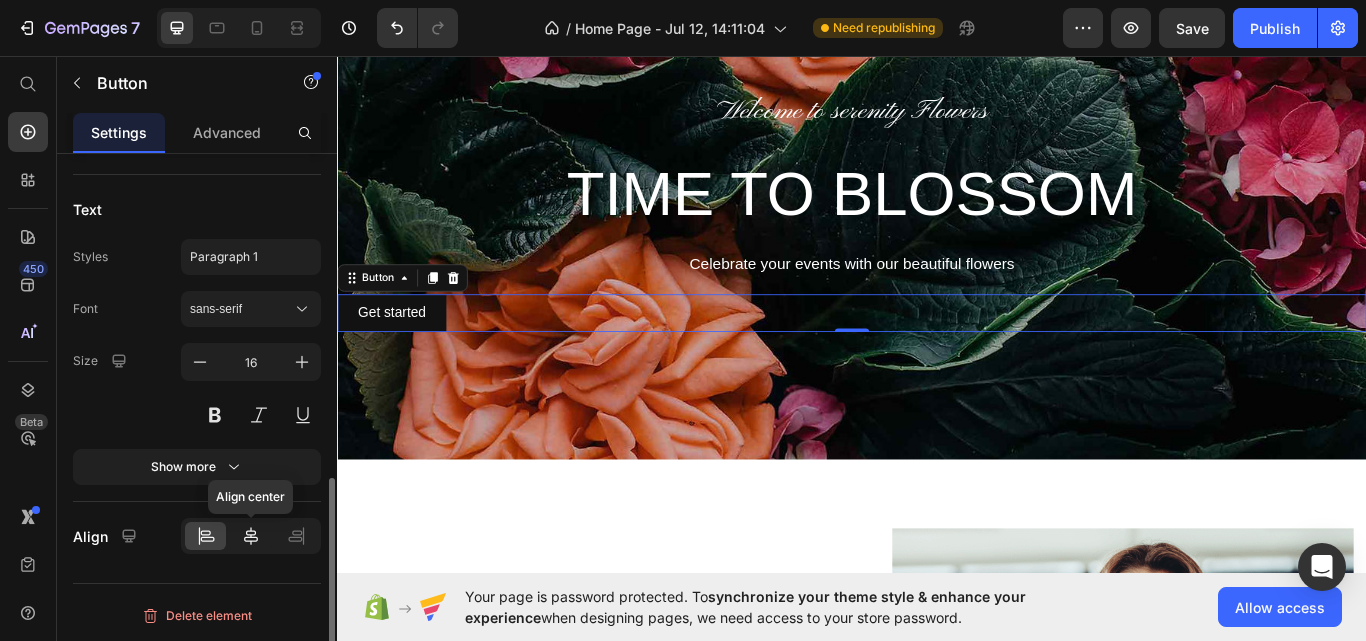 click 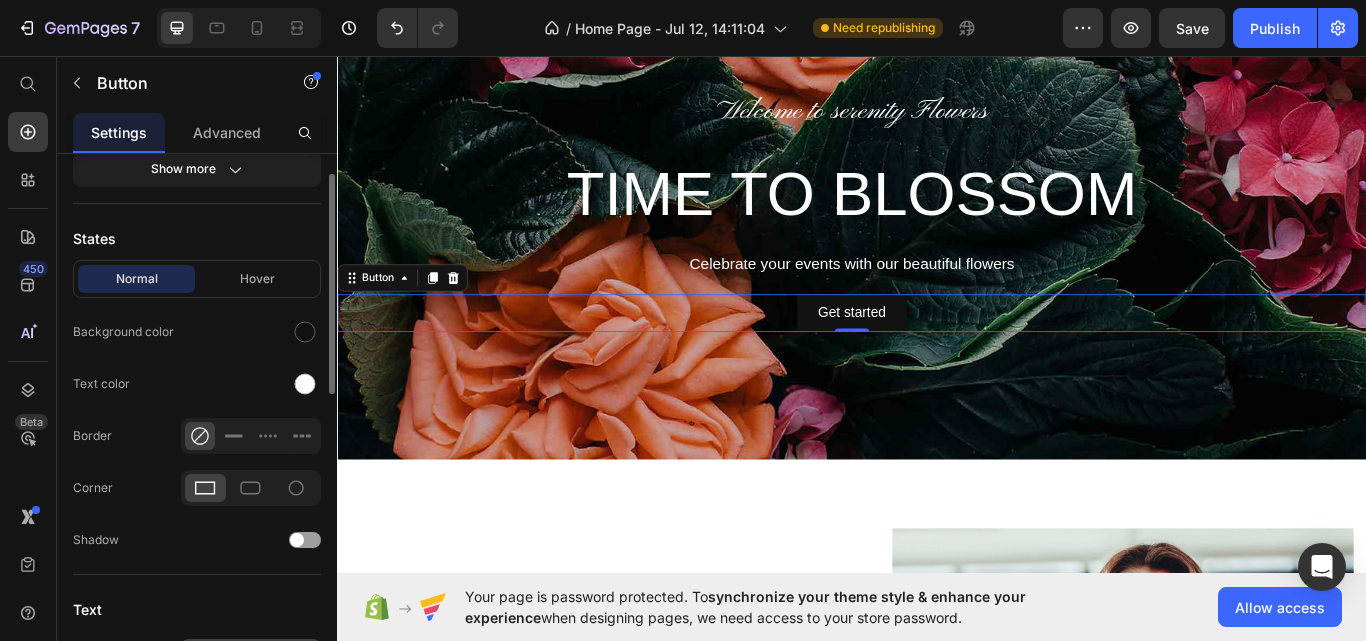scroll, scrollTop: 0, scrollLeft: 0, axis: both 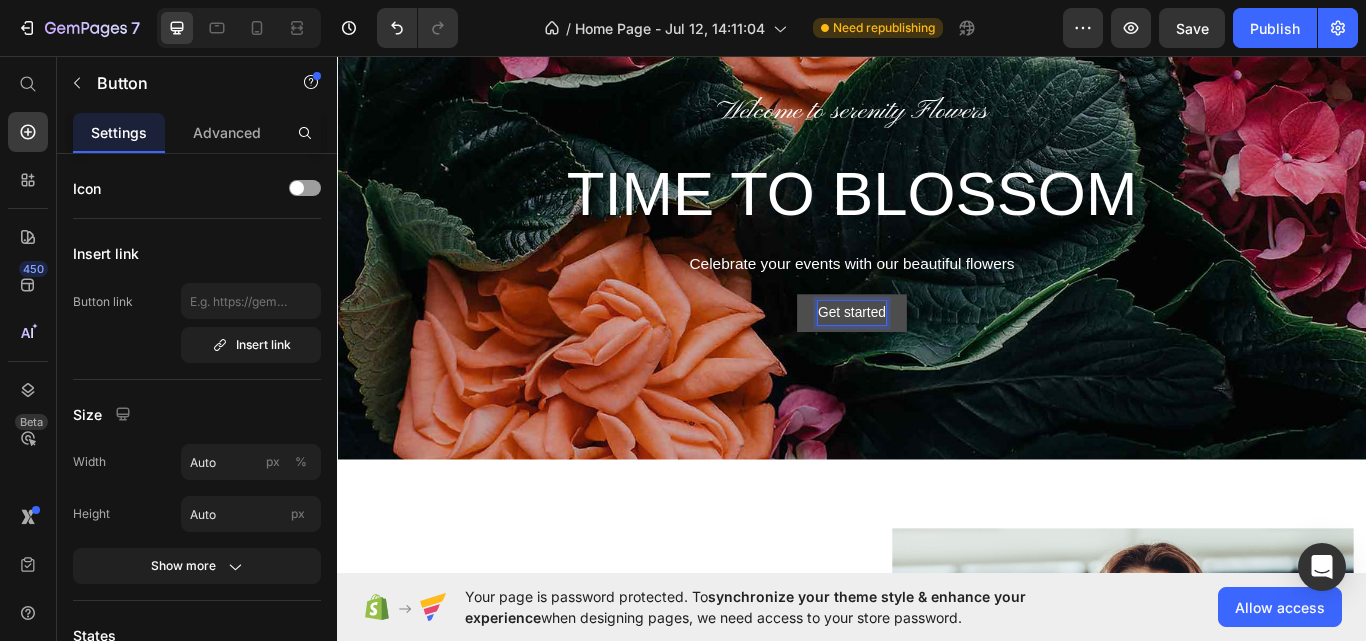 click on "Get started" at bounding box center [936, 357] 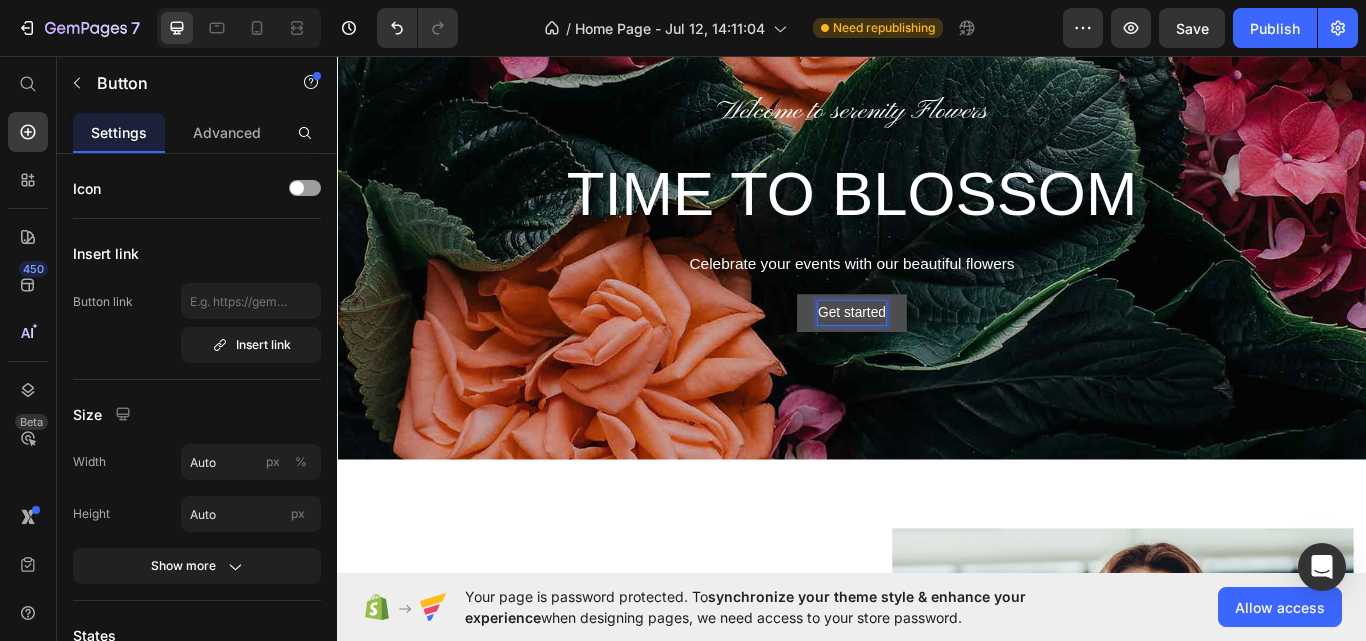 click on "Get started" at bounding box center (936, 357) 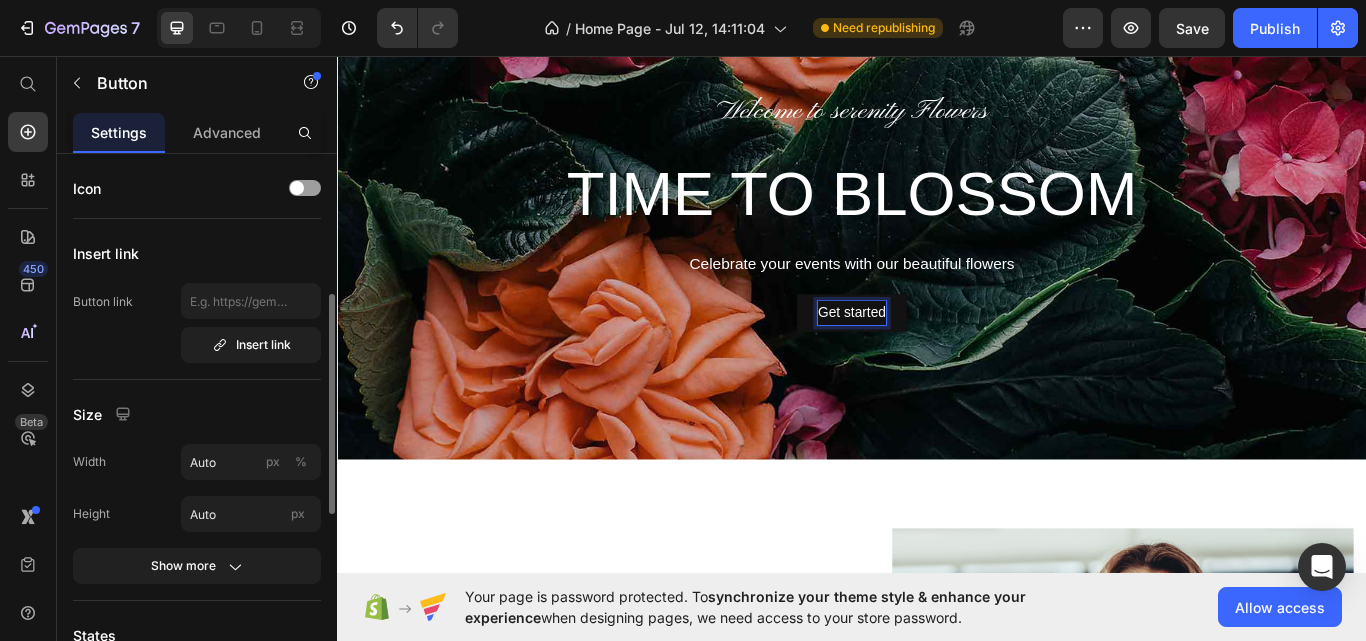 scroll, scrollTop: 100, scrollLeft: 0, axis: vertical 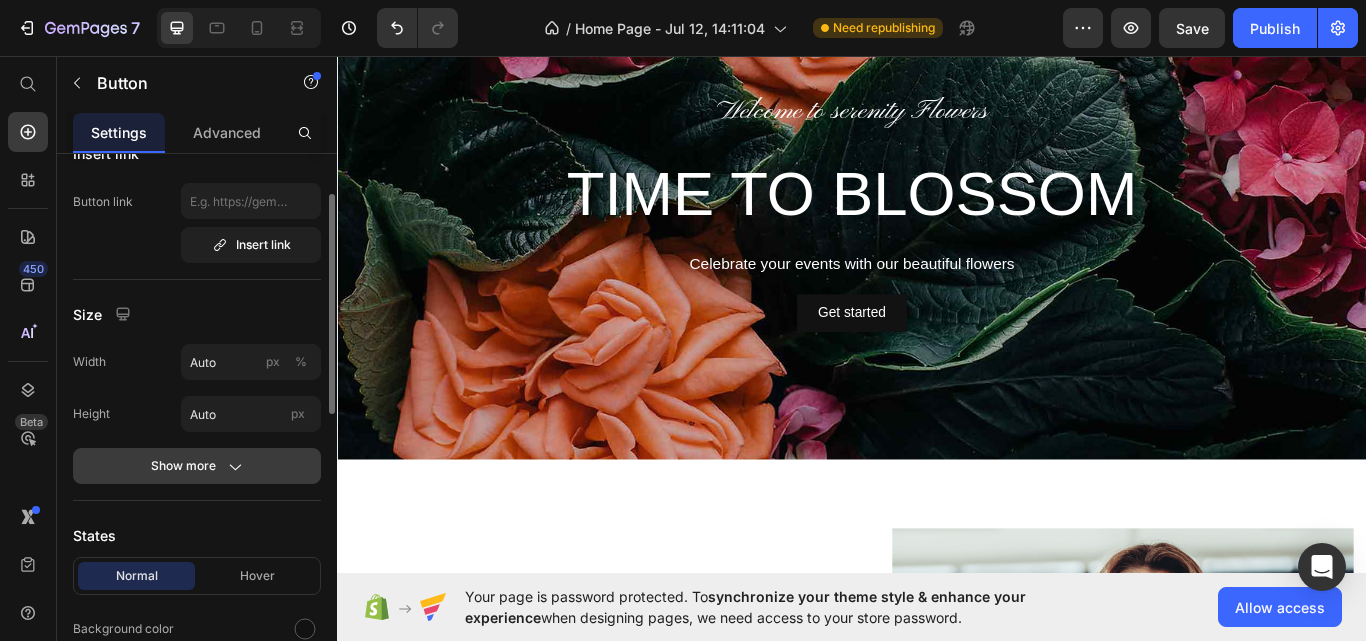 click 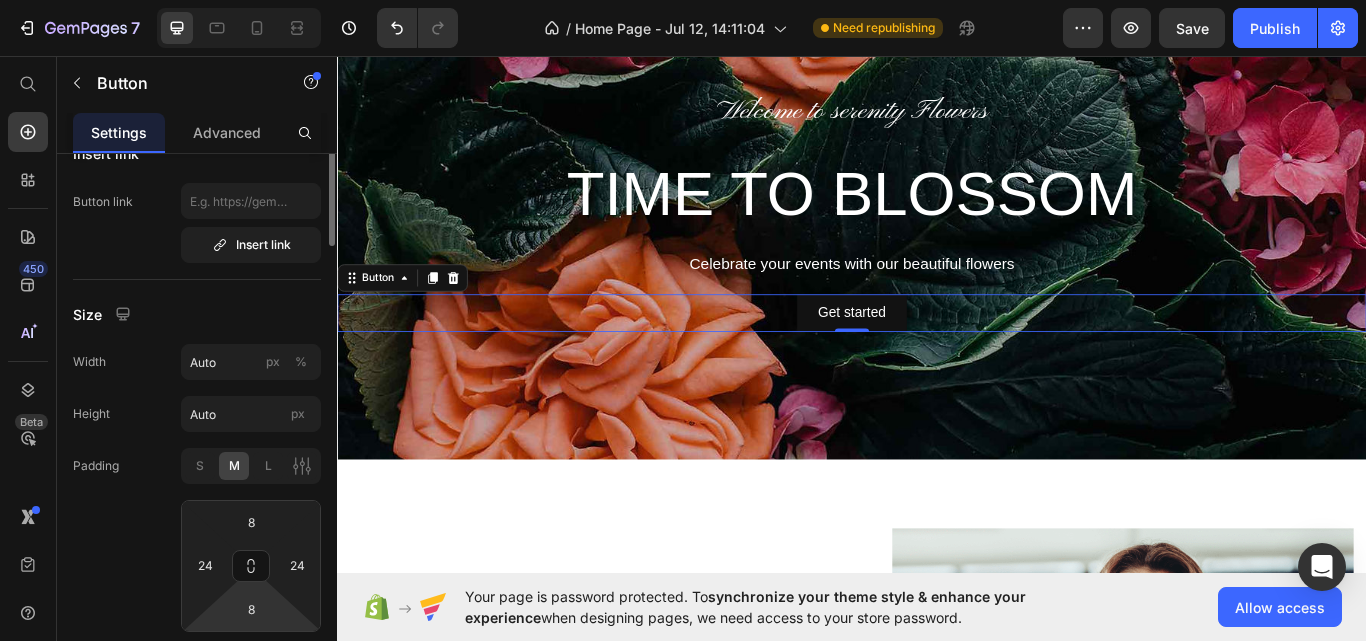 scroll, scrollTop: 0, scrollLeft: 0, axis: both 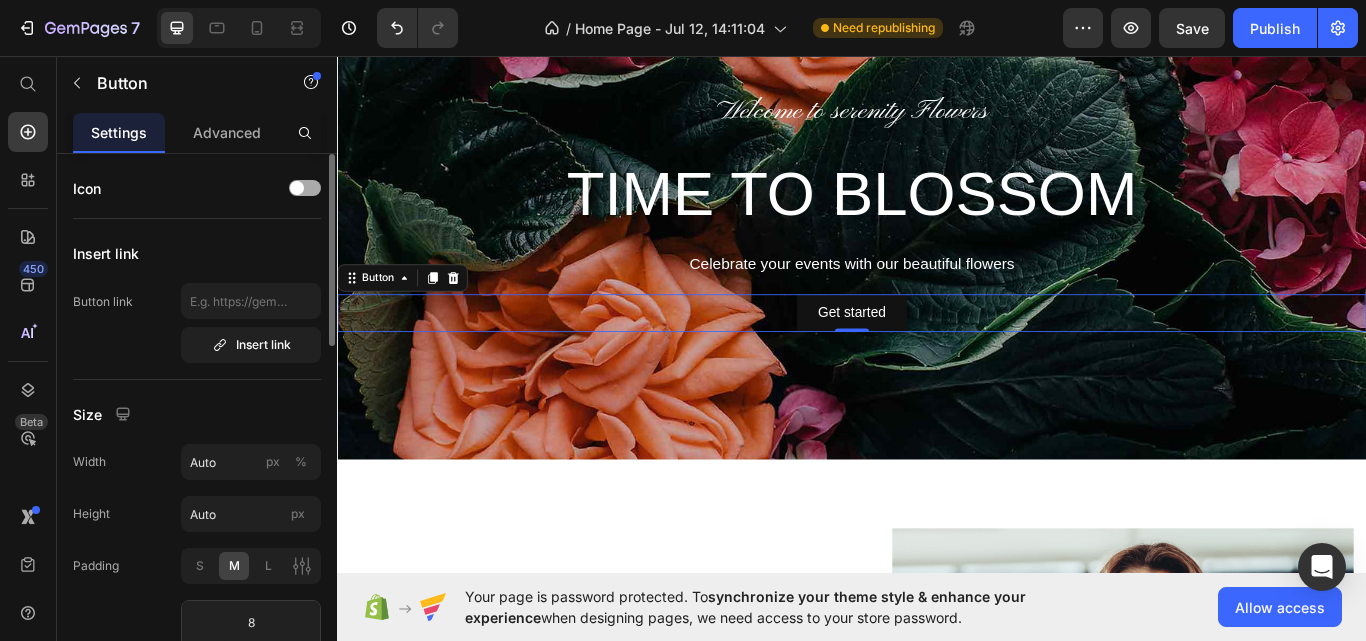 click on "Icon" 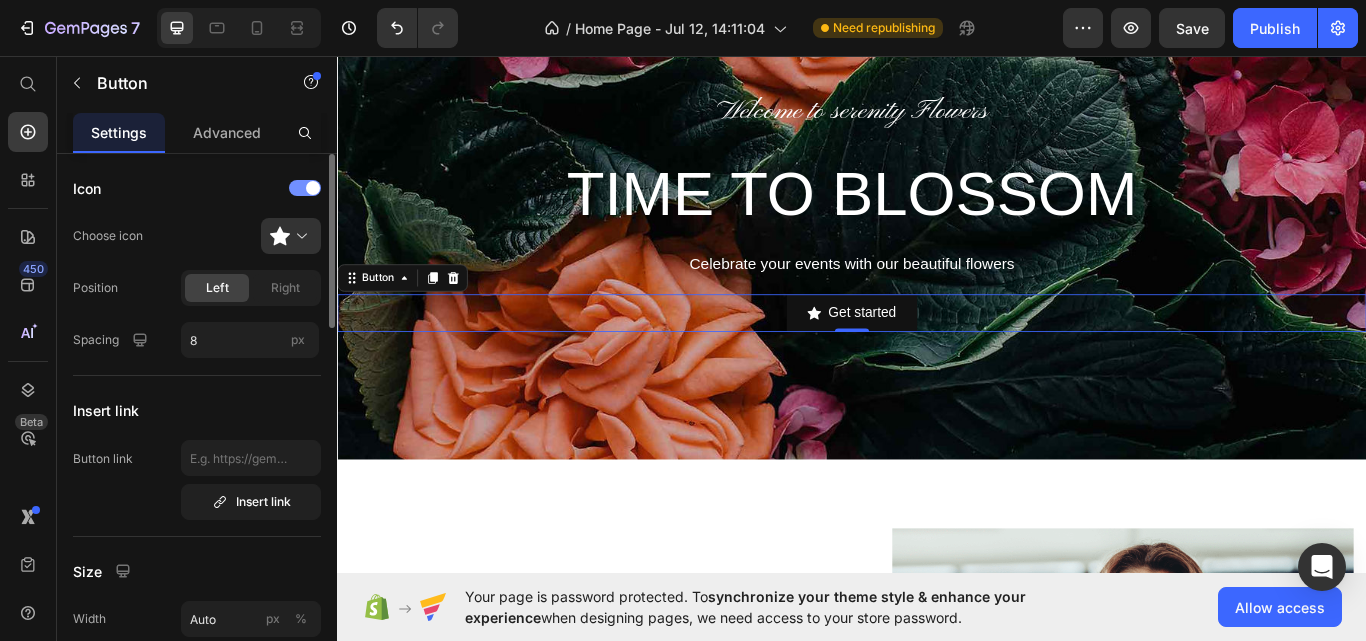 click at bounding box center (305, 188) 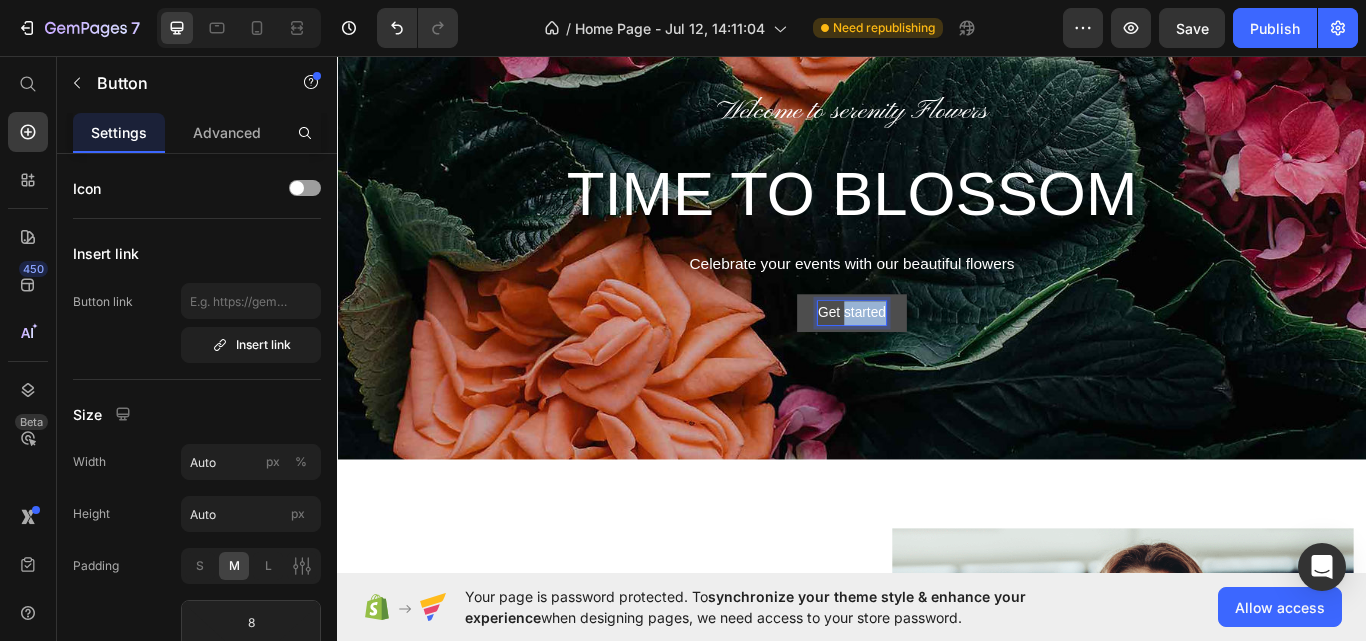 click on "Get started" at bounding box center (936, 357) 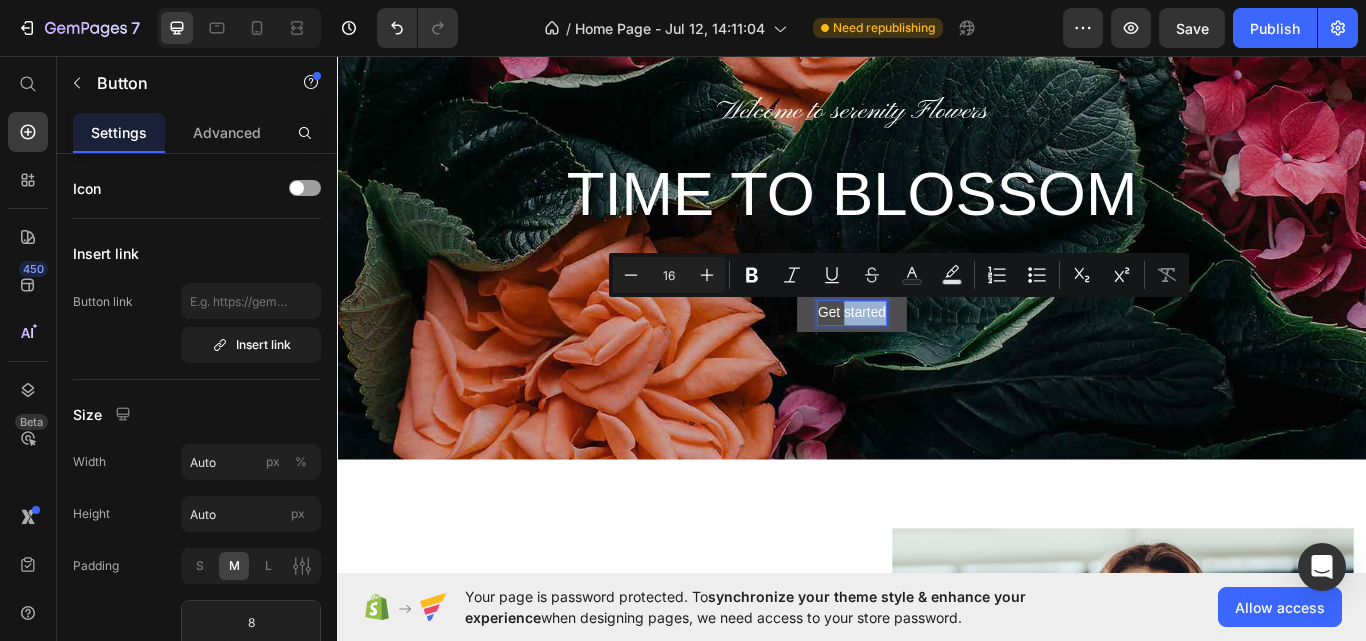 click on "Get started" at bounding box center (936, 357) 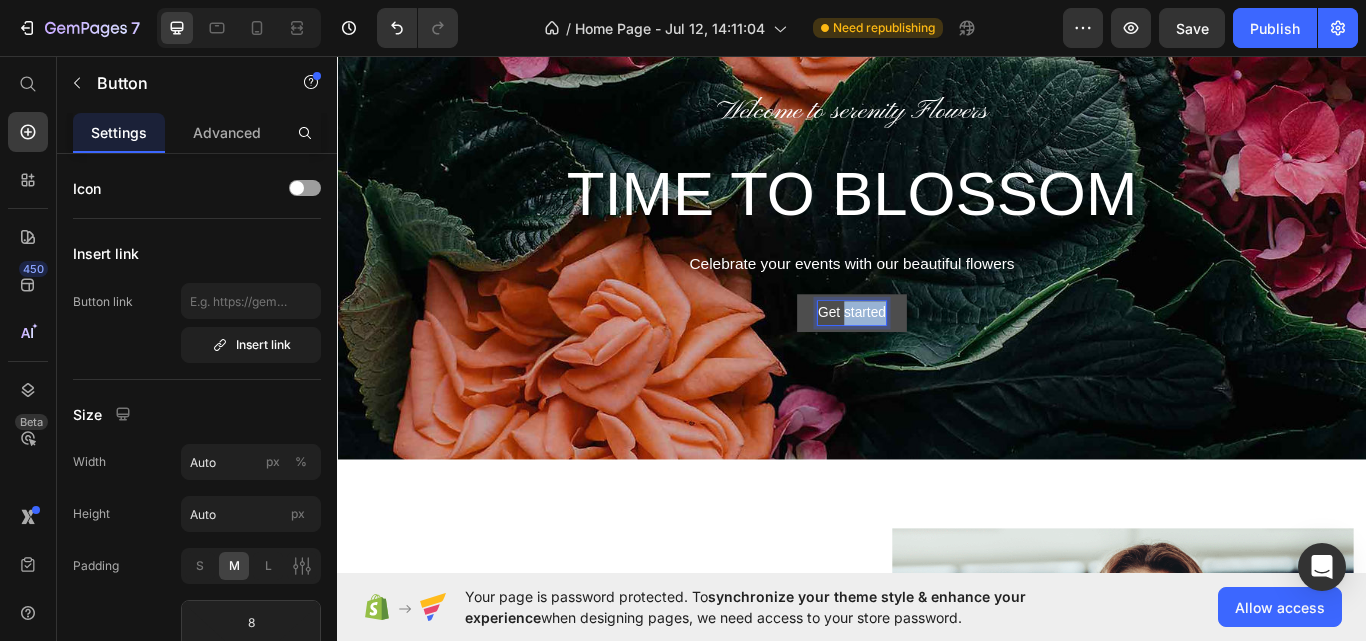 click on "Get started" at bounding box center [936, 357] 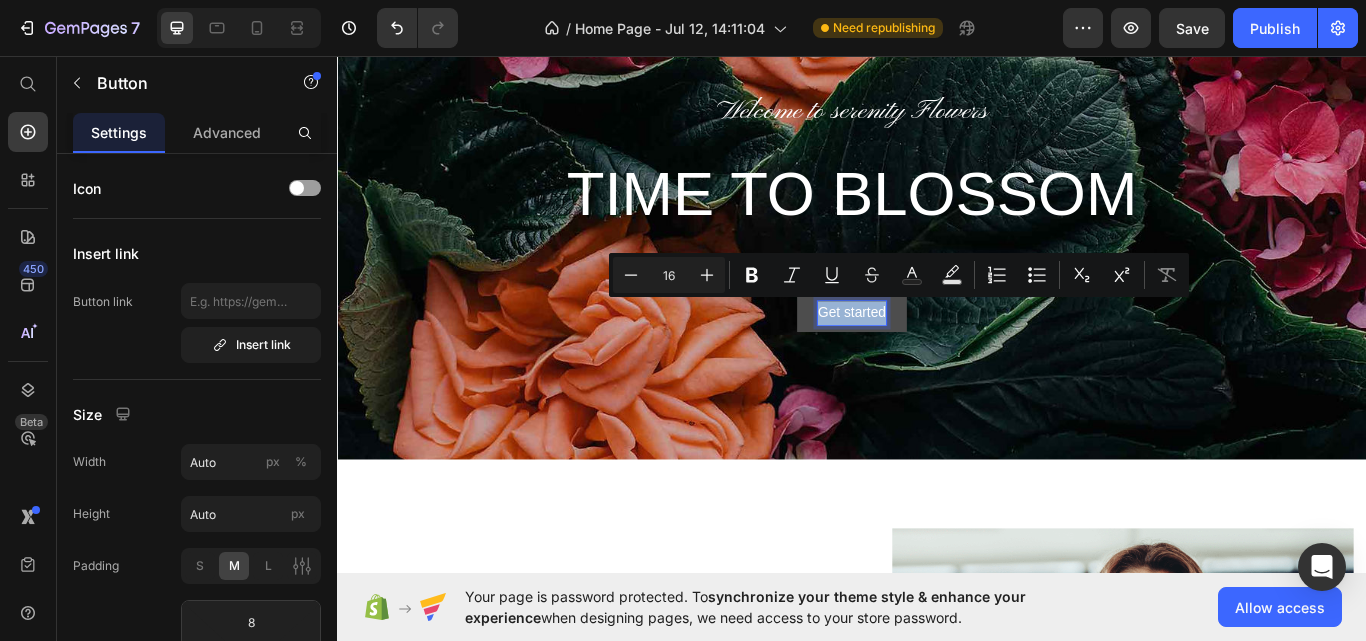 click on "Get started" at bounding box center (936, 357) 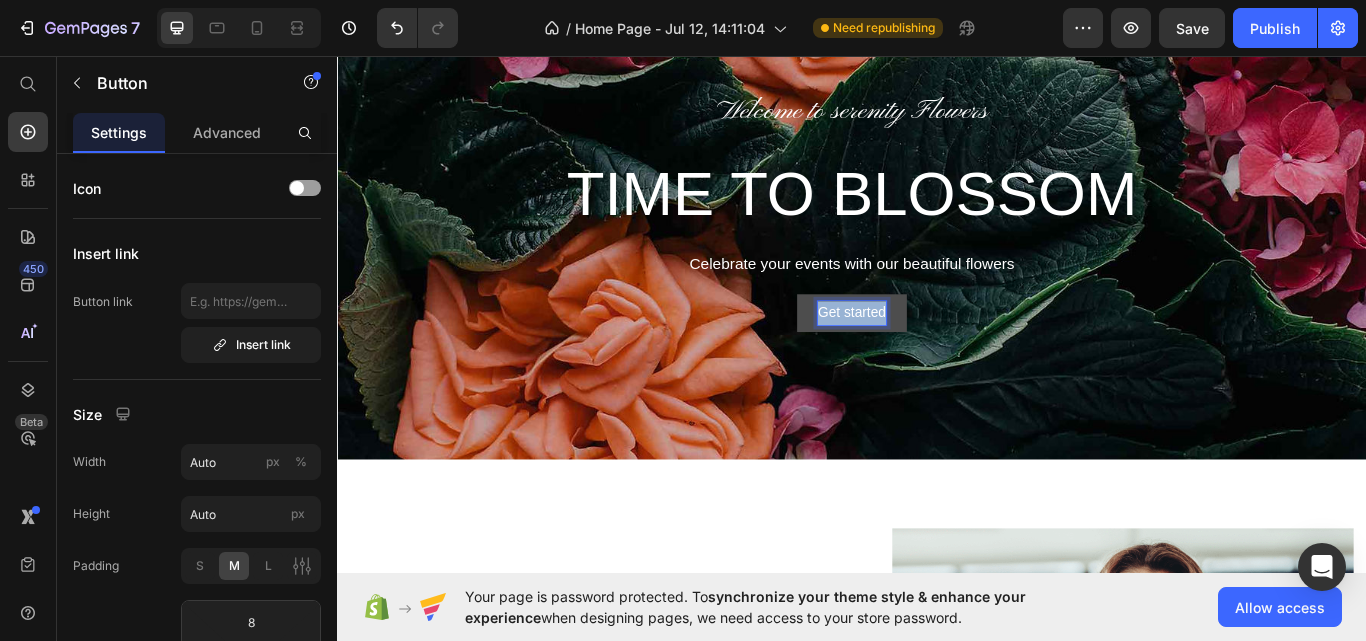 click on "Get started" at bounding box center [936, 357] 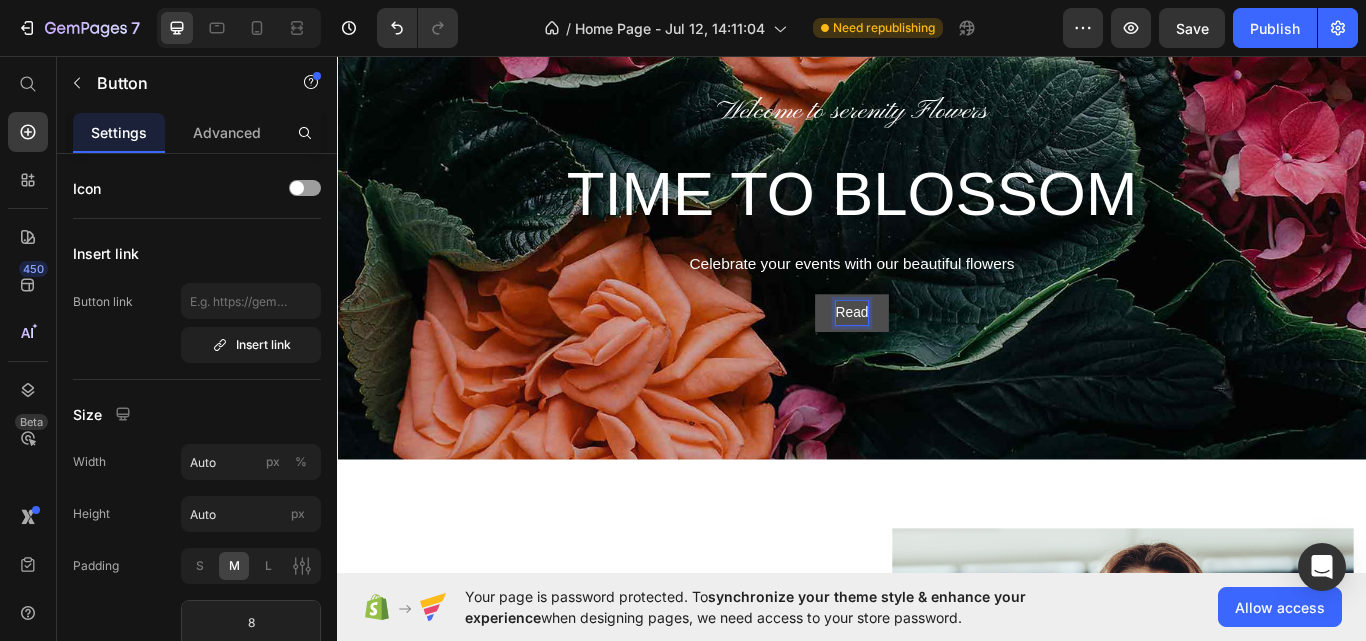 click on "Read" at bounding box center (937, 357) 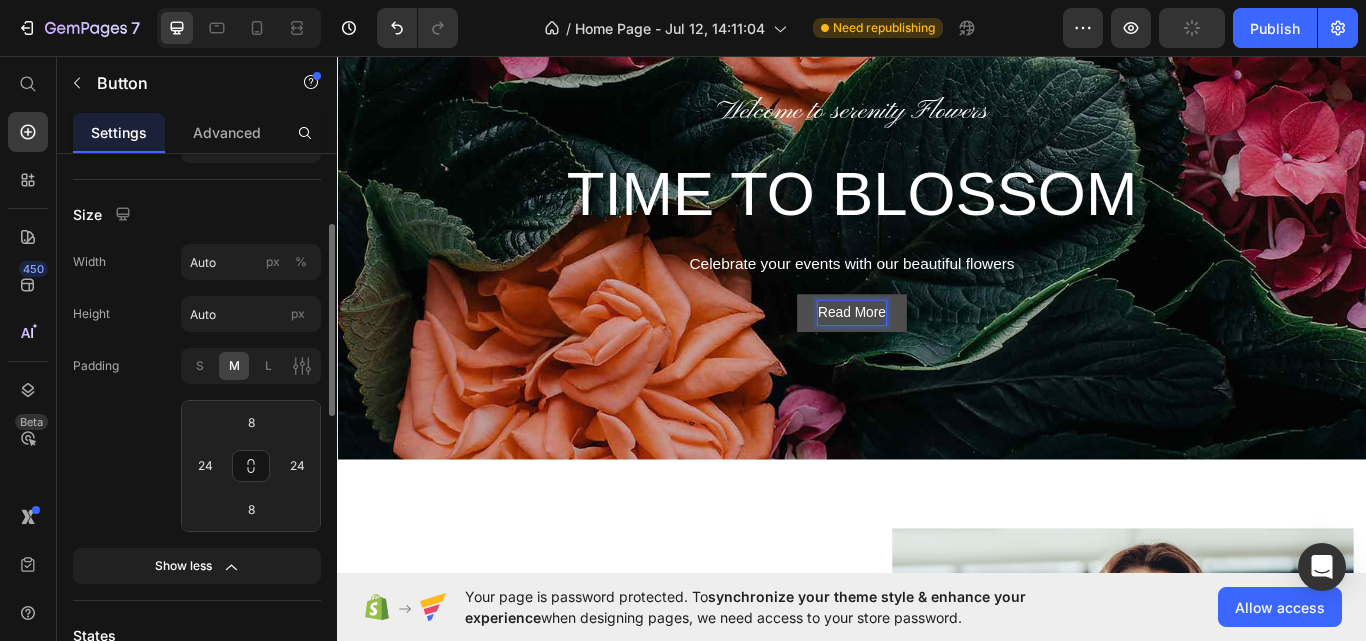 scroll, scrollTop: 400, scrollLeft: 0, axis: vertical 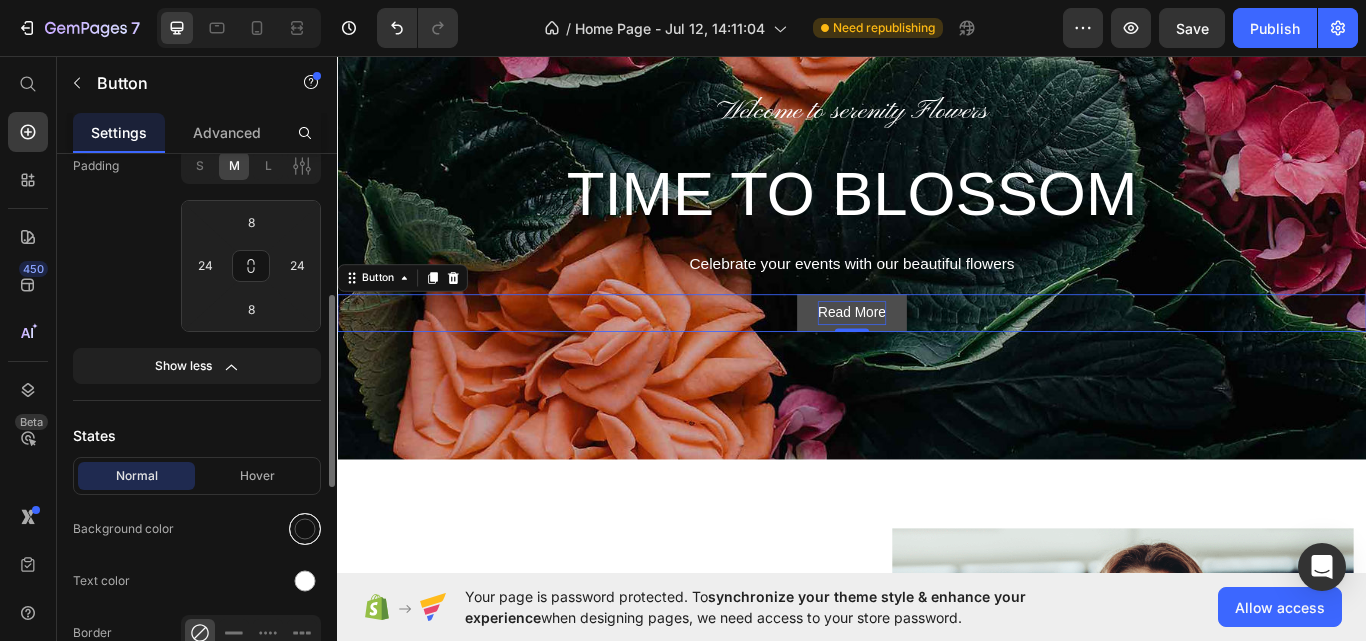 click at bounding box center (305, 529) 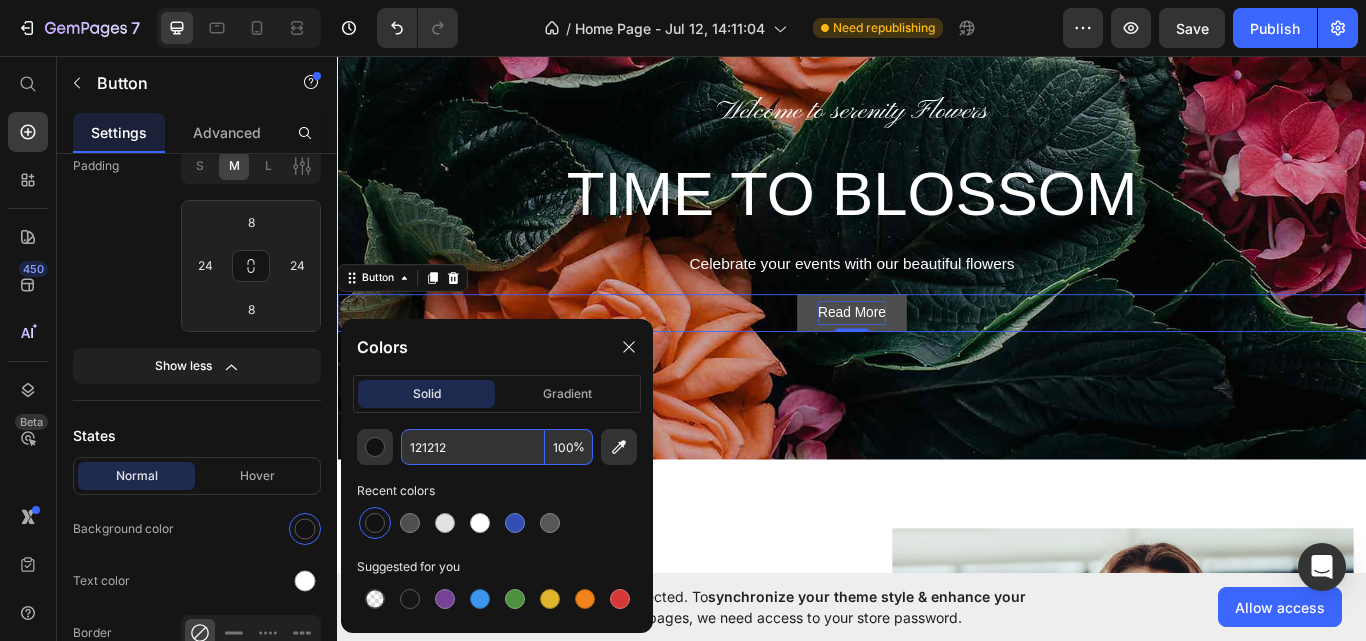 click on "121212" at bounding box center (473, 447) 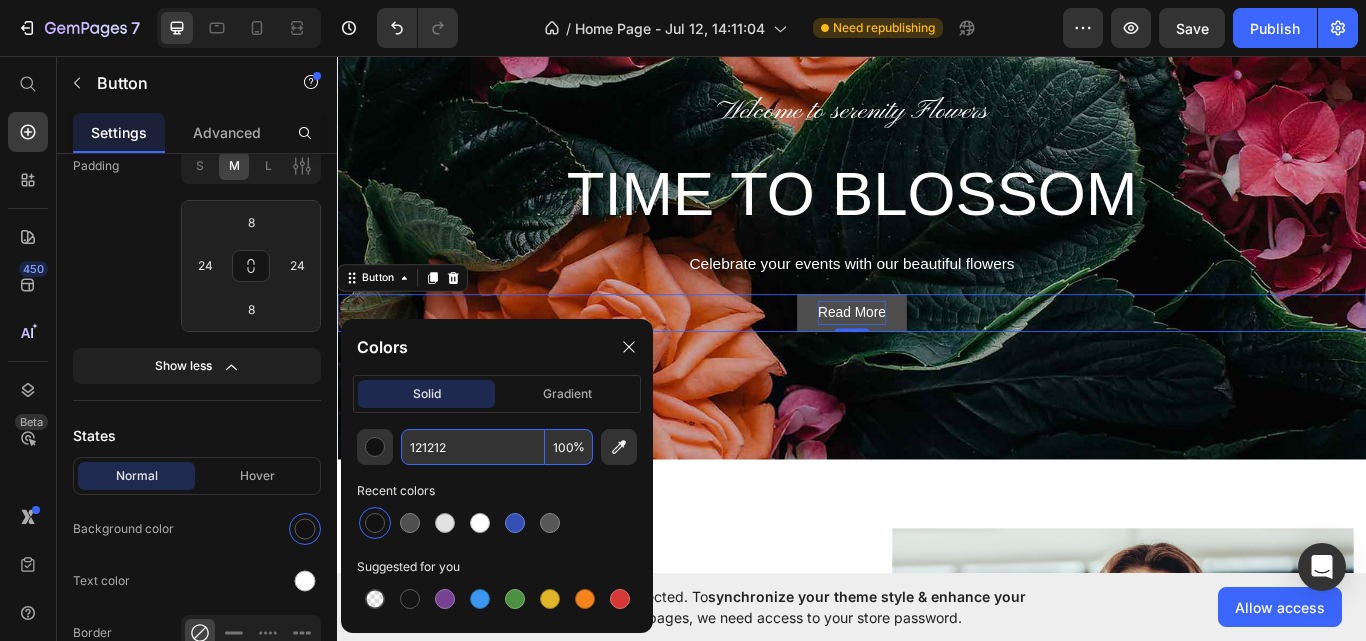 paste on "#A83411" 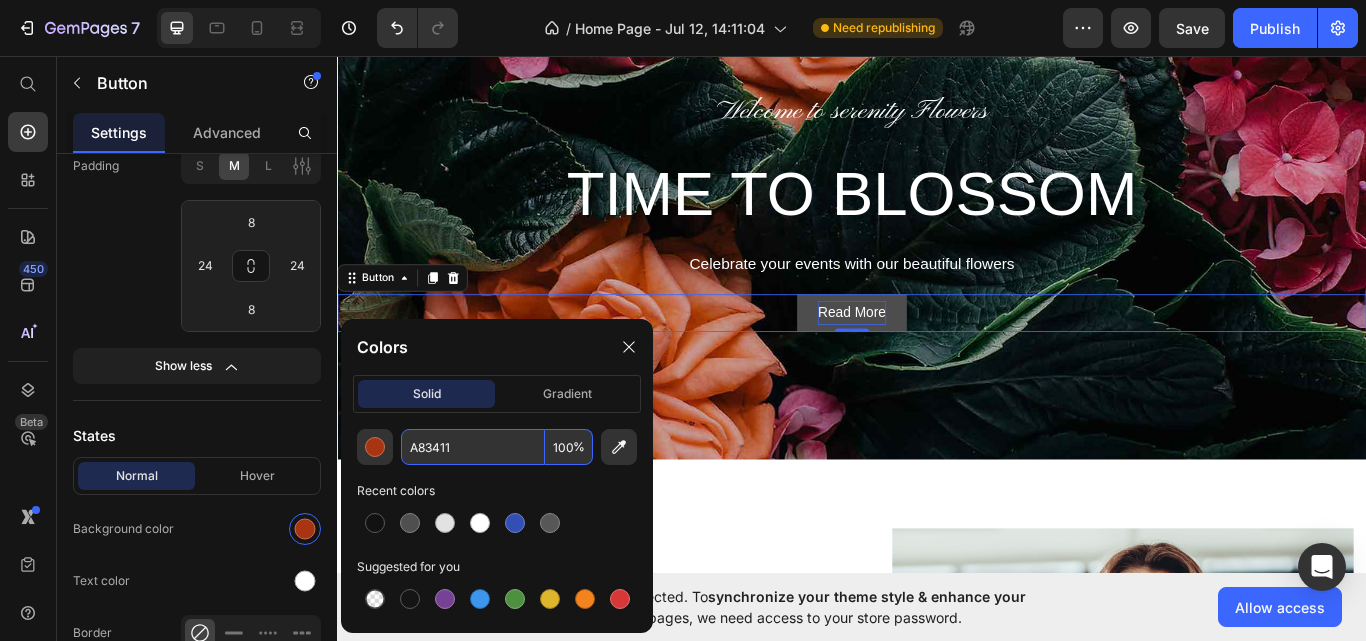 type on "A83411" 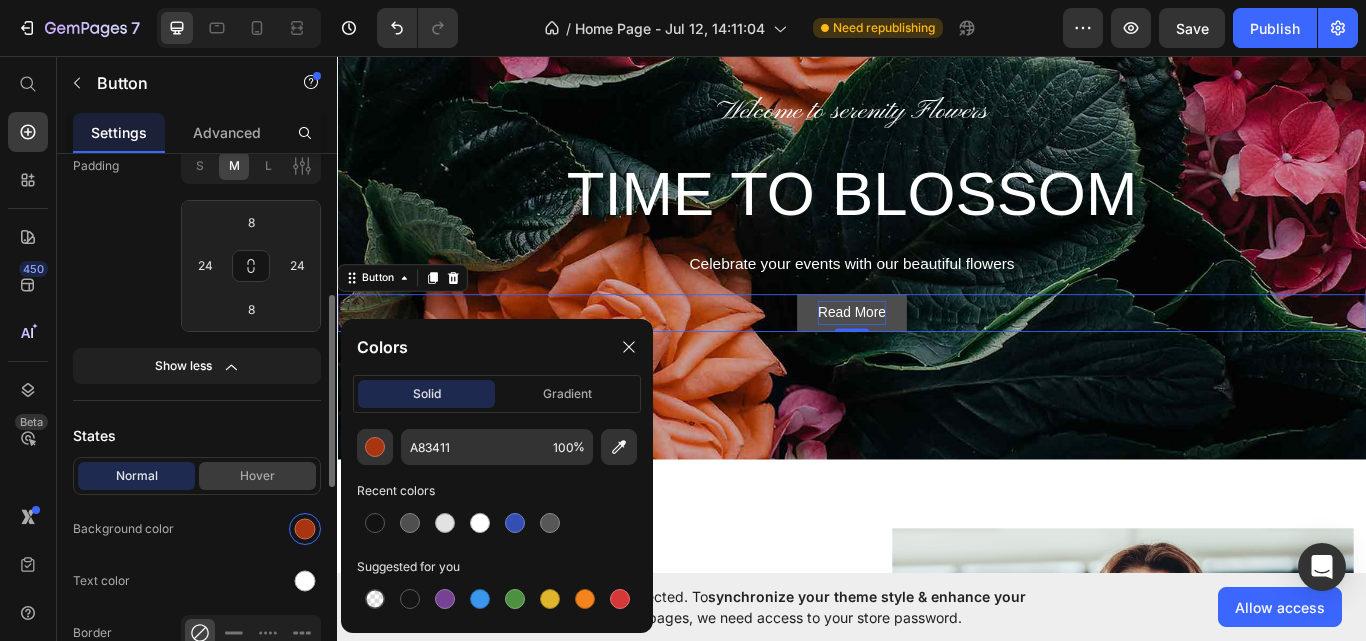 click on "Hover" at bounding box center (257, 476) 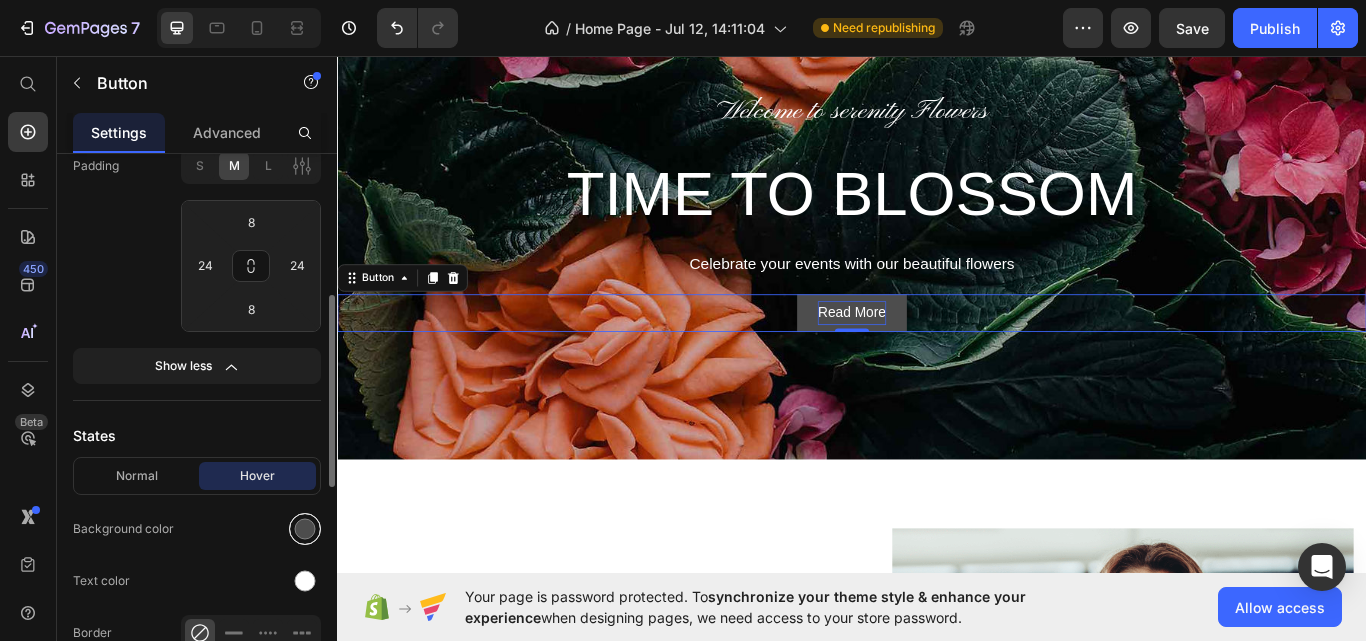click at bounding box center [305, 529] 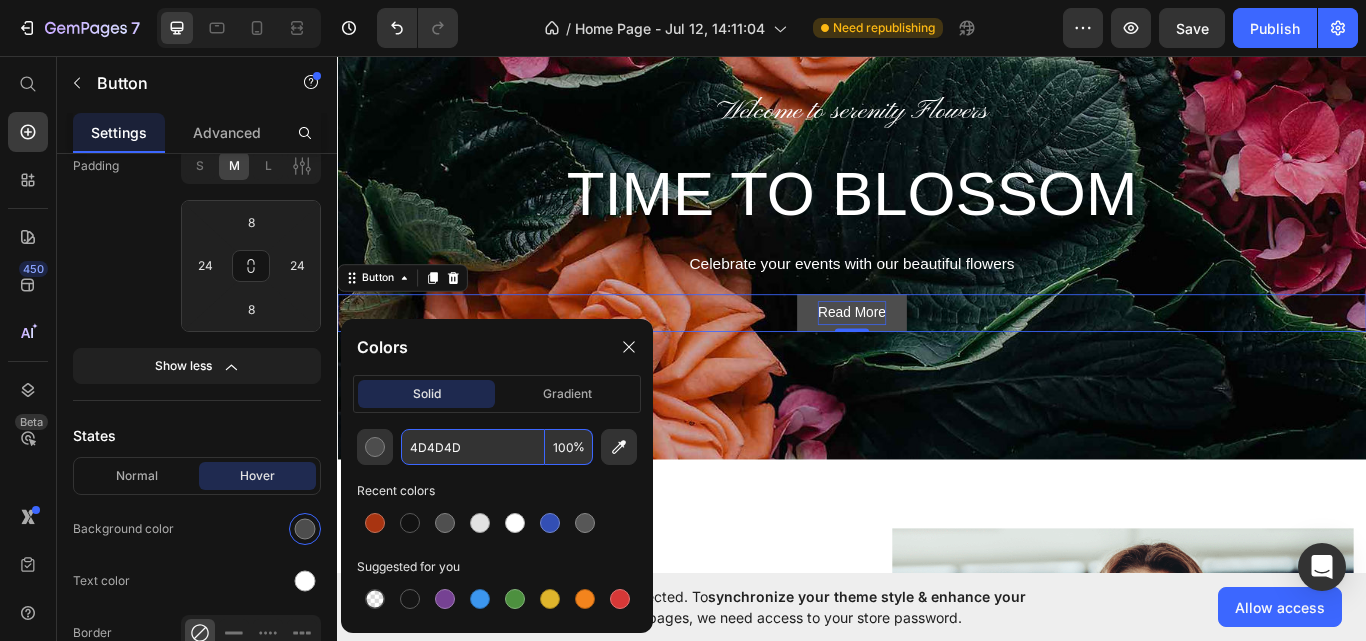 click on "4D4D4D" at bounding box center (473, 447) 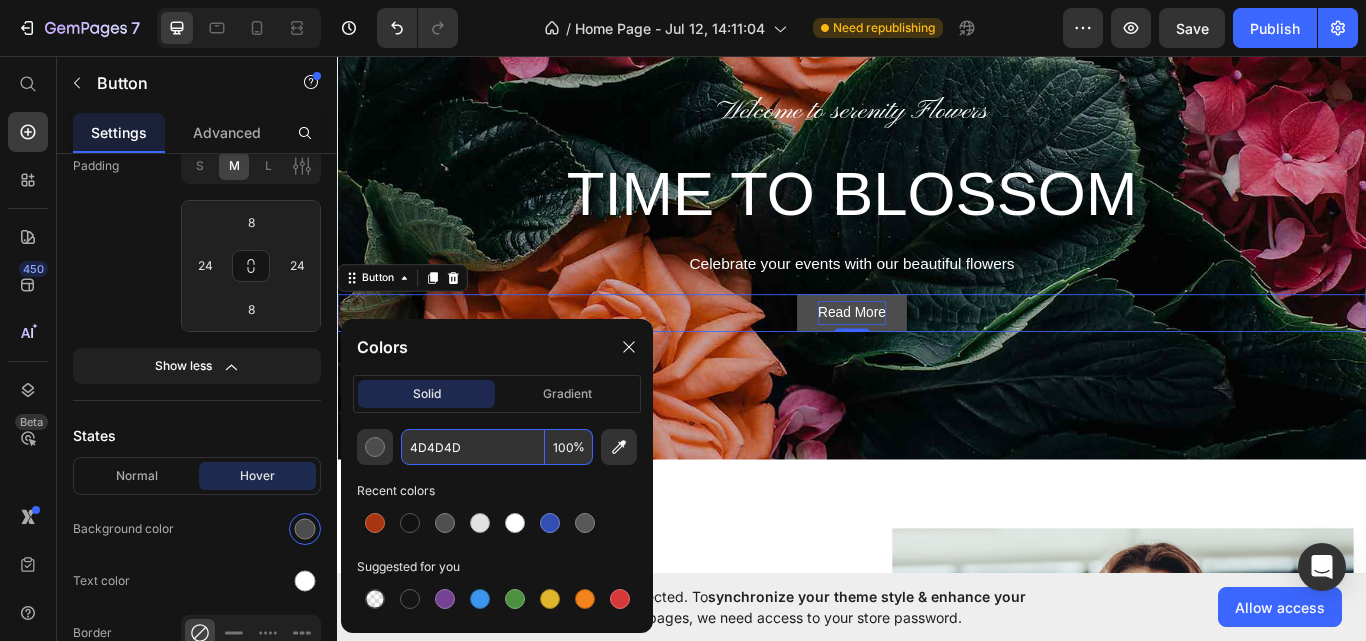 paste on "#FFFFFF" 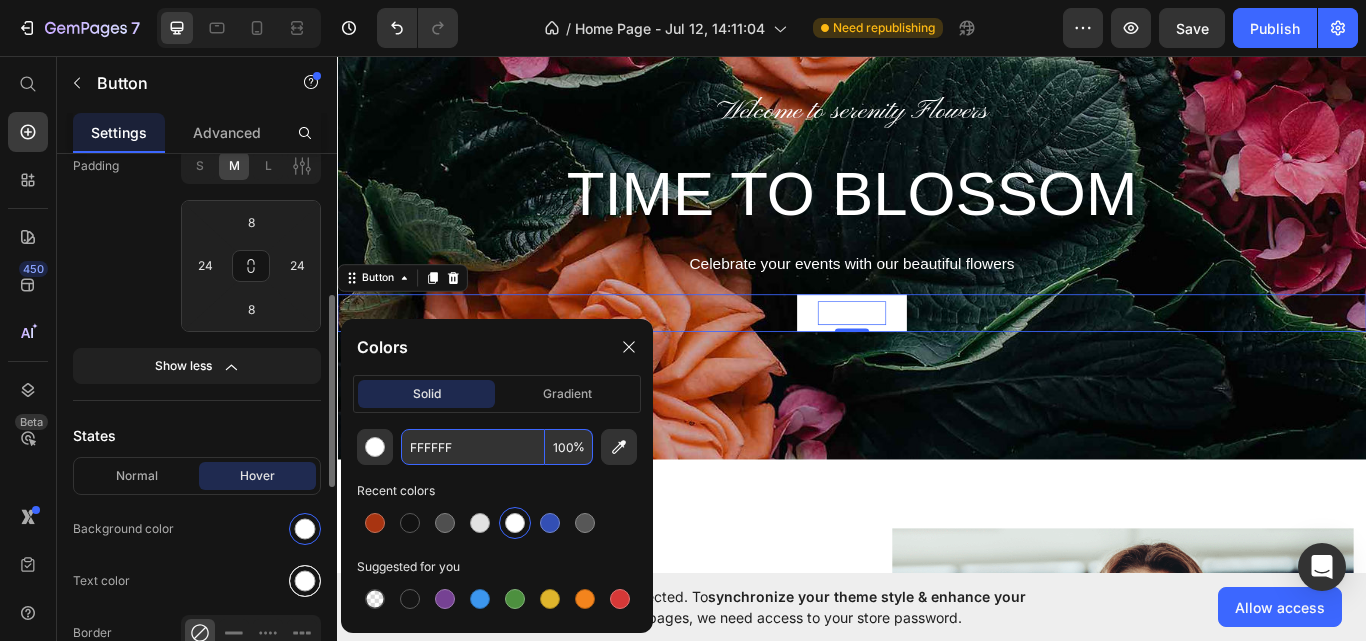 type on "FFFFFF" 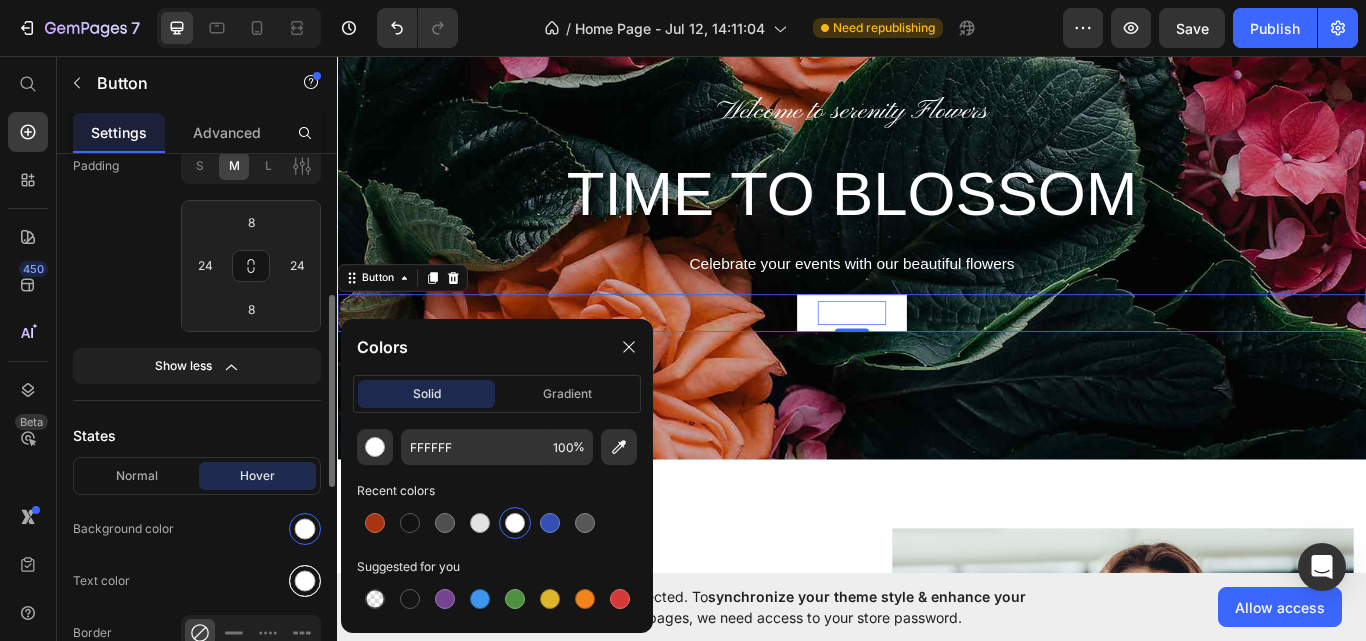 click at bounding box center (305, 581) 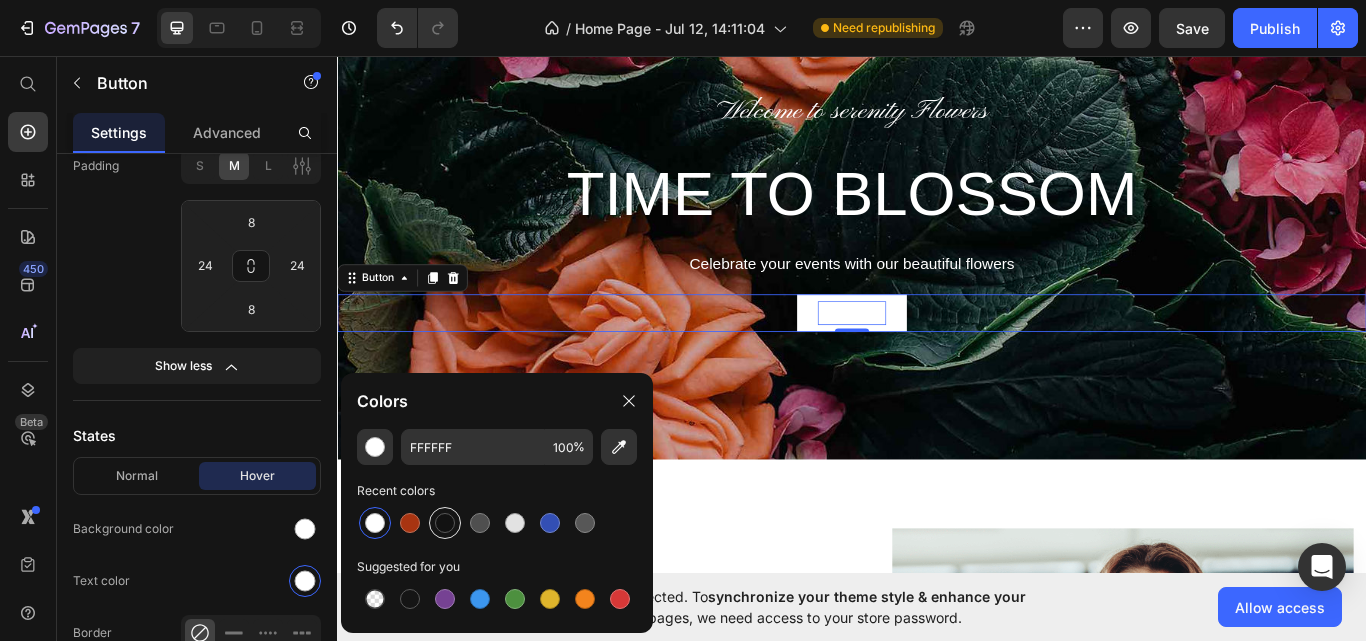 click at bounding box center [445, 523] 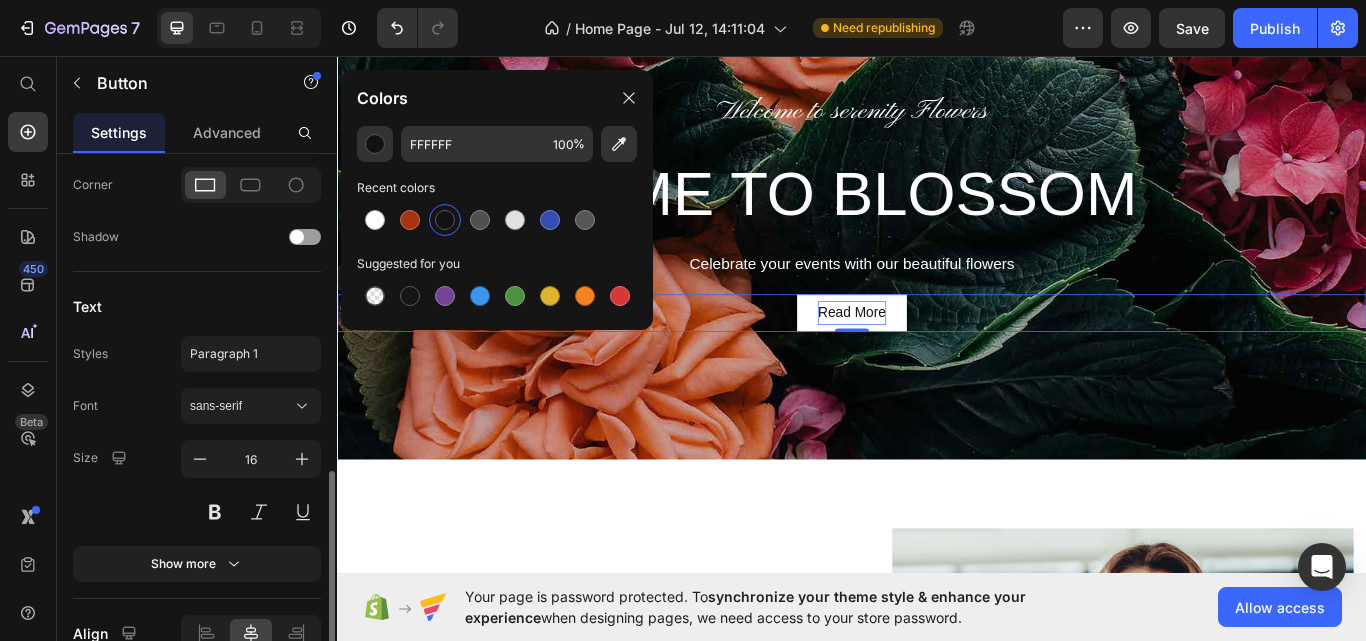 scroll, scrollTop: 997, scrollLeft: 0, axis: vertical 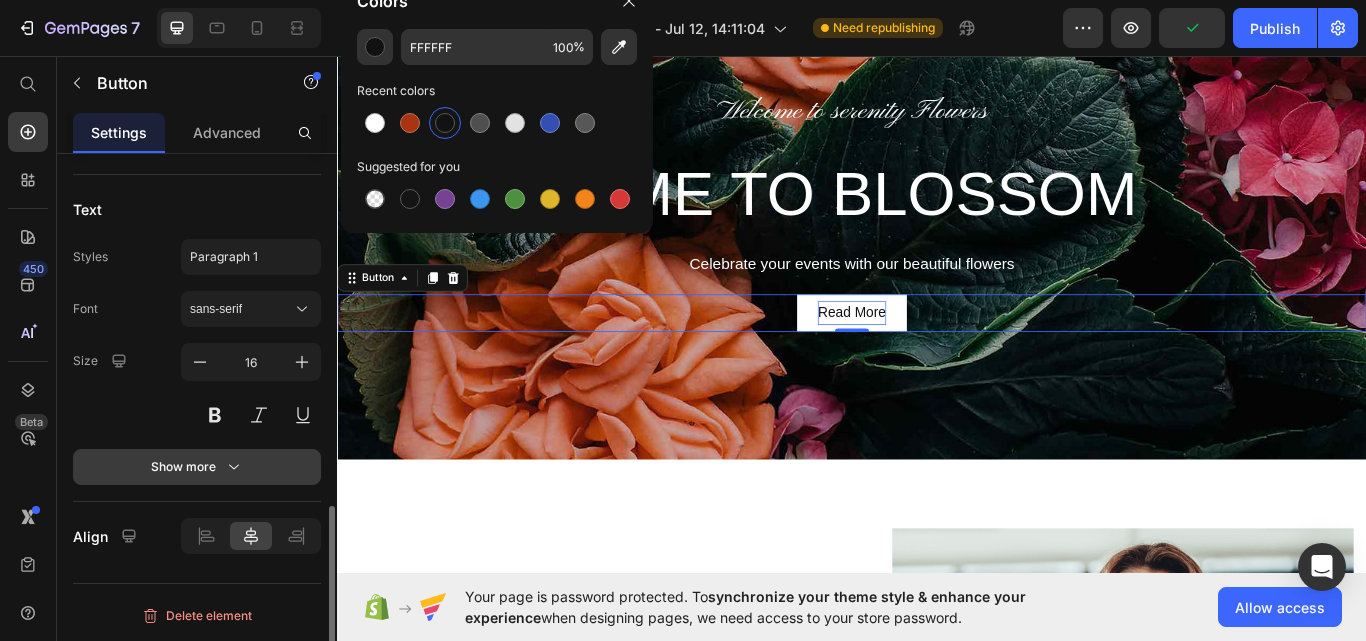 click on "Show more" at bounding box center [197, 467] 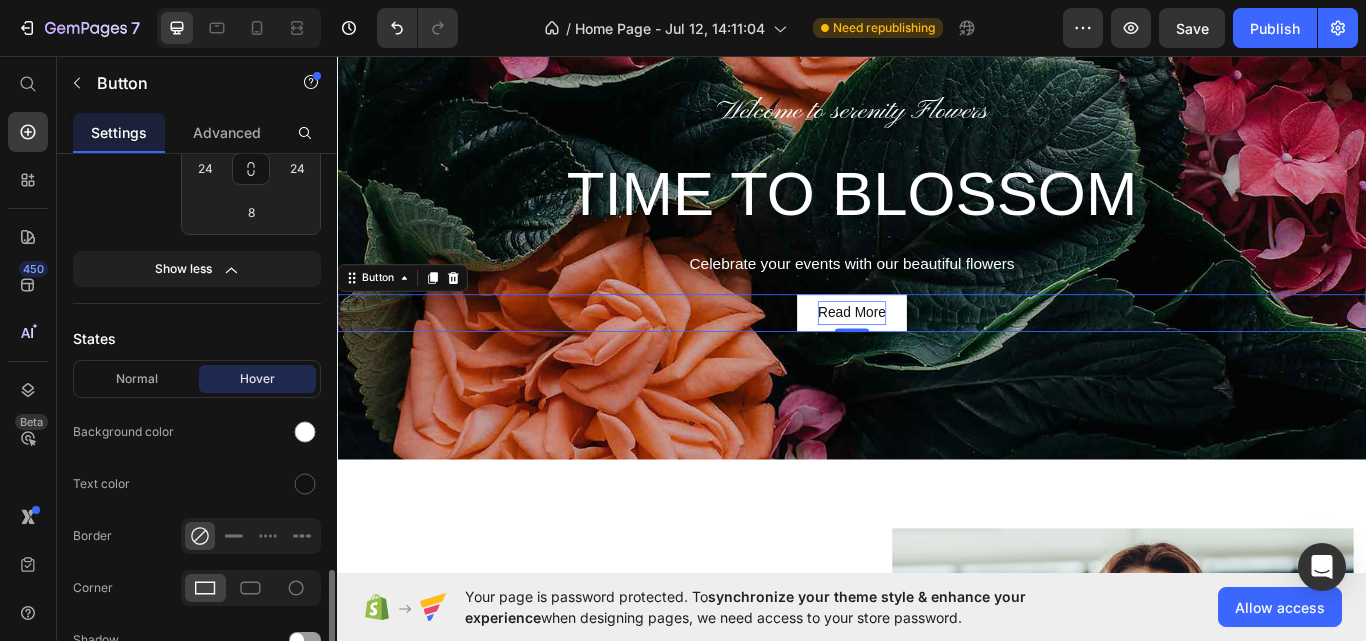 scroll, scrollTop: 697, scrollLeft: 0, axis: vertical 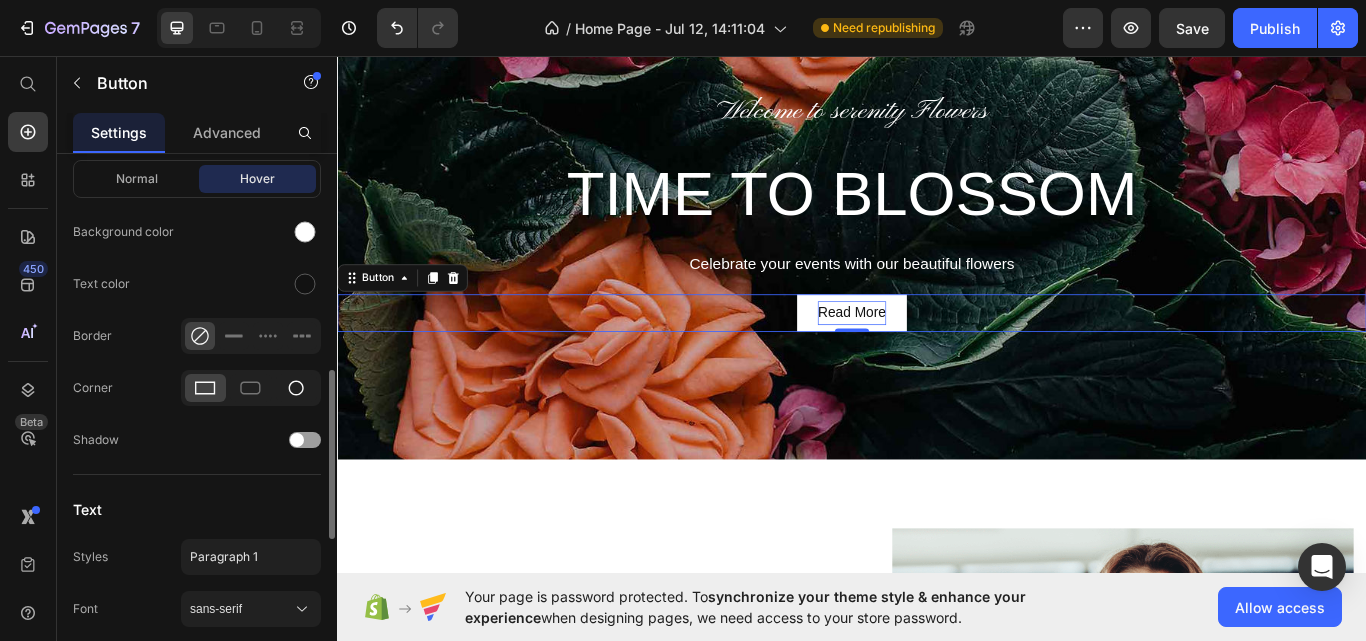 click 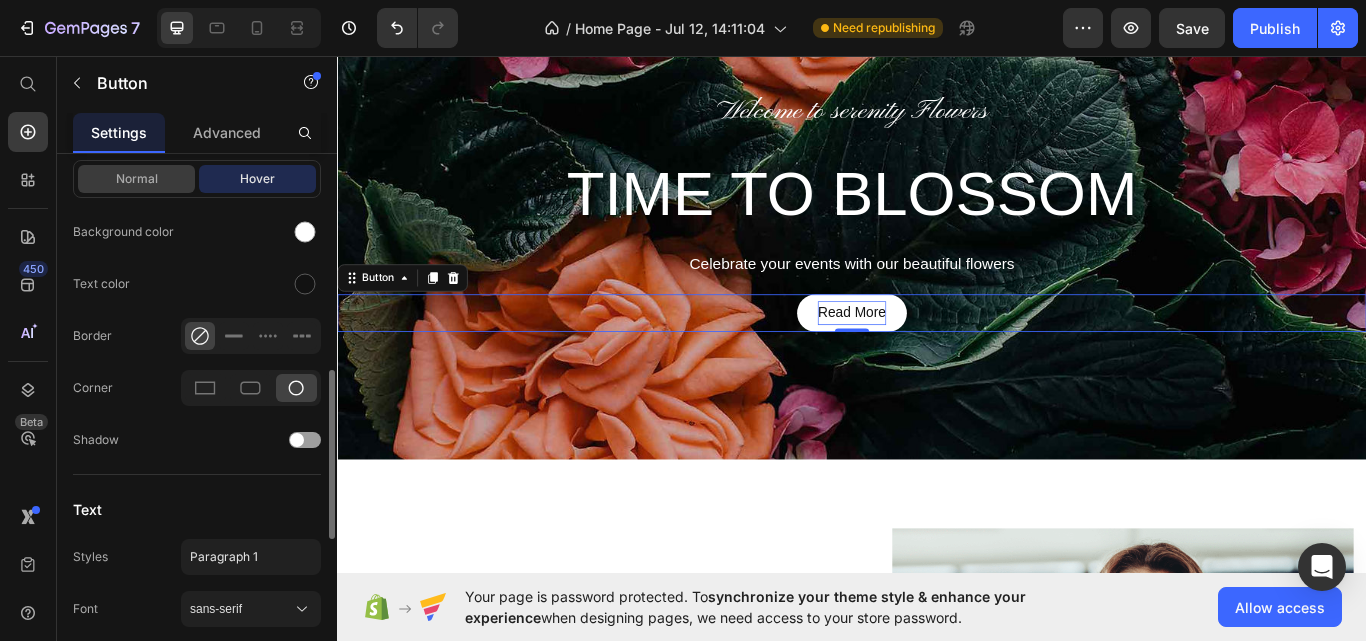 click on "Normal" at bounding box center [136, 179] 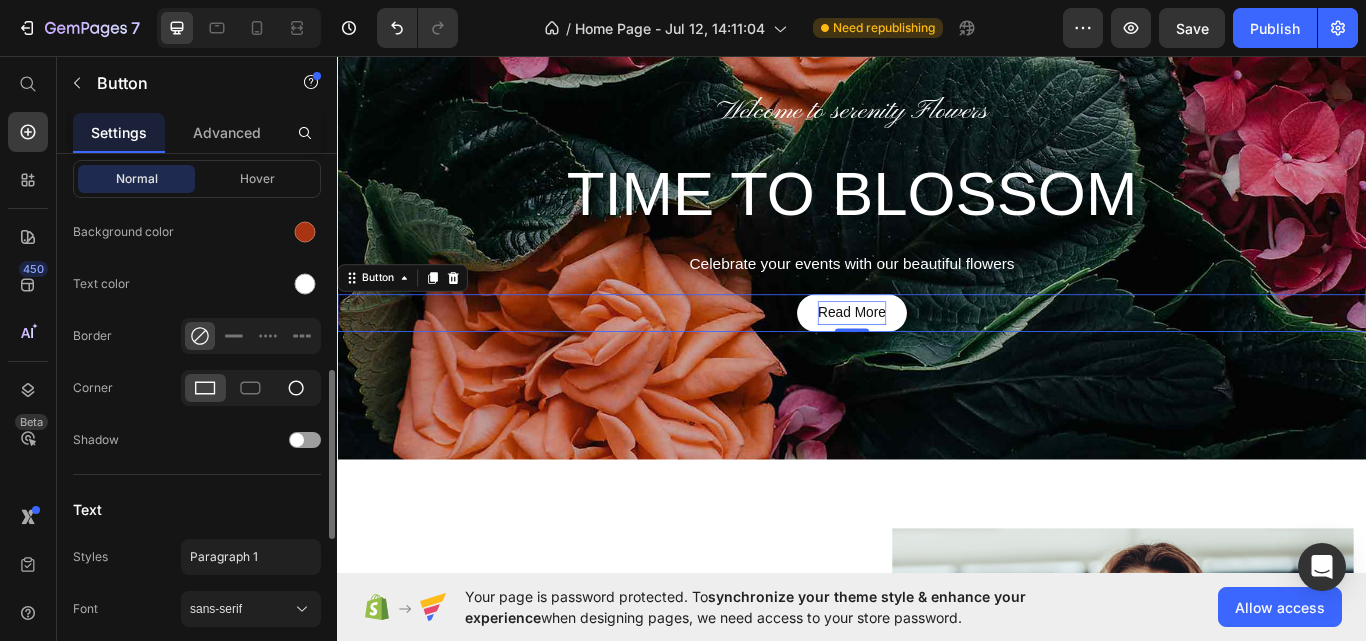 click 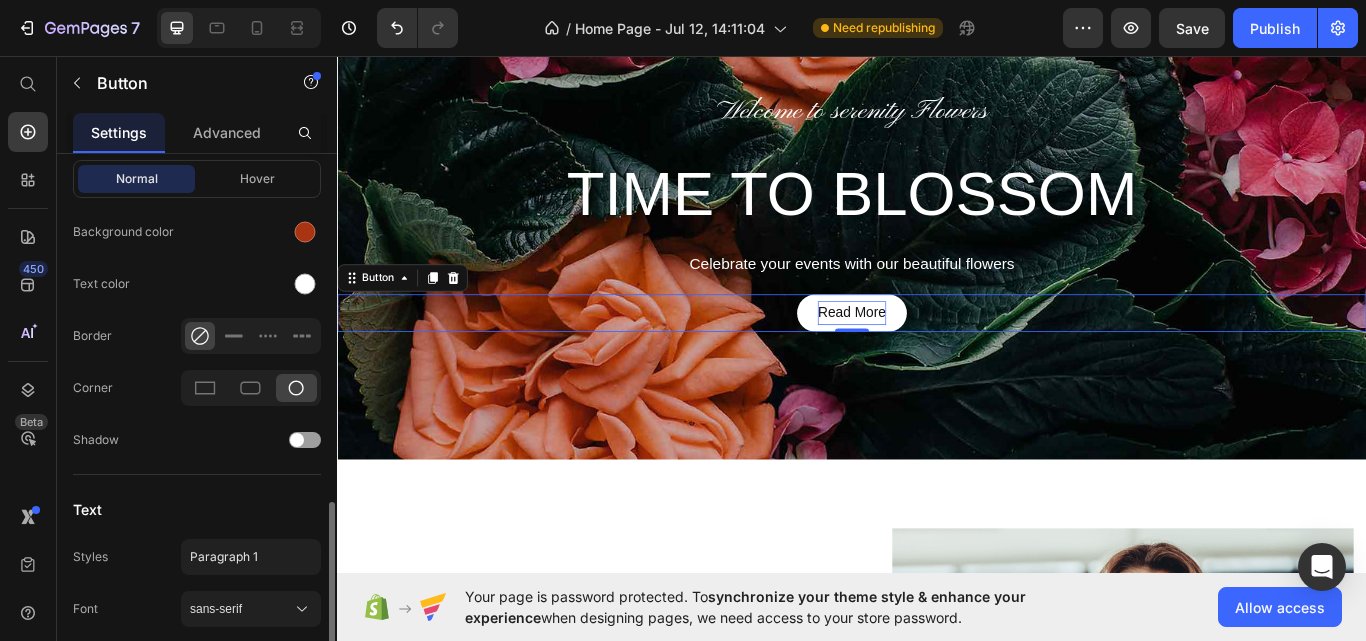scroll, scrollTop: 797, scrollLeft: 0, axis: vertical 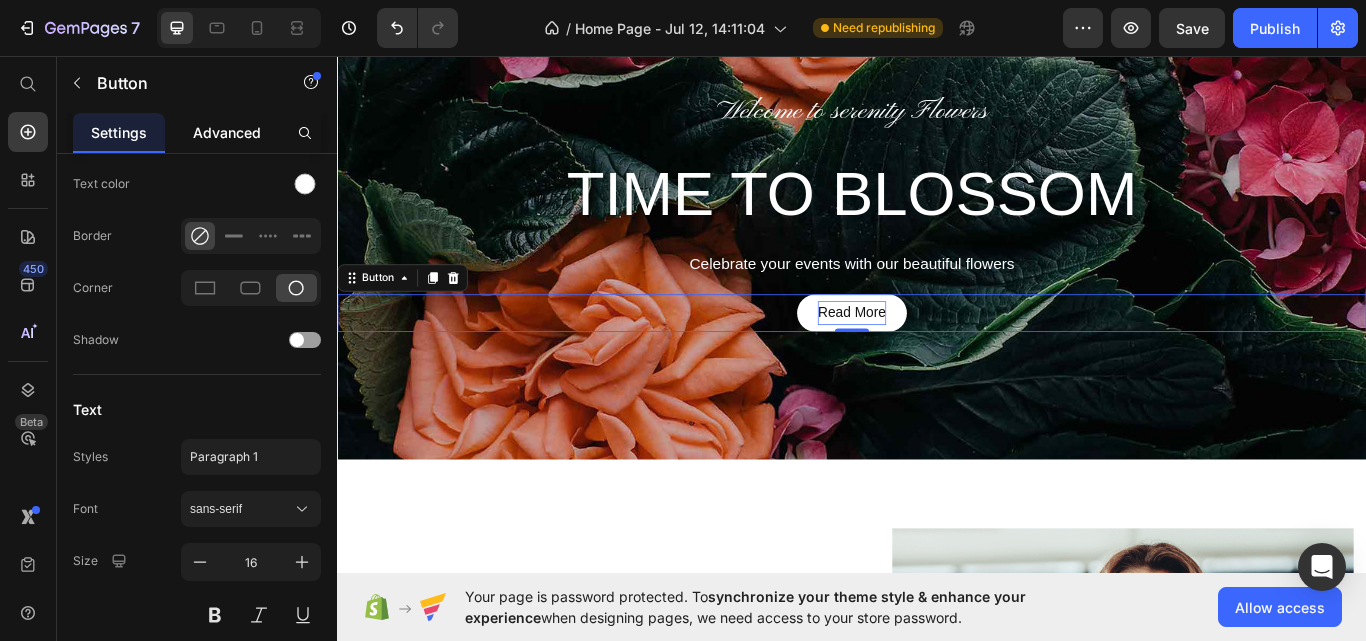 click on "Advanced" at bounding box center [227, 132] 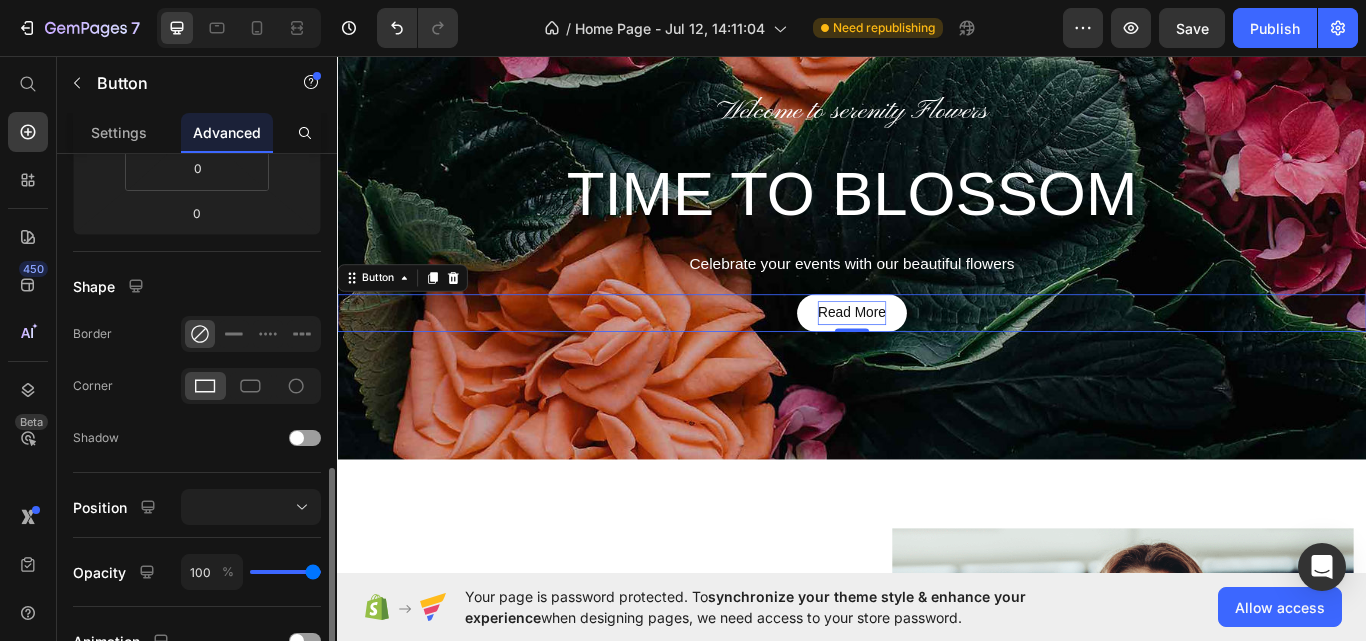 scroll, scrollTop: 600, scrollLeft: 0, axis: vertical 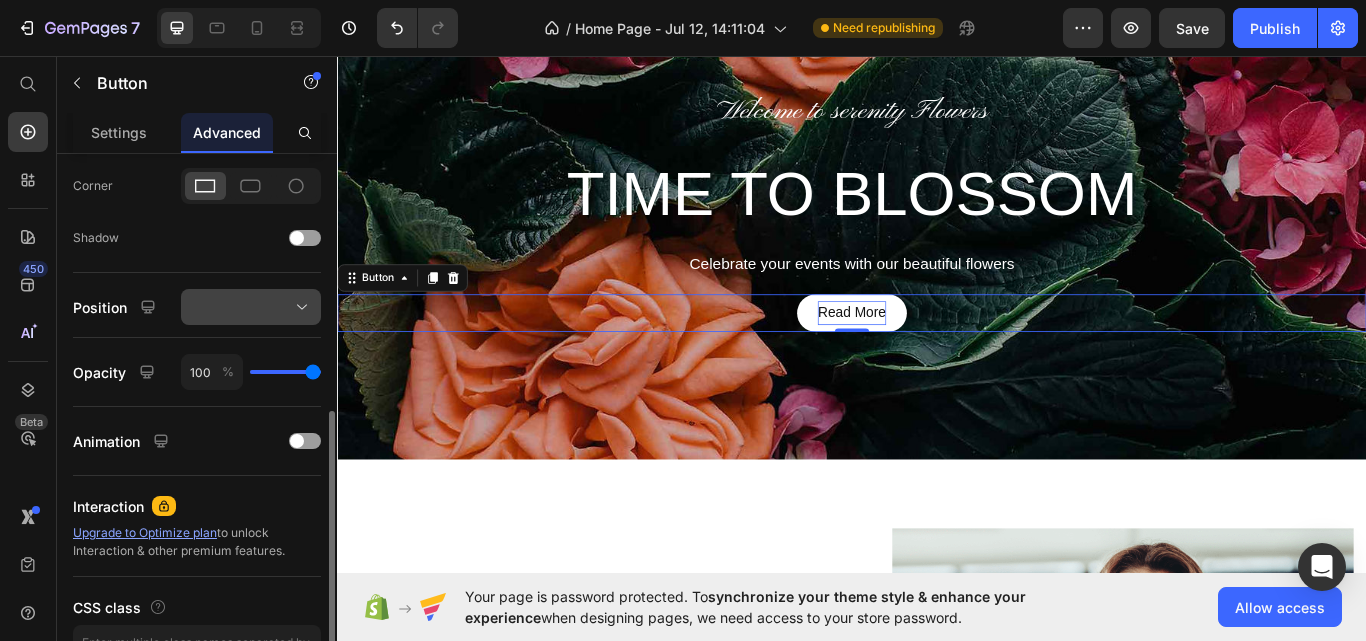 click at bounding box center (251, 307) 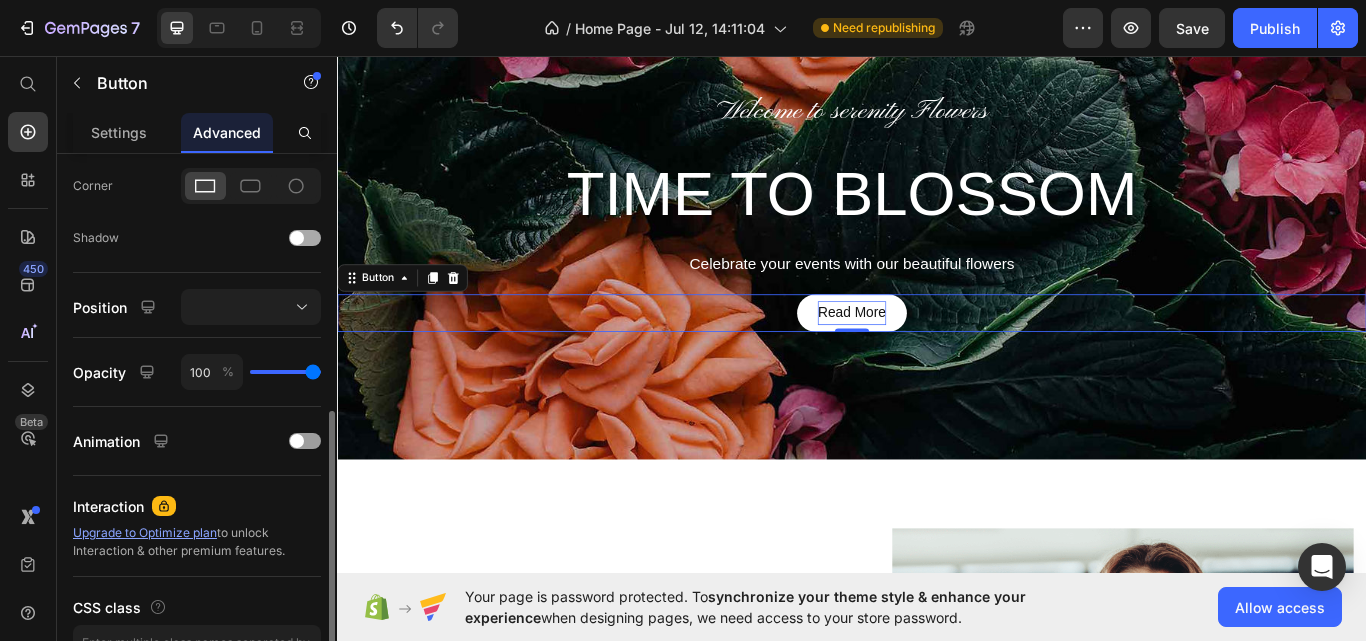 click on "Shadow" 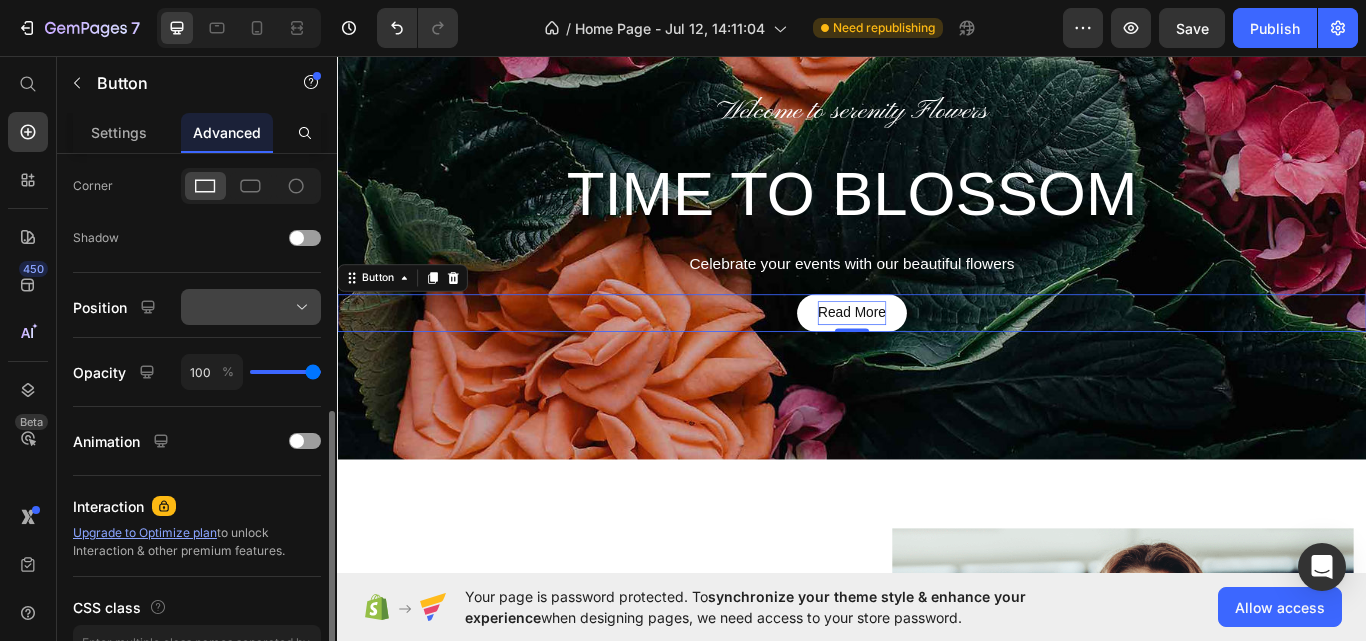 click at bounding box center [251, 307] 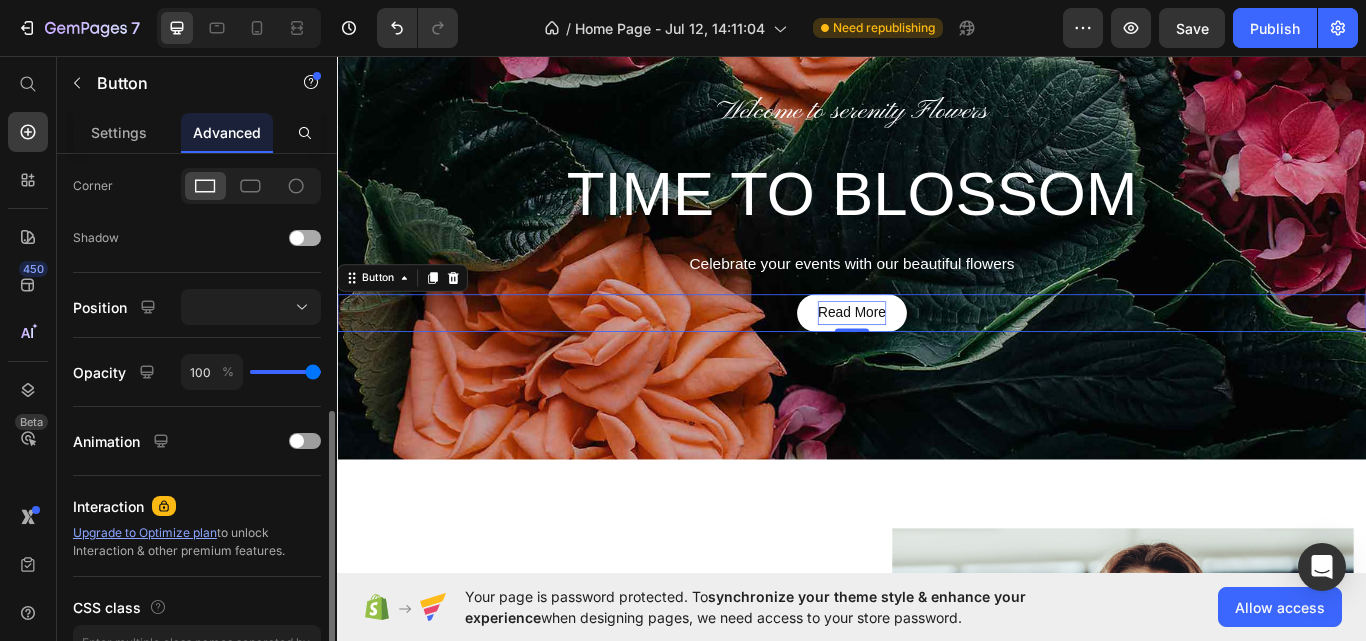 click on "Shadow" 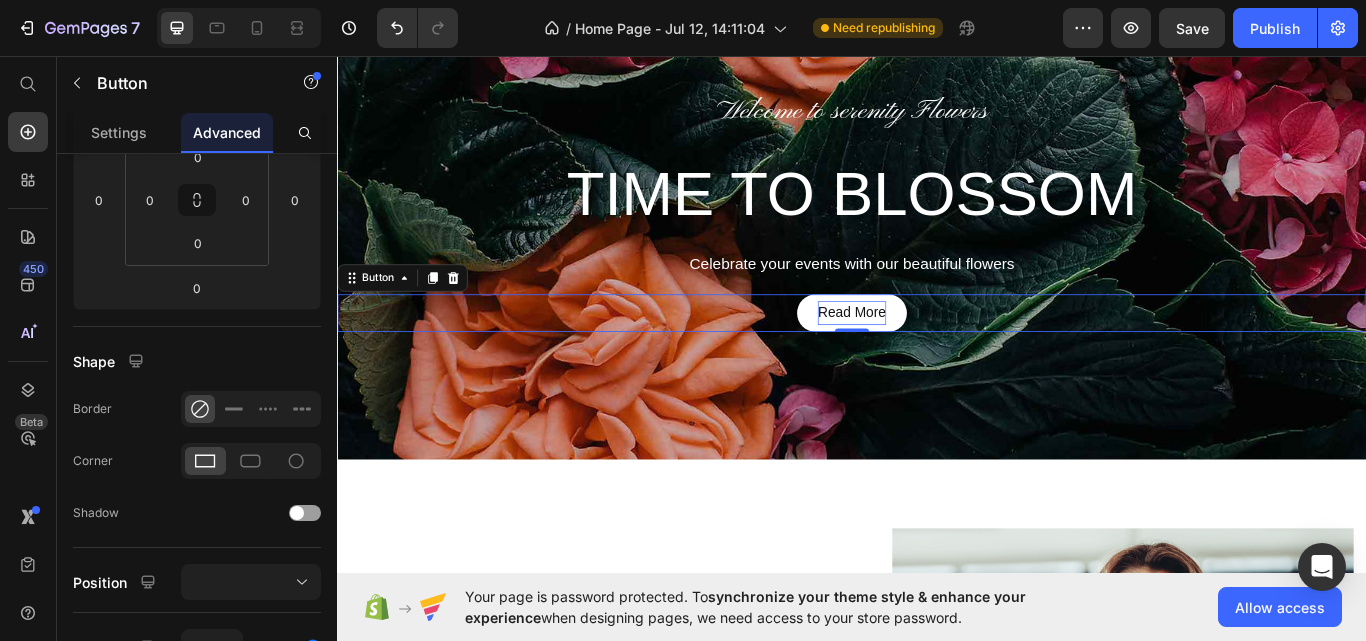 scroll, scrollTop: 0, scrollLeft: 0, axis: both 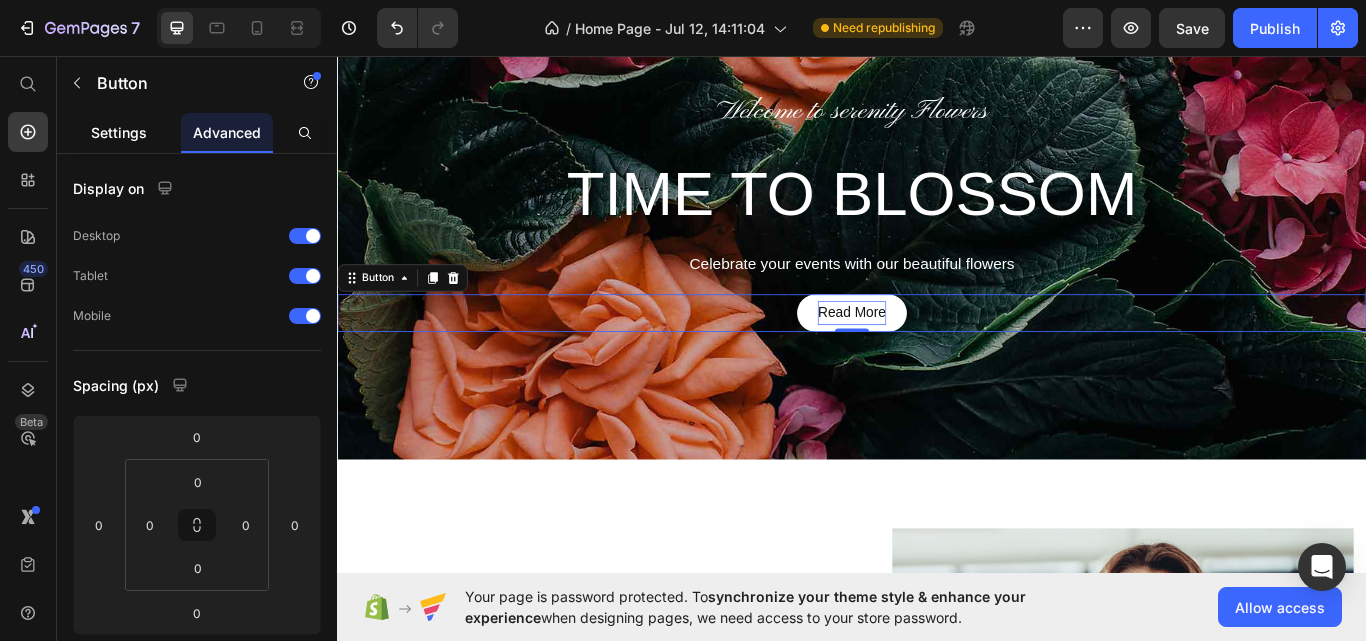 click on "Settings" at bounding box center [119, 132] 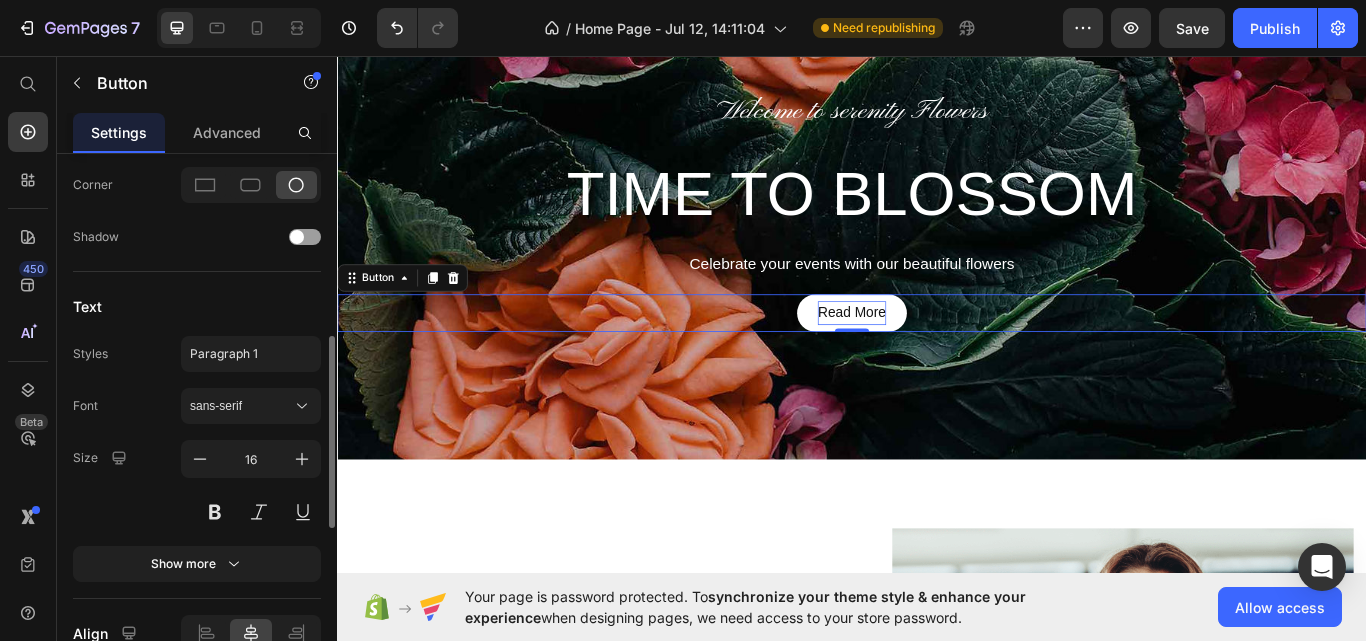 scroll, scrollTop: 997, scrollLeft: 0, axis: vertical 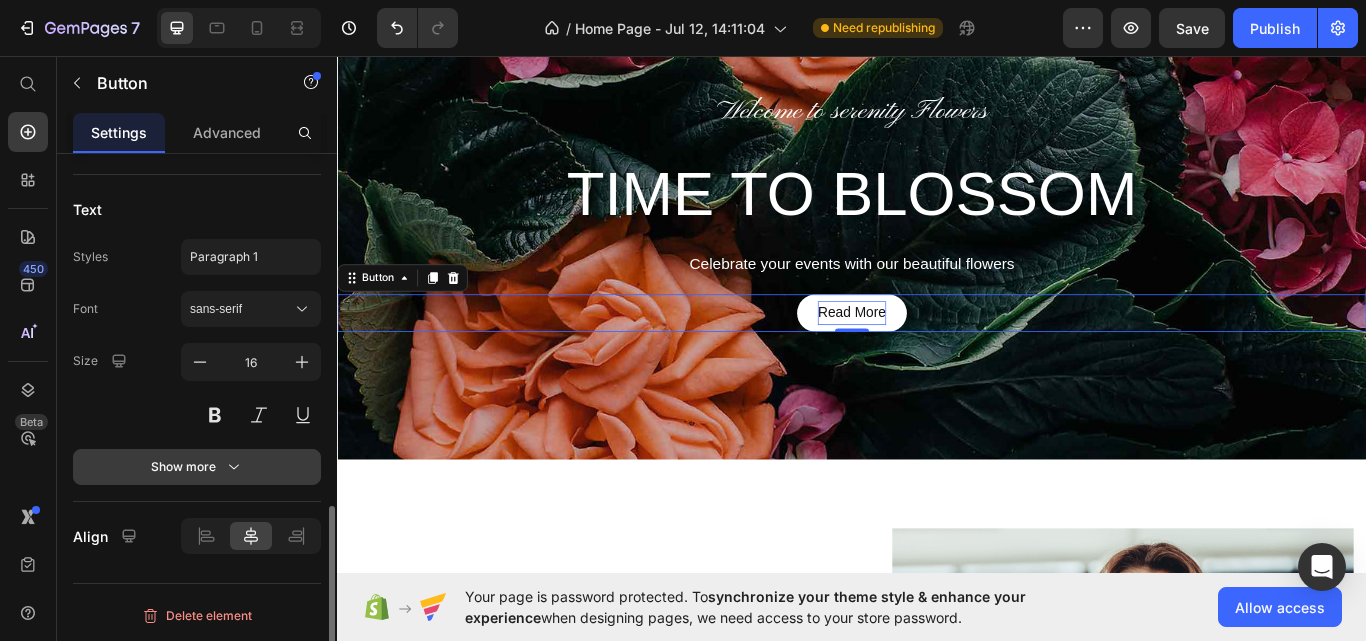click 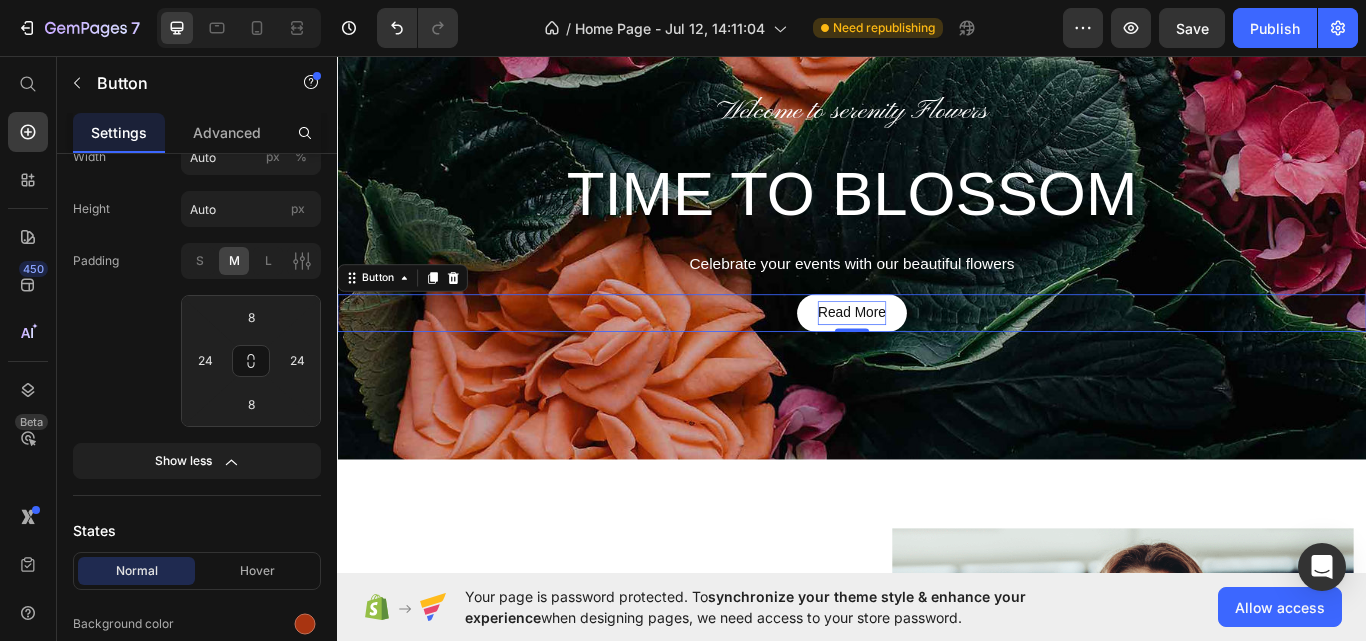 scroll, scrollTop: 0, scrollLeft: 0, axis: both 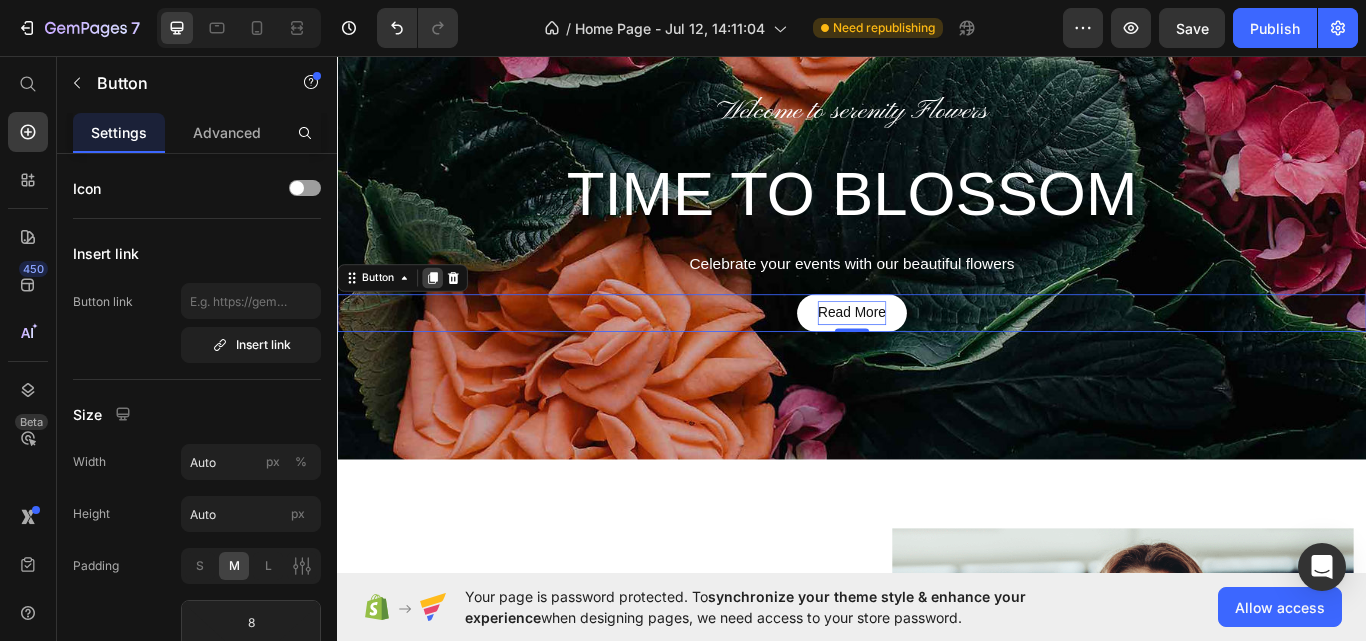 click 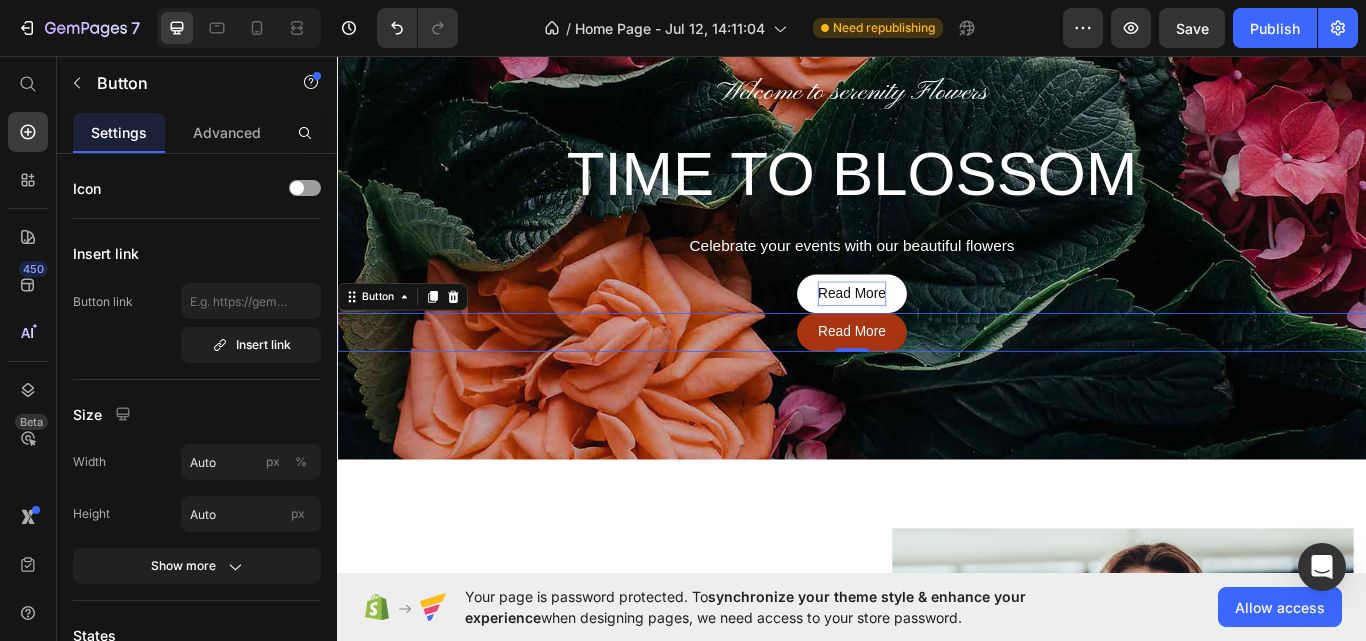 click on "Read More Button   0" at bounding box center [937, 379] 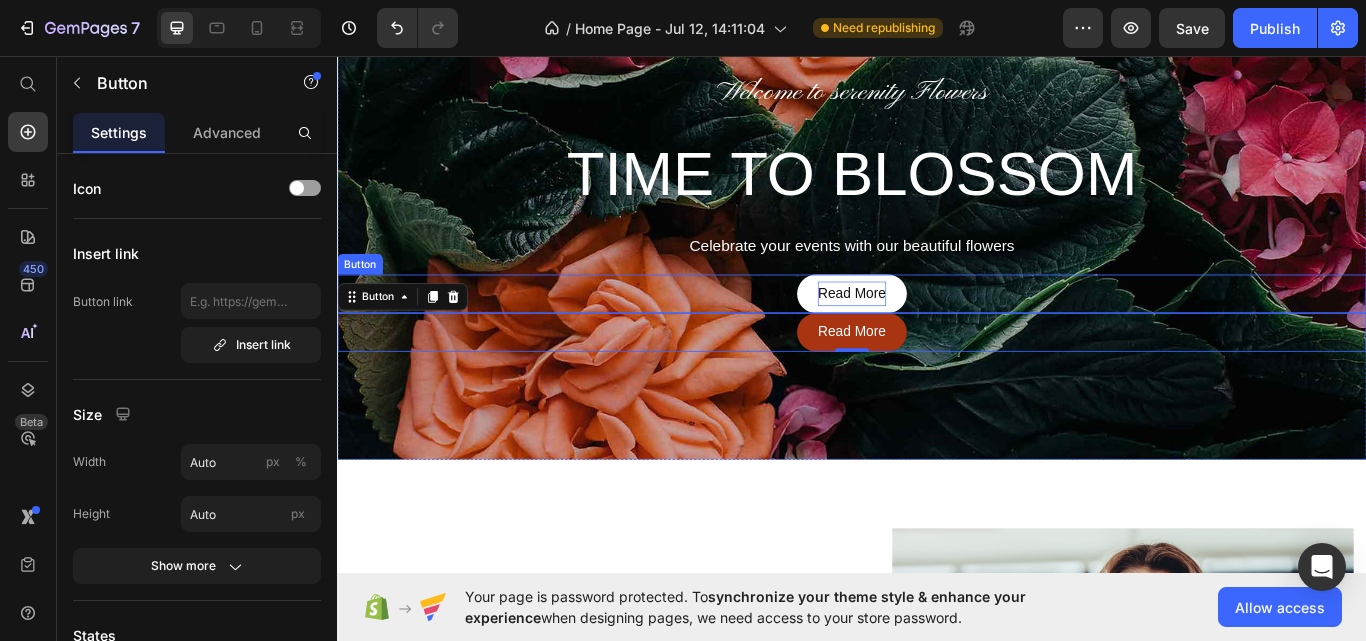 click on "Read More Button" at bounding box center (937, 334) 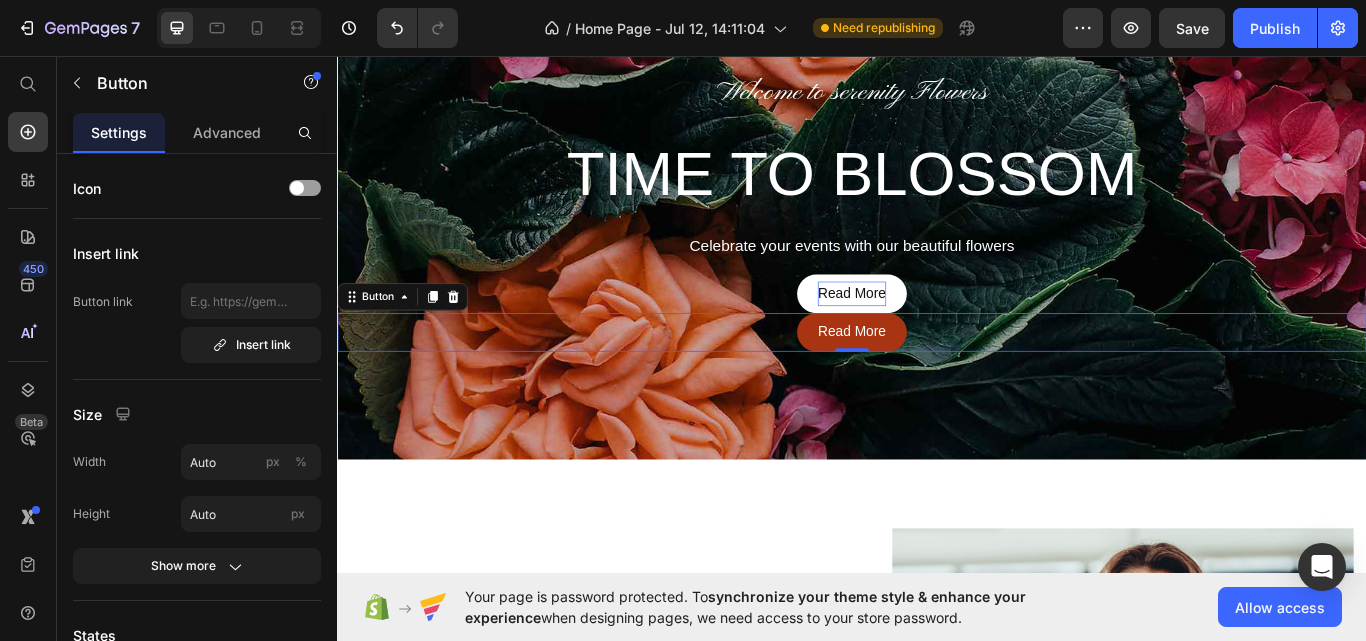 click on "Read More Button   0" at bounding box center [937, 379] 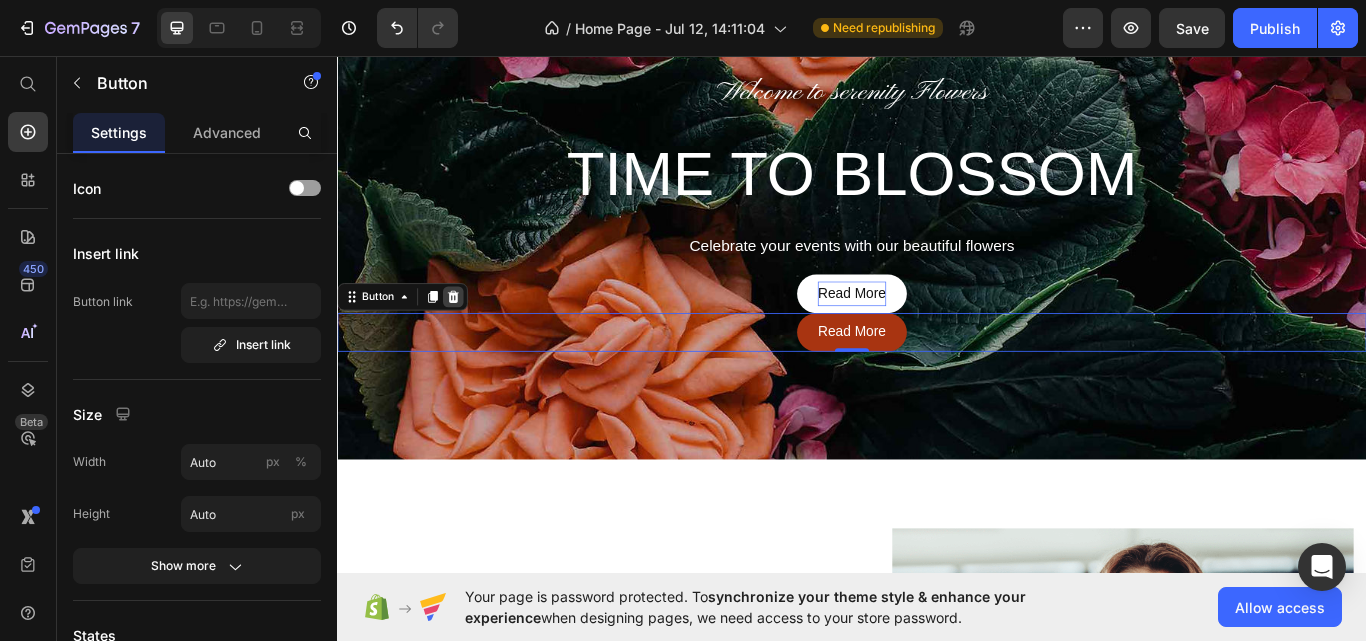 click 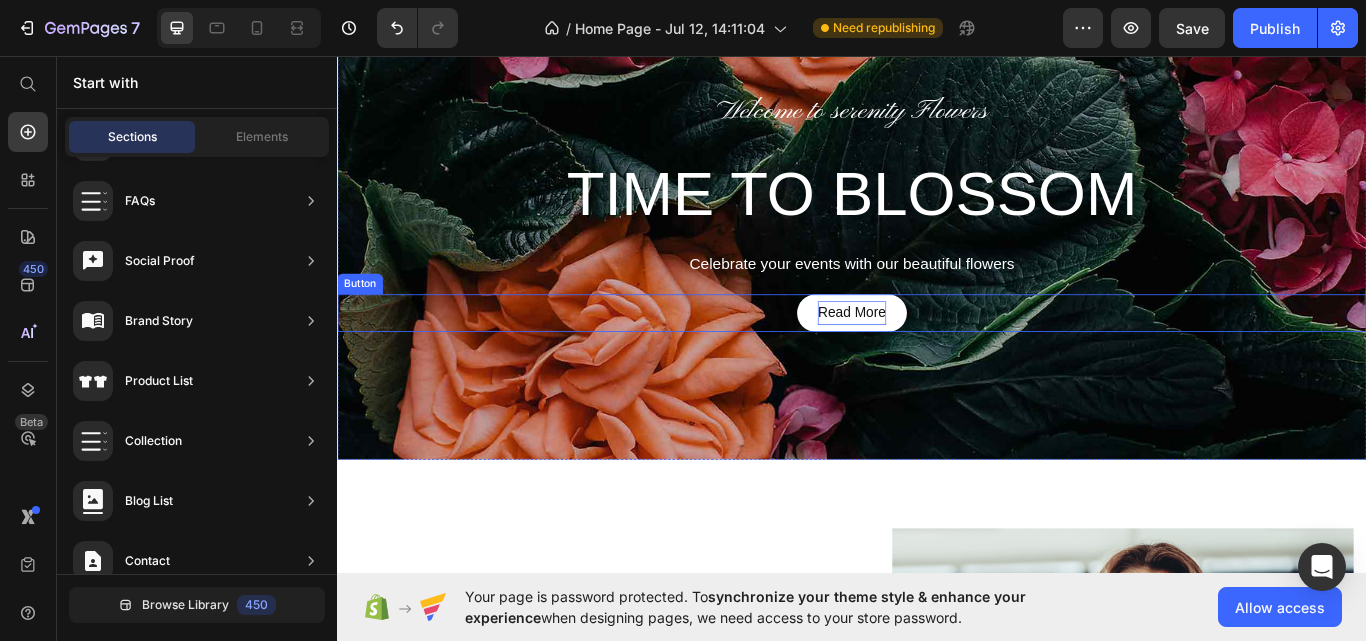 click on "Read More Button" at bounding box center [937, 357] 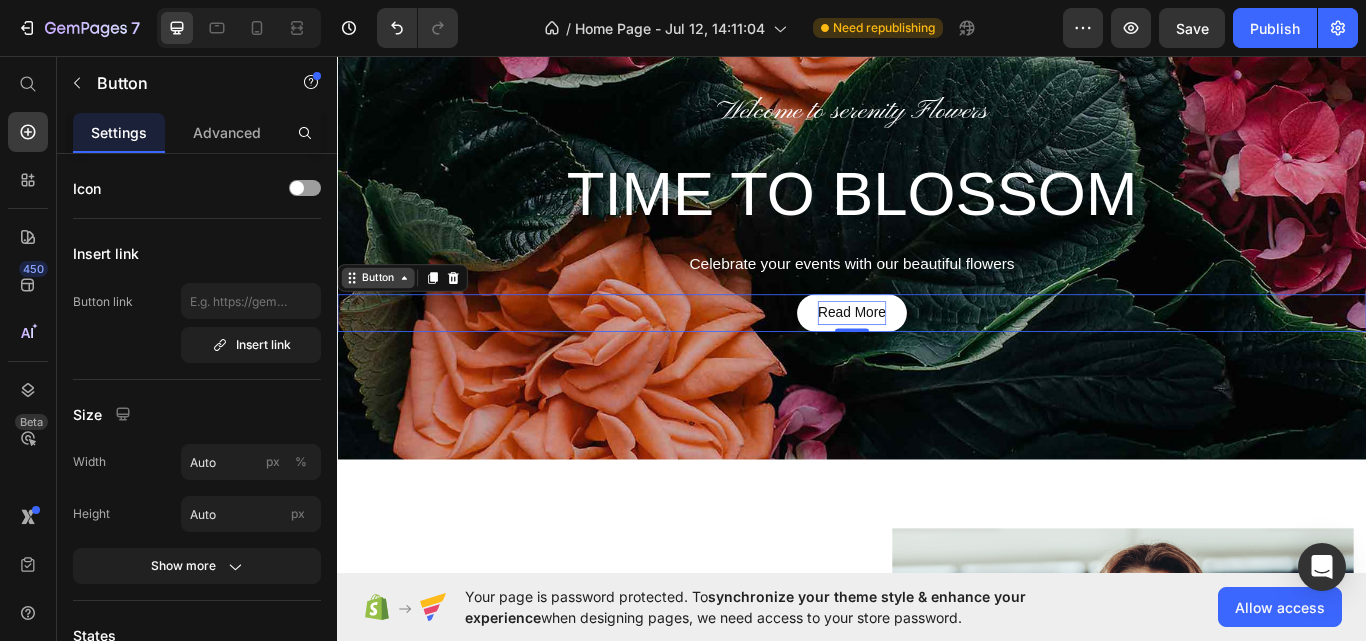 click on "Button" at bounding box center [384, 316] 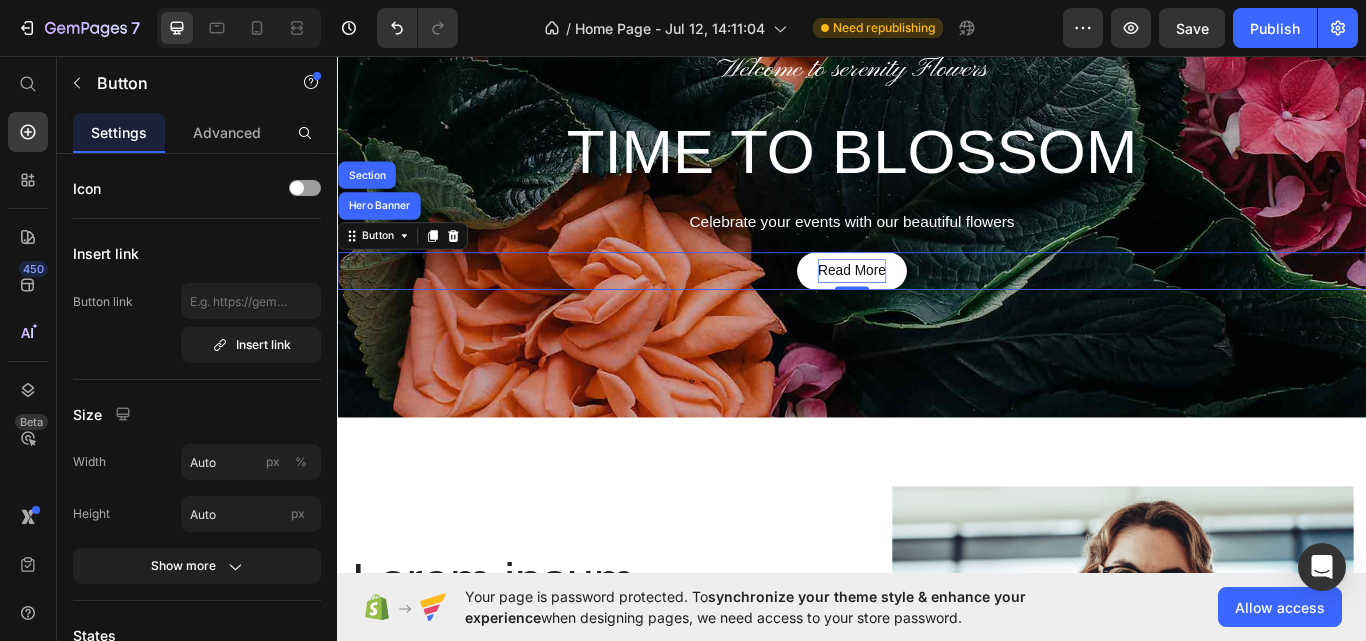 scroll, scrollTop: 200, scrollLeft: 0, axis: vertical 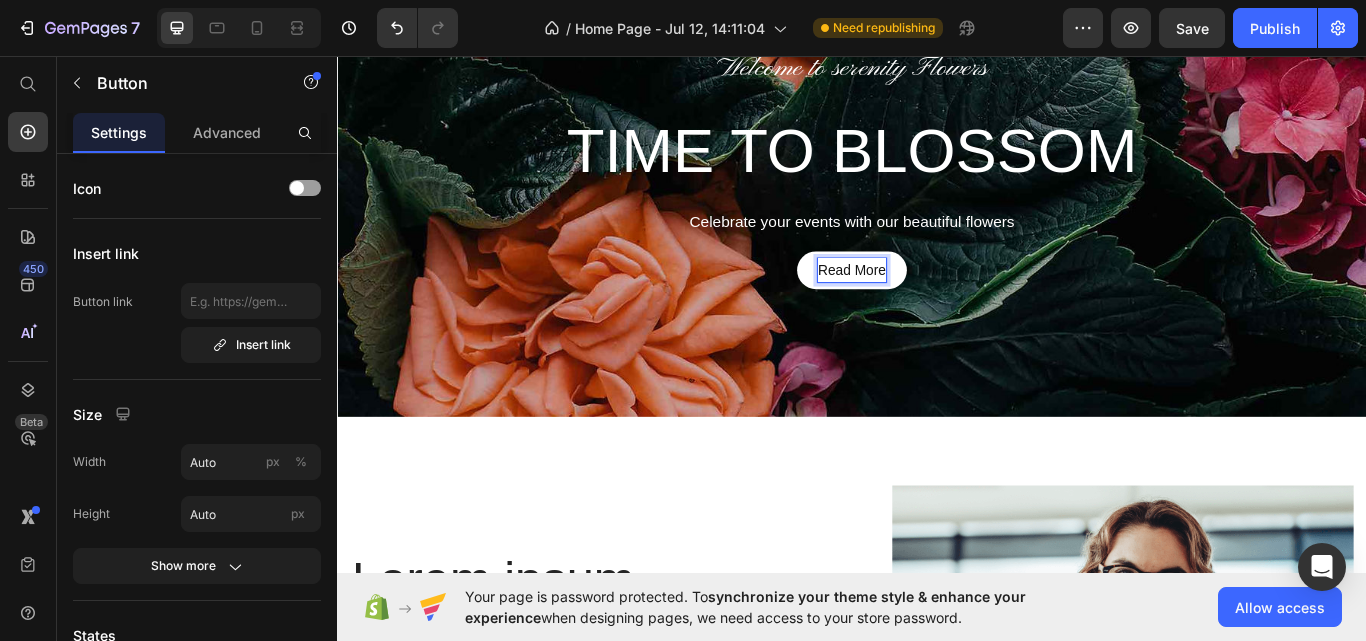click on "Read More Button Hero Banner Section   0" at bounding box center (937, 307) 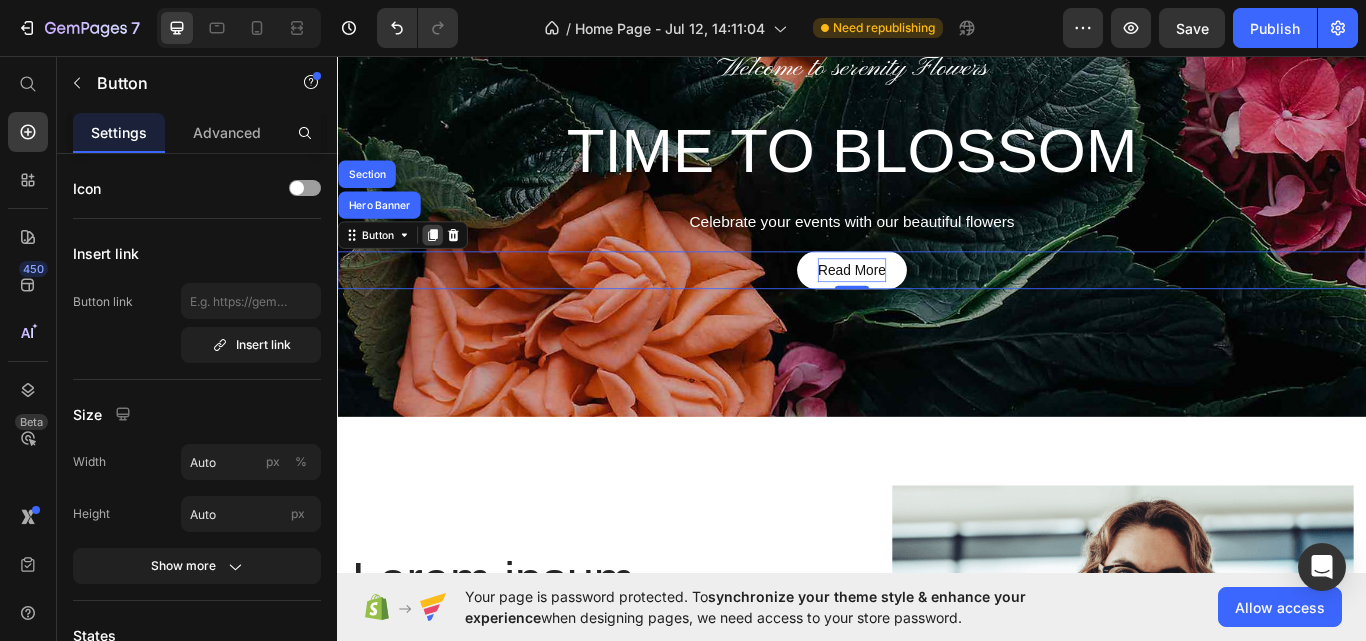 click 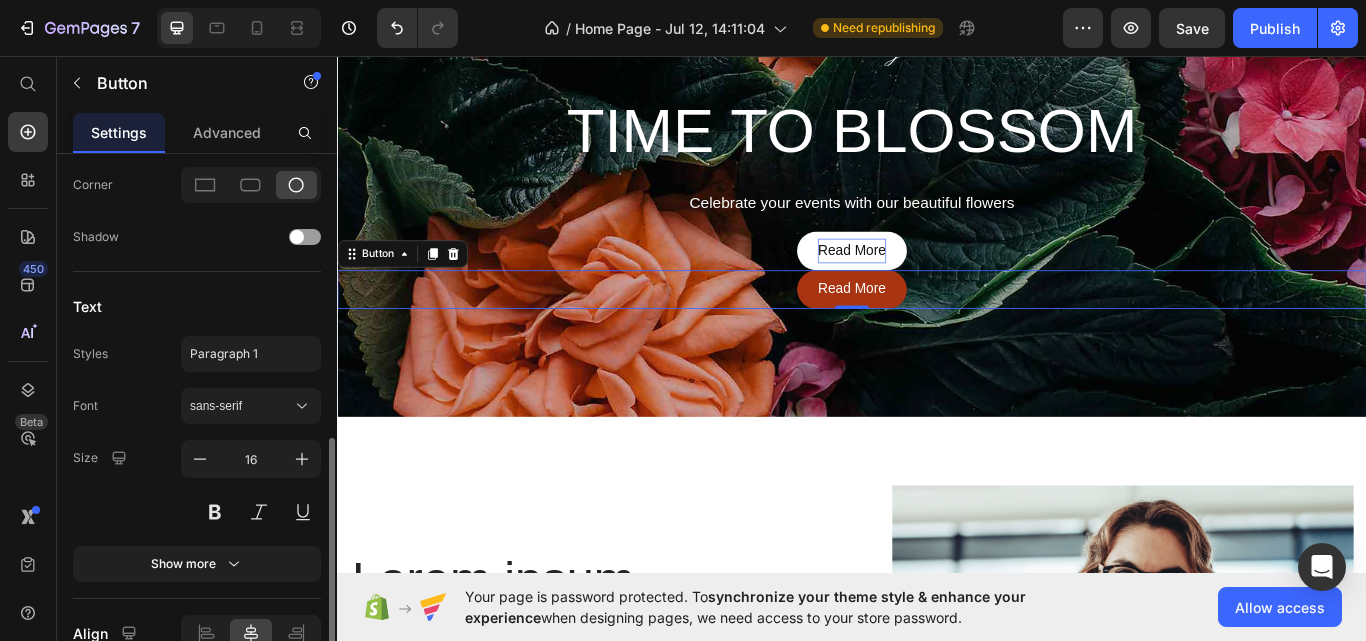 scroll, scrollTop: 797, scrollLeft: 0, axis: vertical 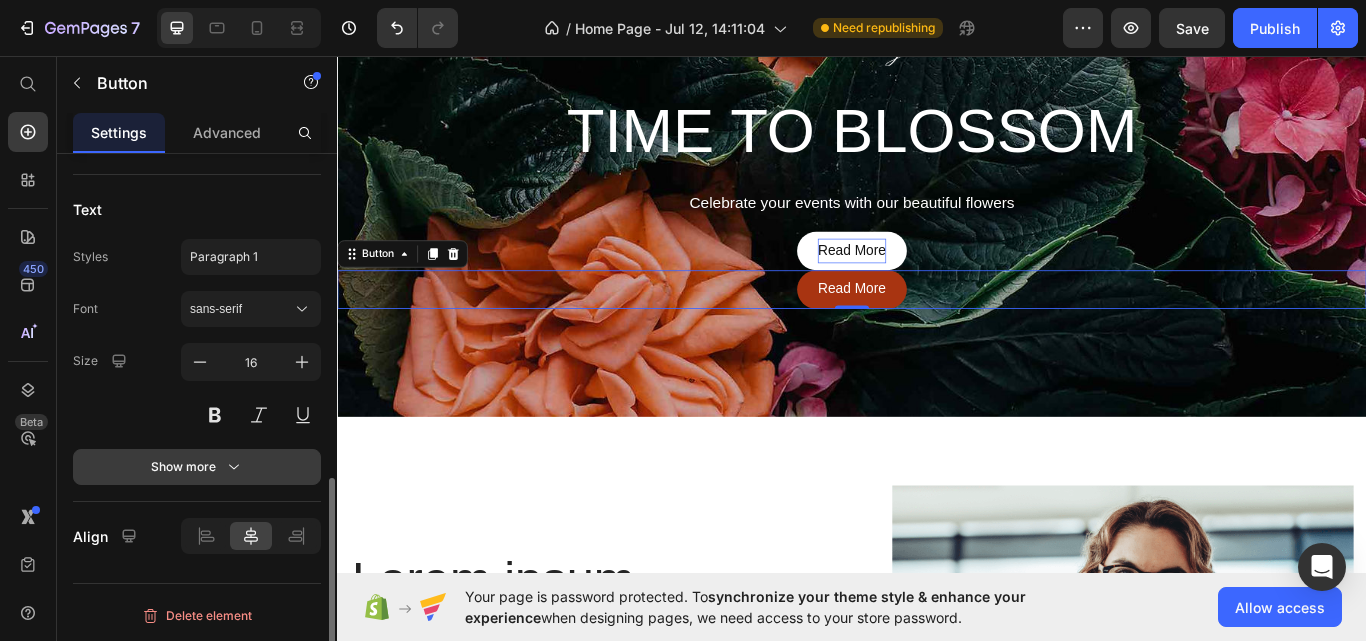 click on "Show more" at bounding box center (197, 467) 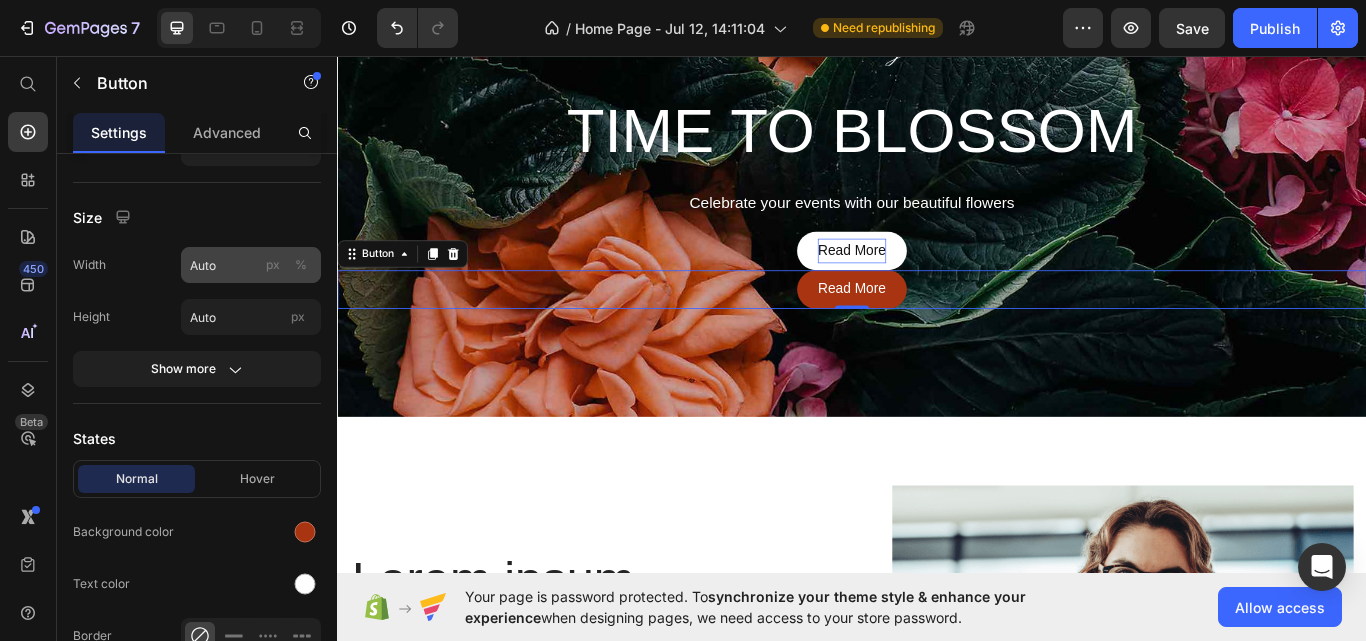 scroll, scrollTop: 0, scrollLeft: 0, axis: both 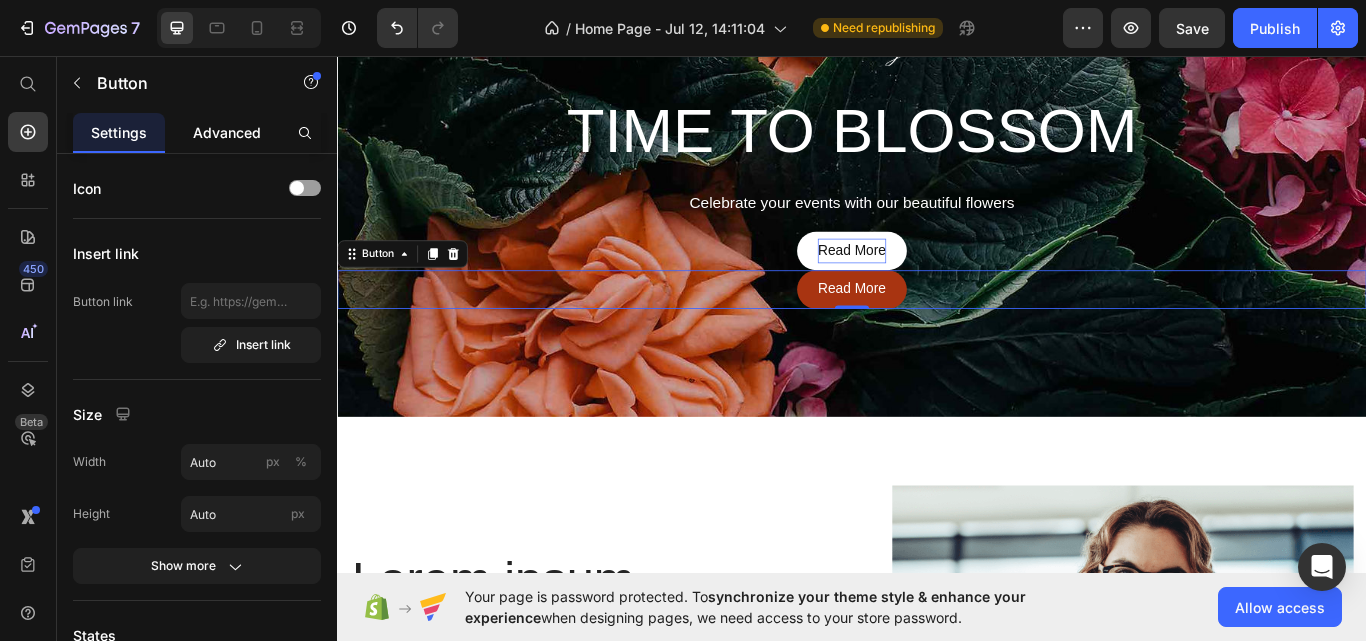 click on "Advanced" at bounding box center [227, 132] 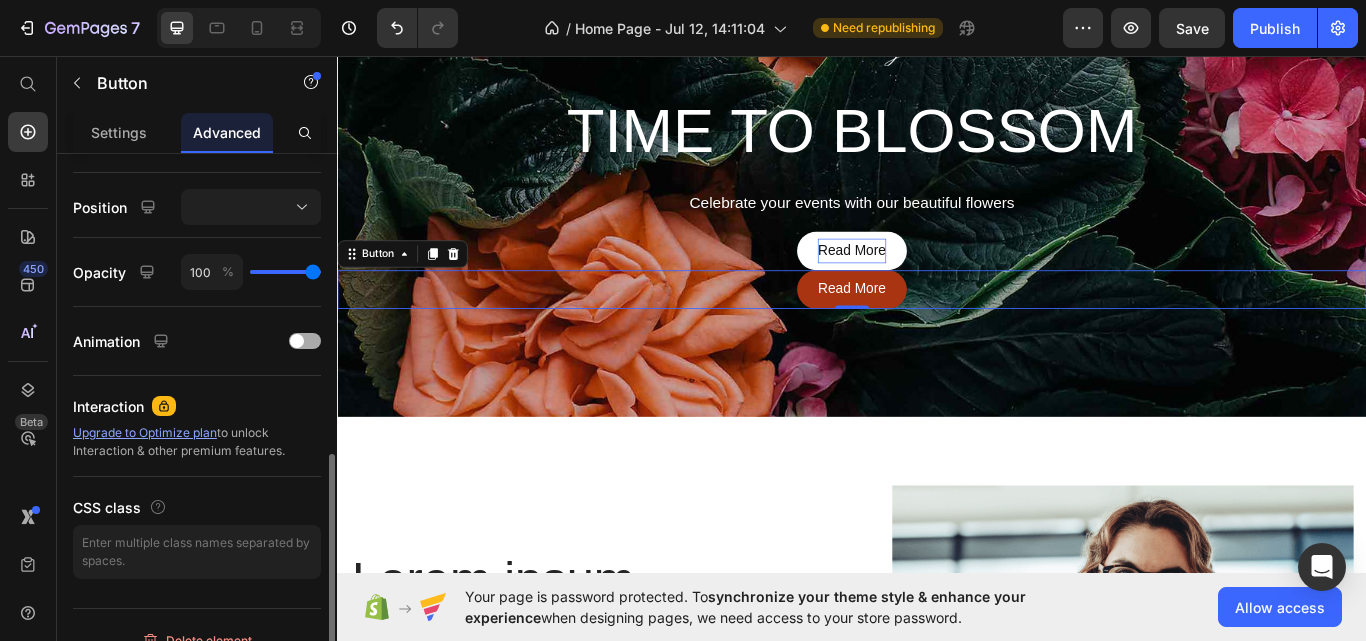 scroll, scrollTop: 600, scrollLeft: 0, axis: vertical 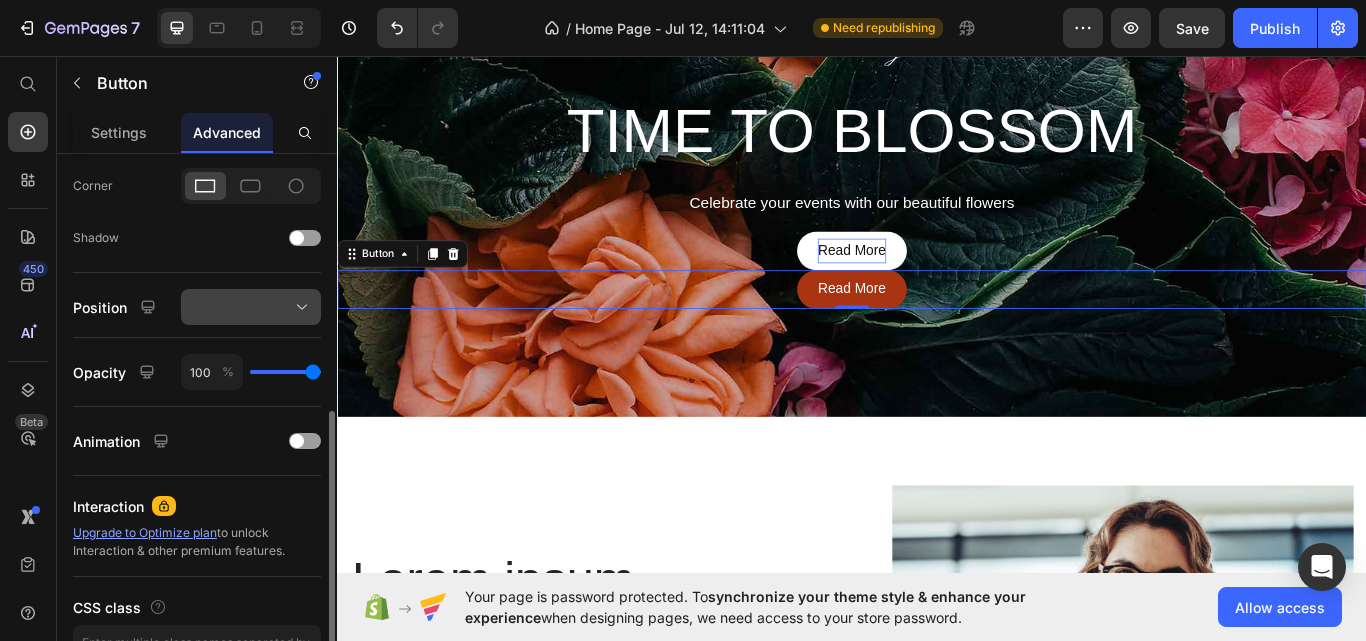 click at bounding box center (251, 307) 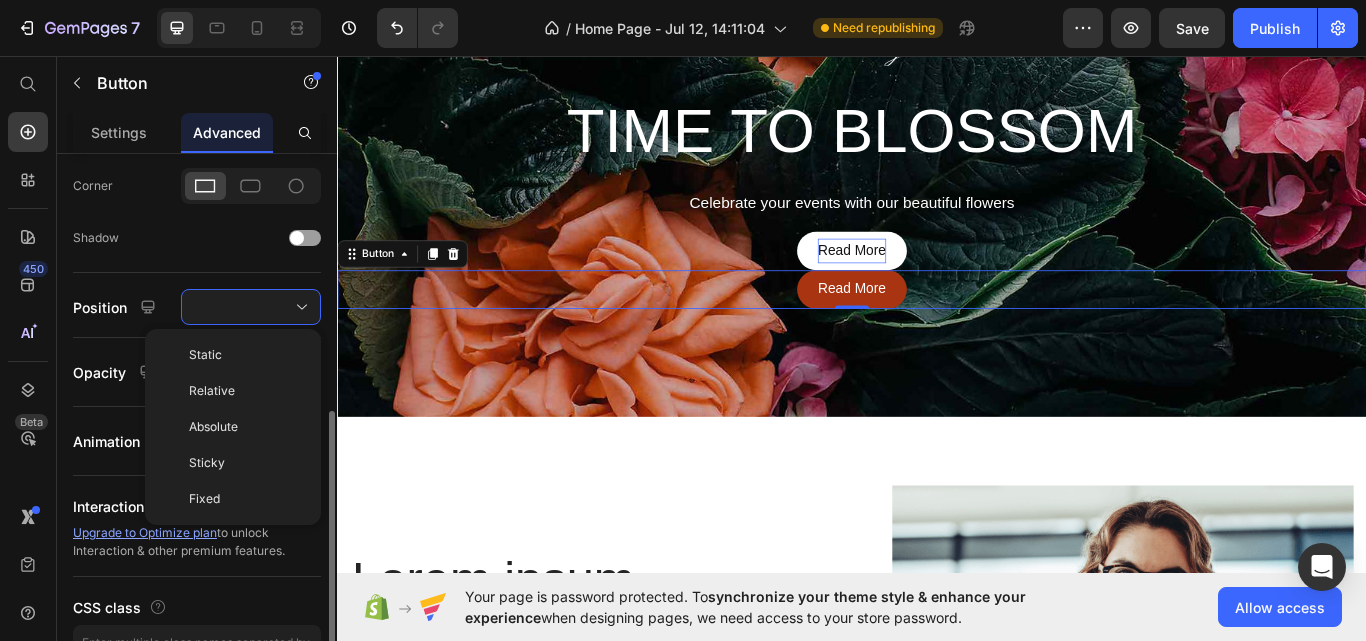 click on "Shape Border Corner Shadow" 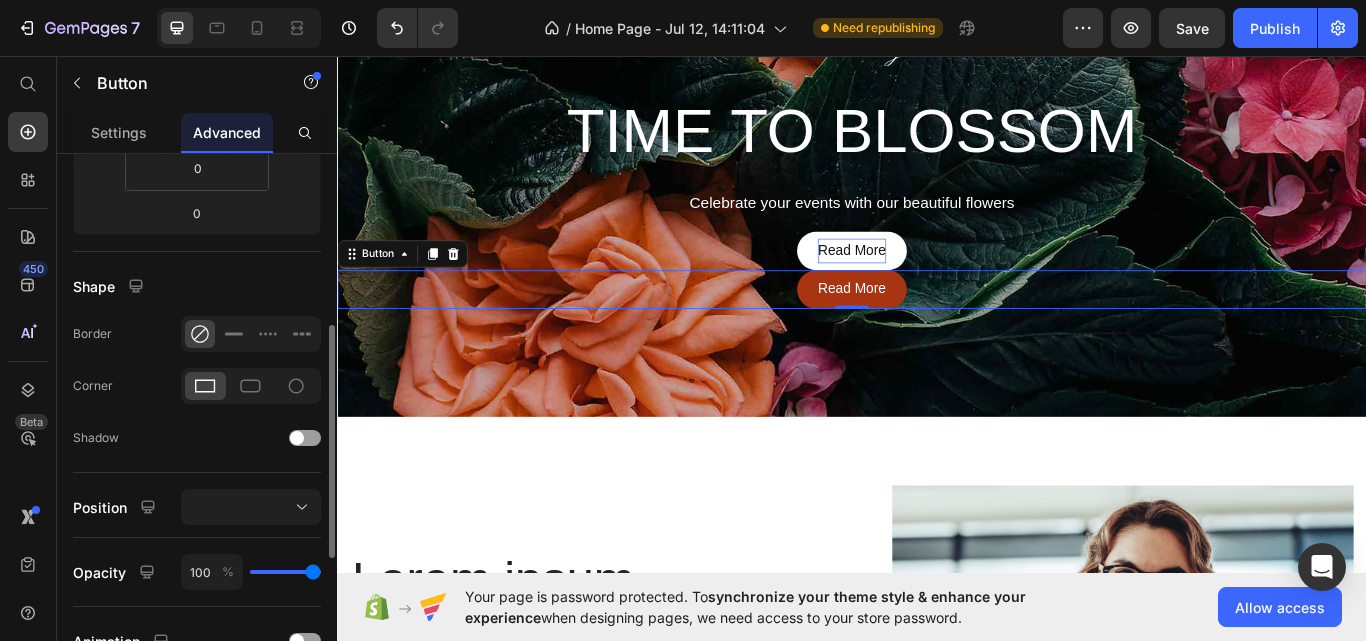 scroll, scrollTop: 500, scrollLeft: 0, axis: vertical 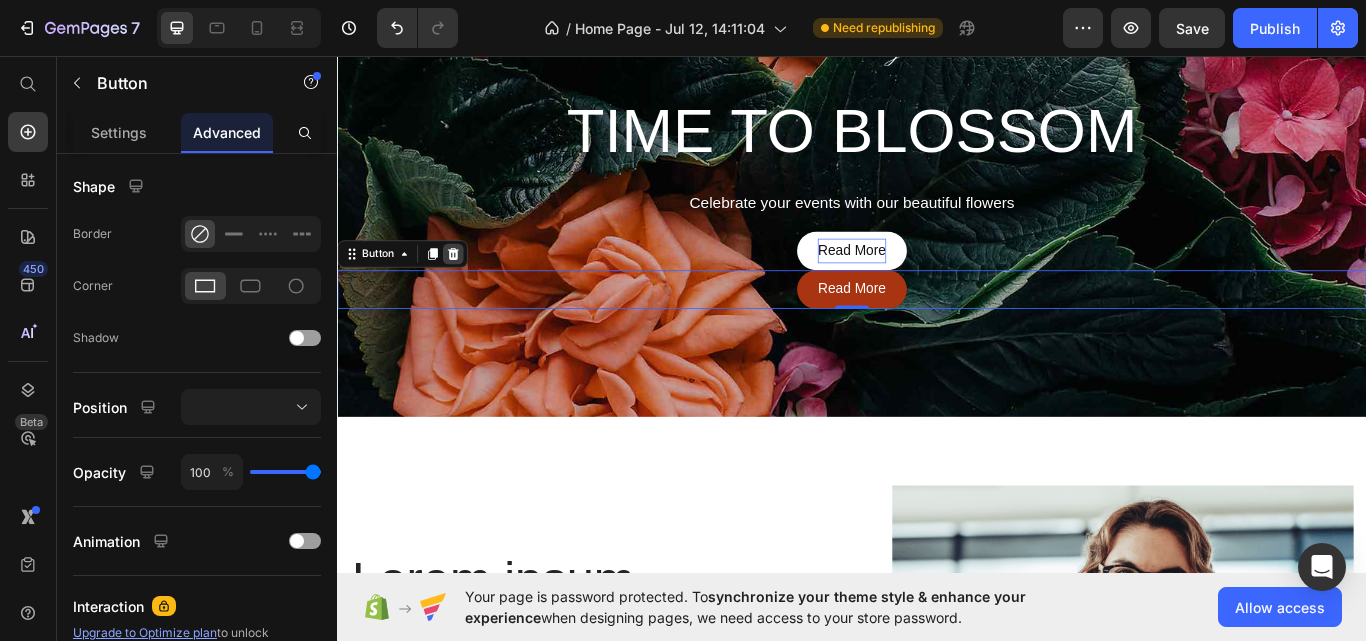 click 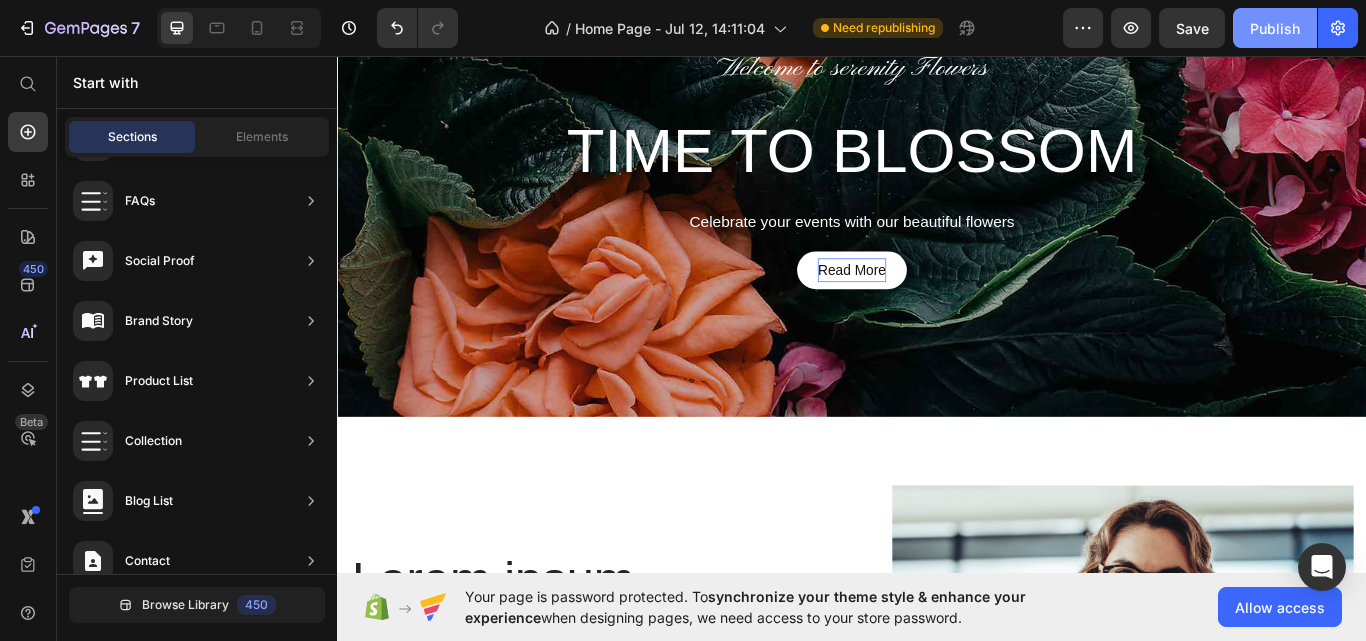 click on "Publish" at bounding box center (1275, 28) 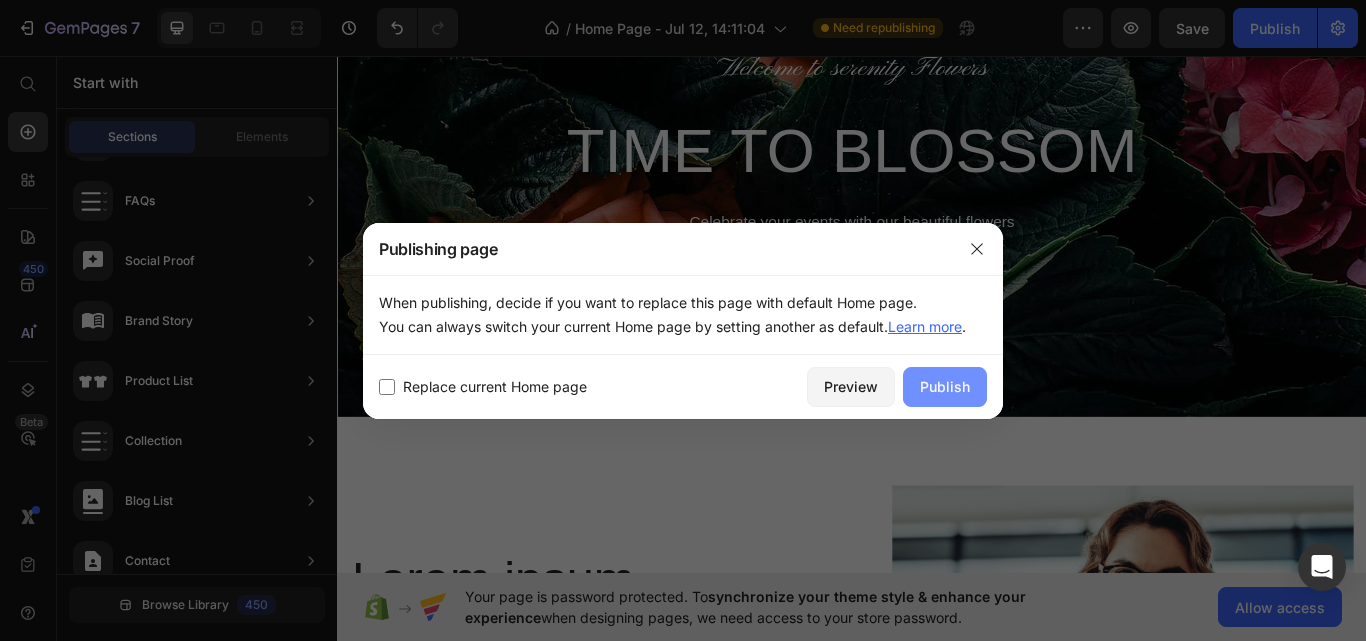 click on "Publish" at bounding box center (945, 386) 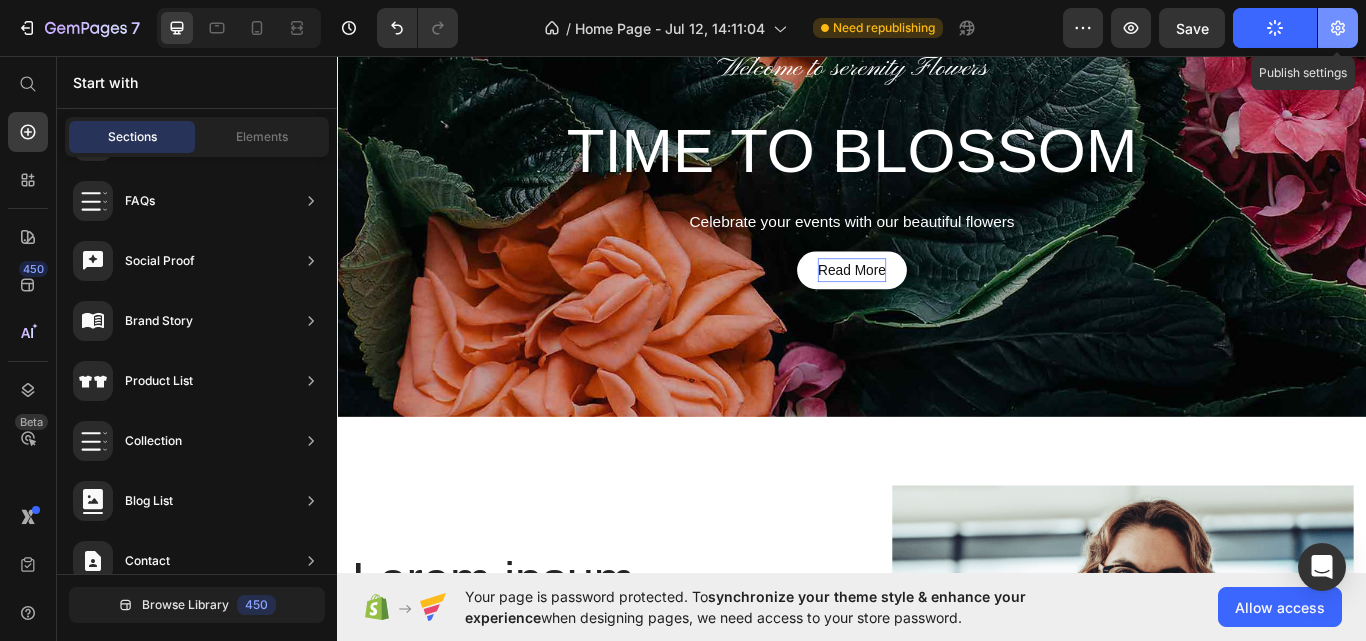 click 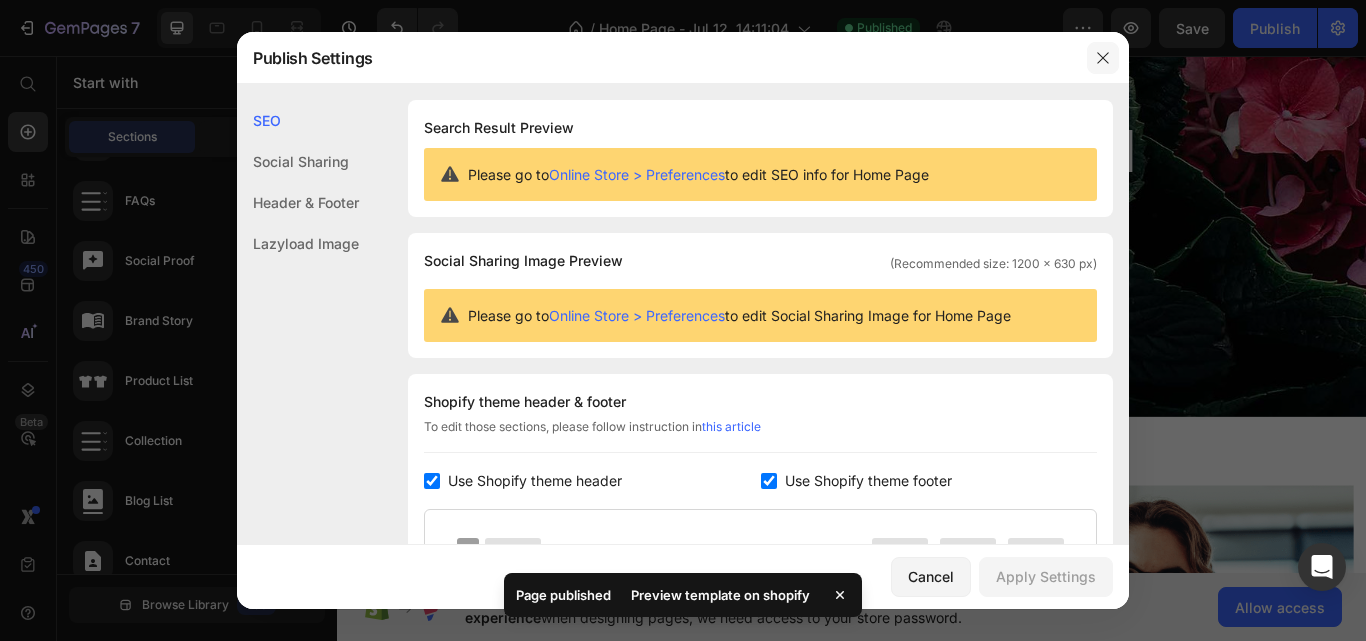 click 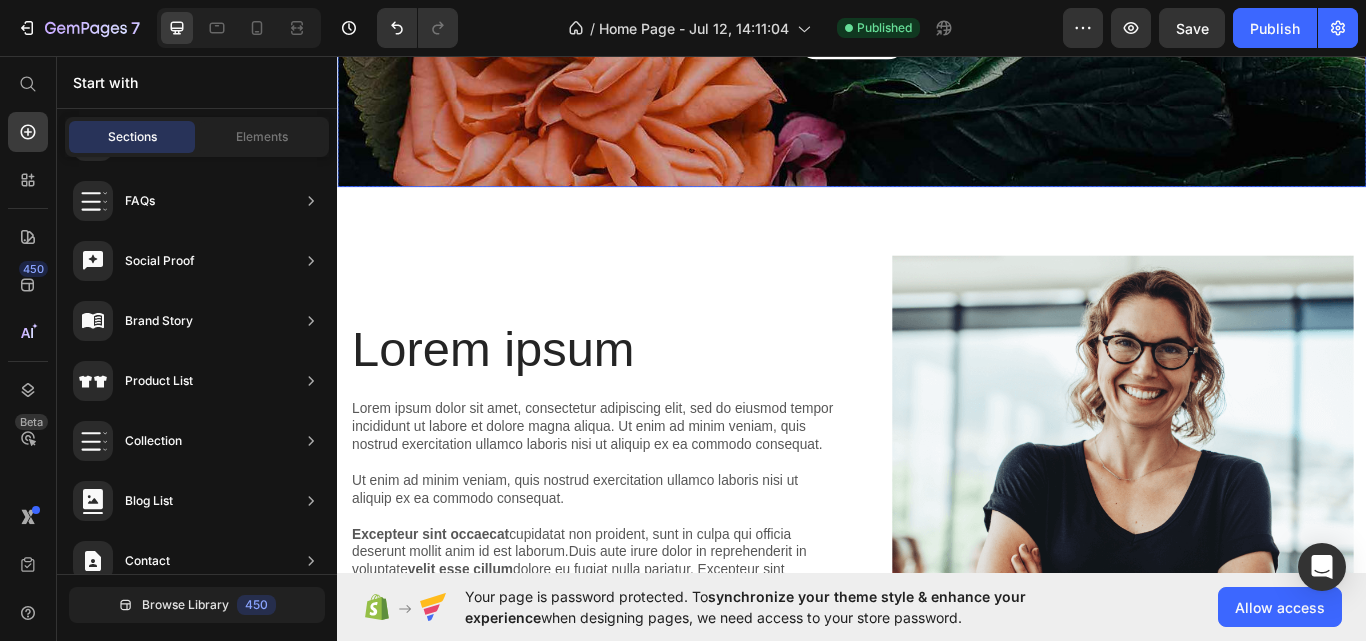 scroll, scrollTop: 500, scrollLeft: 0, axis: vertical 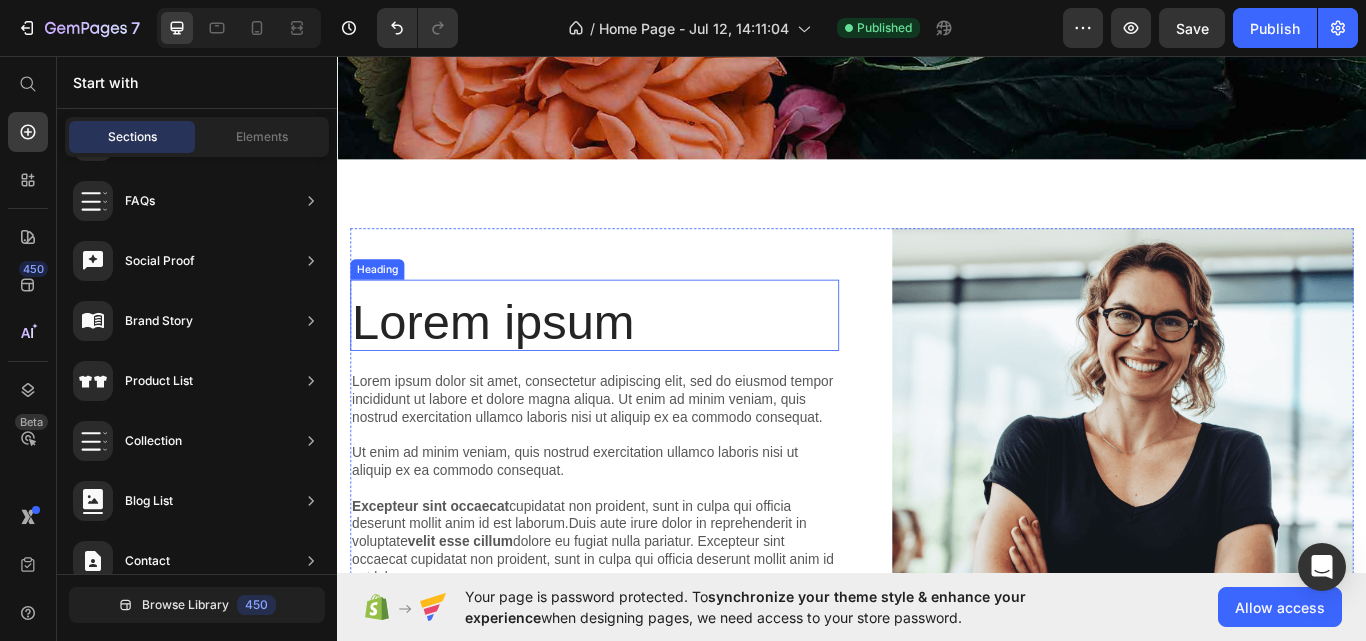 click on "Lorem ipsum" at bounding box center [637, 367] 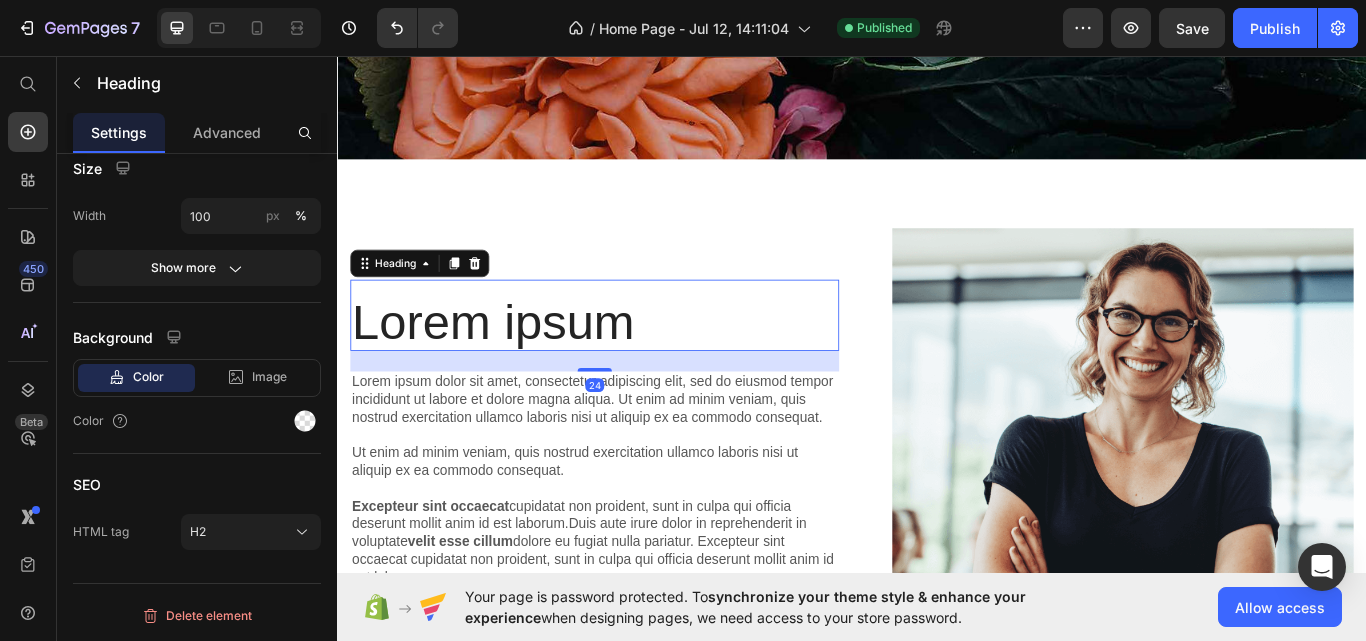 scroll, scrollTop: 0, scrollLeft: 0, axis: both 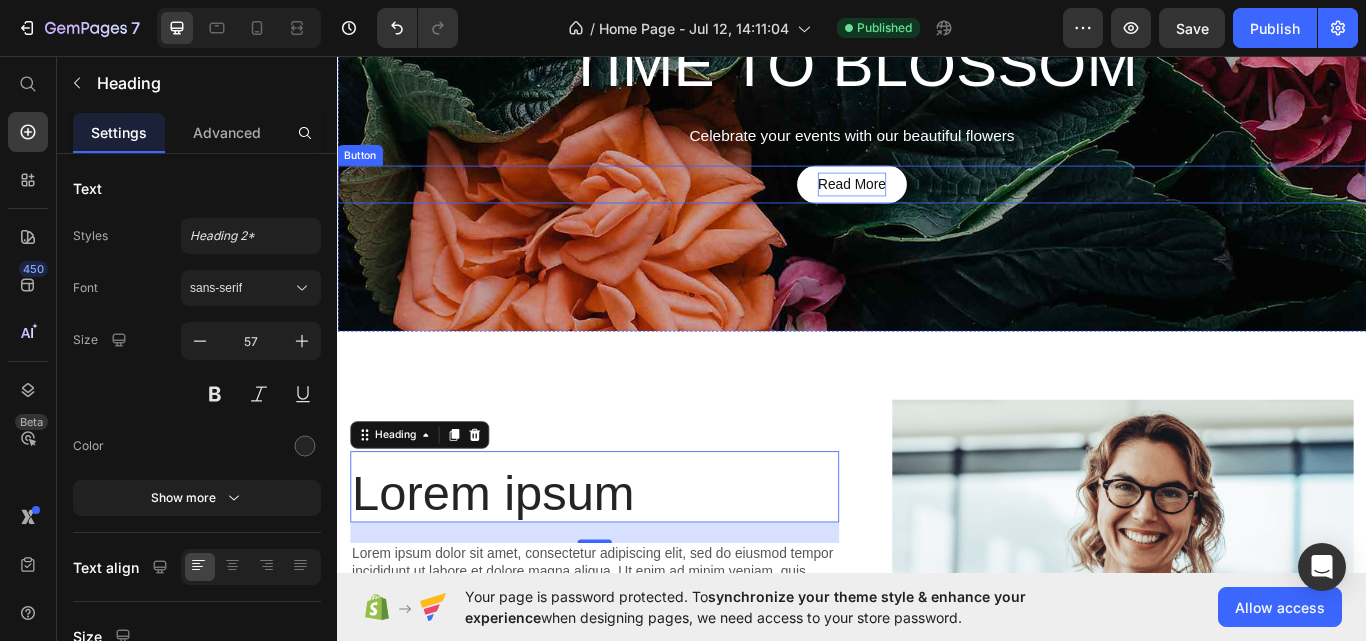 click on "Read More" at bounding box center (936, 207) 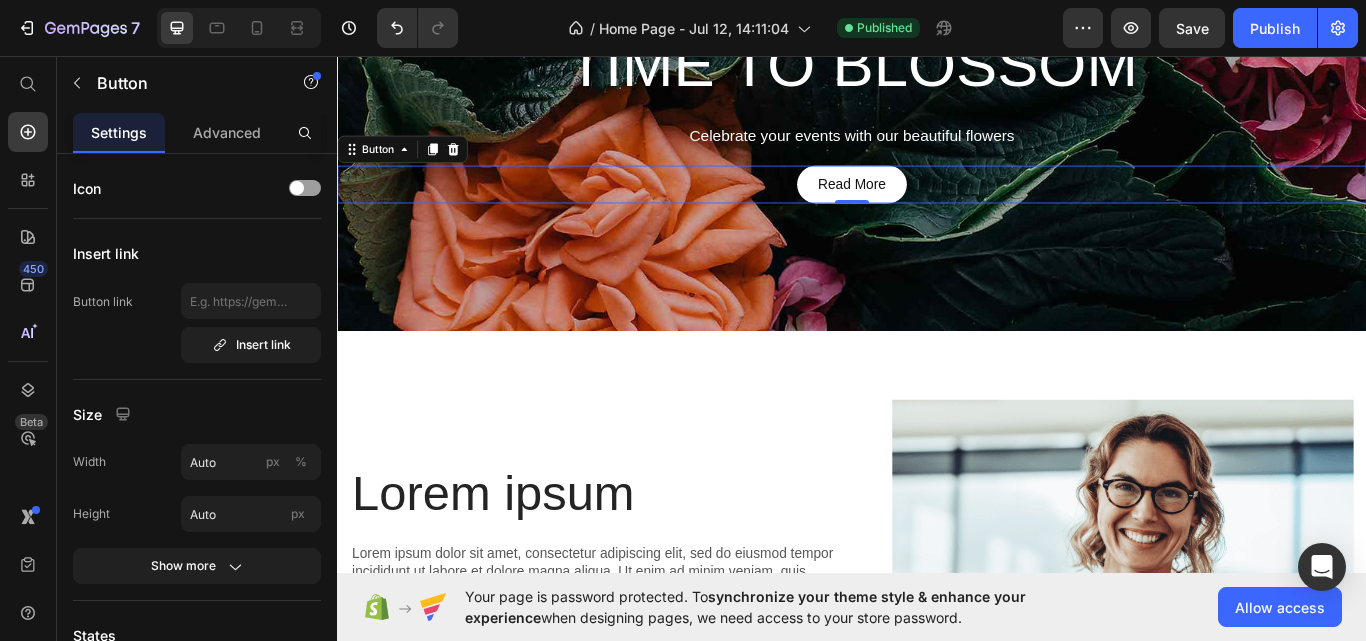 click on "Read More" at bounding box center [936, 207] 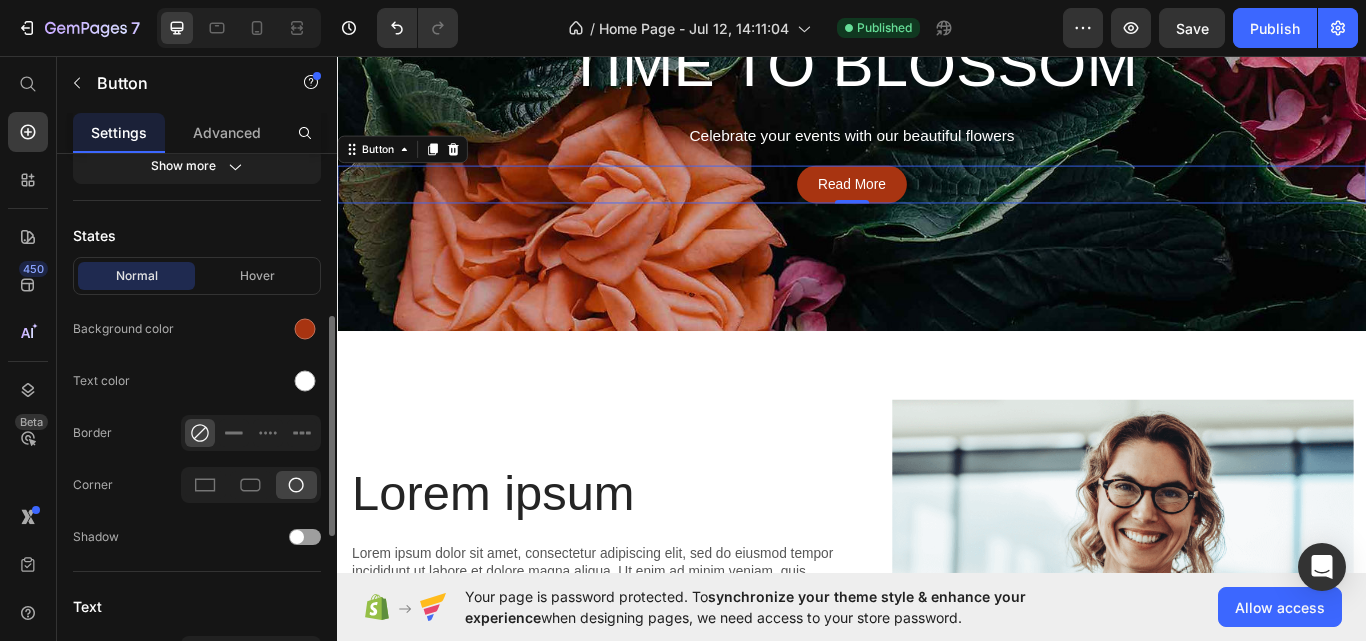 scroll, scrollTop: 500, scrollLeft: 0, axis: vertical 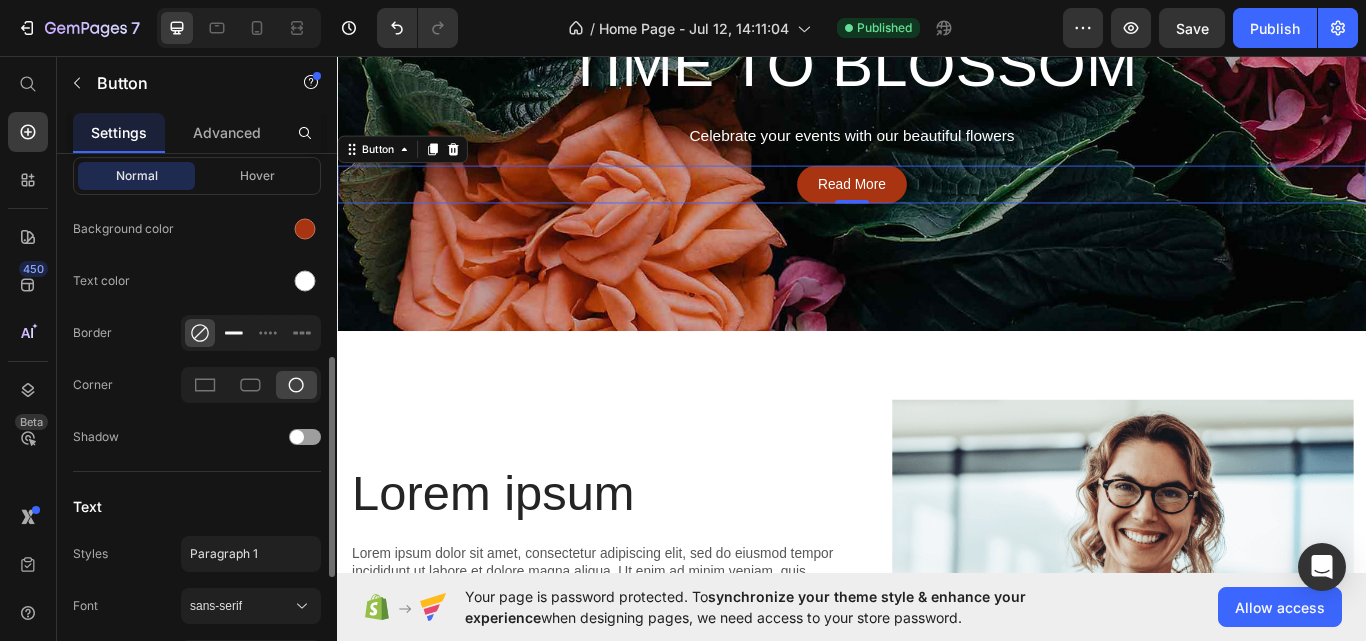 click 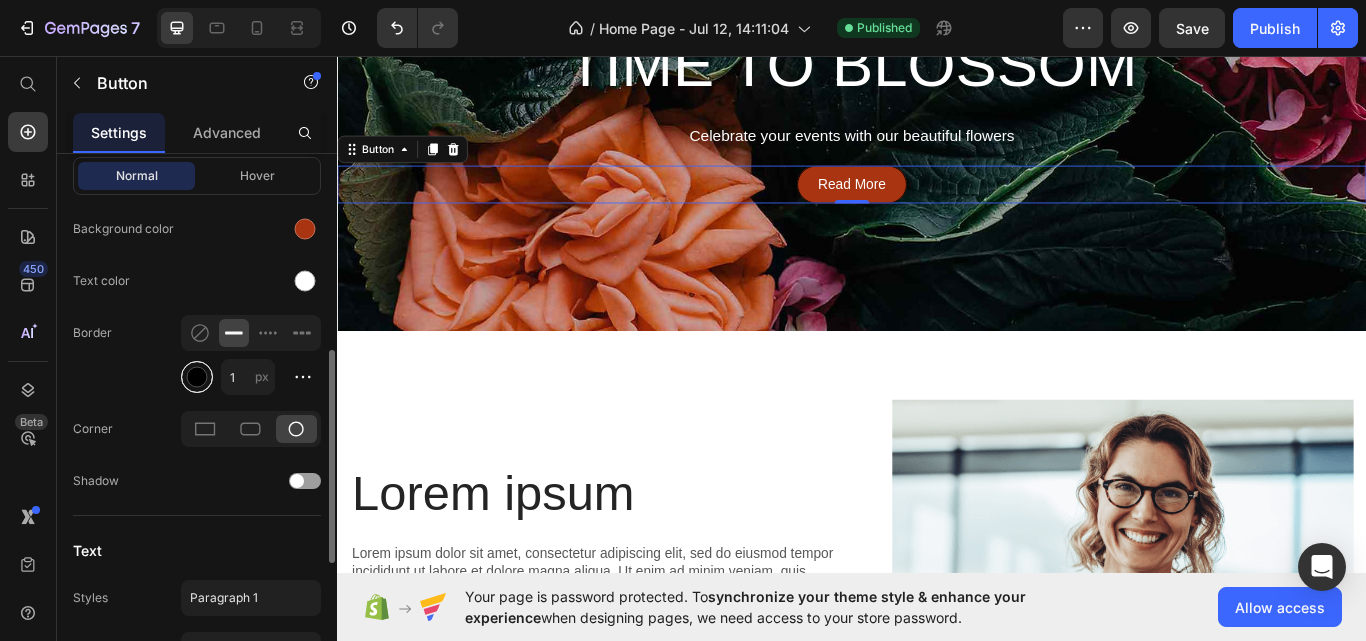 click at bounding box center (197, 377) 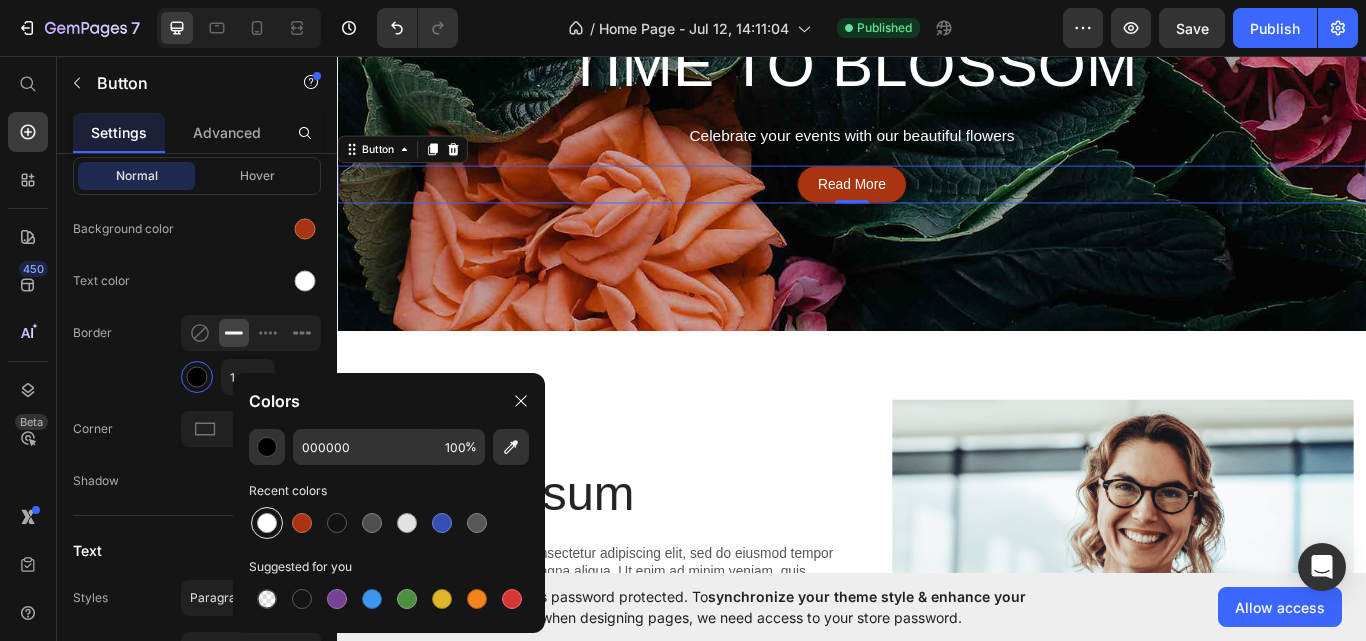 click at bounding box center [267, 523] 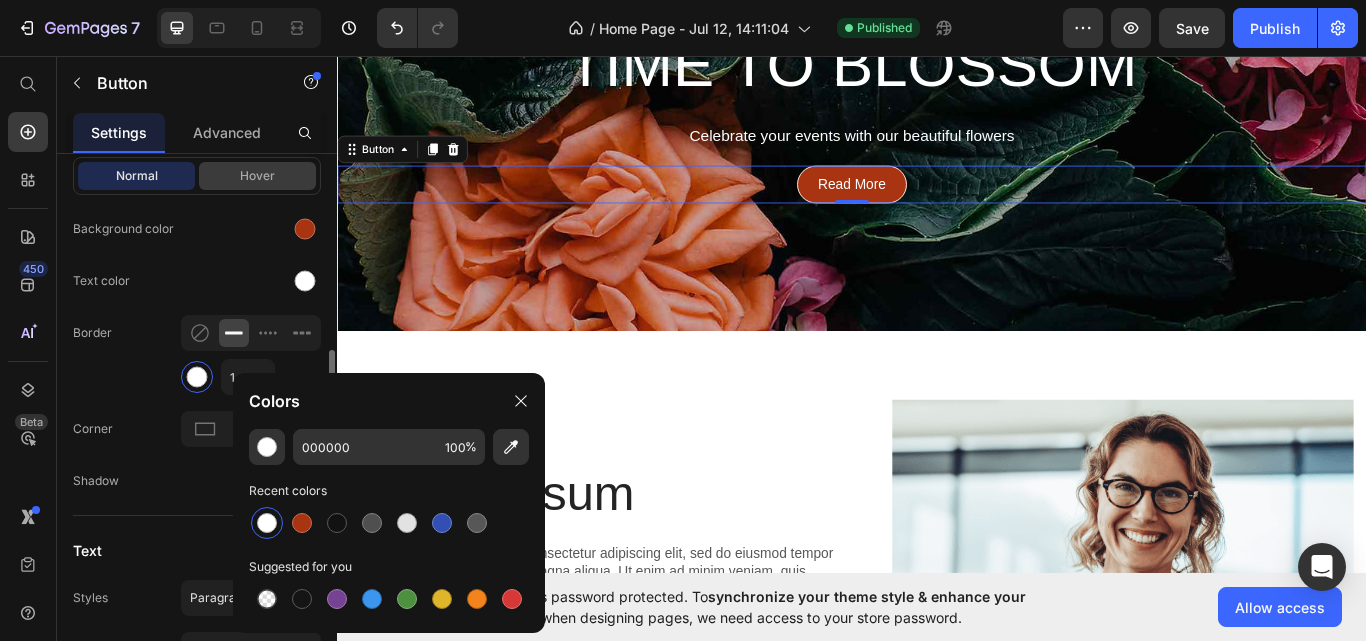 click on "Hover" at bounding box center (257, 176) 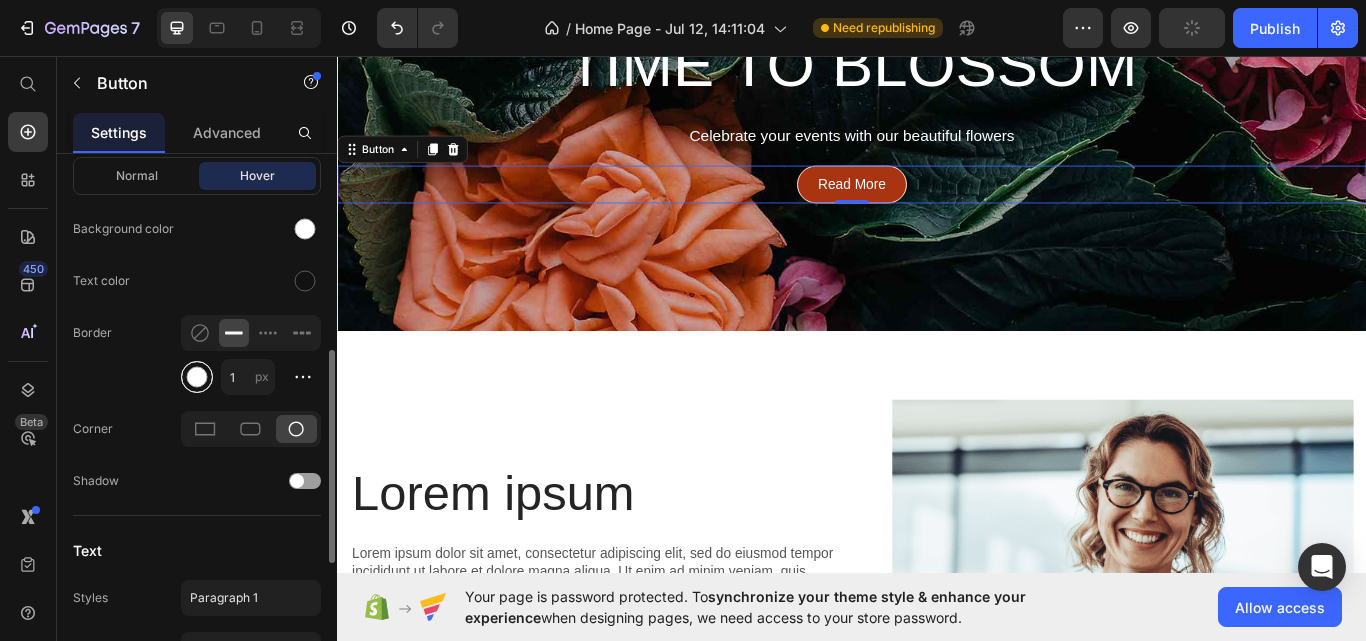 click at bounding box center [197, 377] 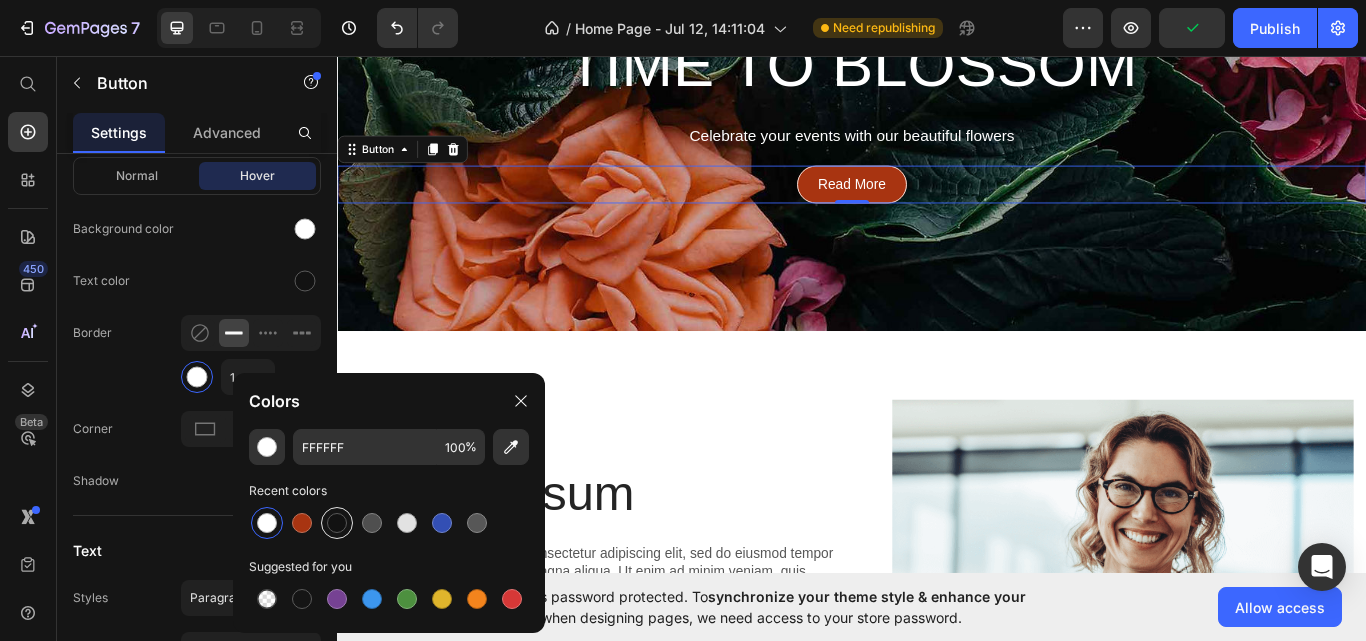 click at bounding box center [337, 523] 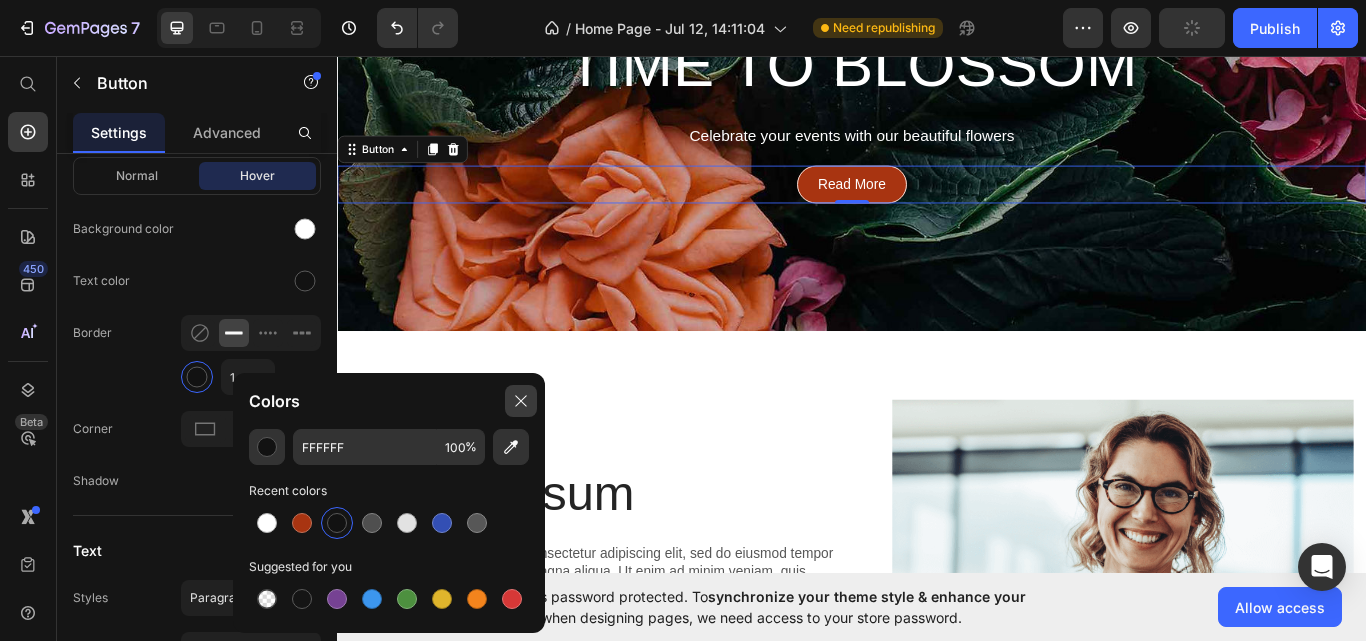 click 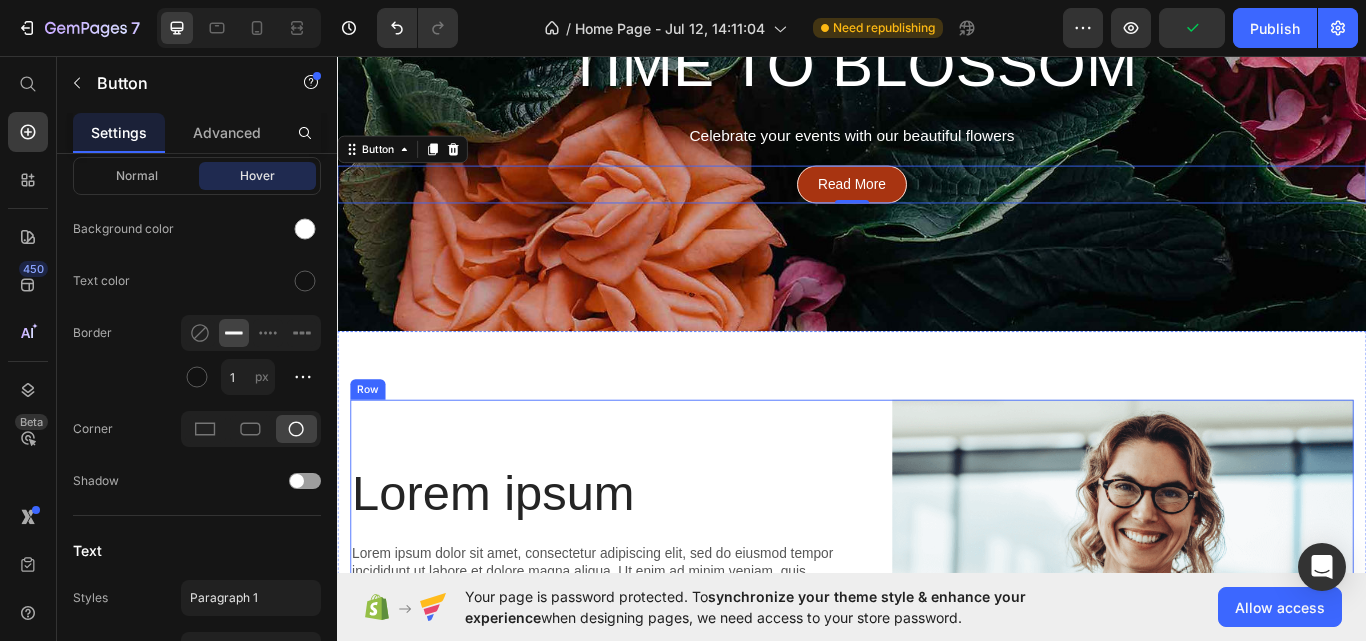 scroll, scrollTop: 400, scrollLeft: 0, axis: vertical 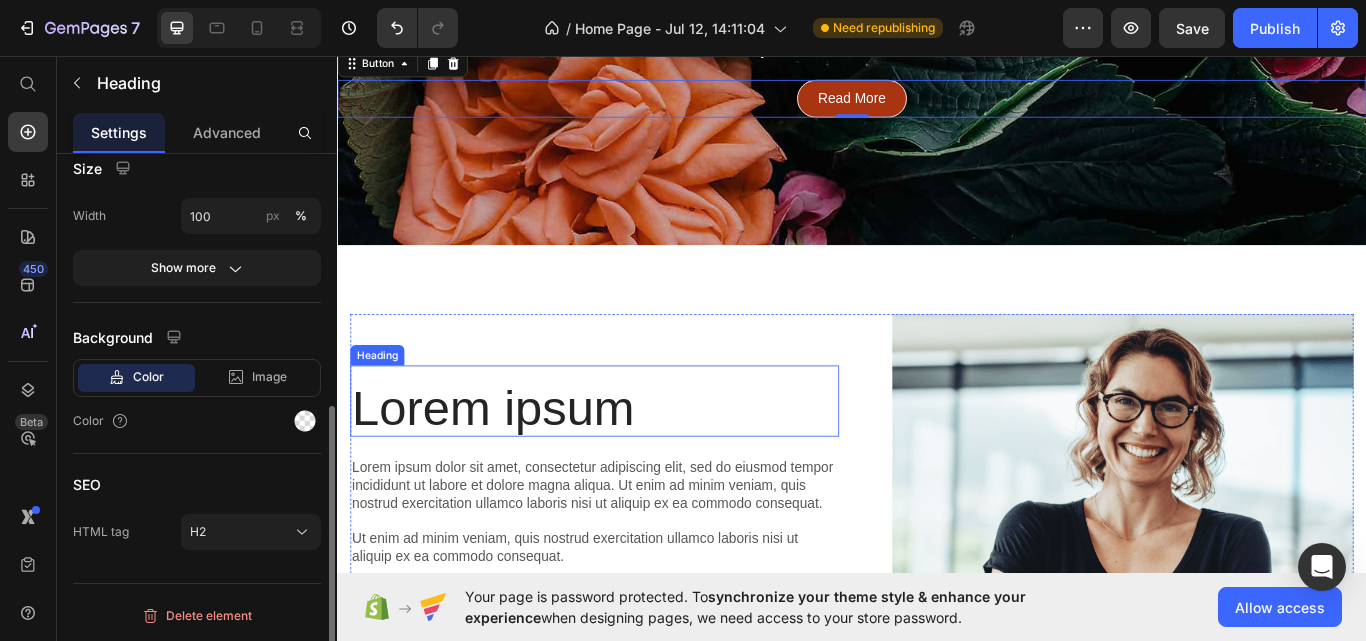 click on "Lorem ipsum" at bounding box center (637, 467) 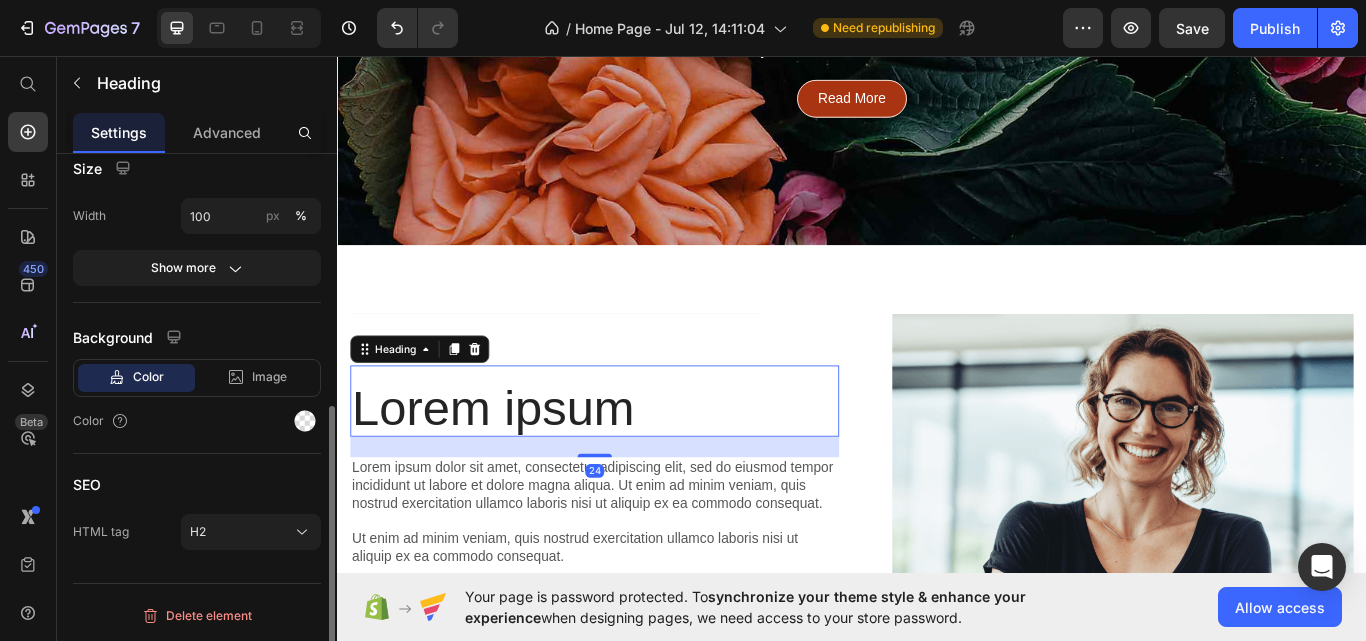 scroll, scrollTop: 0, scrollLeft: 0, axis: both 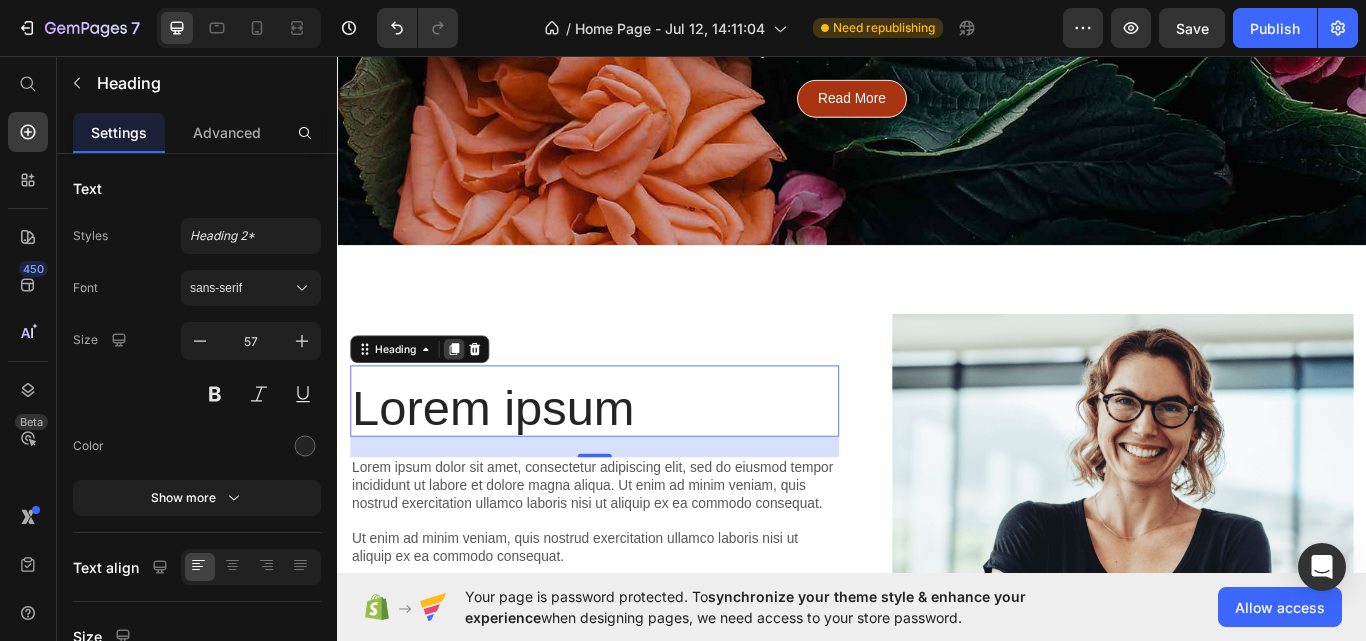 click 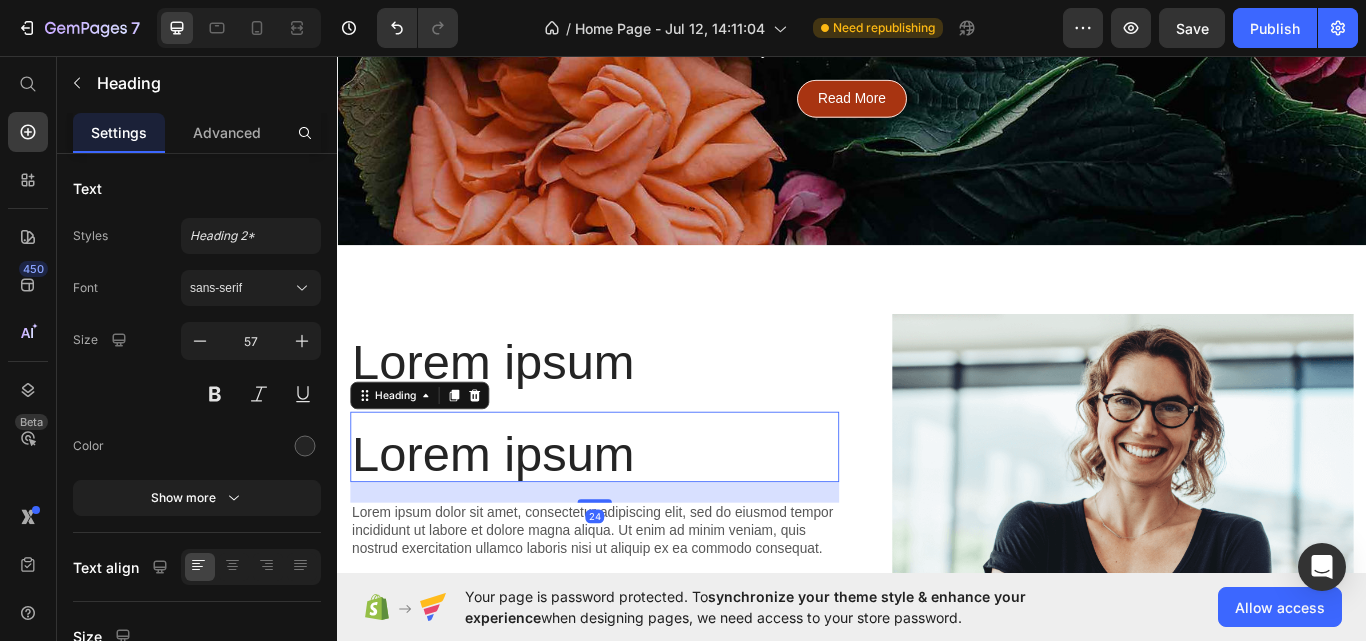 click on "Lorem ipsum" at bounding box center (637, 521) 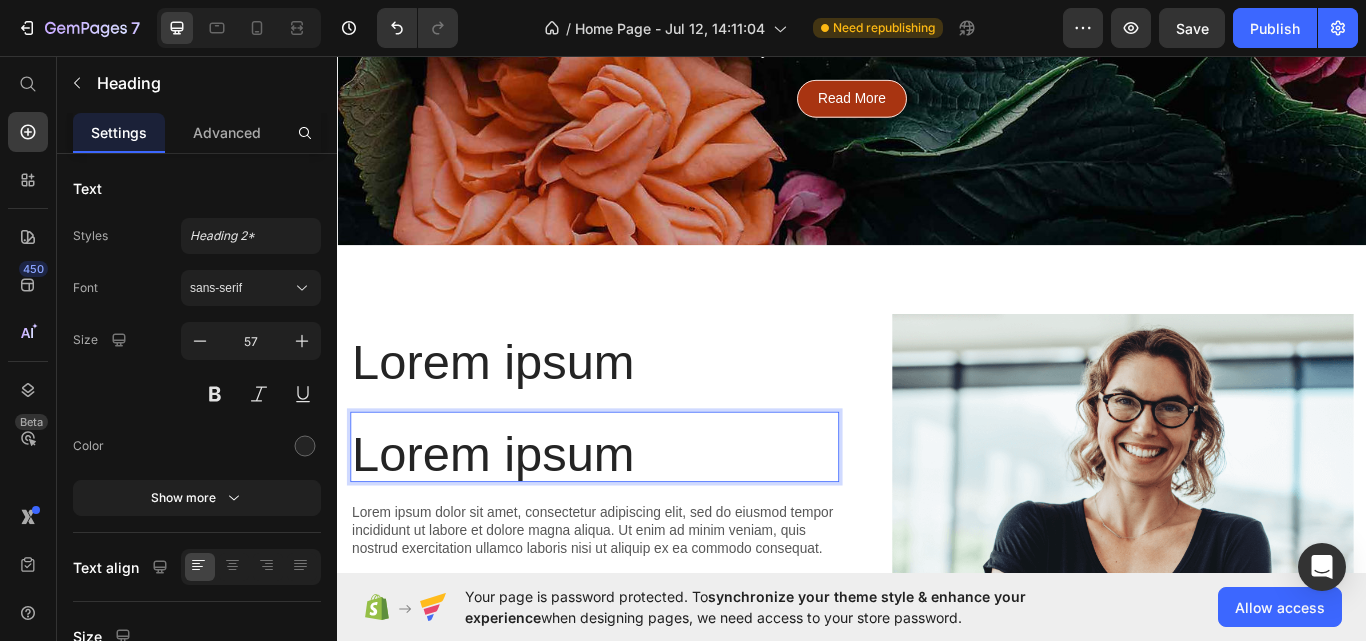 click on "Lorem ipsum" at bounding box center [637, 521] 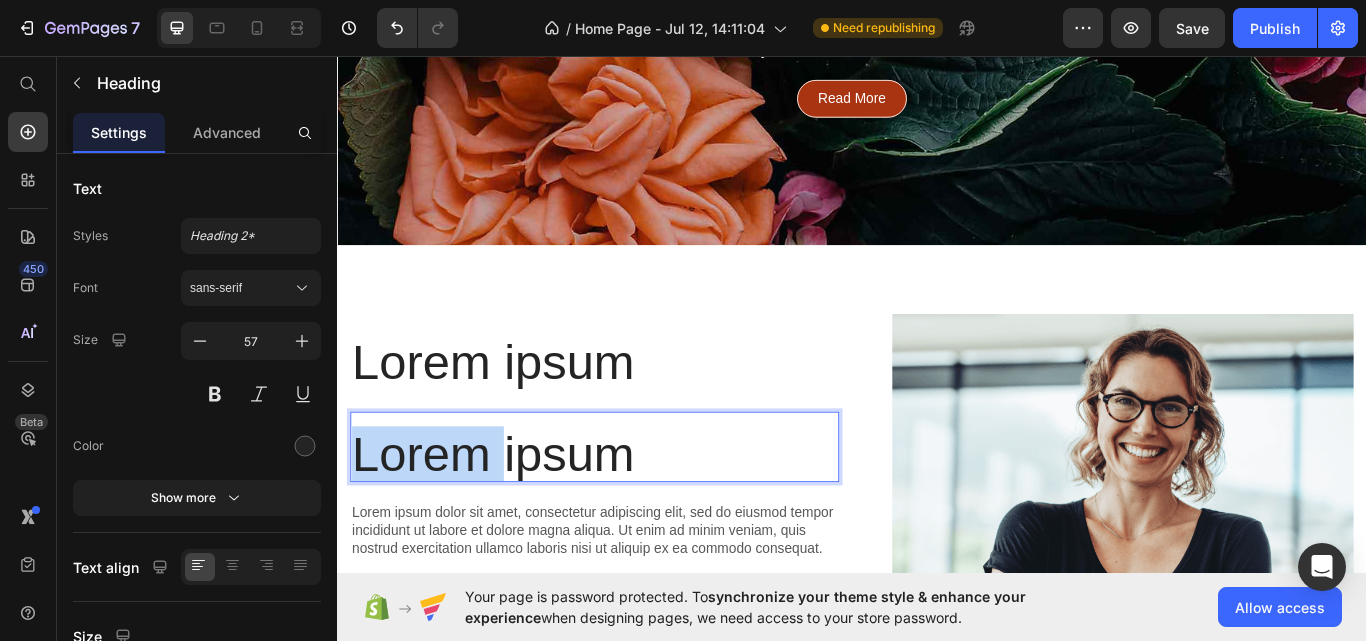 click on "Lorem ipsum" at bounding box center (637, 521) 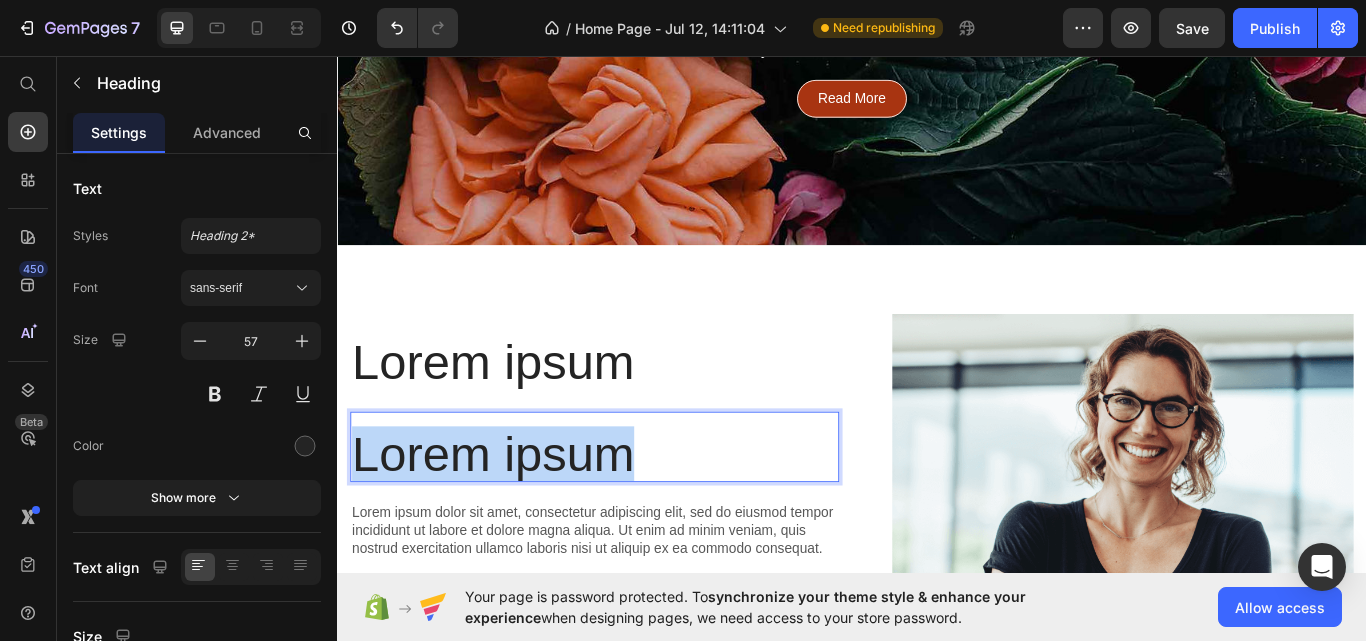 click on "Lorem ipsum" at bounding box center (637, 521) 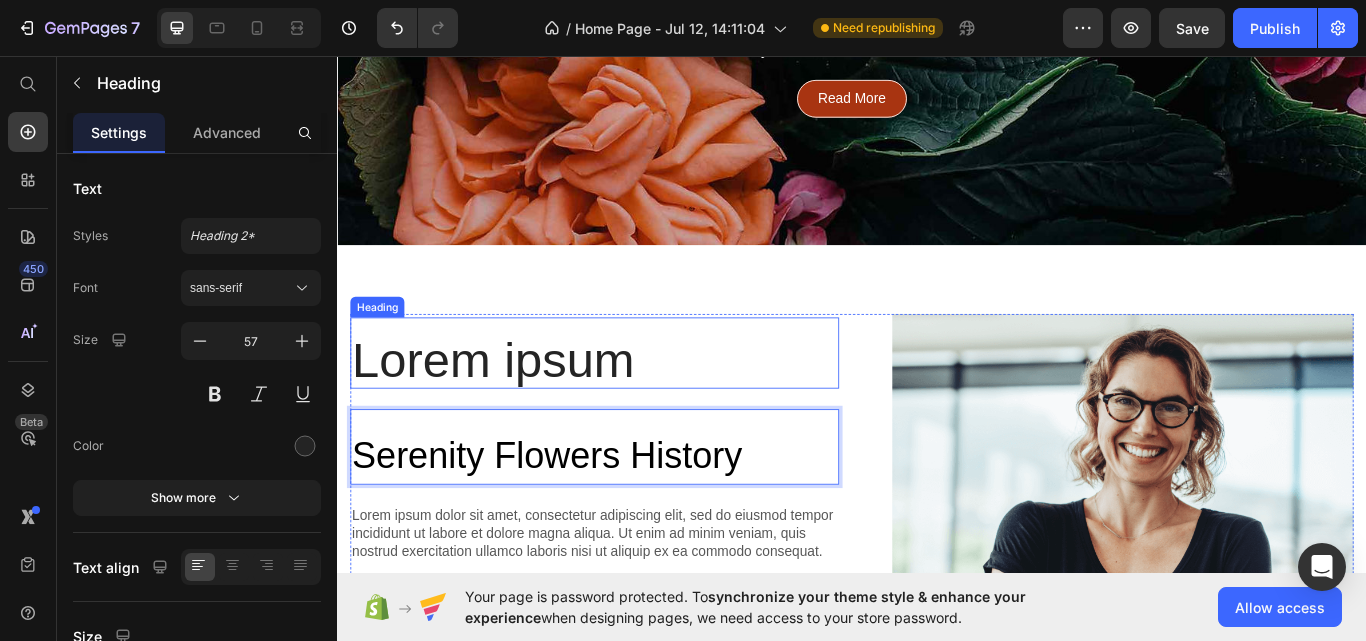 click on "Lorem ipsum" at bounding box center (637, 411) 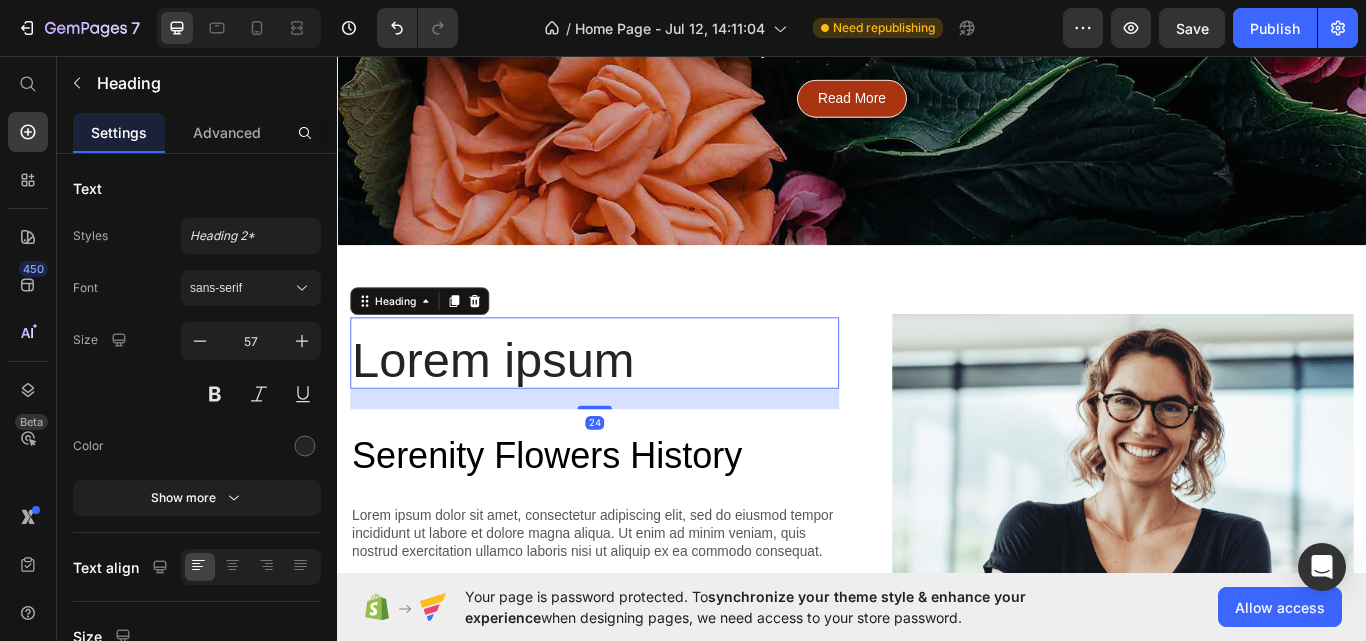 click on "Lorem ipsum" at bounding box center [637, 411] 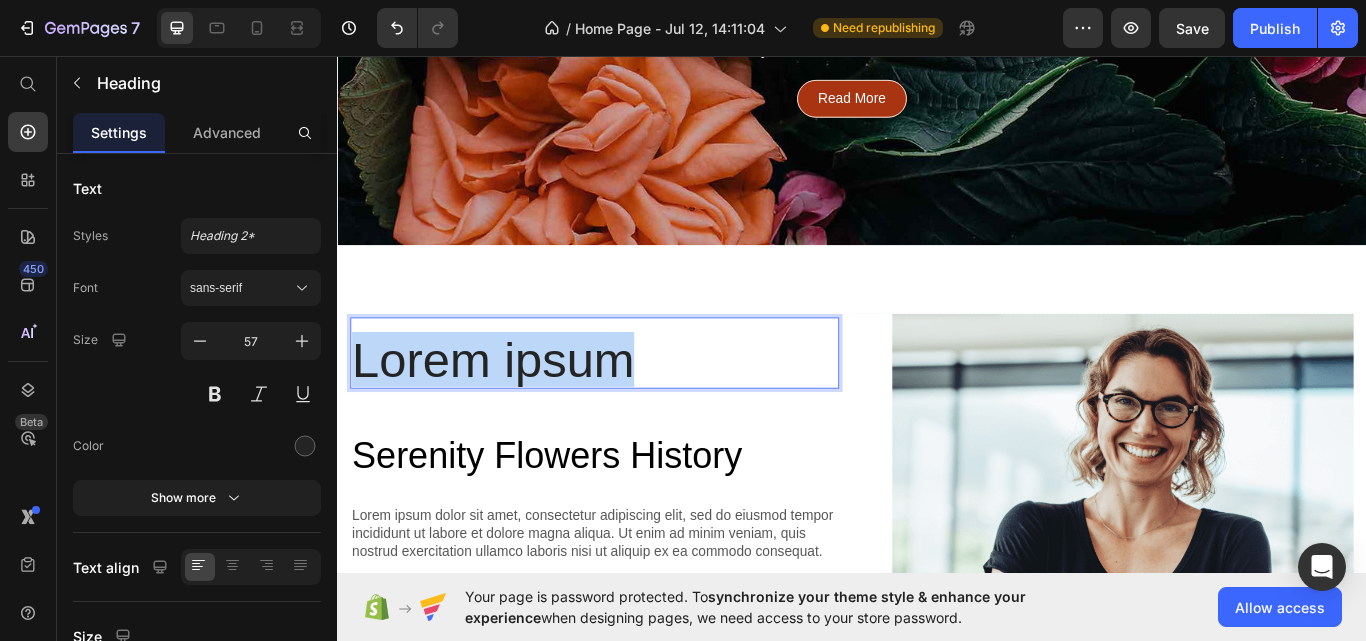 click on "Lorem ipsum" at bounding box center [637, 411] 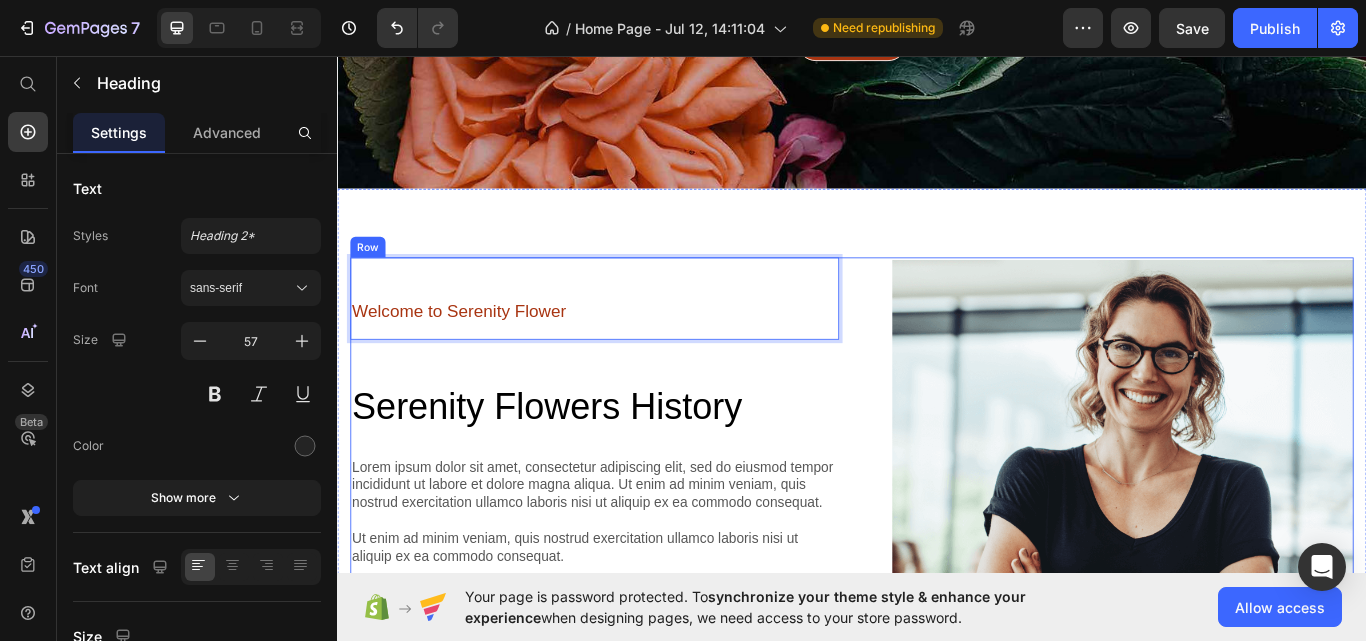 scroll, scrollTop: 500, scrollLeft: 0, axis: vertical 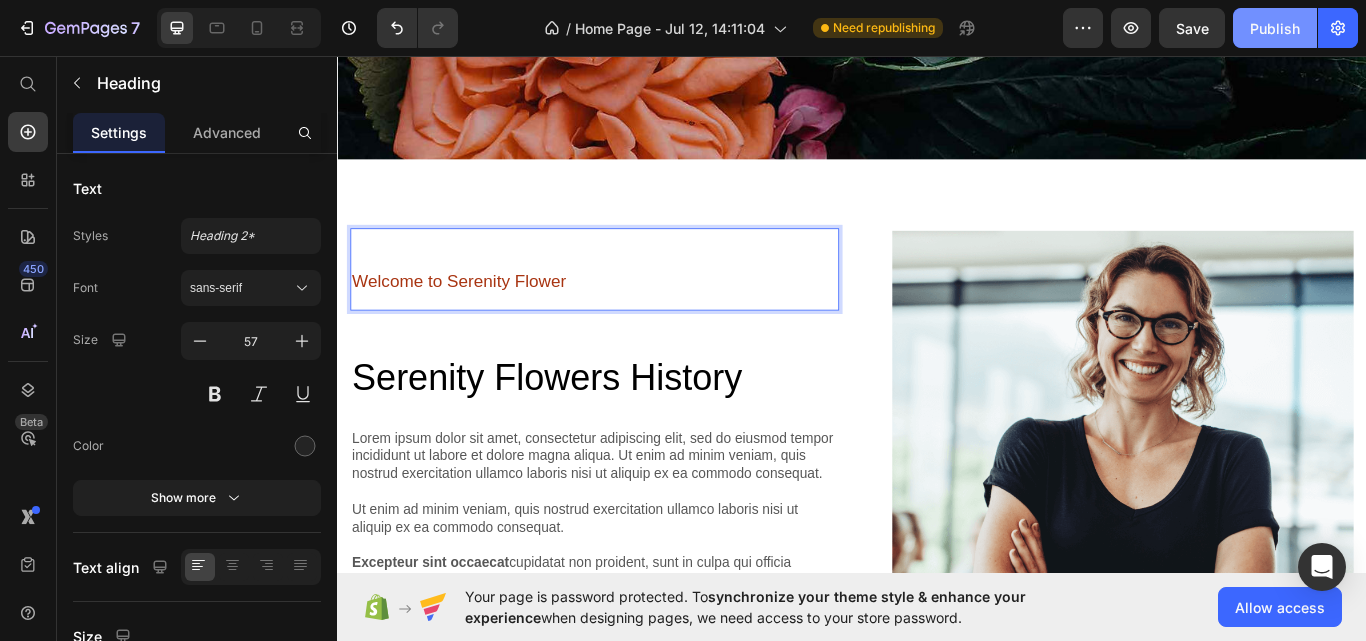 click on "Publish" at bounding box center [1275, 28] 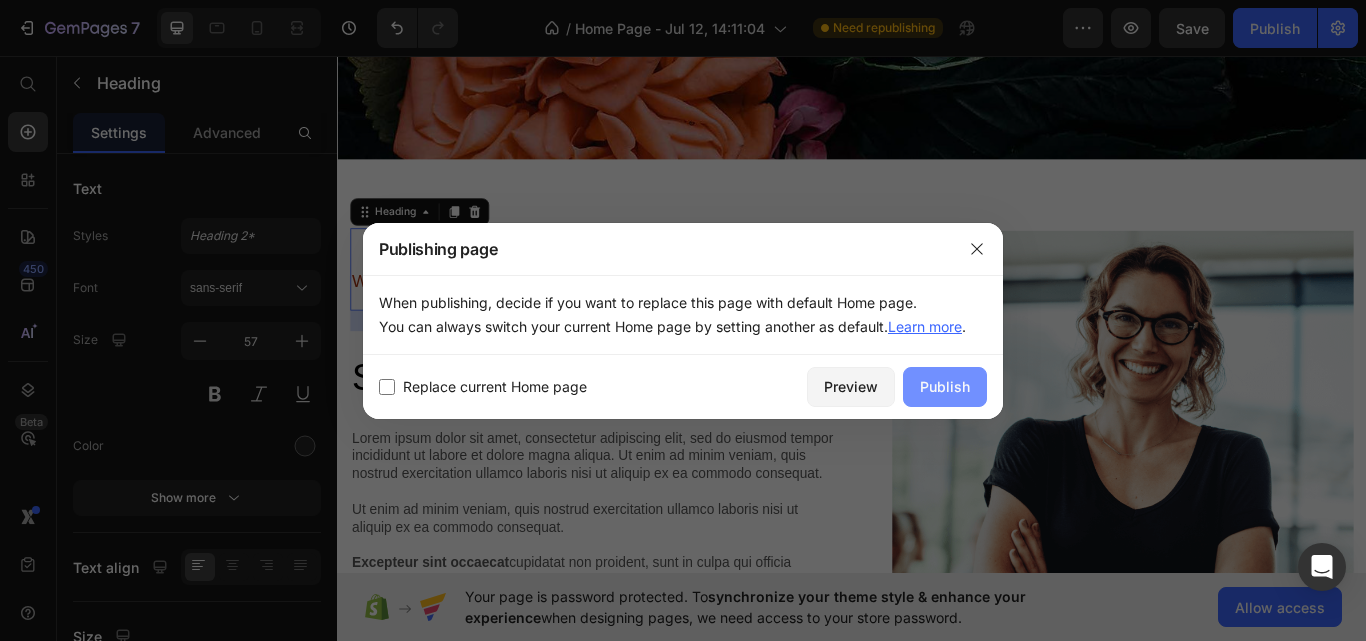 click on "Publish" at bounding box center [945, 387] 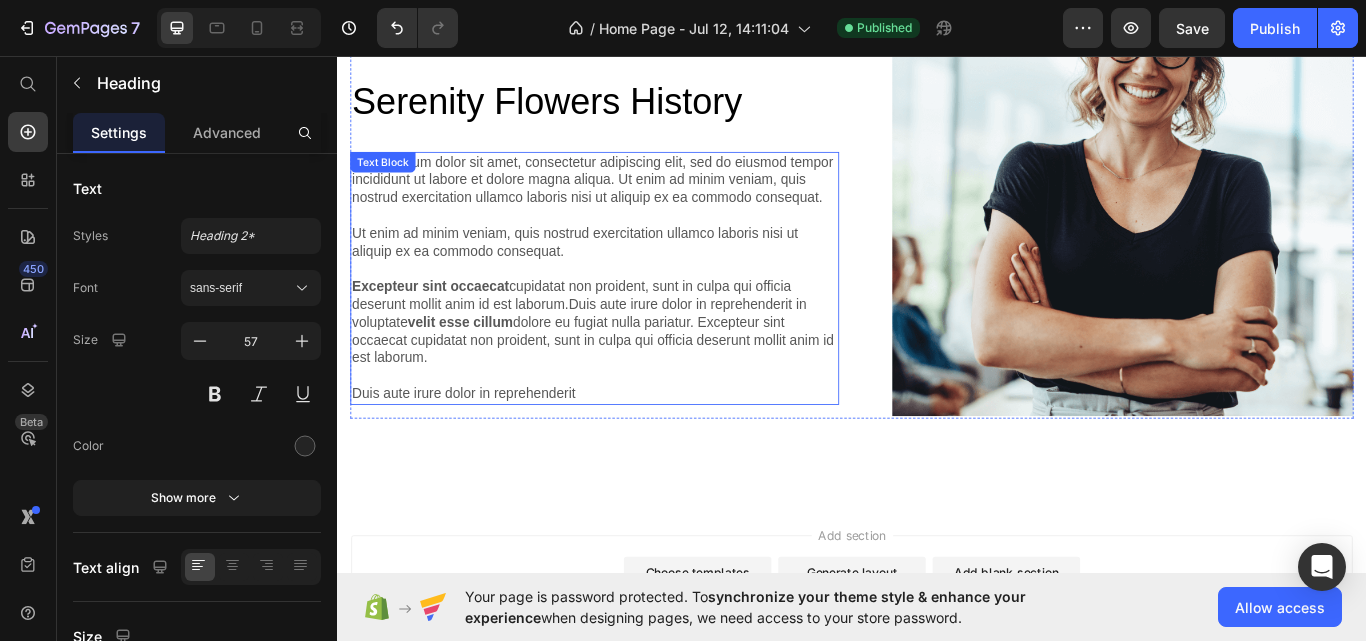 scroll, scrollTop: 800, scrollLeft: 0, axis: vertical 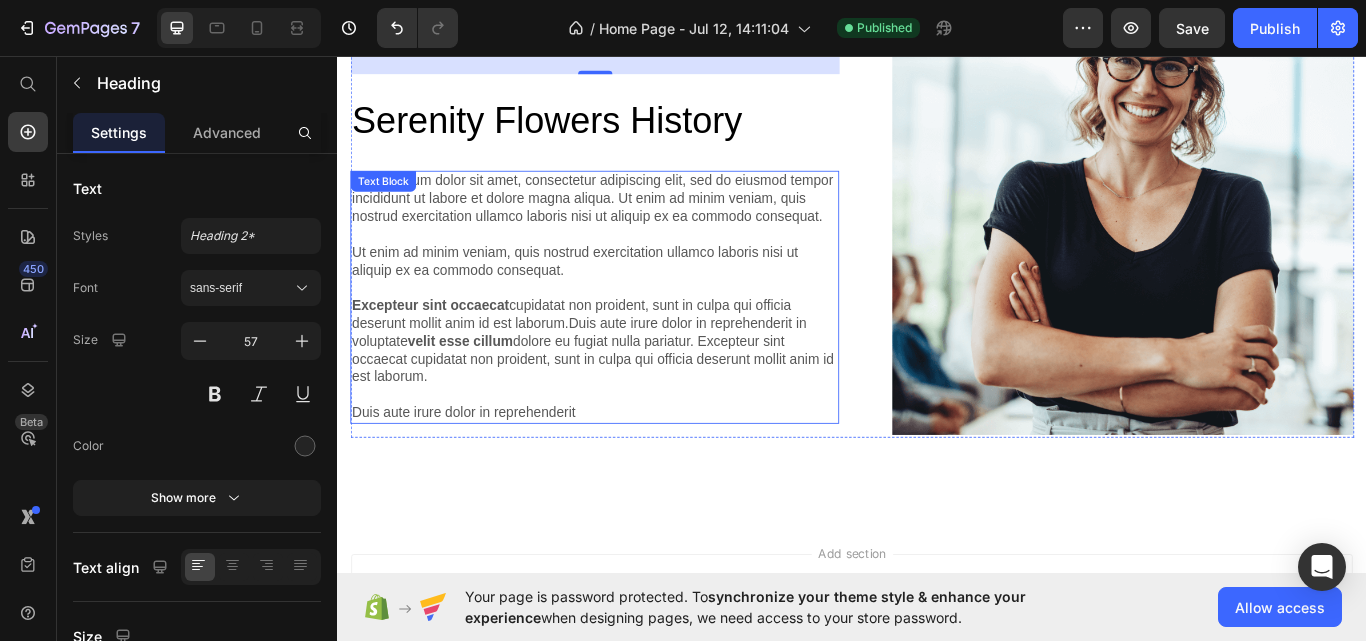 click on "Lorem ipsum dolor sit amet, consectetur adipiscing elit, sed do eiusmod tempor incididunt ut labore et dolore magna aliqua. Ut enim ad minim veniam, quis nostrud exercitation ullamco laboris nisi ut aliquip ex ea commodo consequat. Ut enim ad minim veniam, quis nostrud exercitation ullamco laboris nisi ut aliquip ex ea commodo consequat. Excepteur sint occaecat  cupidatat non proident, sunt in culpa qui officia deserunt mollit anim id est laborum.Duis aute irure dolor in reprehenderit in voluptate  velit esse cillum  dolore eu fugiat nulla pariatur. Excepteur sint occaecat cupidatat non proident, sunt in culpa qui officia deserunt mollit anim id est laborum. Duis aute irure dolor in reprehenderit" at bounding box center (637, 338) 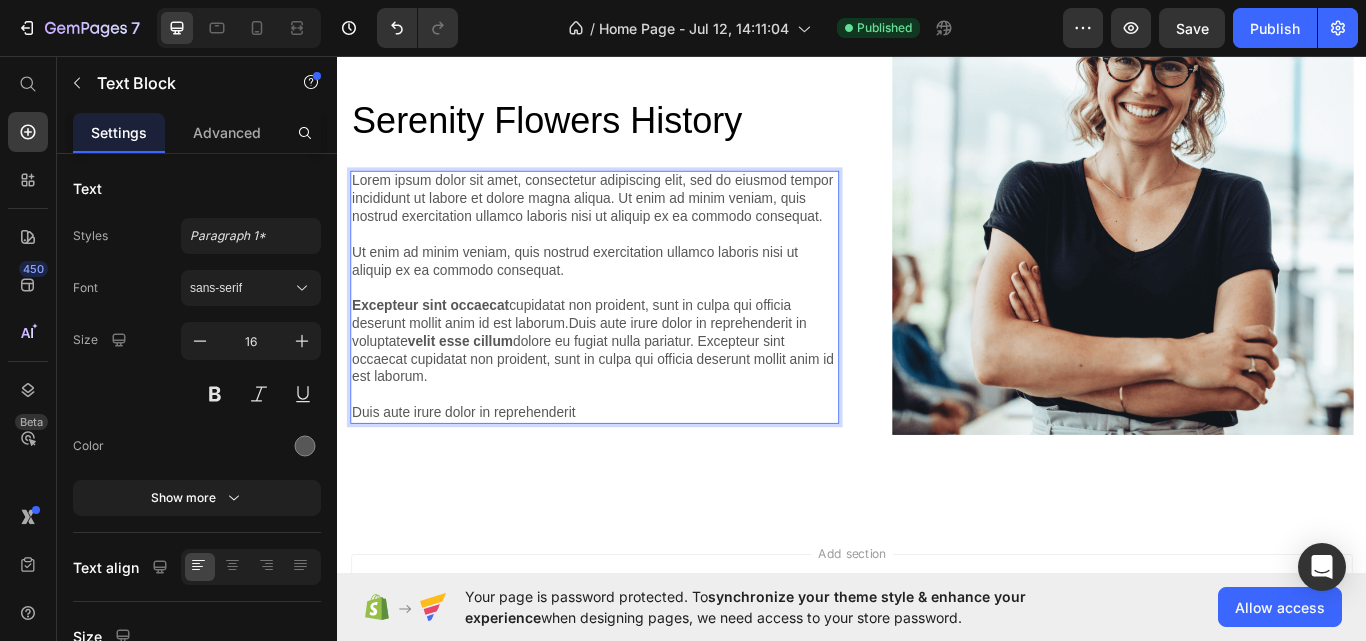 click on "Lorem ipsum dolor sit amet, consectetur adipiscing elit, sed do eiusmod tempor incididunt ut labore et dolore magna aliqua. Ut enim ad minim veniam, quis nostrud exercitation ullamco laboris nisi ut aliquip ex ea commodo consequat. Ut enim ad minim veniam, quis nostrud exercitation ullamco laboris nisi ut aliquip ex ea commodo consequat. Excepteur sint occaecat  cupidatat non proident, sunt in culpa qui officia deserunt mollit anim id est laborum.Duis aute irure dolor in reprehenderit in voluptate  velit esse cillum  dolore eu fugiat nulla pariatur. Excepteur sint occaecat cupidatat non proident, sunt in culpa qui officia deserunt mollit anim id est laborum. Duis aute irure dolor in reprehenderit" at bounding box center [637, 338] 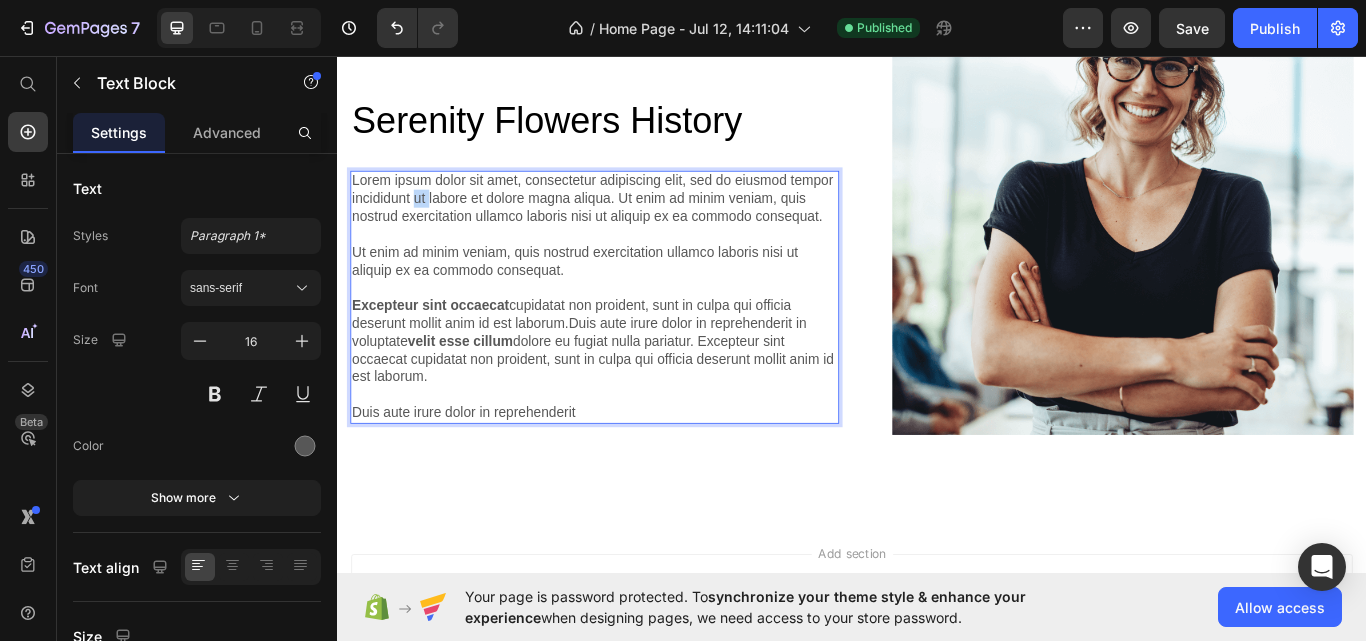 click on "Lorem ipsum dolor sit amet, consectetur adipiscing elit, sed do eiusmod tempor incididunt ut labore et dolore magna aliqua. Ut enim ad minim veniam, quis nostrud exercitation ullamco laboris nisi ut aliquip ex ea commodo consequat. Ut enim ad minim veniam, quis nostrud exercitation ullamco laboris nisi ut aliquip ex ea commodo consequat. Excepteur sint occaecat  cupidatat non proident, sunt in culpa qui officia deserunt mollit anim id est laborum.Duis aute irure dolor in reprehenderit in voluptate  velit esse cillum  dolore eu fugiat nulla pariatur. Excepteur sint occaecat cupidatat non proident, sunt in culpa qui officia deserunt mollit anim id est laborum. Duis aute irure dolor in reprehenderit" at bounding box center (637, 338) 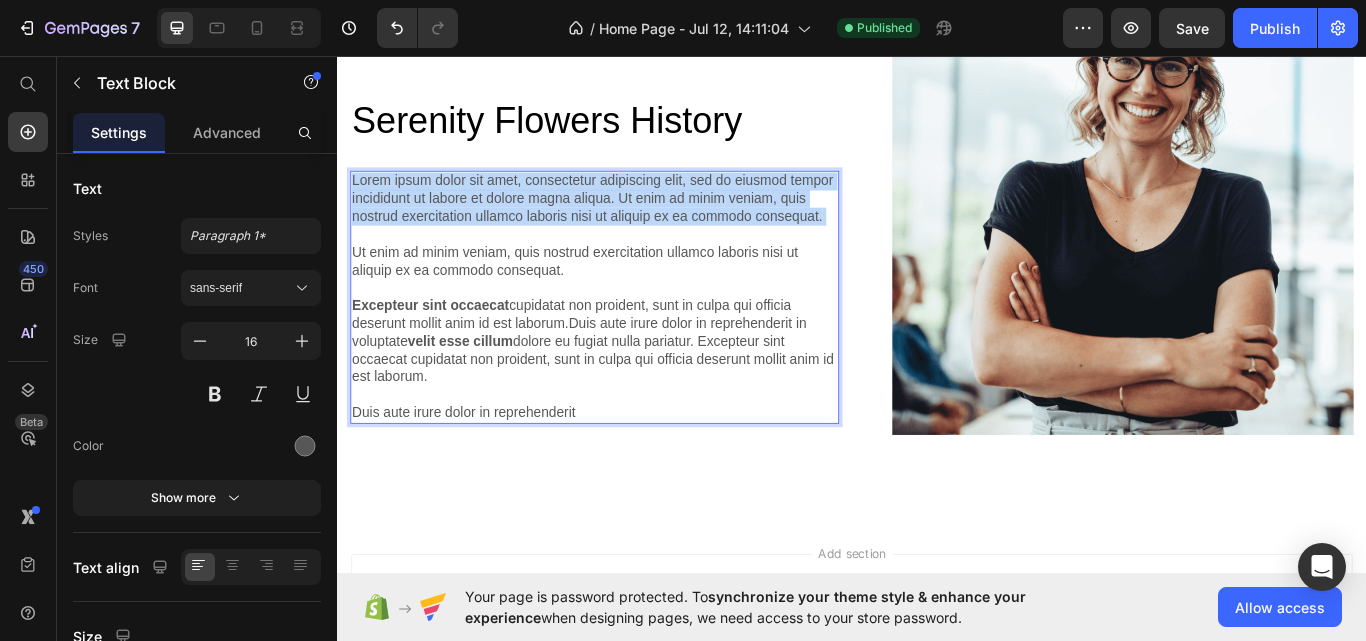 click on "Lorem ipsum dolor sit amet, consectetur adipiscing elit, sed do eiusmod tempor incididunt ut labore et dolore magna aliqua. Ut enim ad minim veniam, quis nostrud exercitation ullamco laboris nisi ut aliquip ex ea commodo consequat. Ut enim ad minim veniam, quis nostrud exercitation ullamco laboris nisi ut aliquip ex ea commodo consequat. Excepteur sint occaecat  cupidatat non proident, sunt in culpa qui officia deserunt mollit anim id est laborum.Duis aute irure dolor in reprehenderit in voluptate  velit esse cillum  dolore eu fugiat nulla pariatur. Excepteur sint occaecat cupidatat non proident, sunt in culpa qui officia deserunt mollit anim id est laborum. Duis aute irure dolor in reprehenderit" at bounding box center [637, 338] 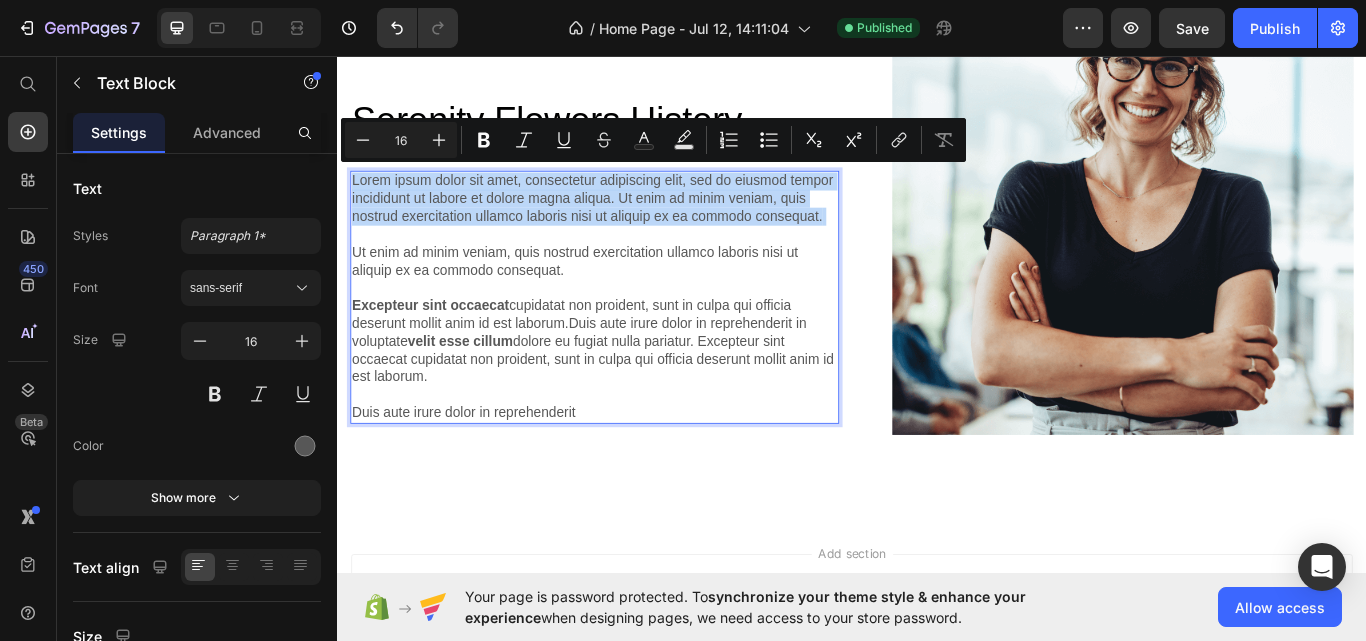 click on "Lorem ipsum dolor sit amet, consectetur adipiscing elit, sed do eiusmod tempor incididunt ut labore et dolore magna aliqua. Ut enim ad minim veniam, quis nostrud exercitation ullamco laboris nisi ut aliquip ex ea commodo consequat. Ut enim ad minim veniam, quis nostrud exercitation ullamco laboris nisi ut aliquip ex ea commodo consequat. Excepteur sint occaecat  cupidatat non proident, sunt in culpa qui officia deserunt mollit anim id est laborum.Duis aute irure dolor in reprehenderit in voluptate  velit esse cillum  dolore eu fugiat nulla pariatur. Excepteur sint occaecat cupidatat non proident, sunt in culpa qui officia deserunt mollit anim id est laborum. Duis aute irure dolor in reprehenderit" at bounding box center (637, 338) 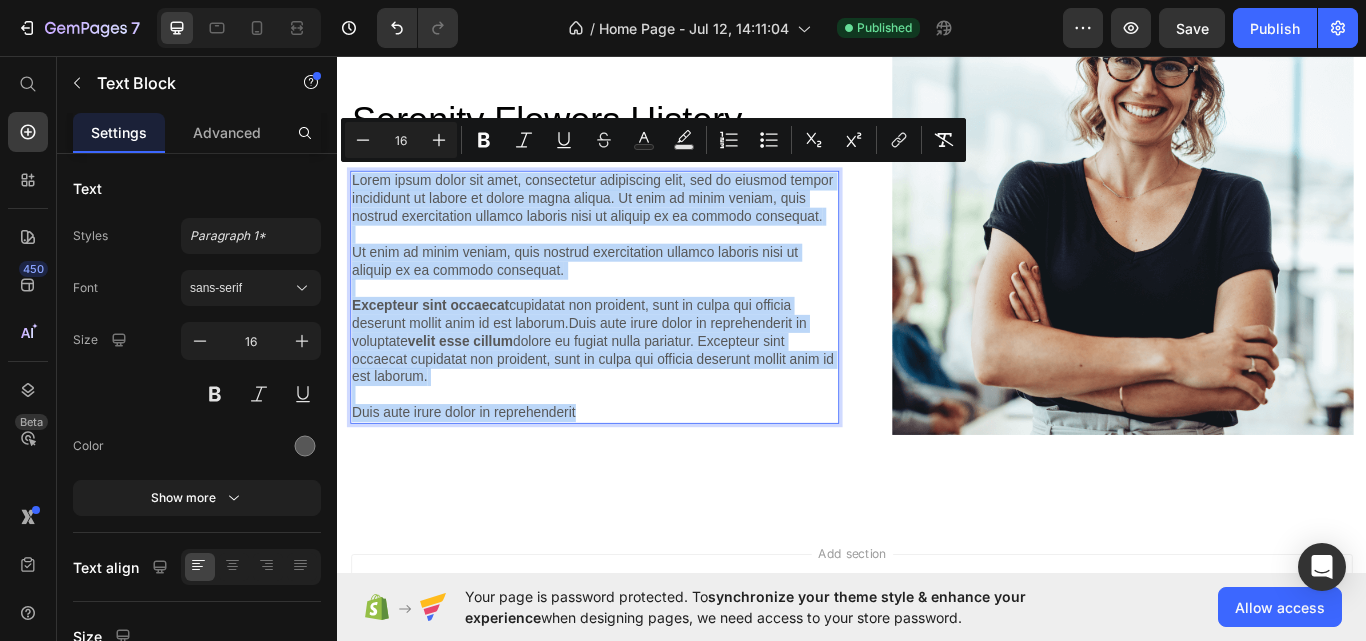 drag, startPoint x: 354, startPoint y: 188, endPoint x: 650, endPoint y: 477, distance: 413.68707 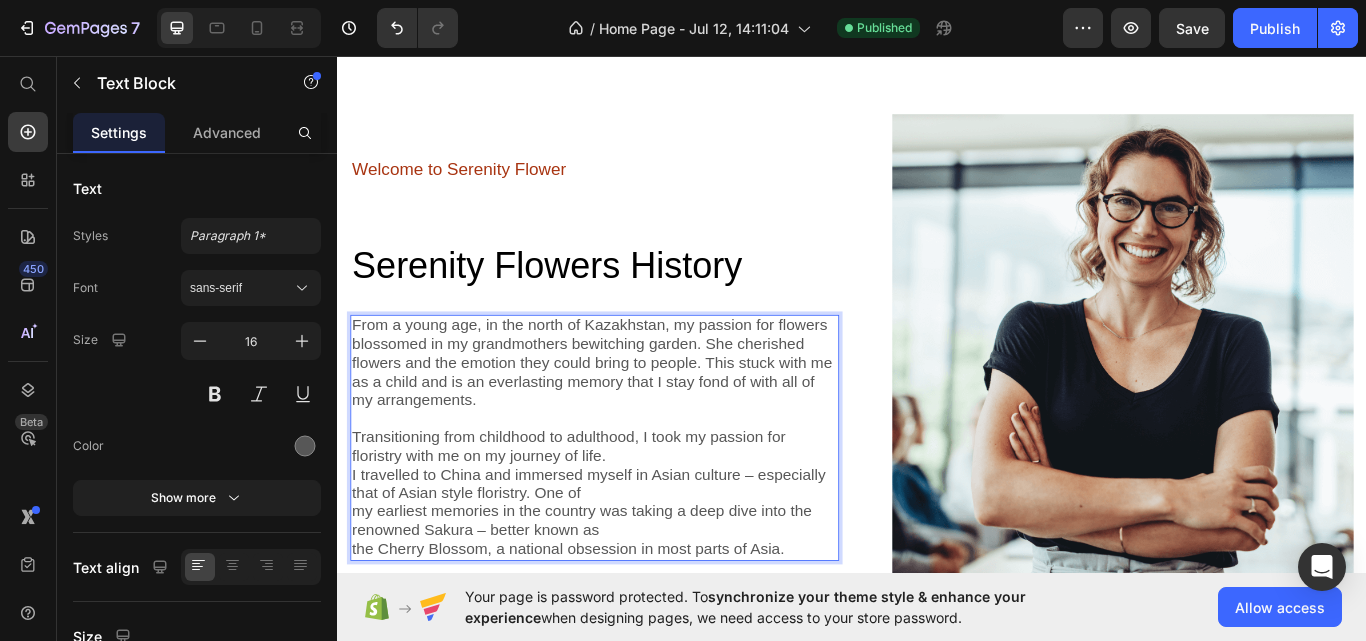 scroll, scrollTop: 600, scrollLeft: 0, axis: vertical 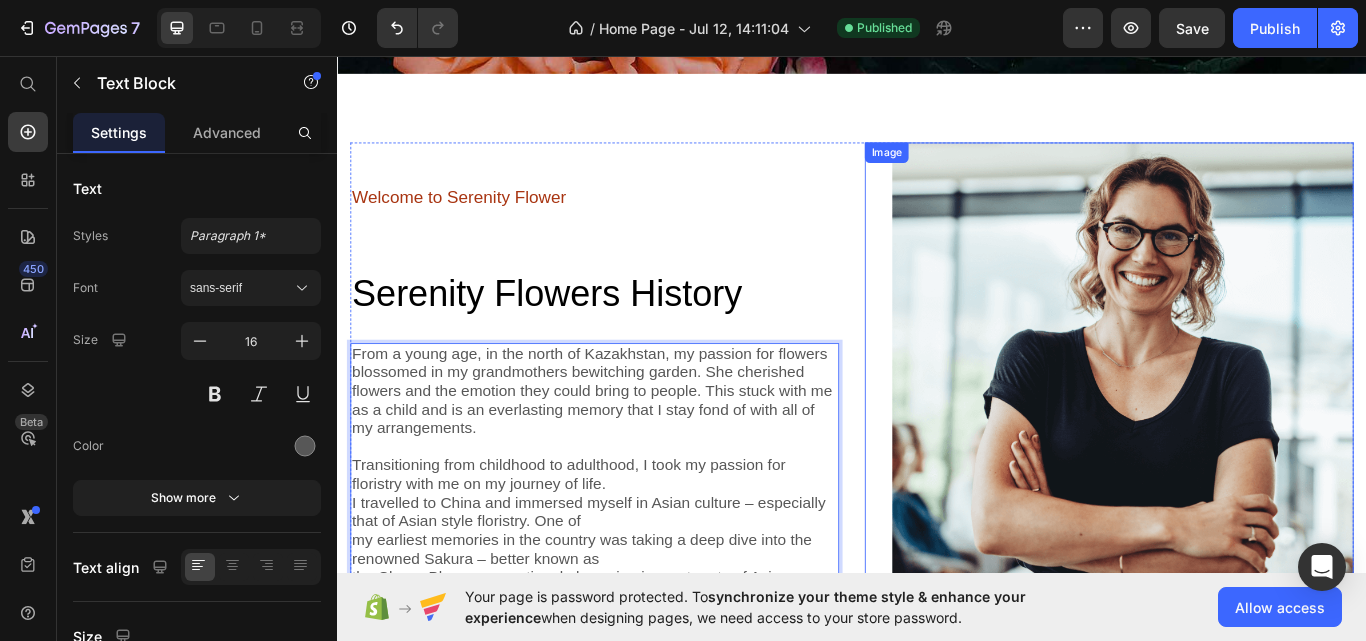 click at bounding box center (1237, 427) 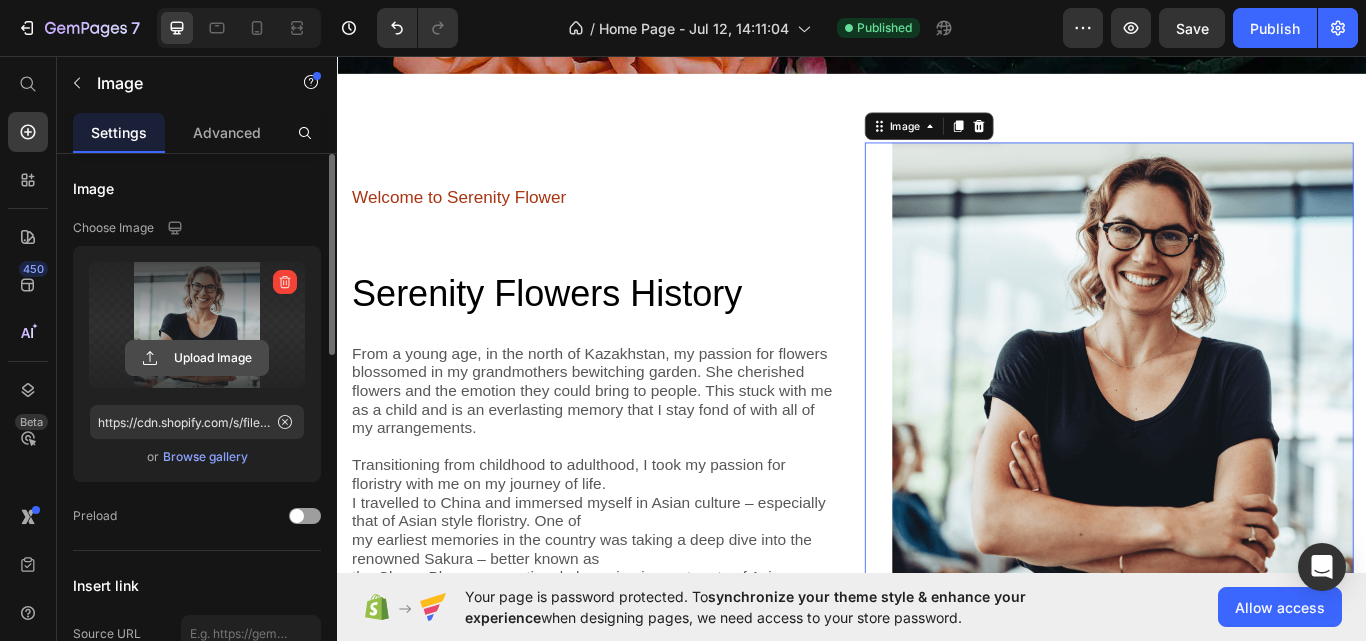 click 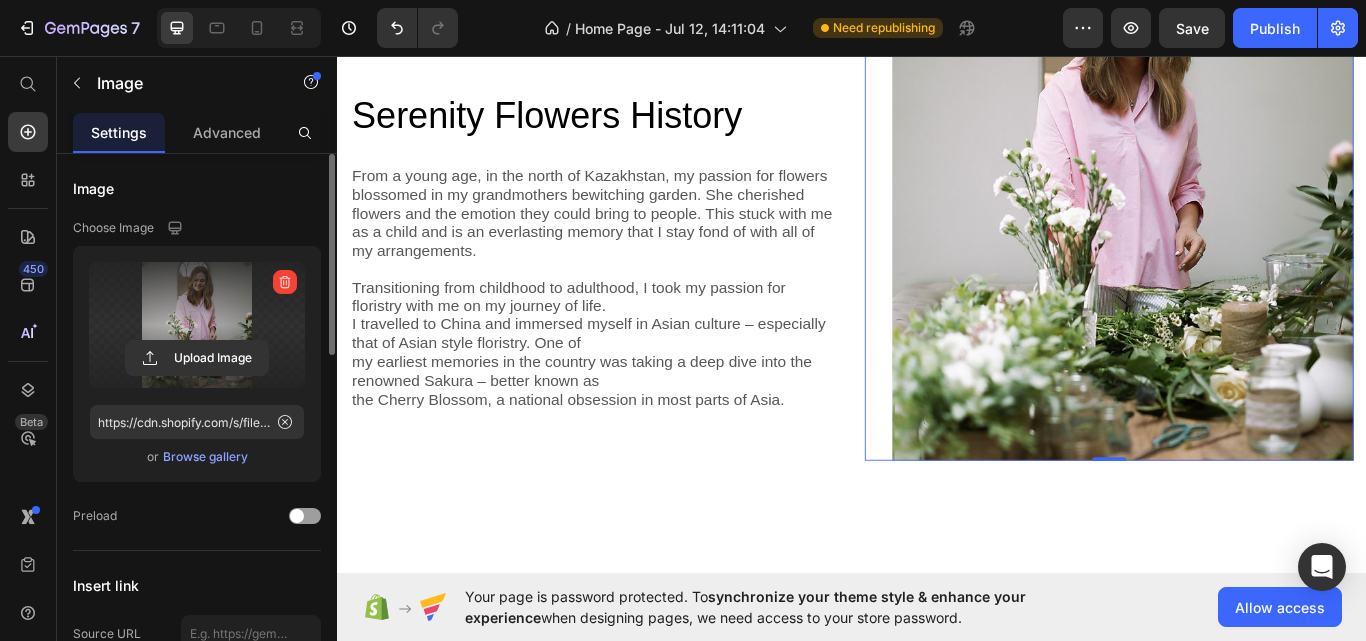 scroll, scrollTop: 800, scrollLeft: 0, axis: vertical 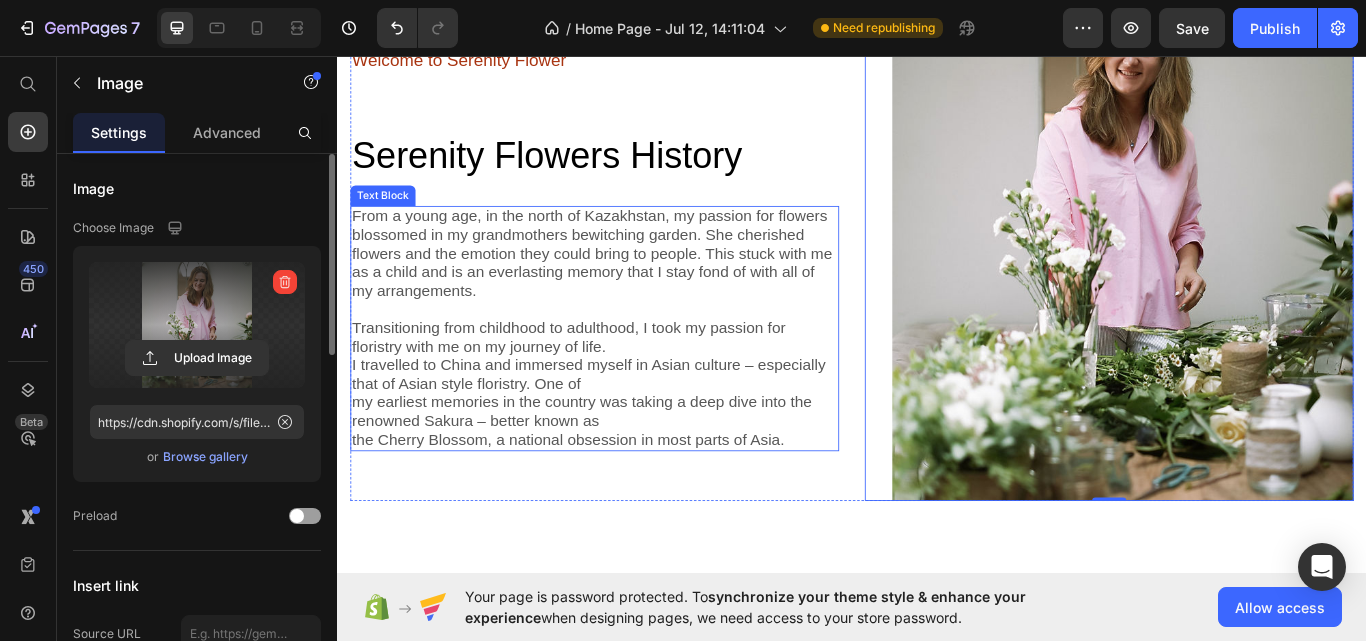 click on "From a young age, in the north of Kazakhstan, my passion for flowers blossomed in my grandmothers bewitching garden. She cherished flowers and the emotion they could bring to people. This stuck with me as a child and is an everlasting memory that I stay fond of with all of my arrangements." at bounding box center [634, 287] 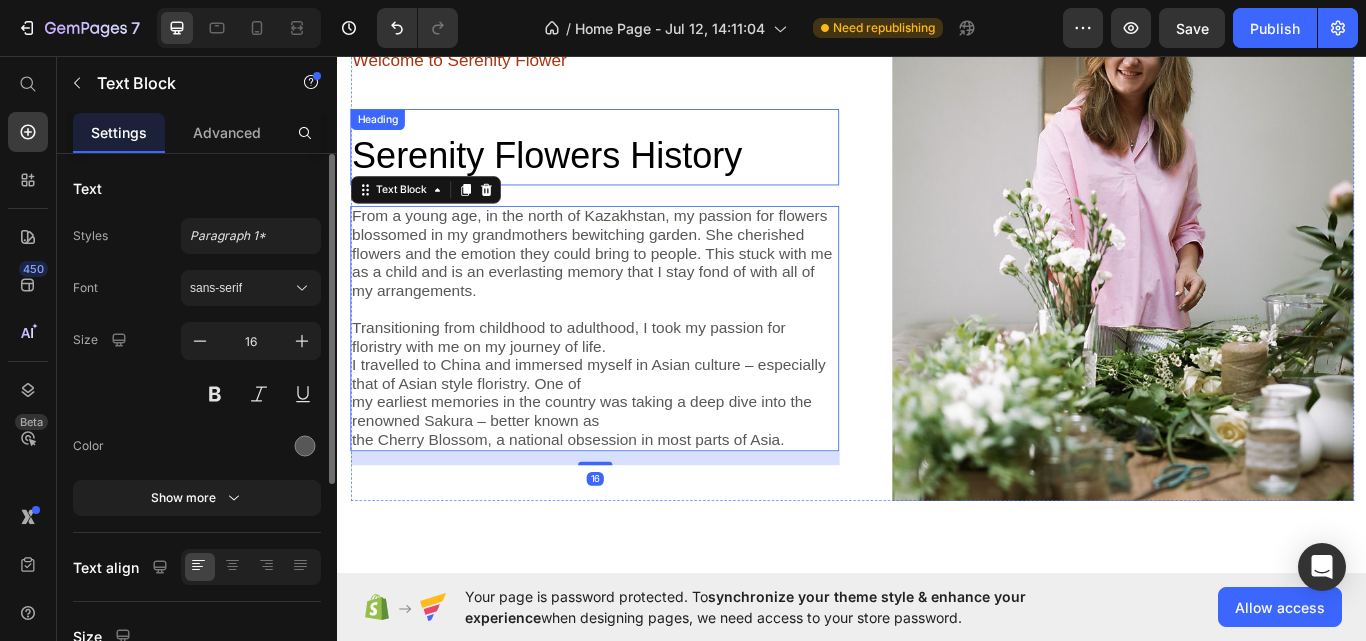 click on "Serenity Flowers History" at bounding box center (581, 173) 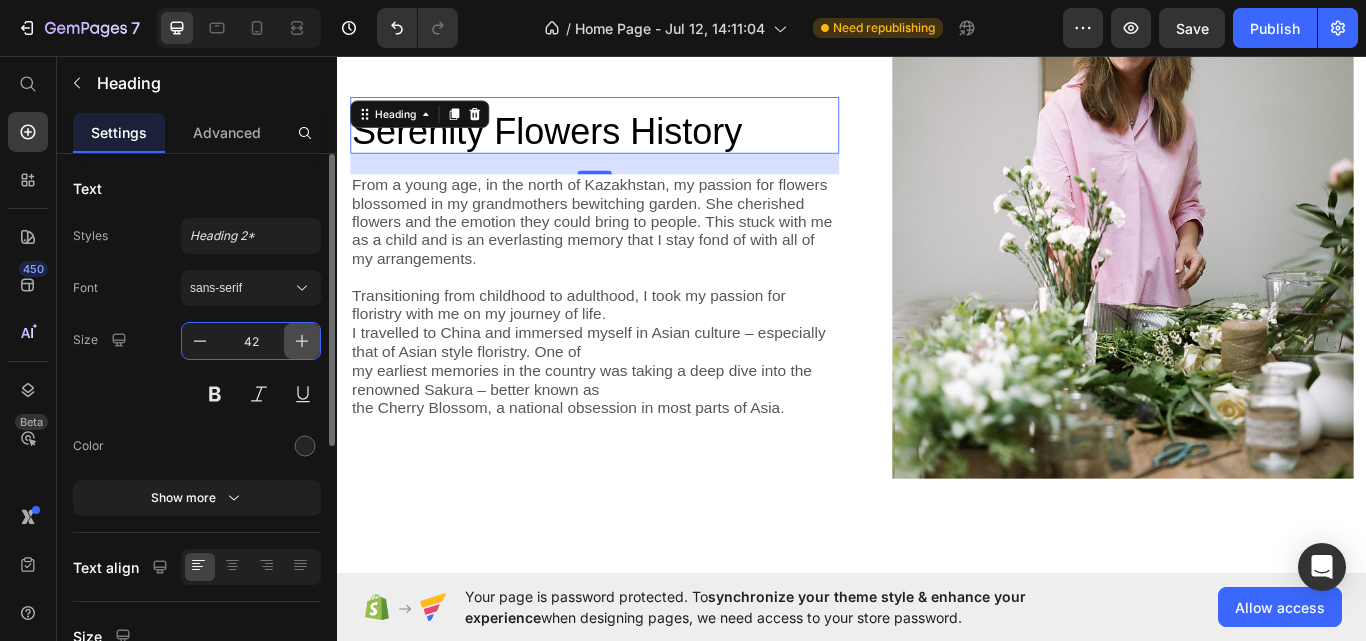 scroll, scrollTop: 811, scrollLeft: 0, axis: vertical 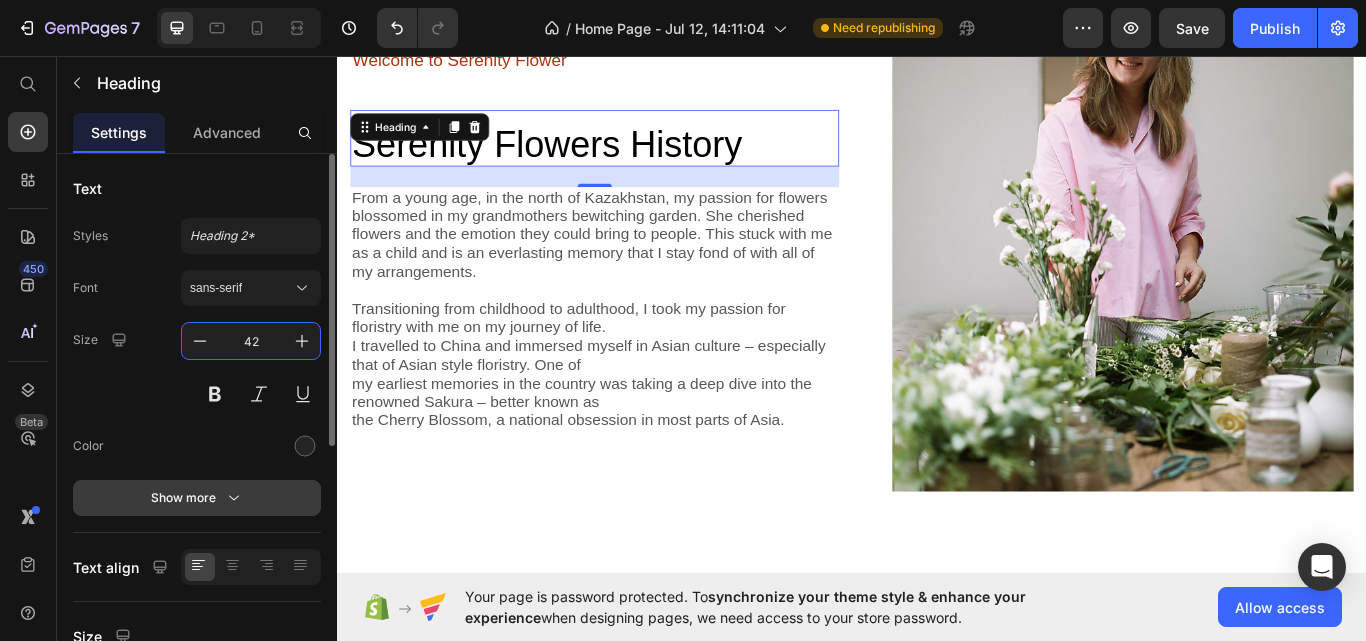type on "42" 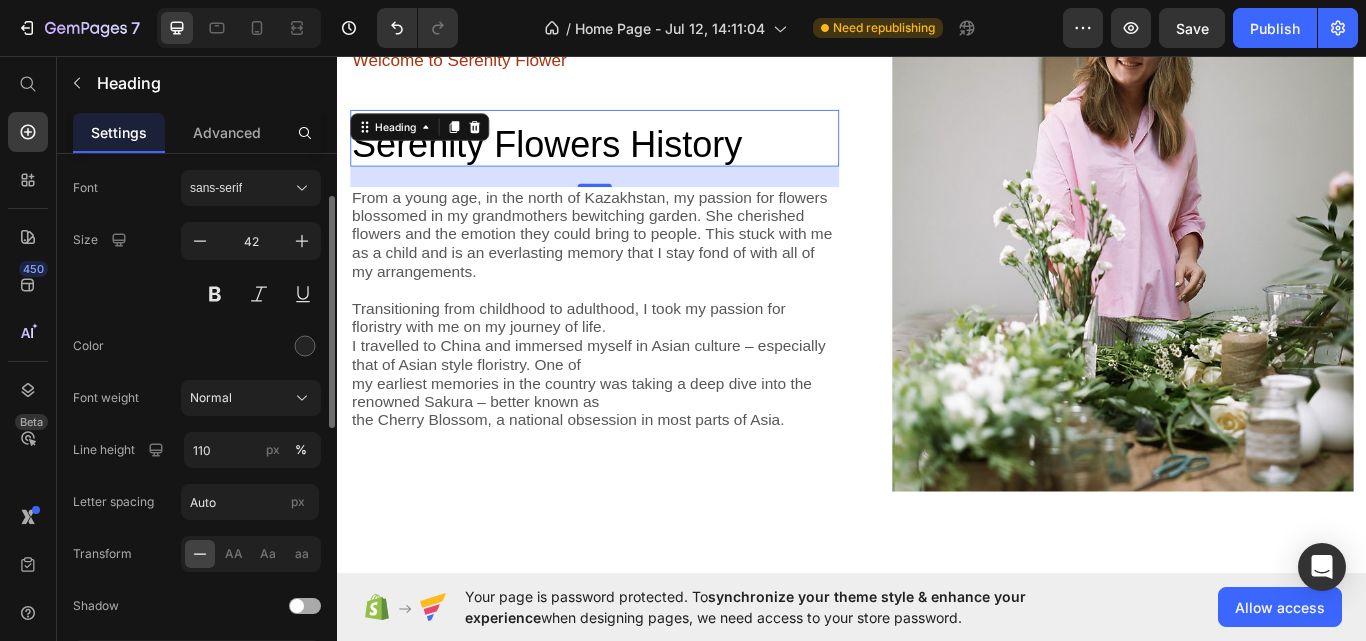 scroll, scrollTop: 200, scrollLeft: 0, axis: vertical 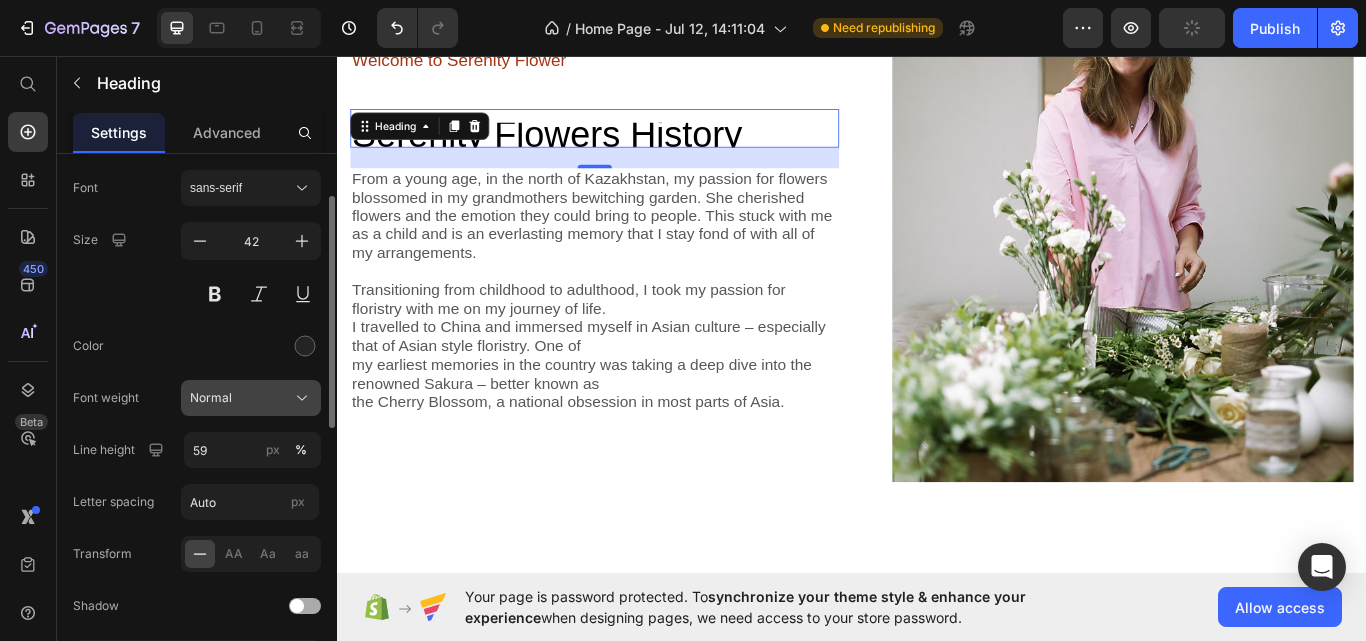 click on "Normal" 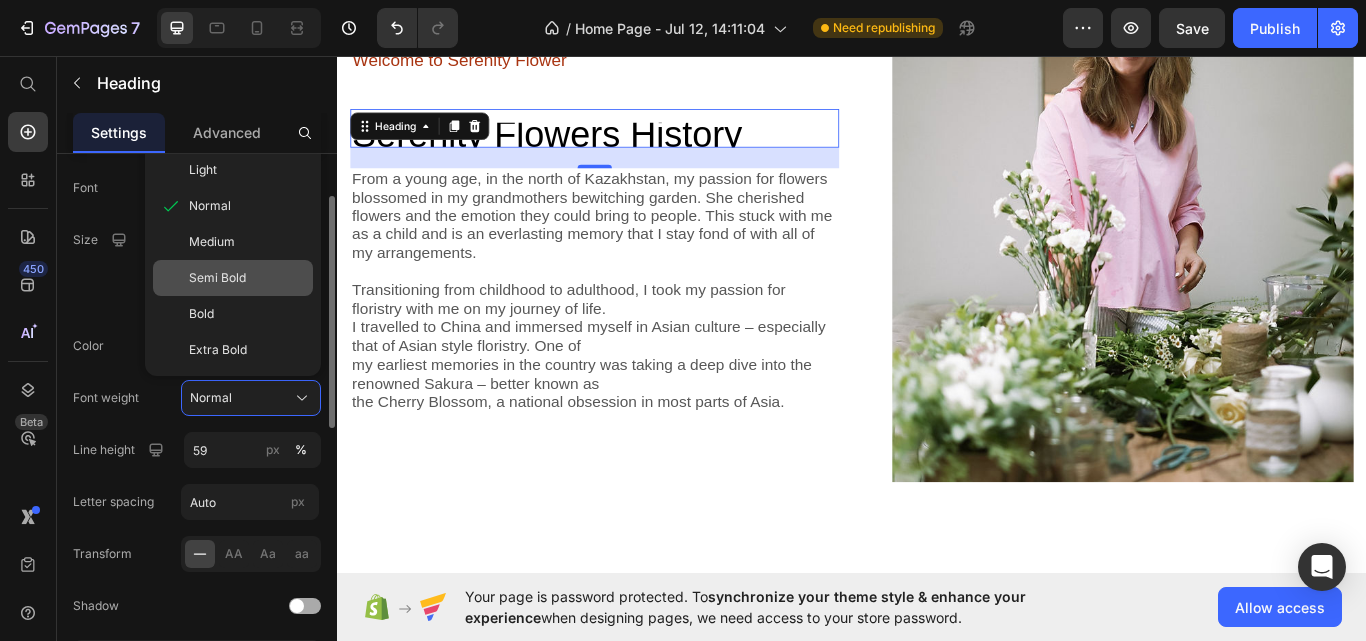 click on "Semi Bold" at bounding box center (247, 278) 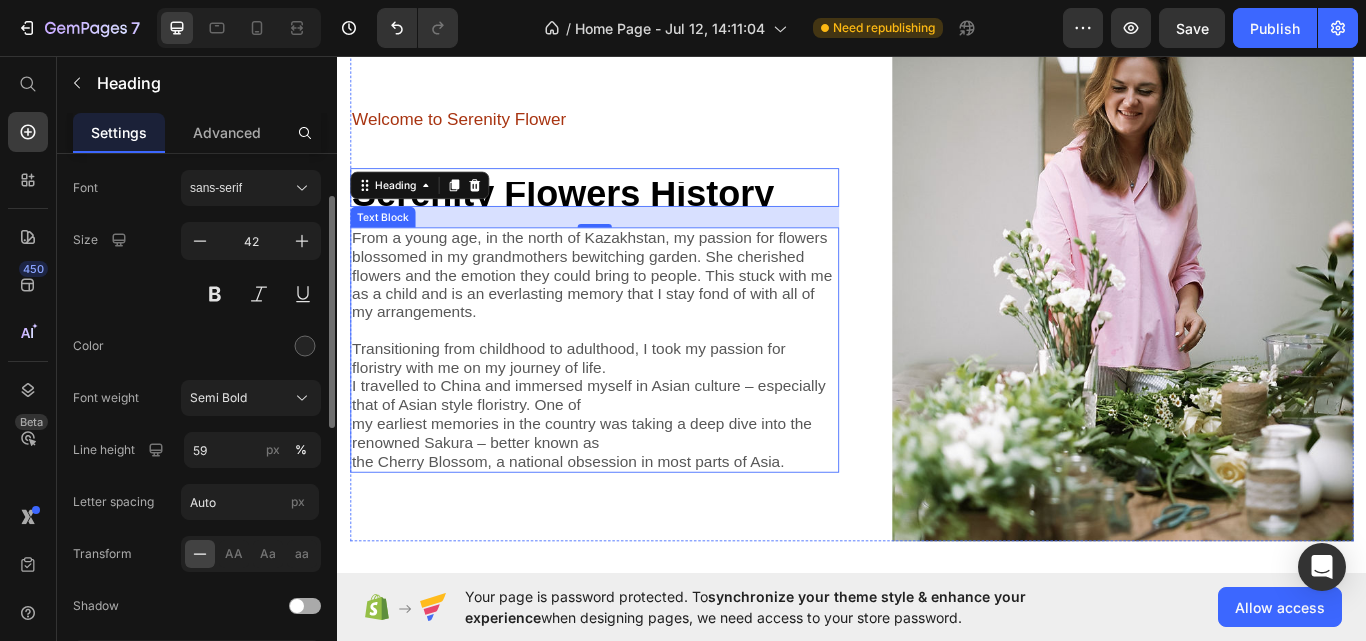 scroll, scrollTop: 722, scrollLeft: 0, axis: vertical 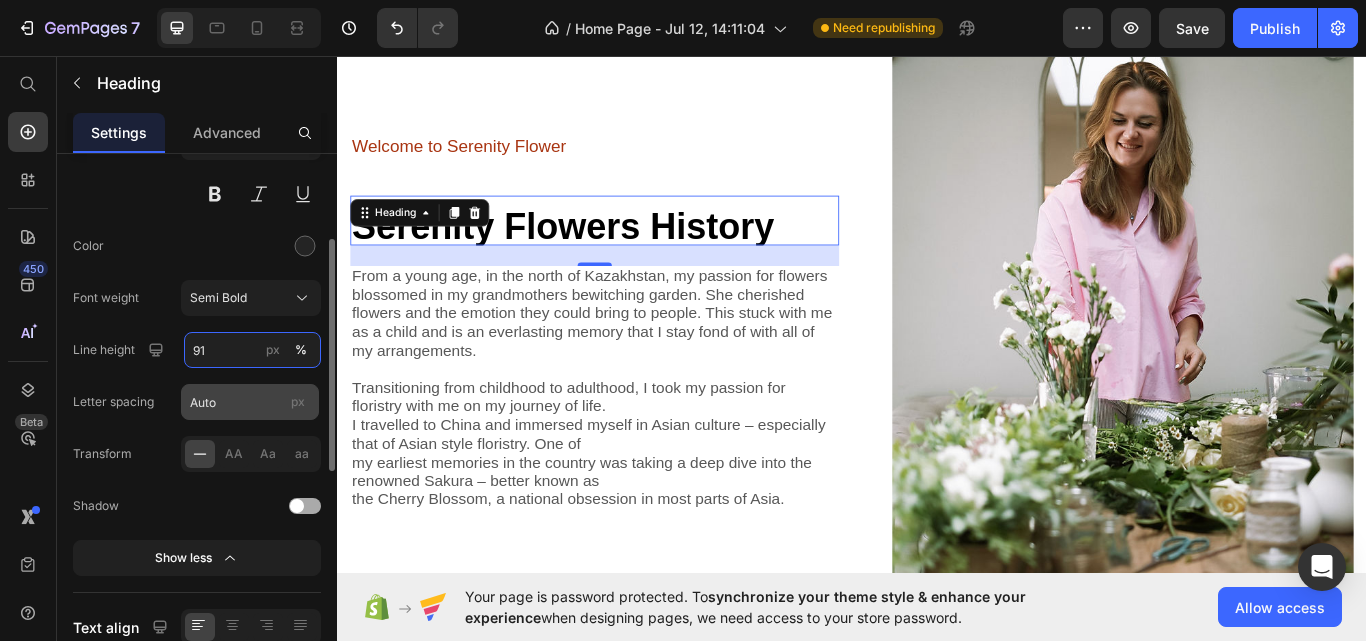 type on "9" 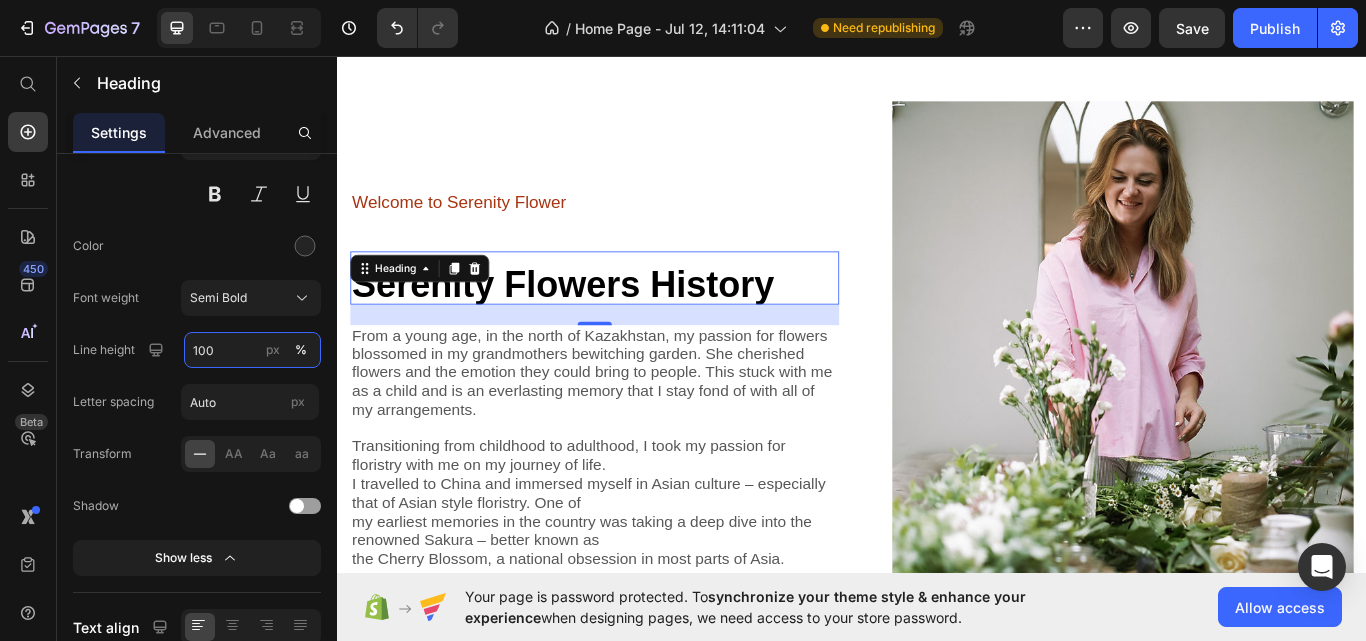 scroll, scrollTop: 613, scrollLeft: 0, axis: vertical 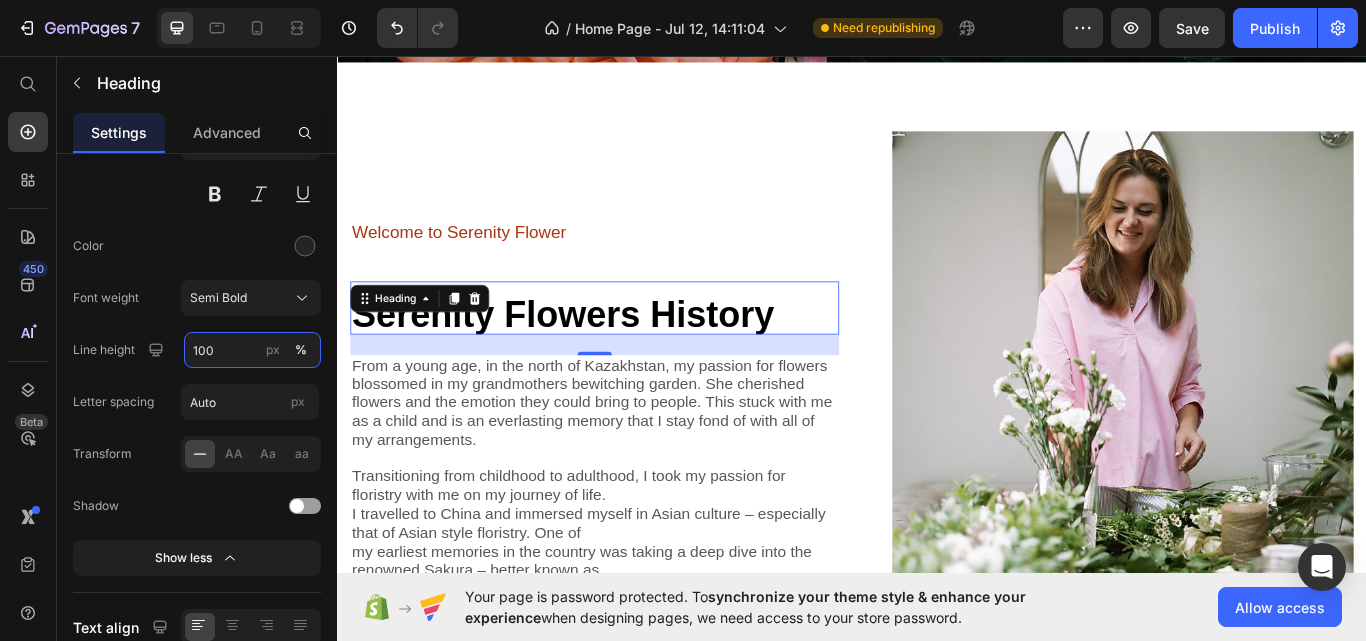 type on "100" 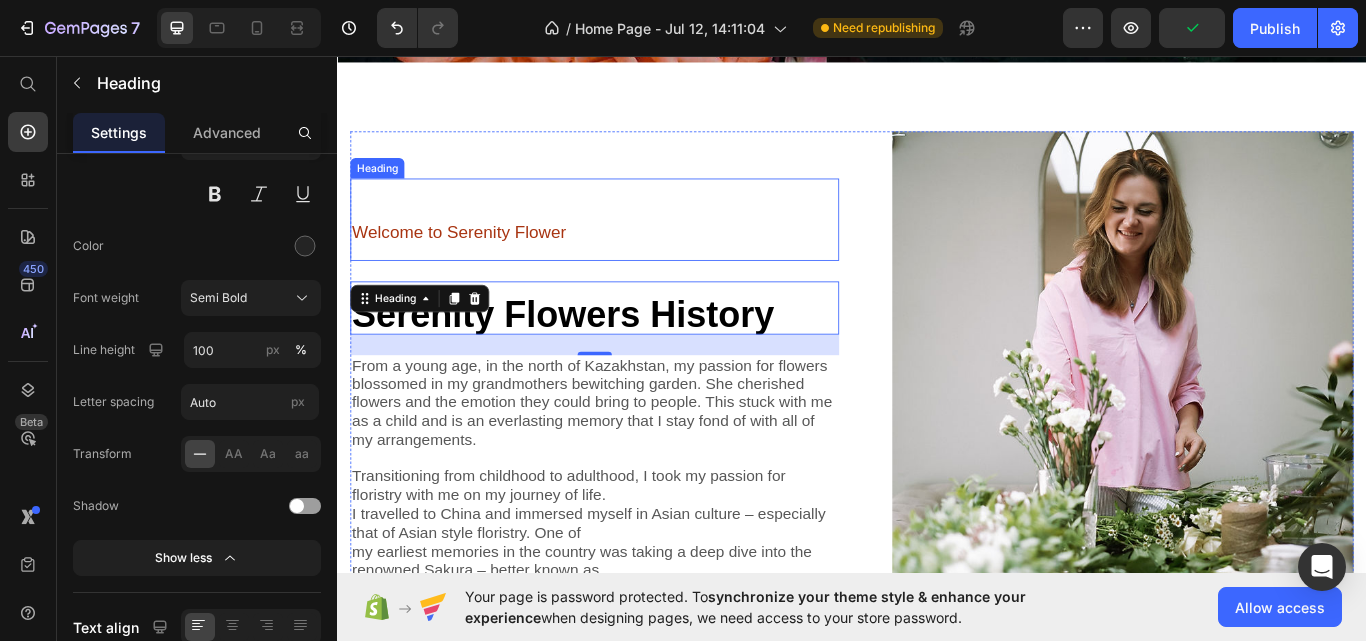 click on "⁠⁠⁠⁠⁠⁠⁠ Welcome to Serenity Flower" at bounding box center [637, 256] 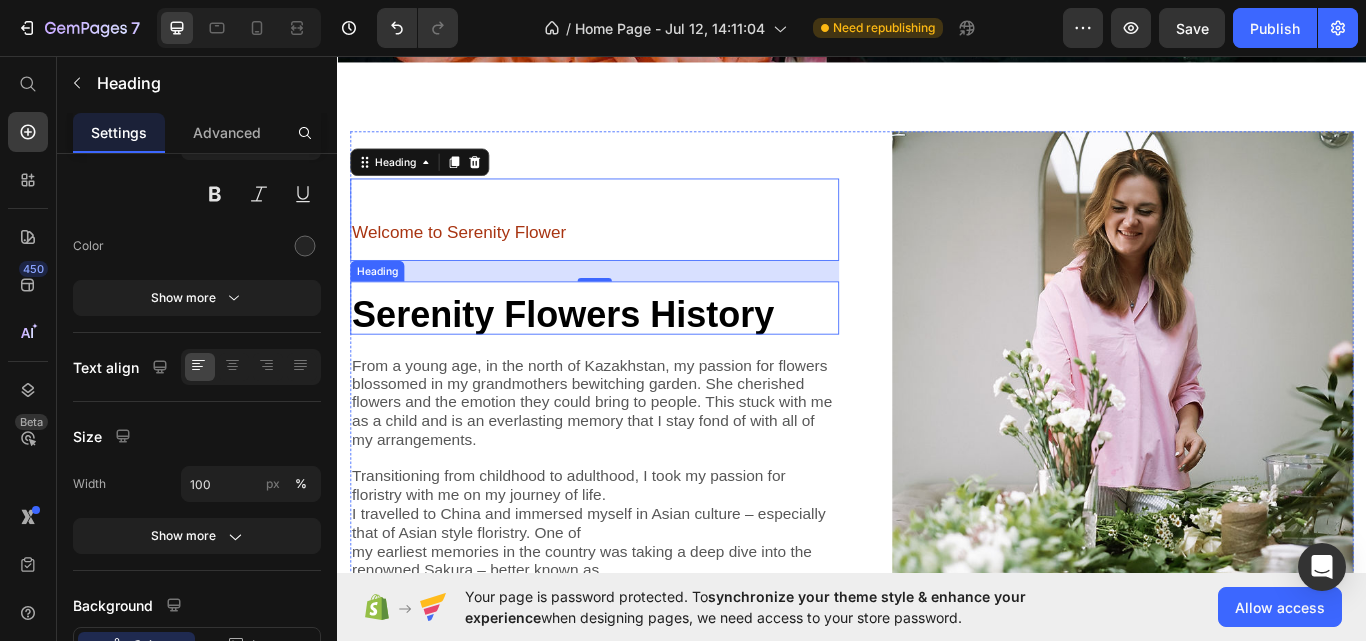 click on "⁠⁠⁠⁠⁠⁠⁠ Serenity Flowers History Heading" at bounding box center [637, 351] 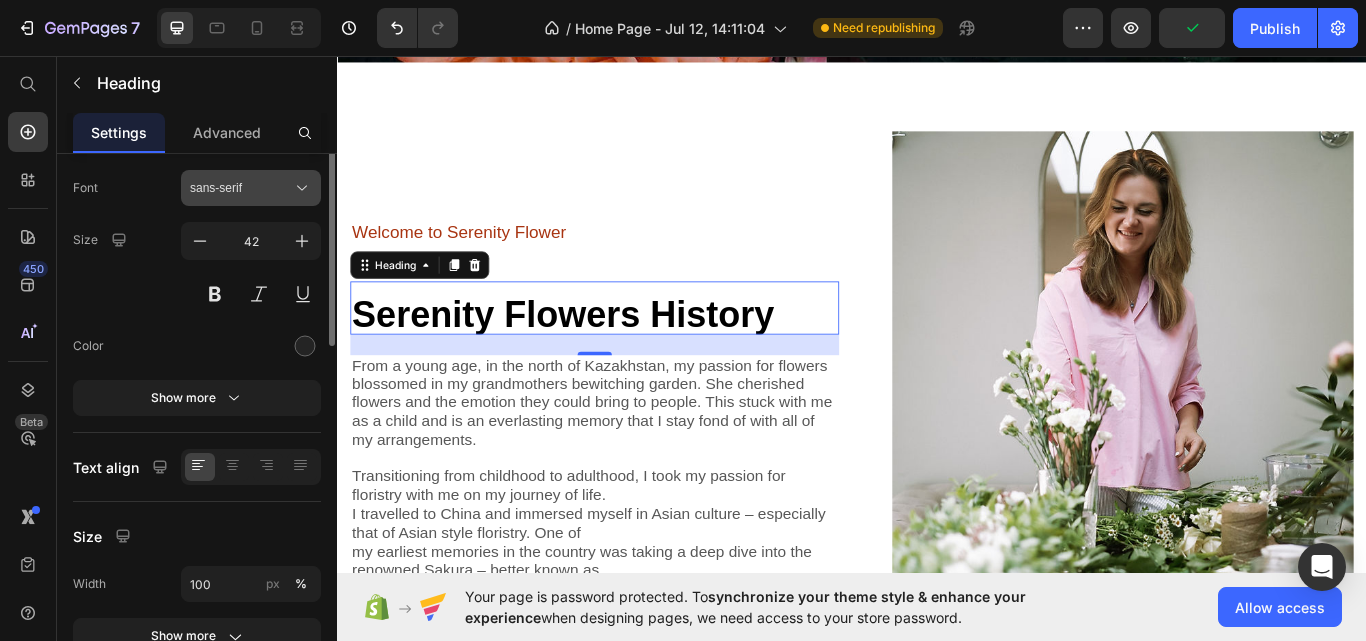scroll, scrollTop: 0, scrollLeft: 0, axis: both 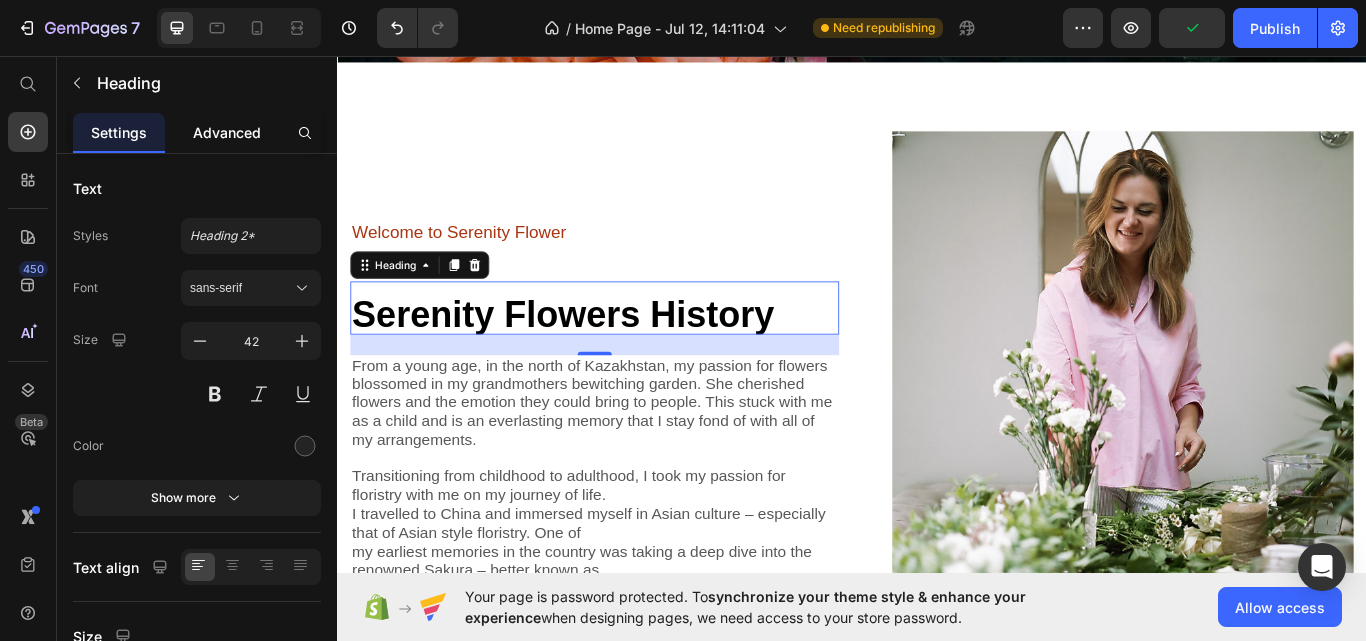 click on "Advanced" at bounding box center [227, 132] 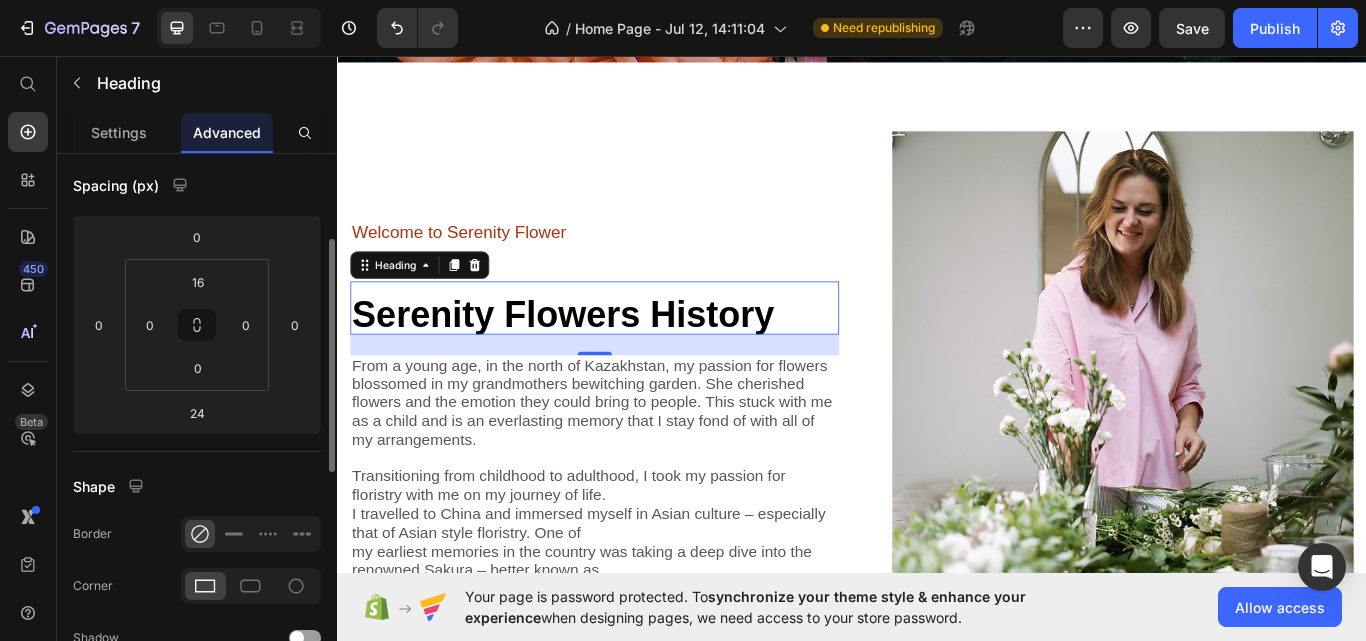 scroll, scrollTop: 100, scrollLeft: 0, axis: vertical 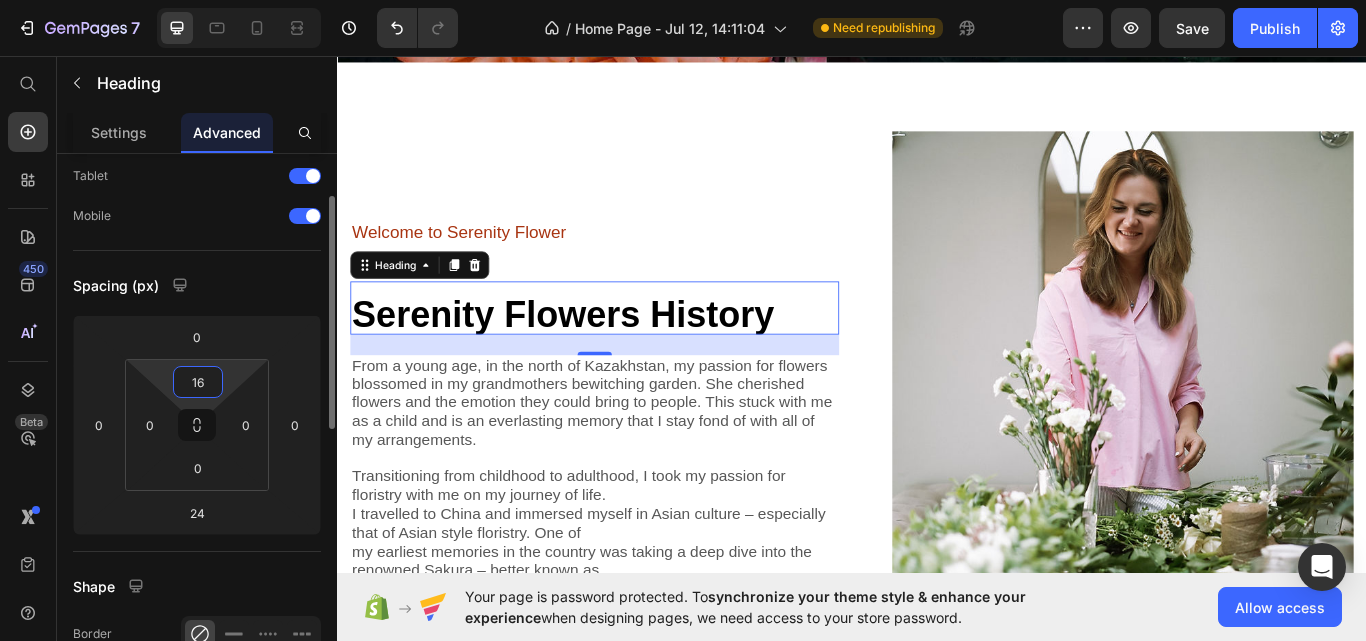 click on "16" at bounding box center (198, 382) 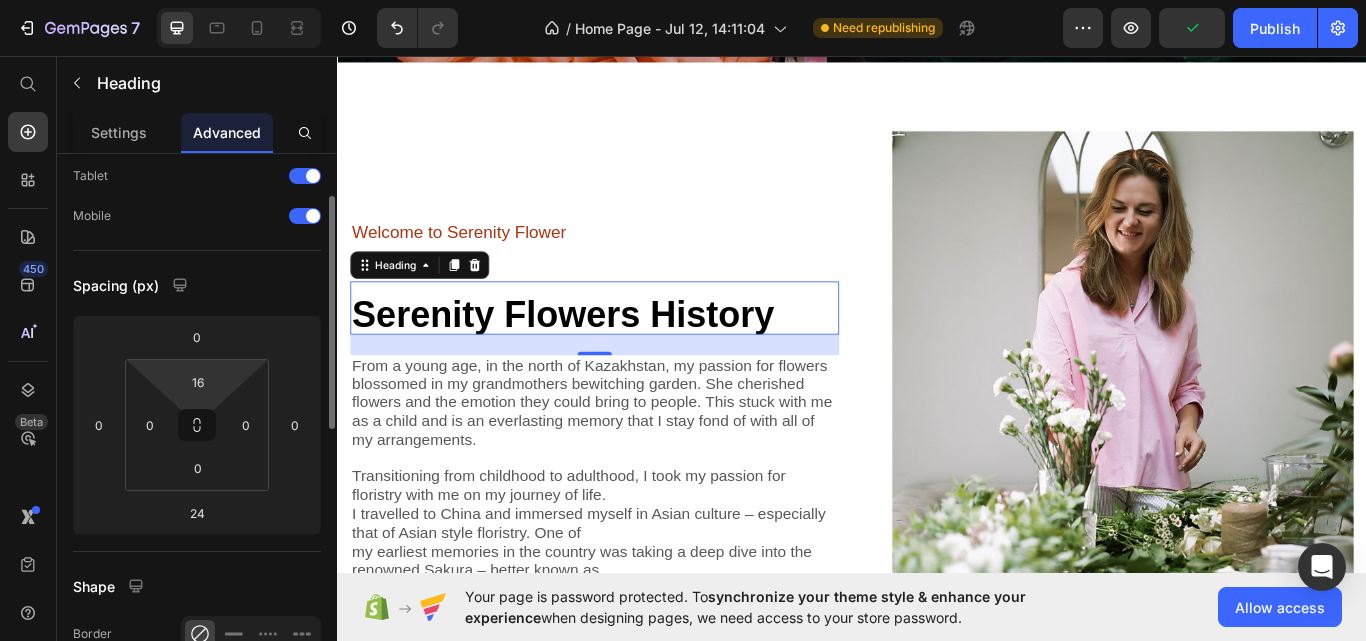 click on "Spacing (px)" at bounding box center [197, 285] 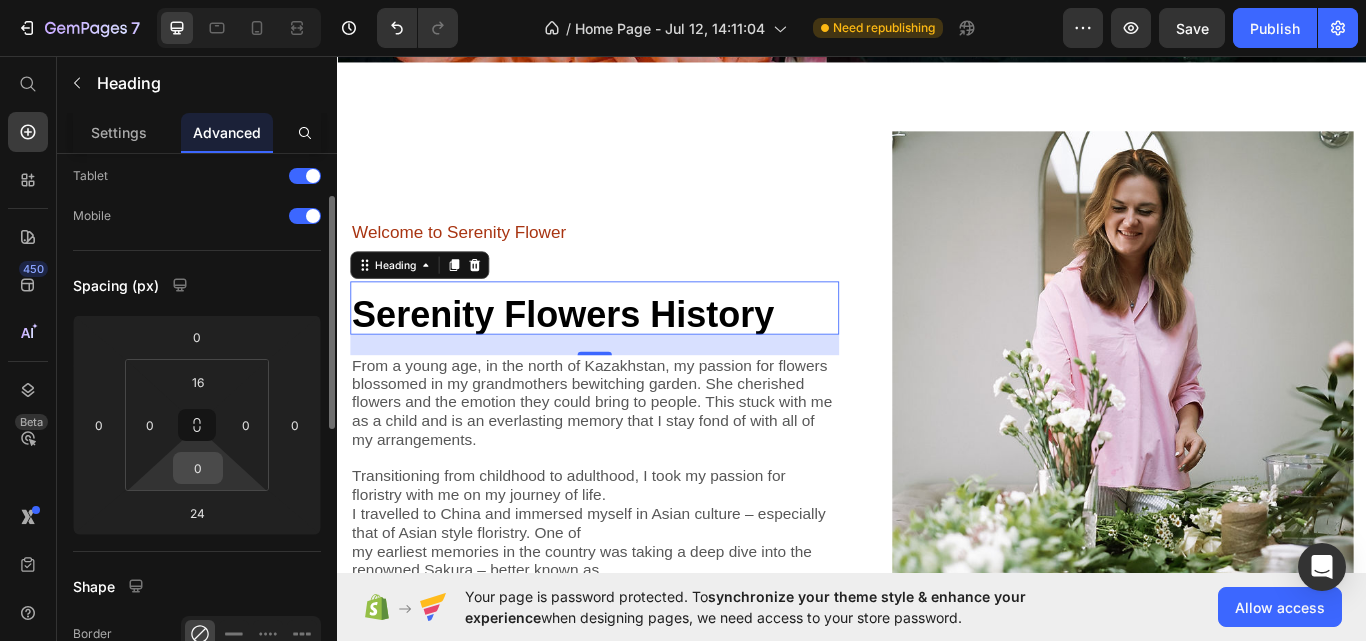 scroll, scrollTop: 200, scrollLeft: 0, axis: vertical 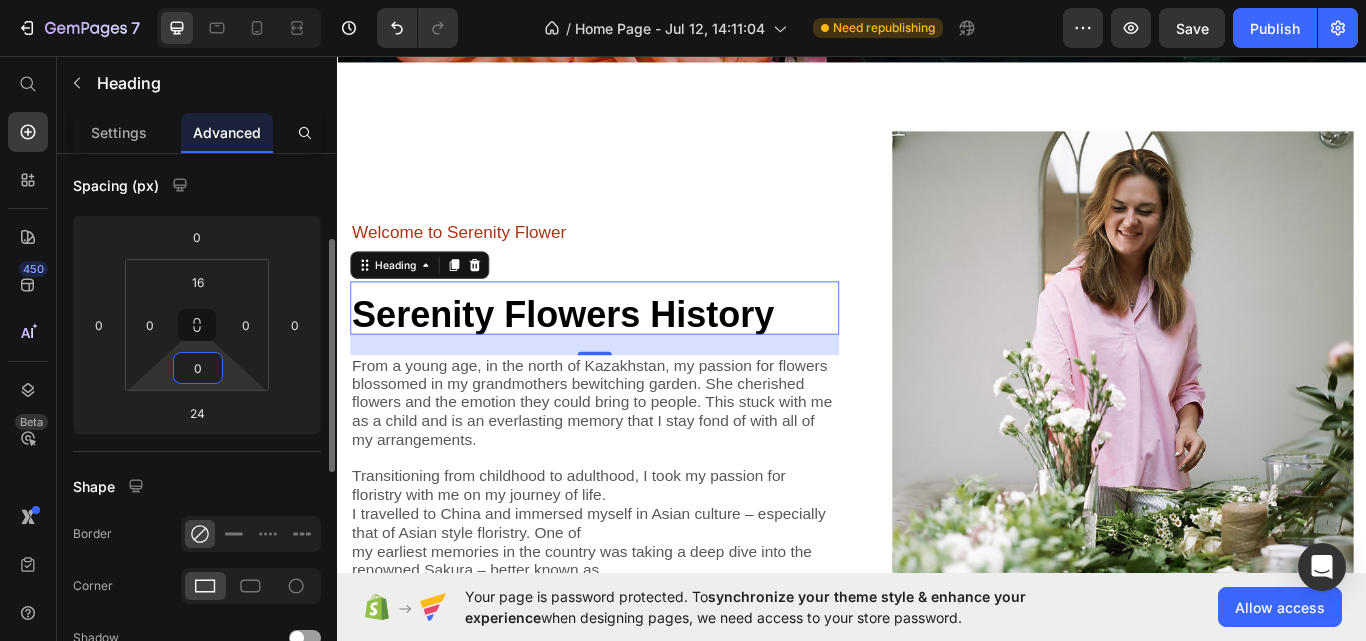 click on "0" at bounding box center [198, 368] 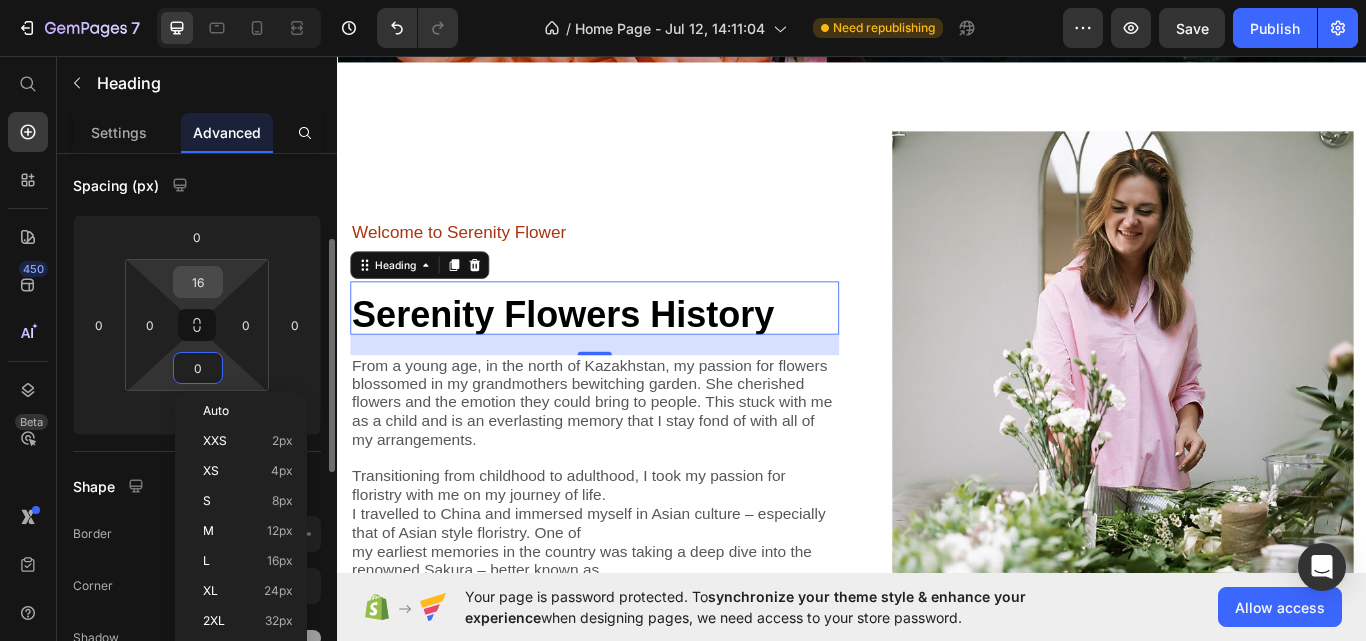 click on "16" at bounding box center (198, 282) 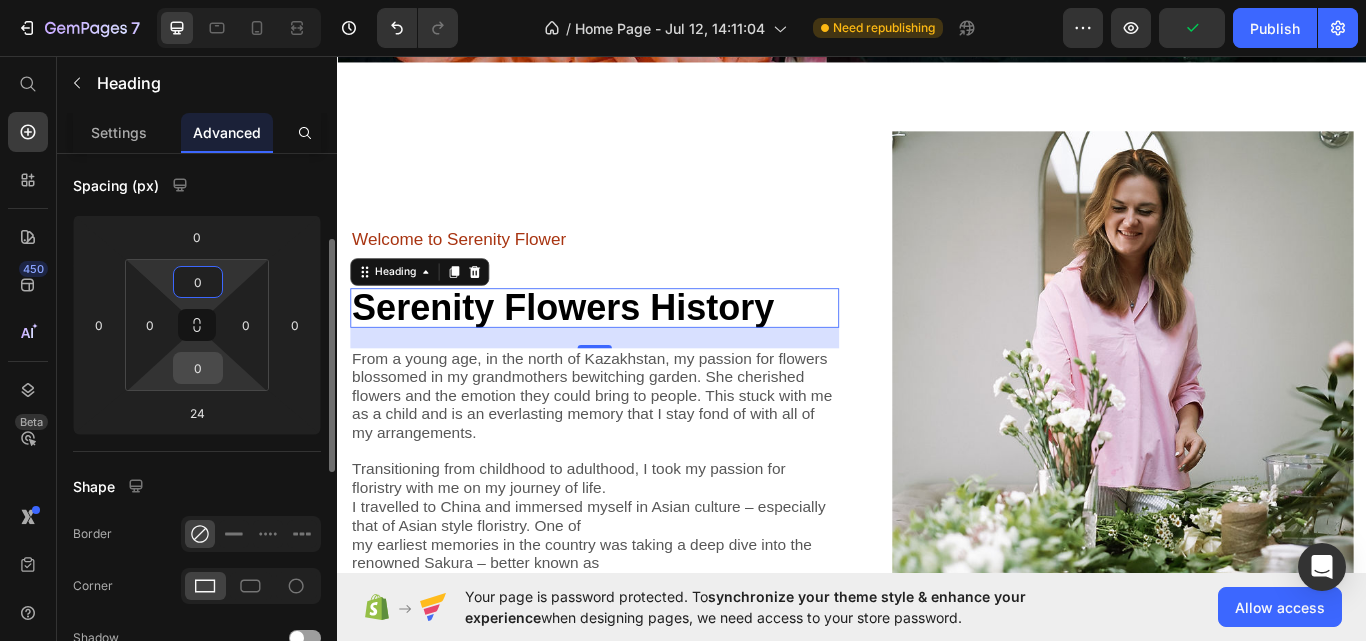type on "0" 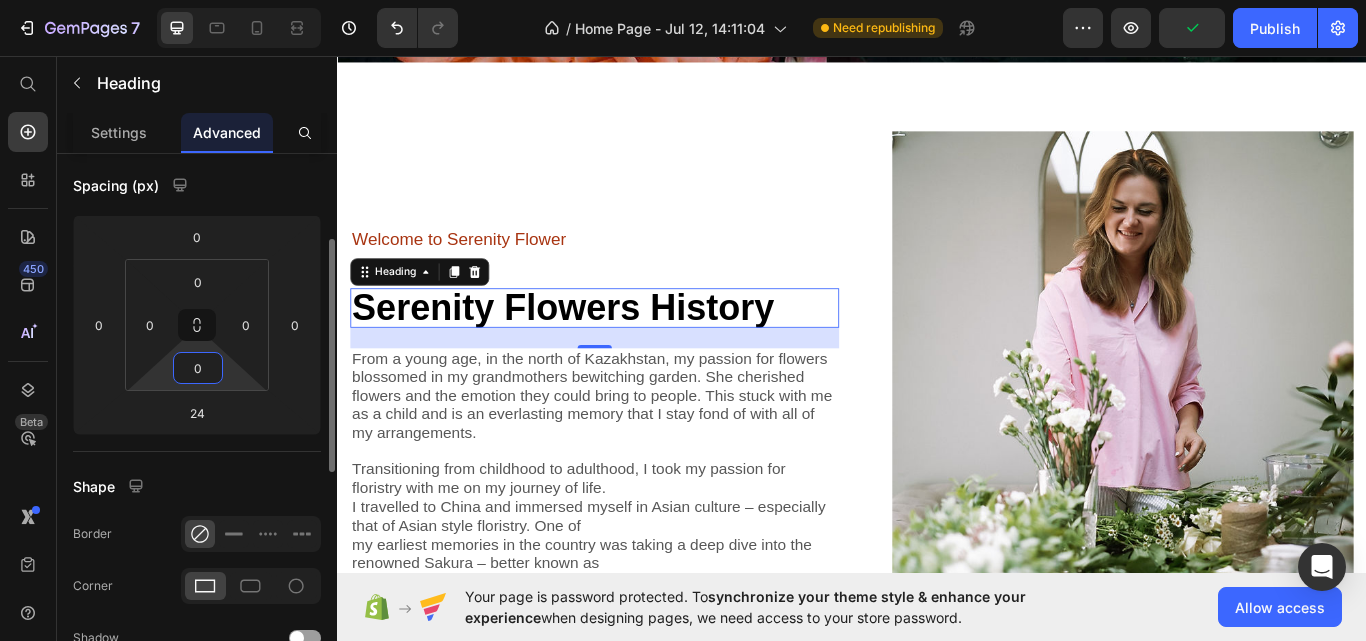 click on "0" at bounding box center [198, 368] 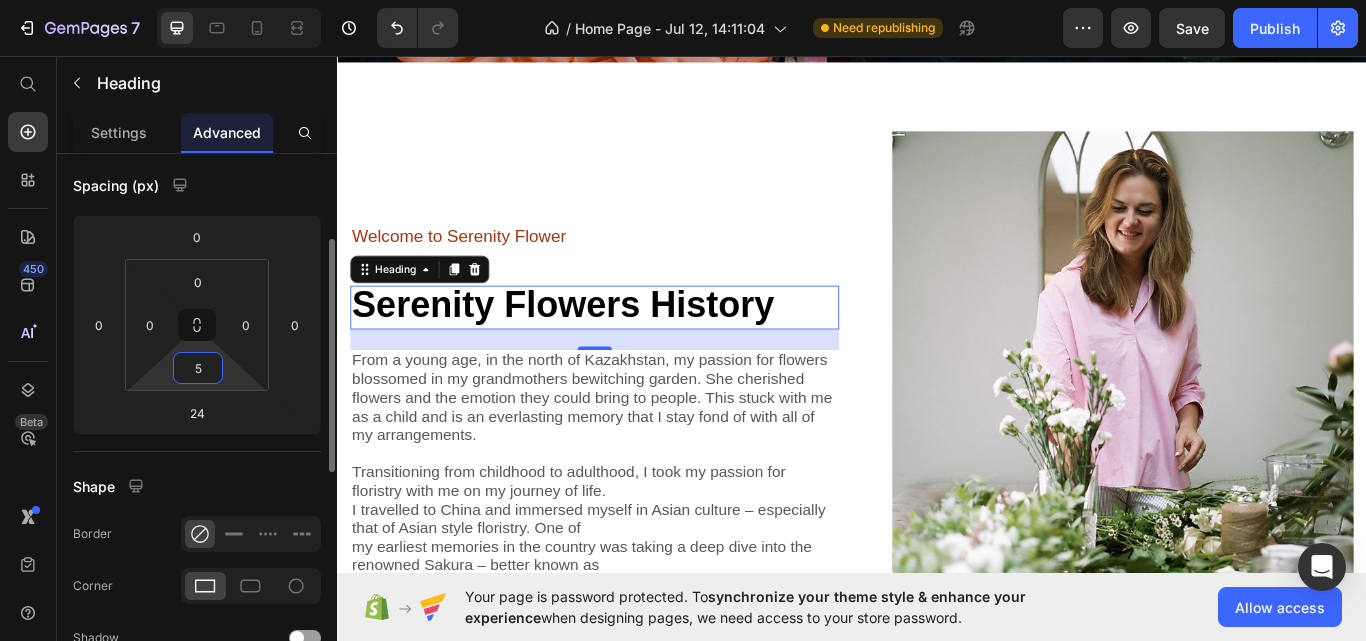 type on "50" 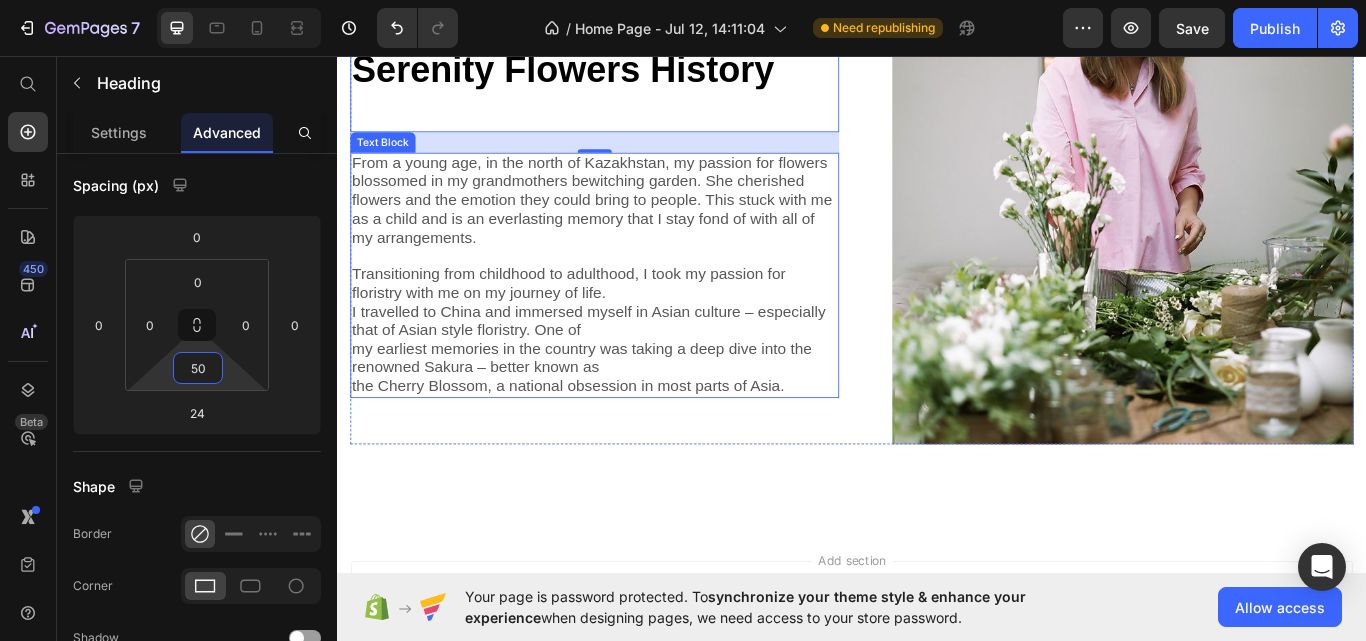 scroll, scrollTop: 913, scrollLeft: 0, axis: vertical 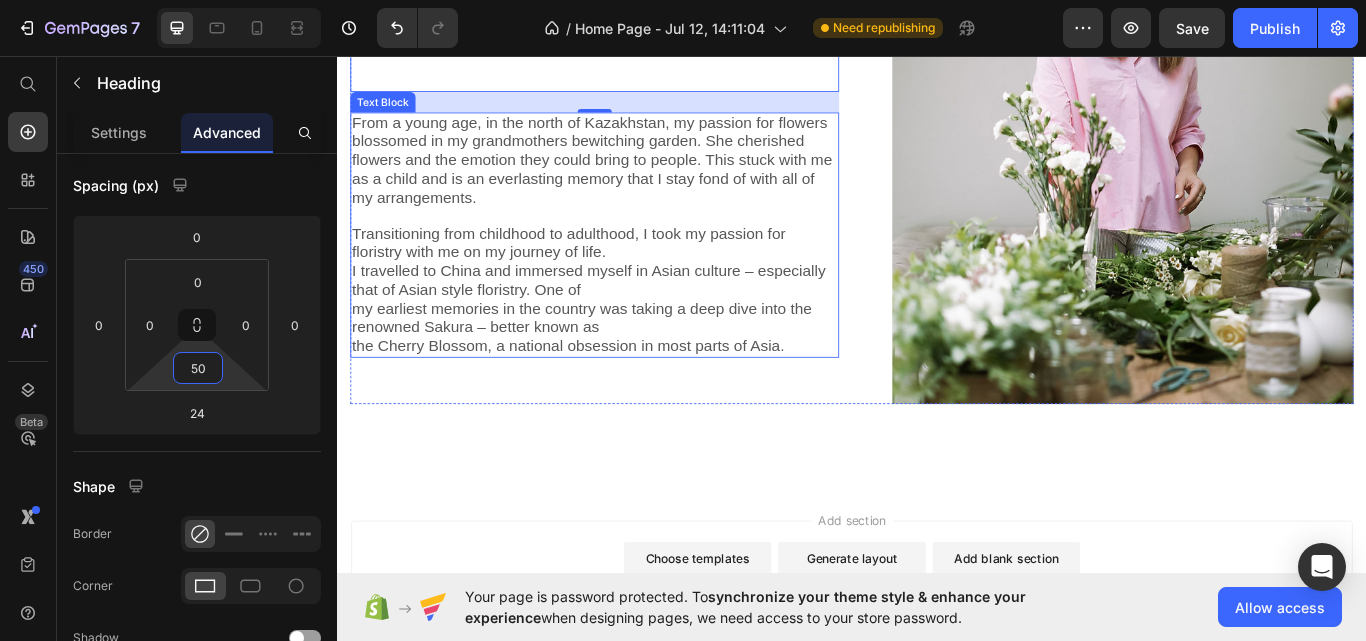 click on "Transitioning from childhood to adulthood, I took my passion for floristry with me on my journey of life." at bounding box center [607, 275] 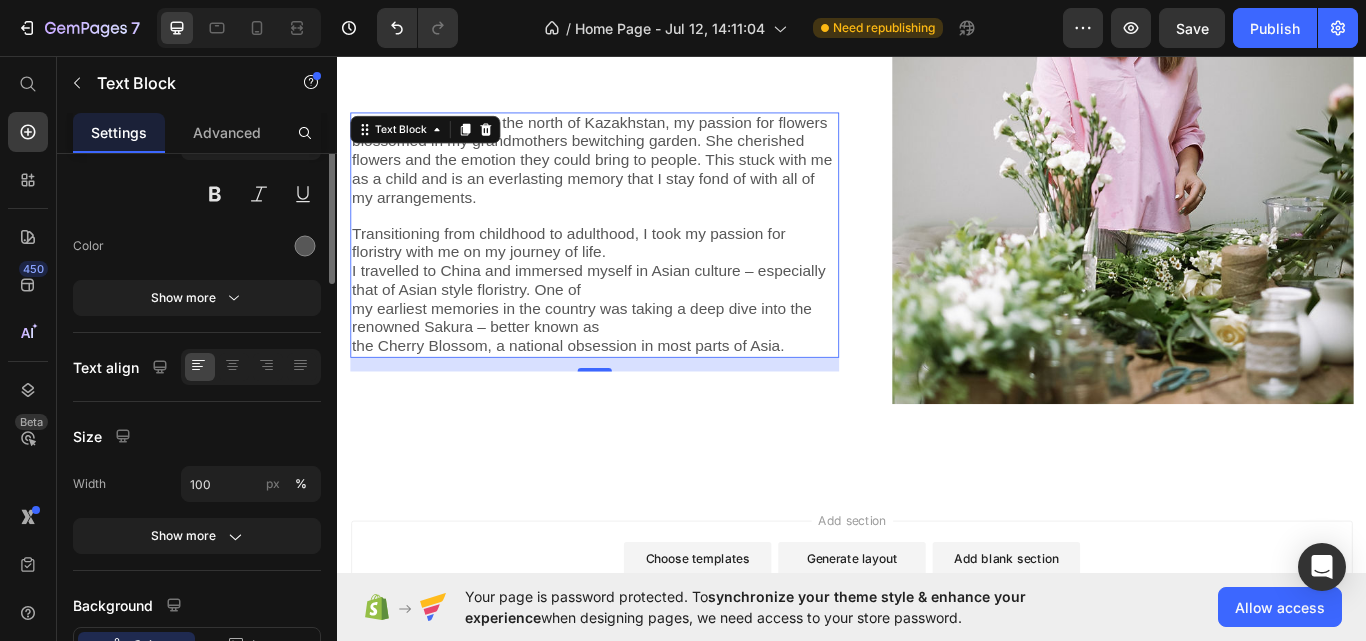 scroll, scrollTop: 0, scrollLeft: 0, axis: both 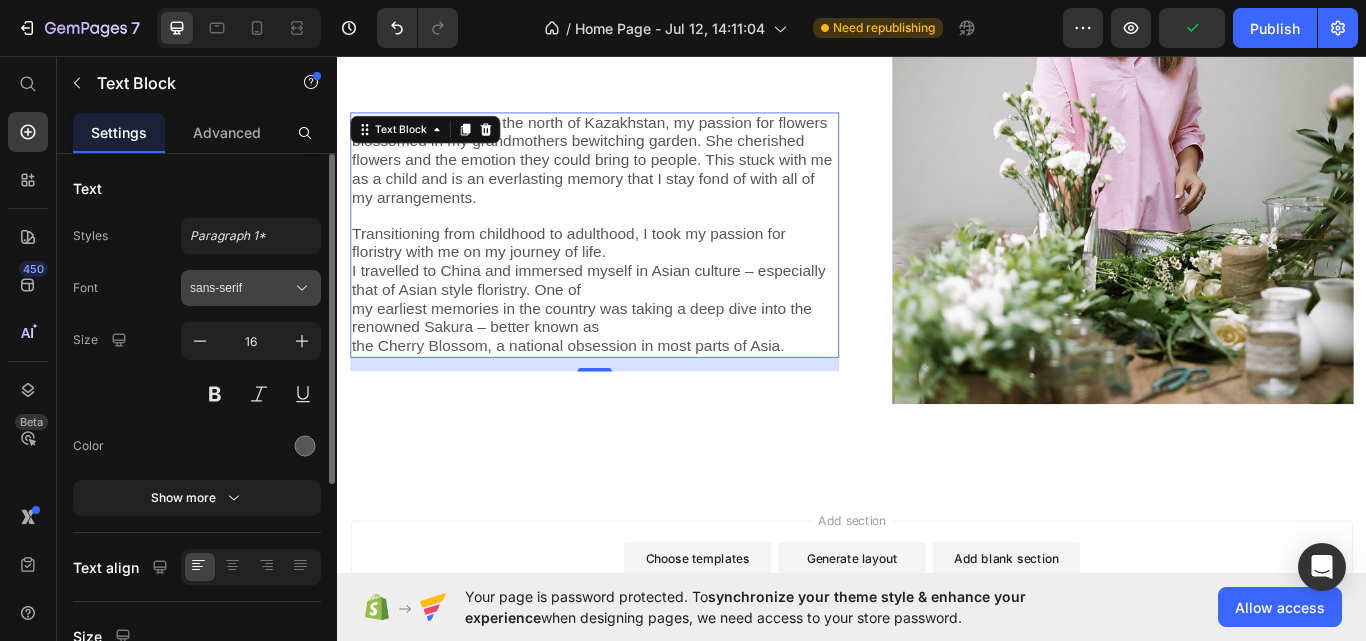 click on "sans-serif" at bounding box center (241, 288) 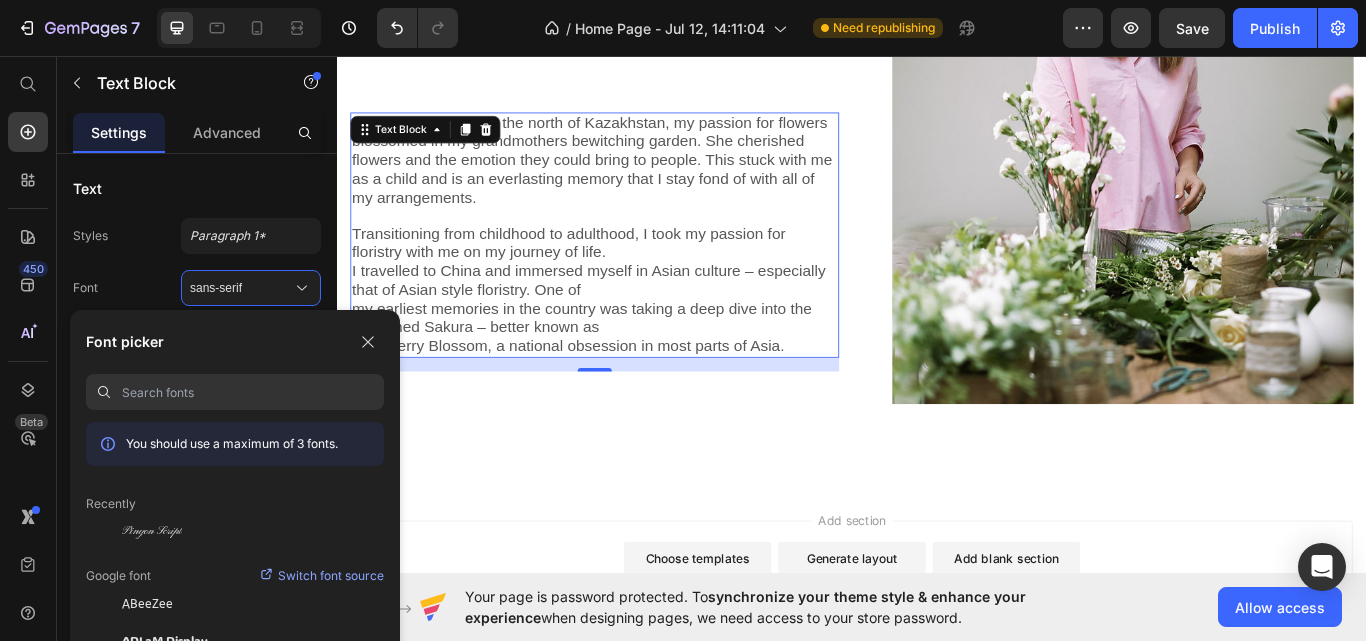 paste on "avenir" 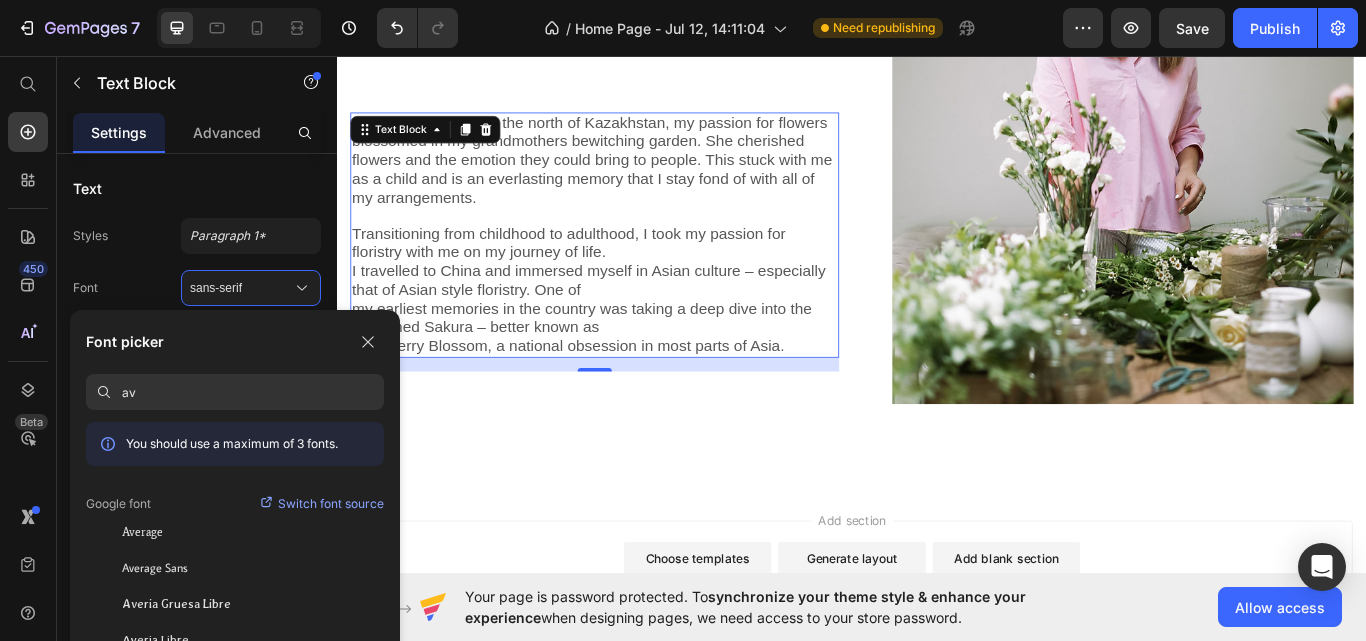 type on "a" 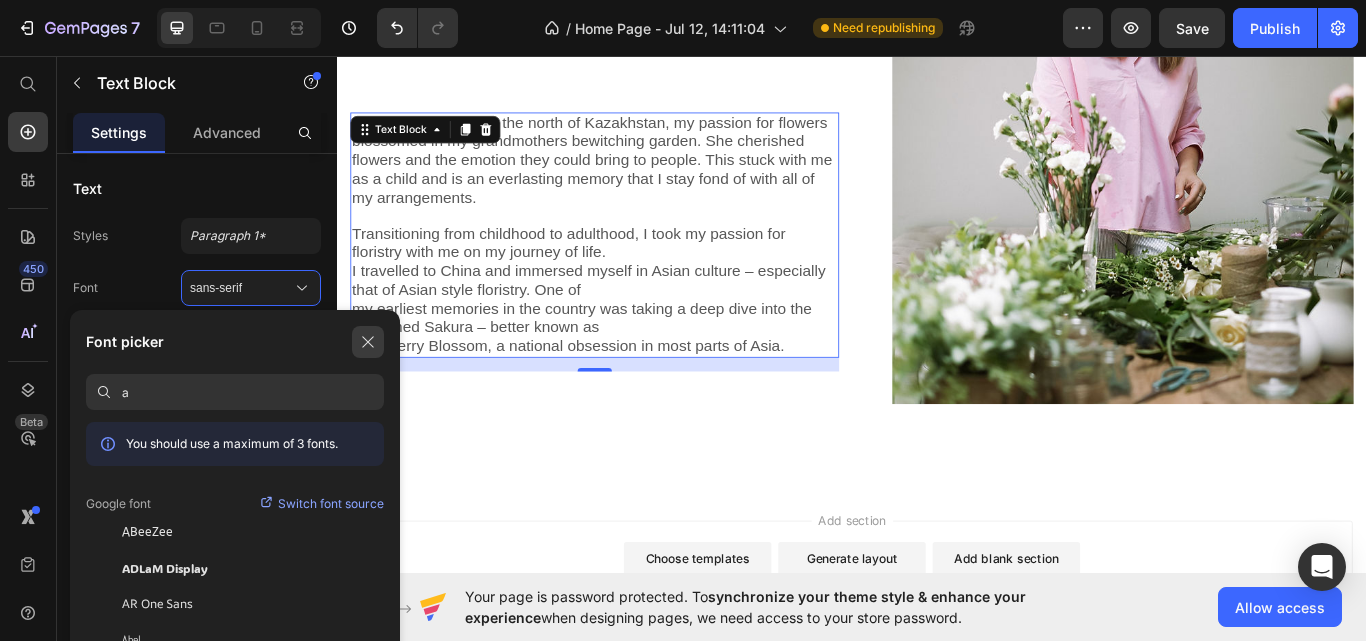 type 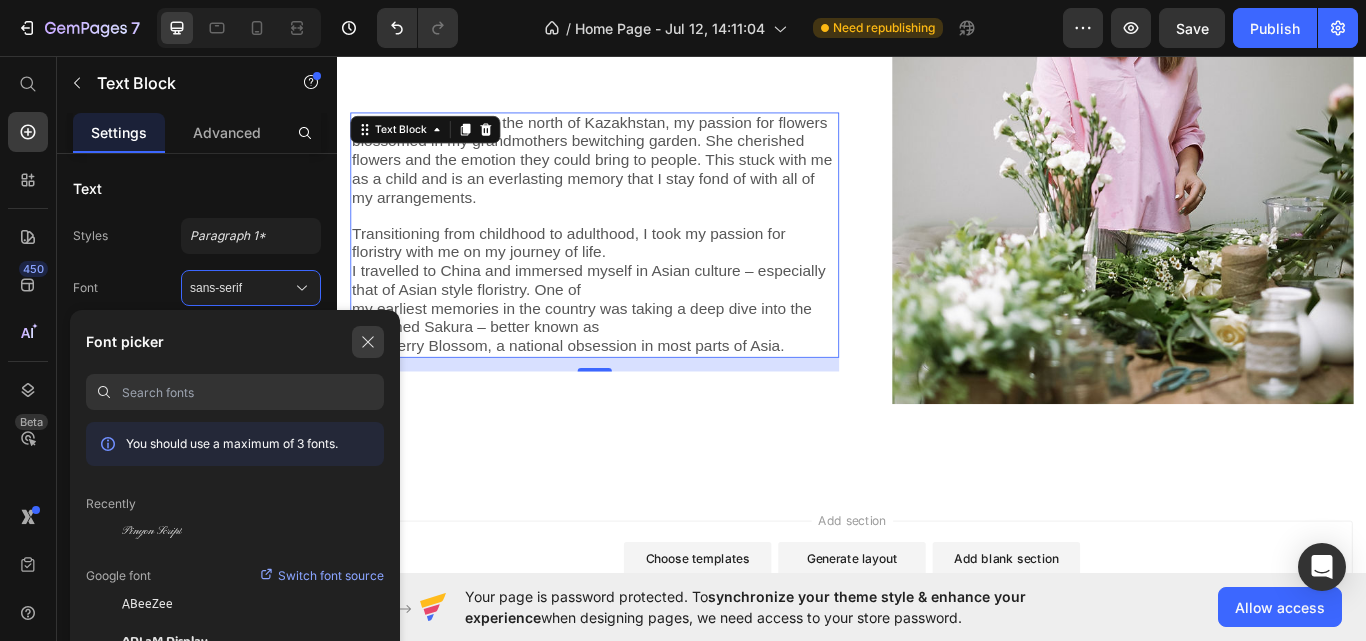 click 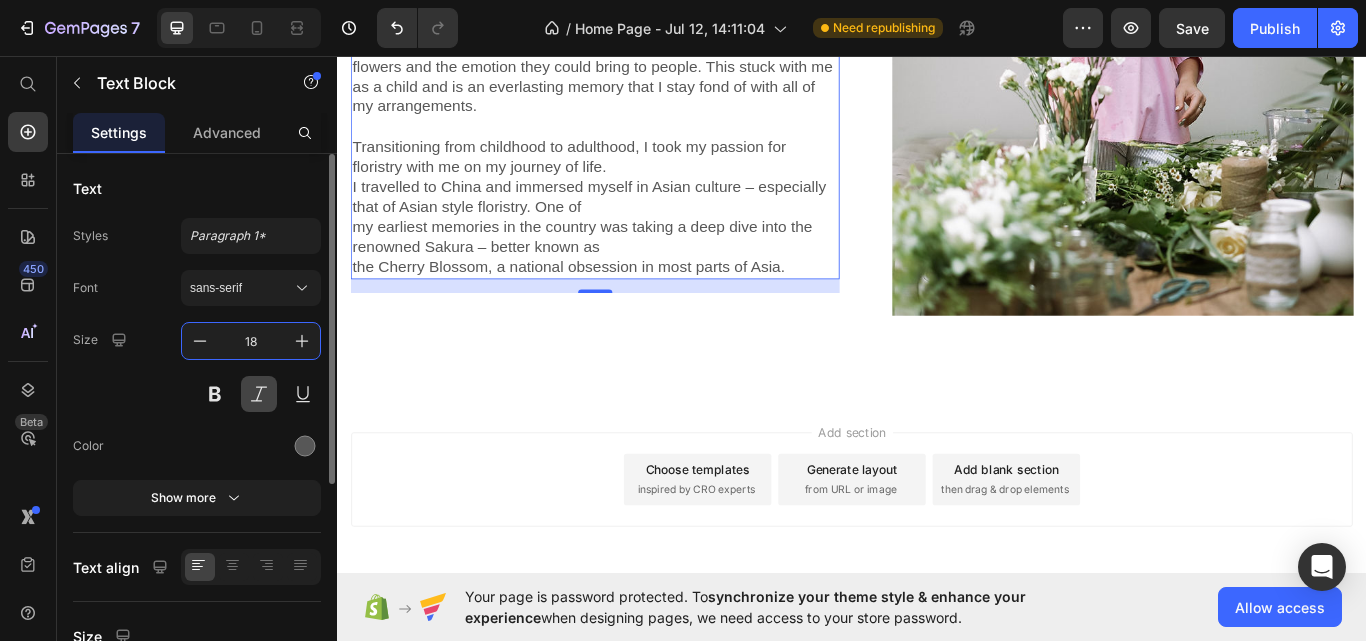 scroll, scrollTop: 902, scrollLeft: 0, axis: vertical 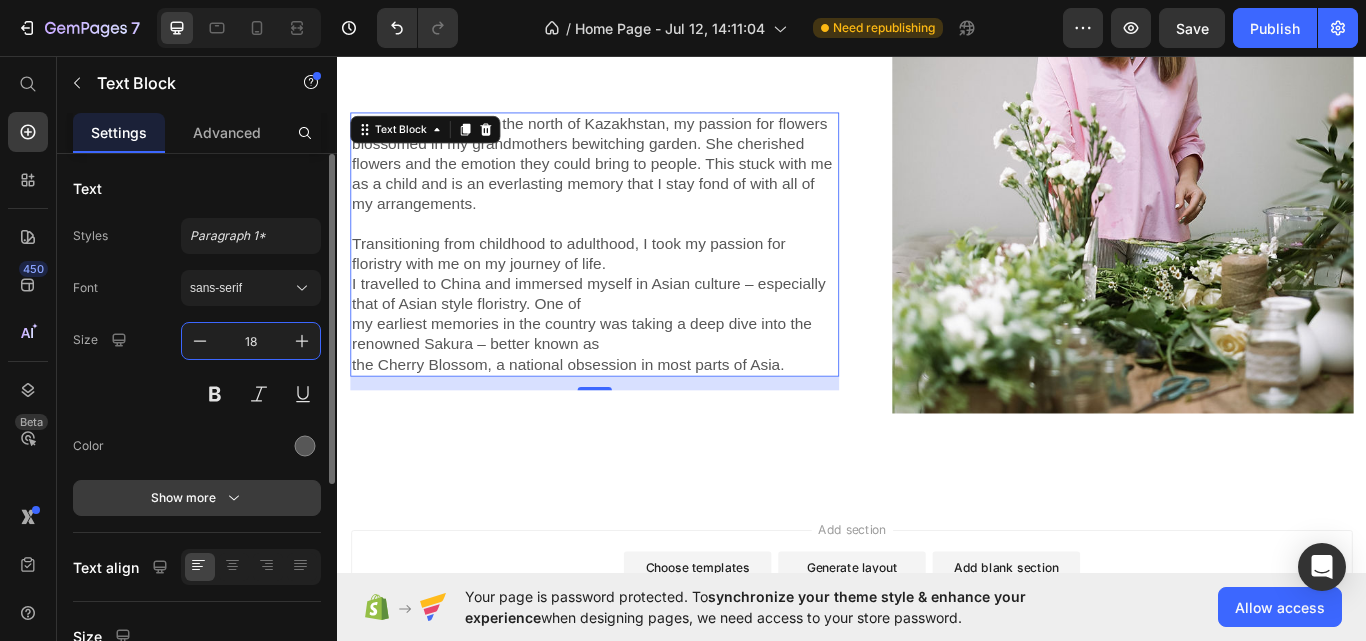 type on "18" 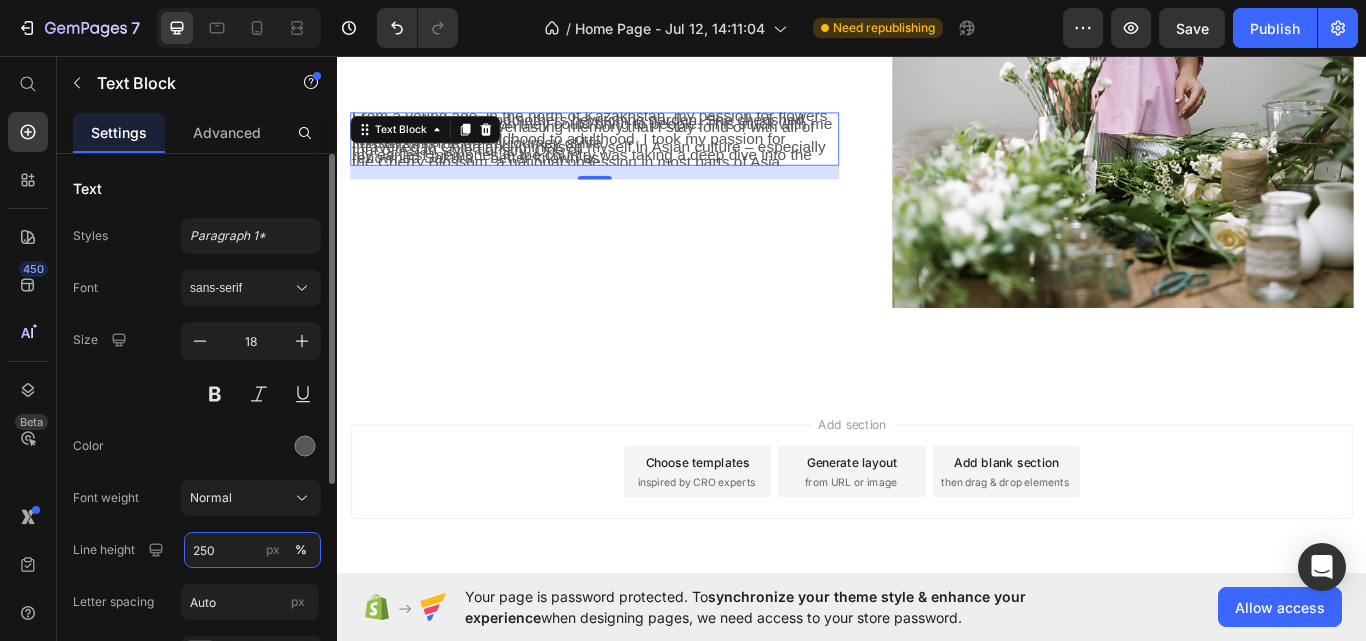 scroll, scrollTop: 880, scrollLeft: 0, axis: vertical 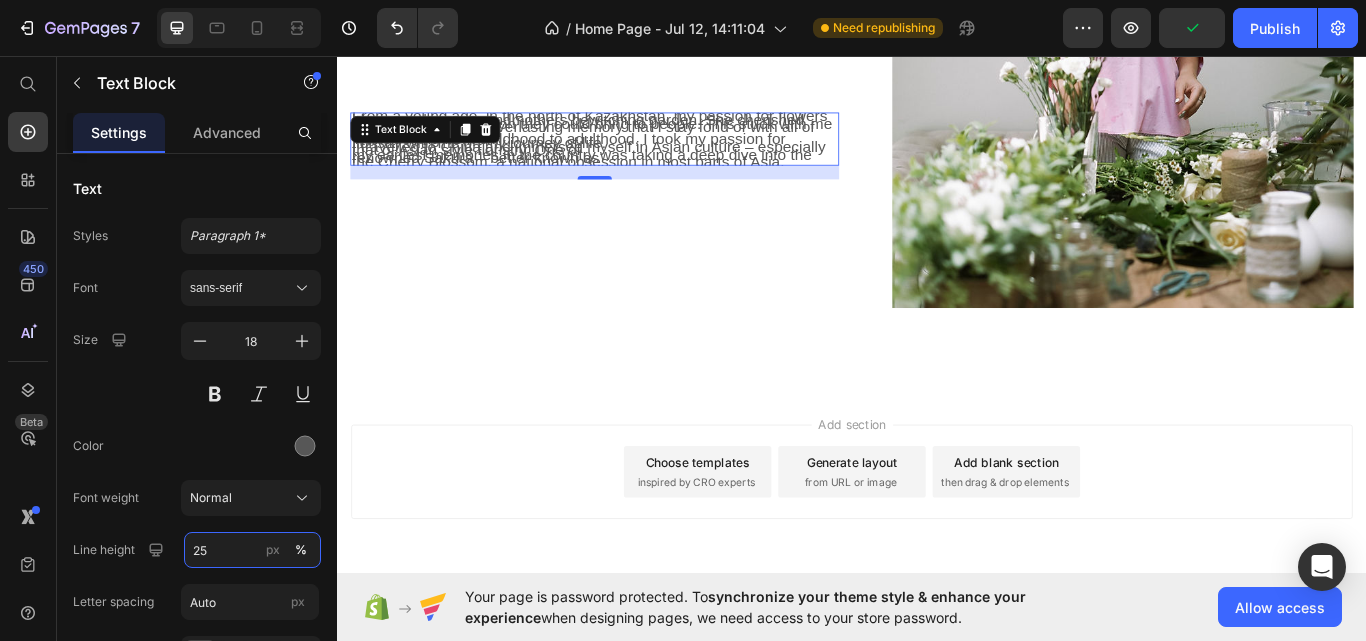 type on "2" 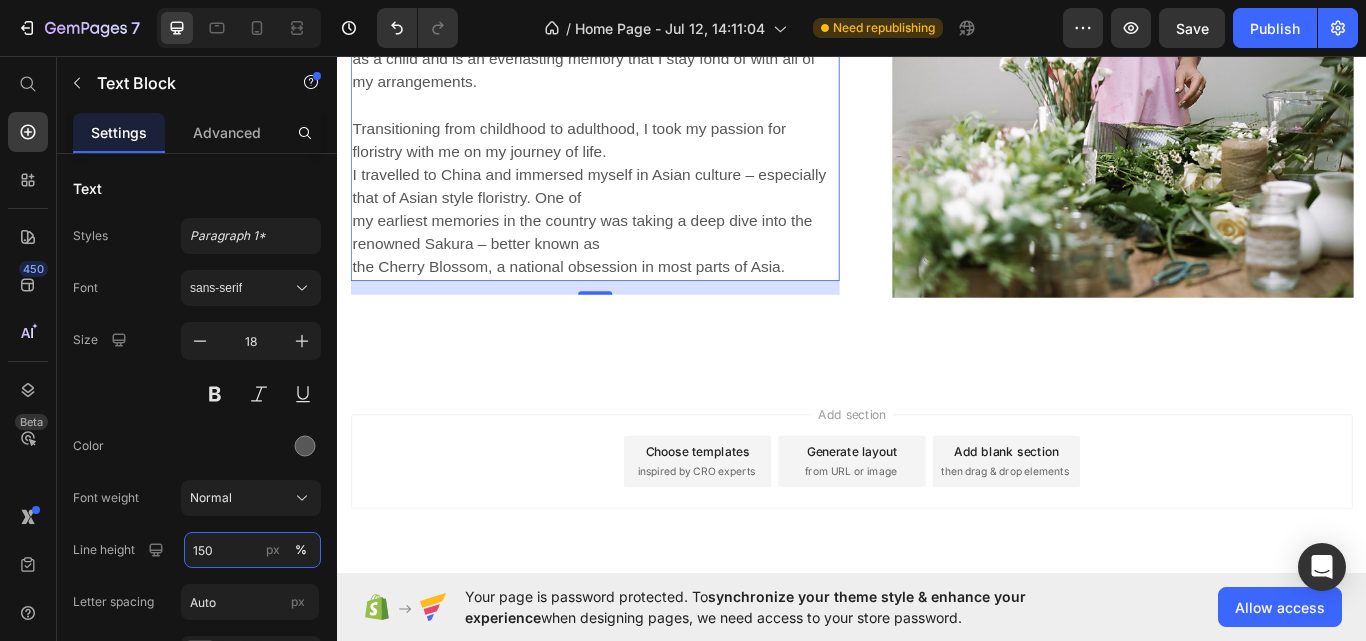 scroll, scrollTop: 880, scrollLeft: 0, axis: vertical 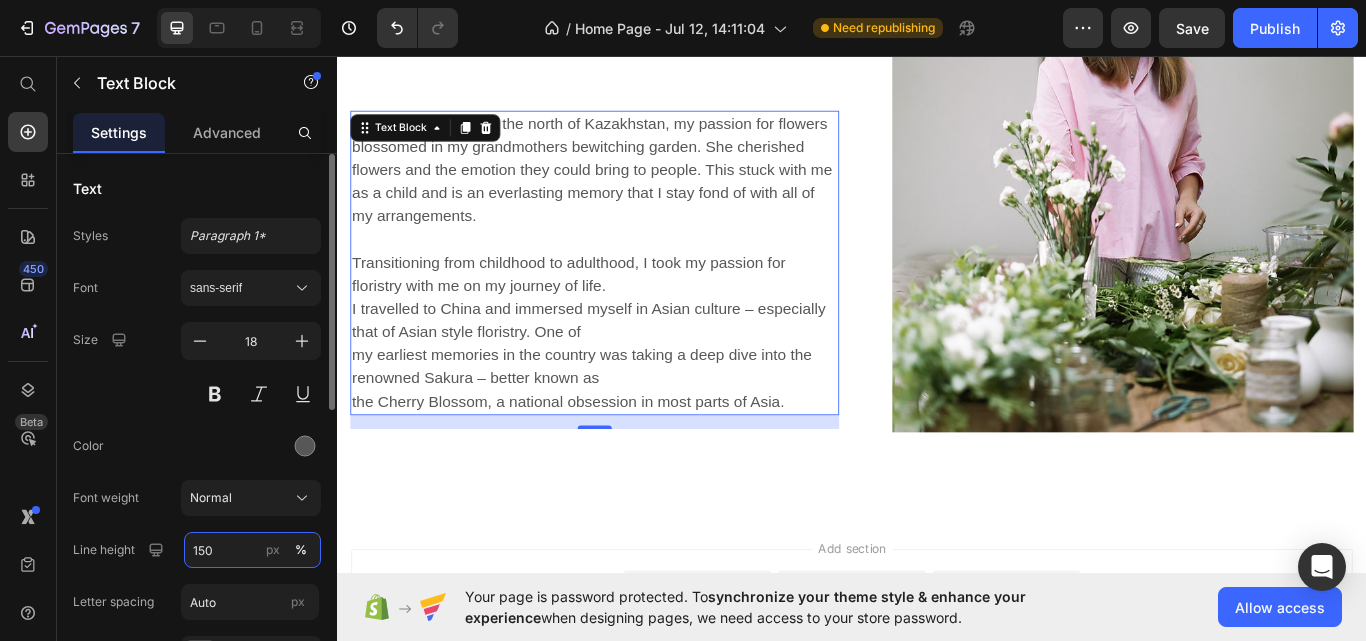 click on "150" at bounding box center (252, 550) 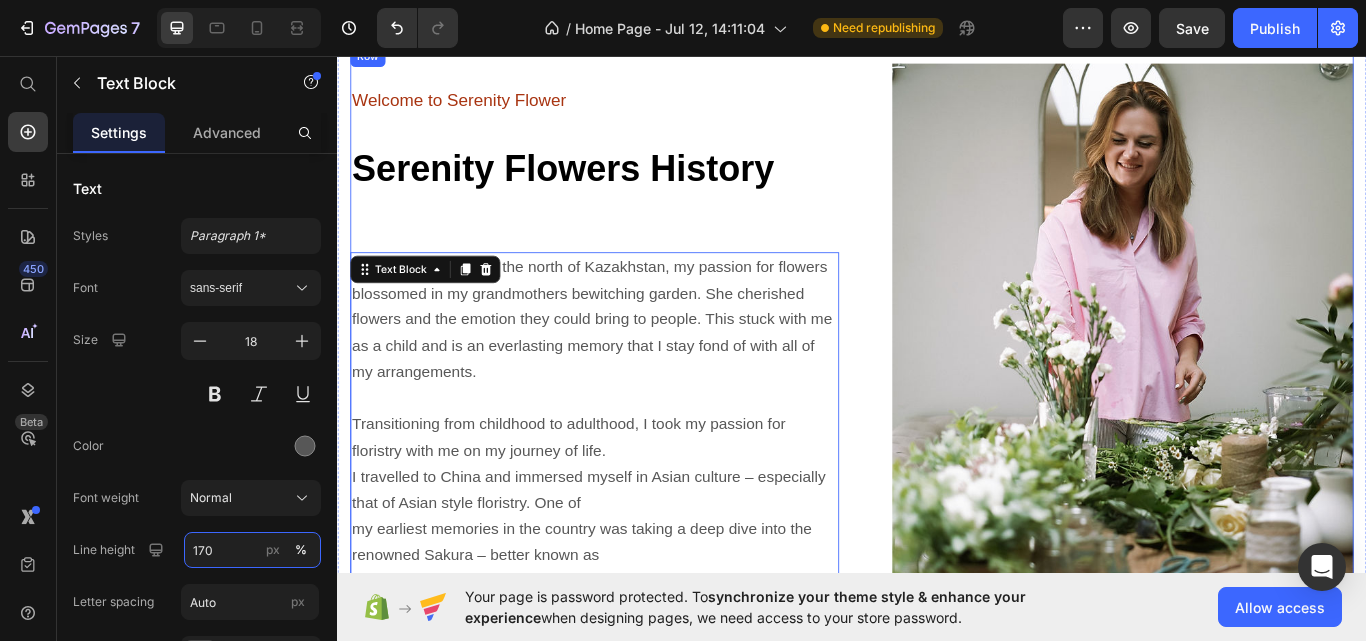 scroll, scrollTop: 680, scrollLeft: 0, axis: vertical 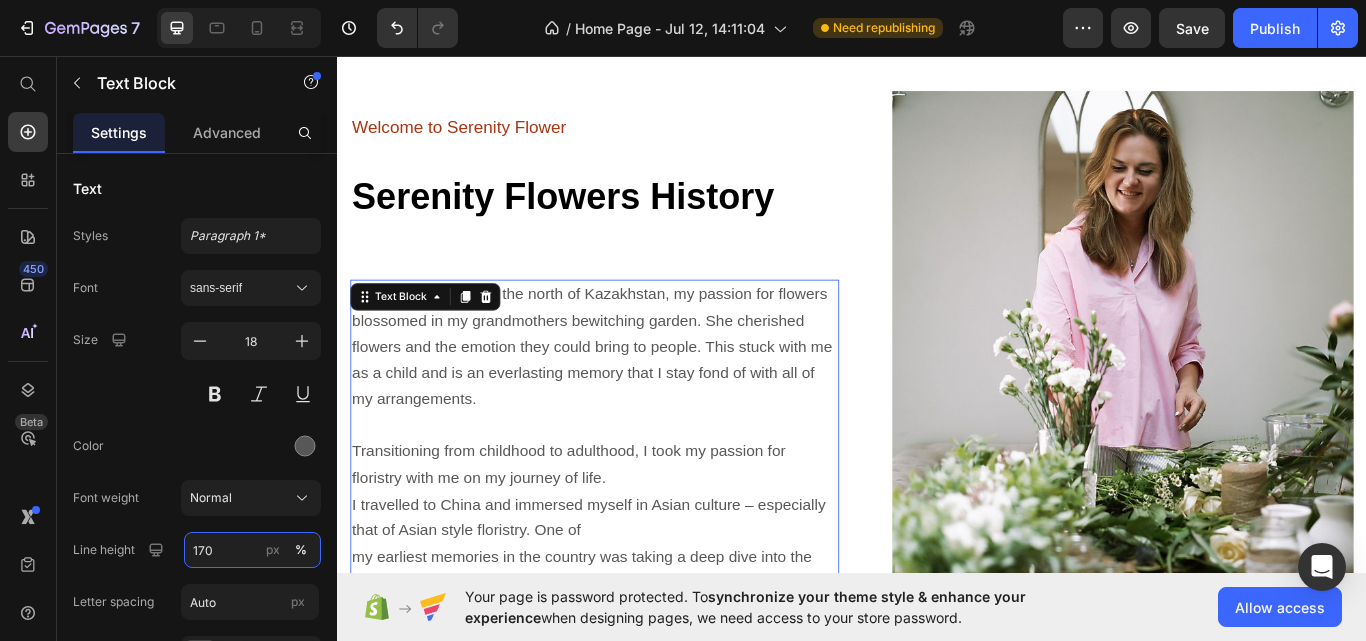 type on "170" 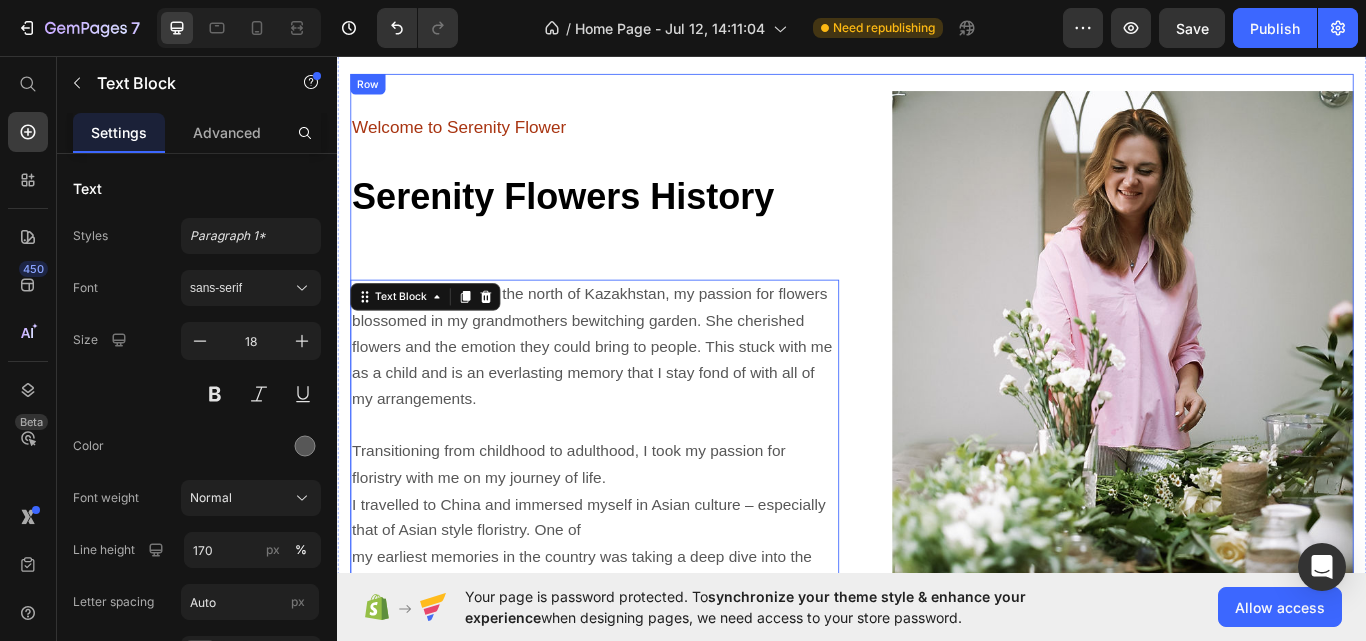 click on "⁠⁠⁠⁠⁠⁠⁠ Welcome to Serenity Flower Heading ⁠⁠⁠⁠⁠⁠⁠ Serenity Flowers History Heading From a young age, in the north of Kazakhstan, my passion for flowers blossomed in my grandmothers bewitching garden. She cherished flowers and the emotion they could bring to people. This stuck with me as a child and is an everlasting memory that I stay fond of with all of my arrangements. Transitioning from childhood to adulthood, I took my passion for floristry with me on my journey of life. I travelled to China and immersed myself in Asian culture – especially that of Asian style floristry. One of my earliest memories in the country was taking a deep dive into the renowned Sakura – better known as the Cherry Blossom, a national obsession in most parts of Asia. Text Block   16 Image Row" at bounding box center (937, 406) 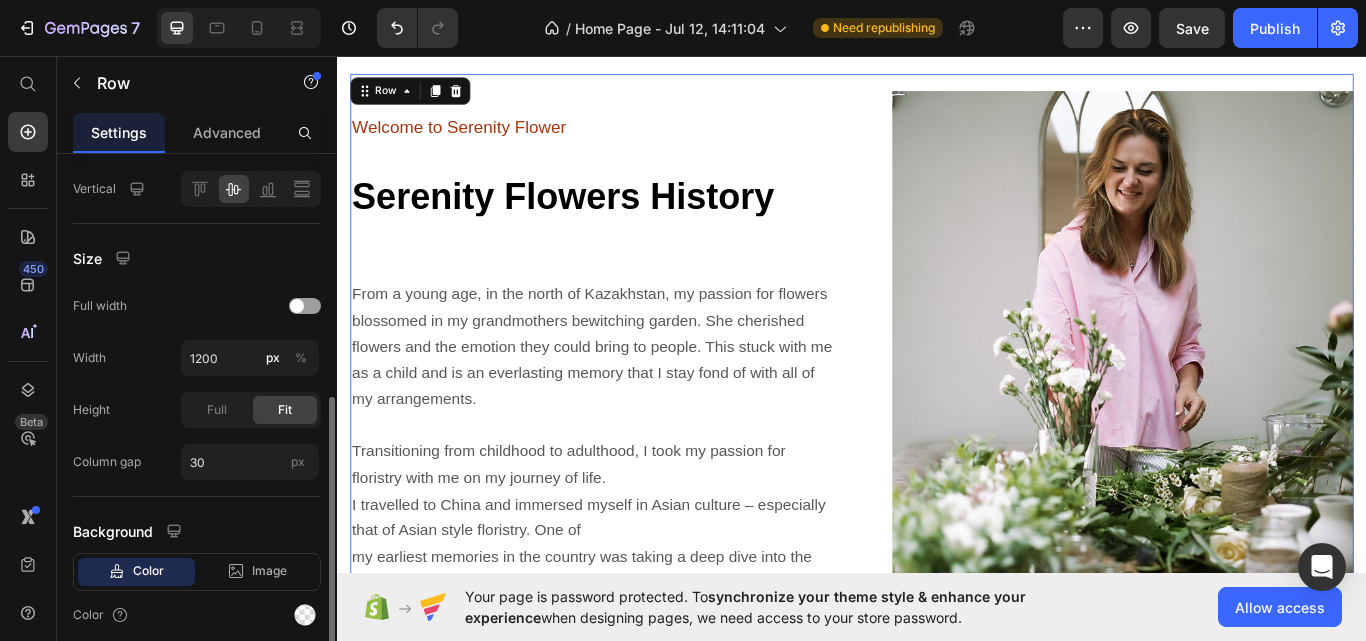 scroll, scrollTop: 577, scrollLeft: 0, axis: vertical 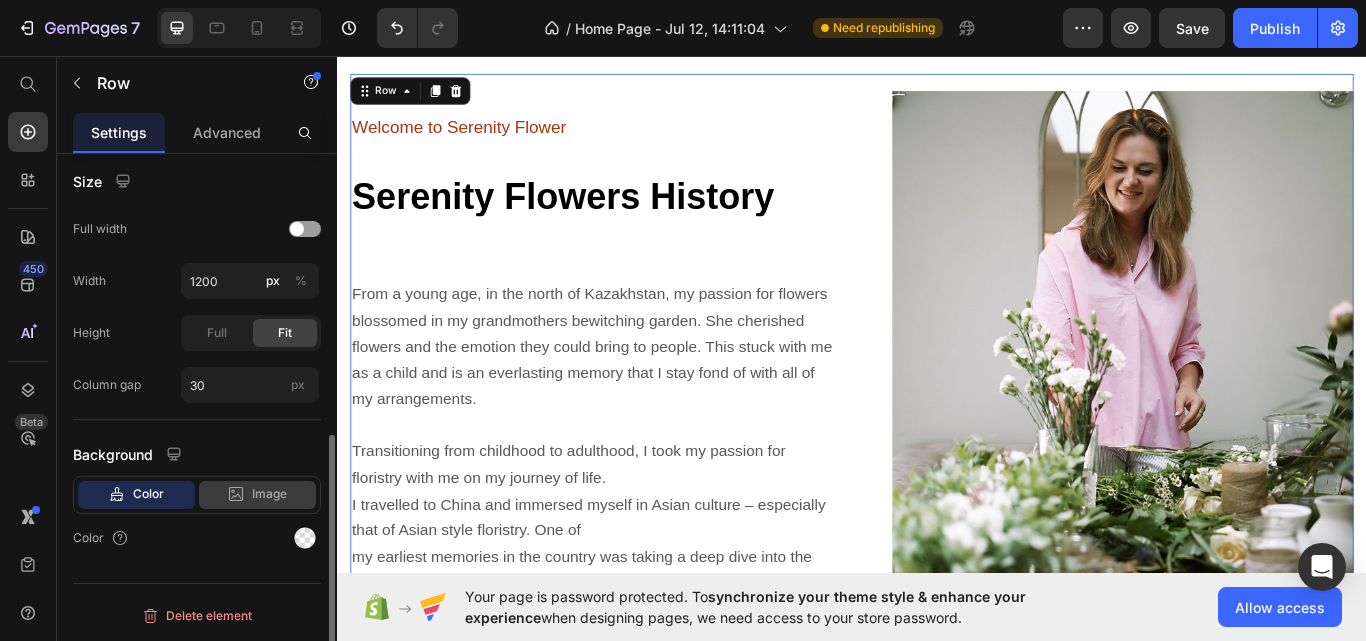 click on "Image" 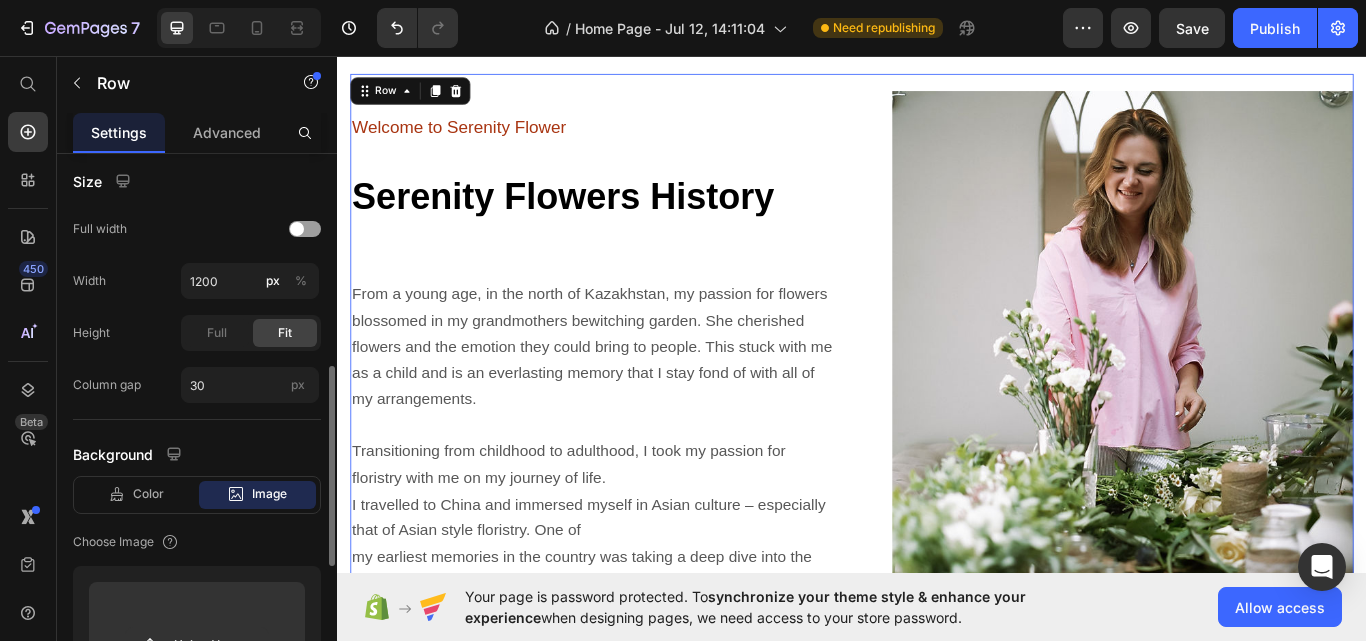 scroll, scrollTop: 777, scrollLeft: 0, axis: vertical 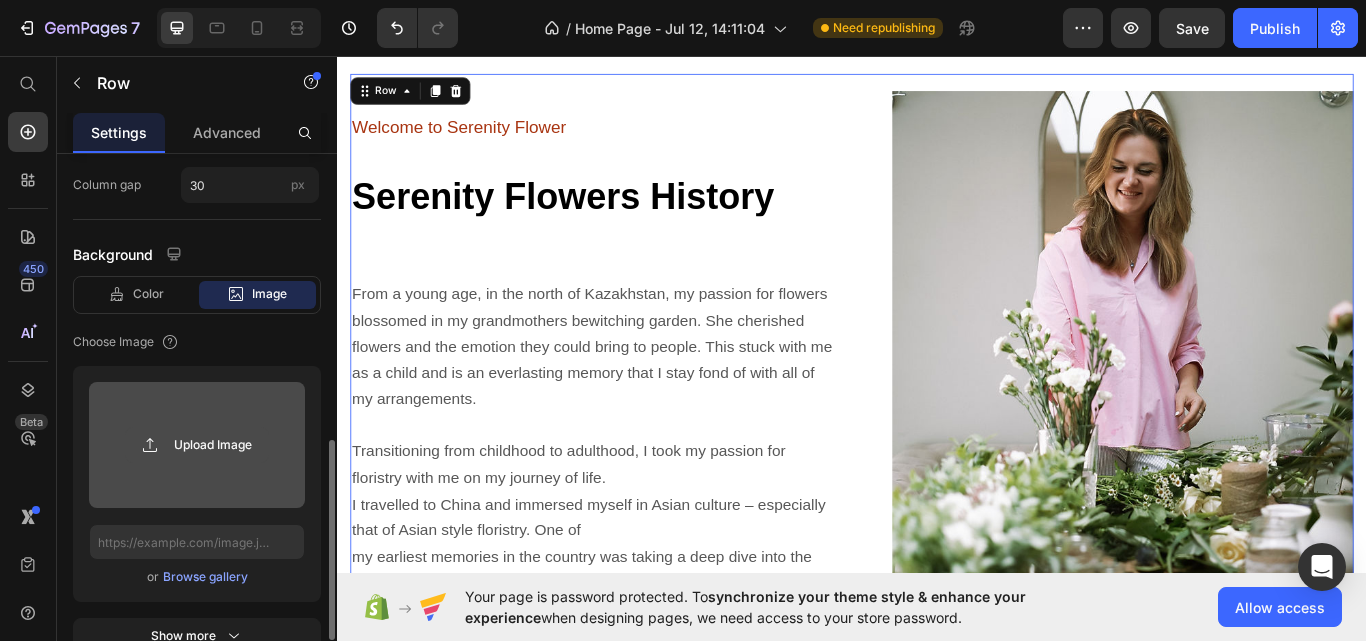 click 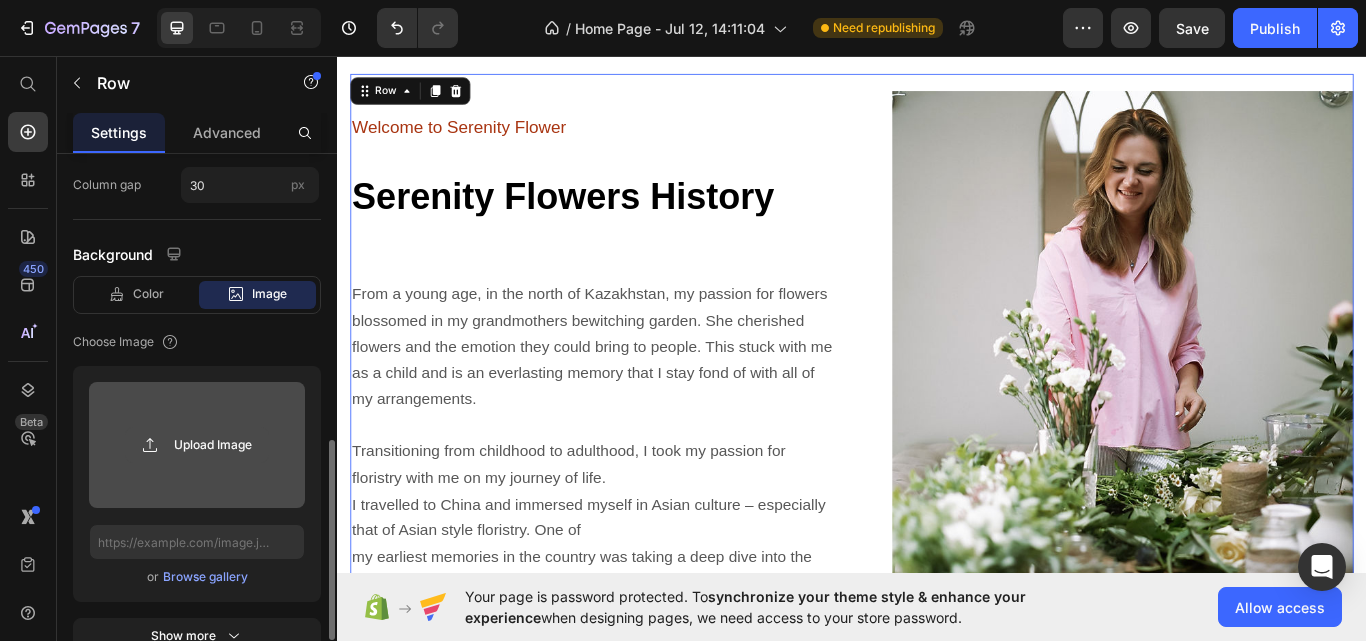 type on "C:\fakepath\a5614e_fac5bb9d442c46979904f5b673beec76~mv2.avif" 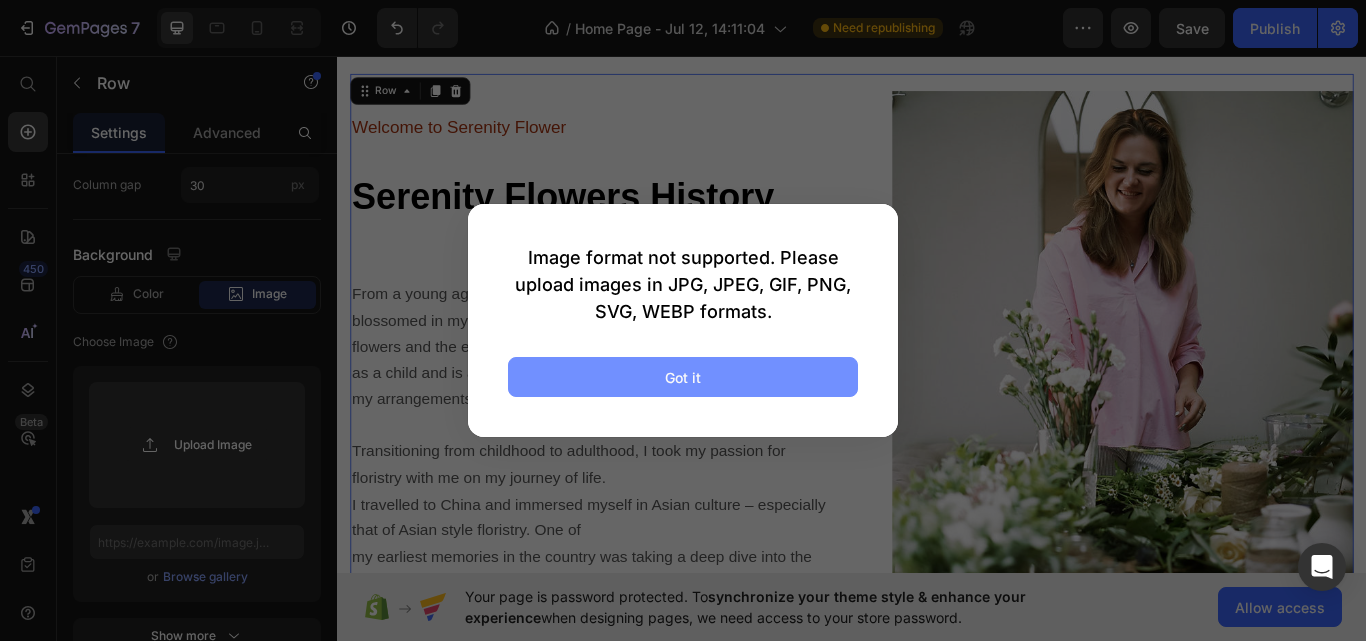 click on "Got it" at bounding box center (683, 377) 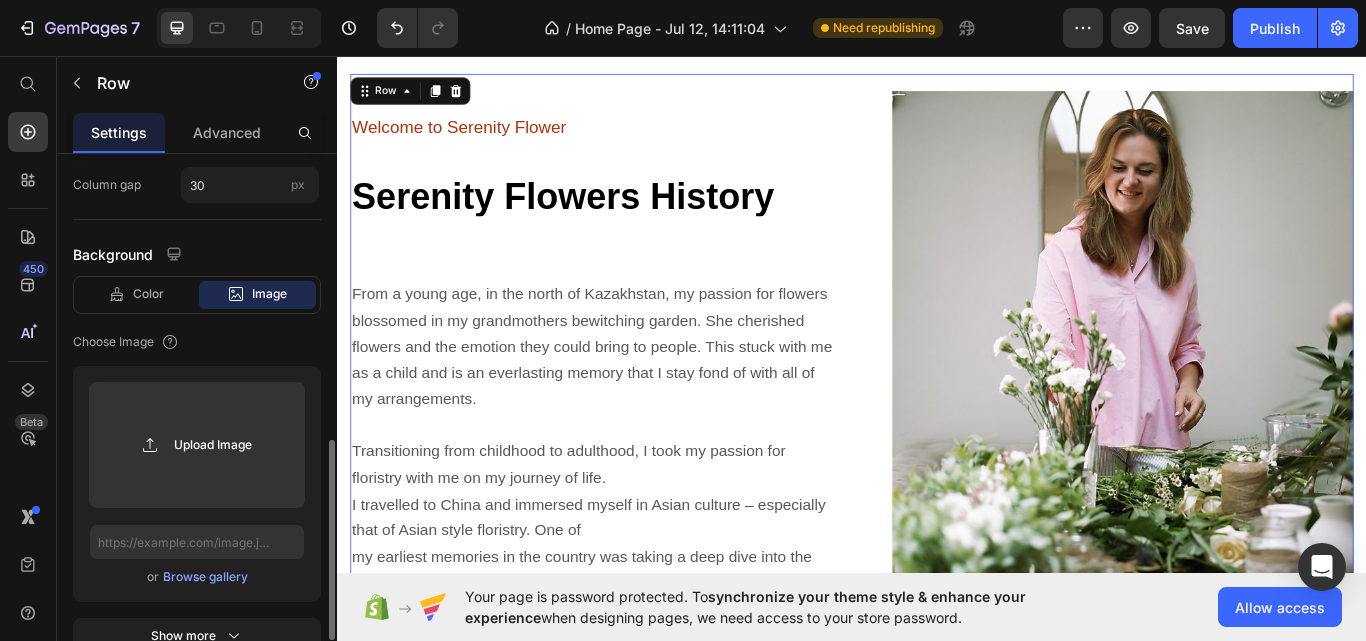 click on "Image" at bounding box center (269, 294) 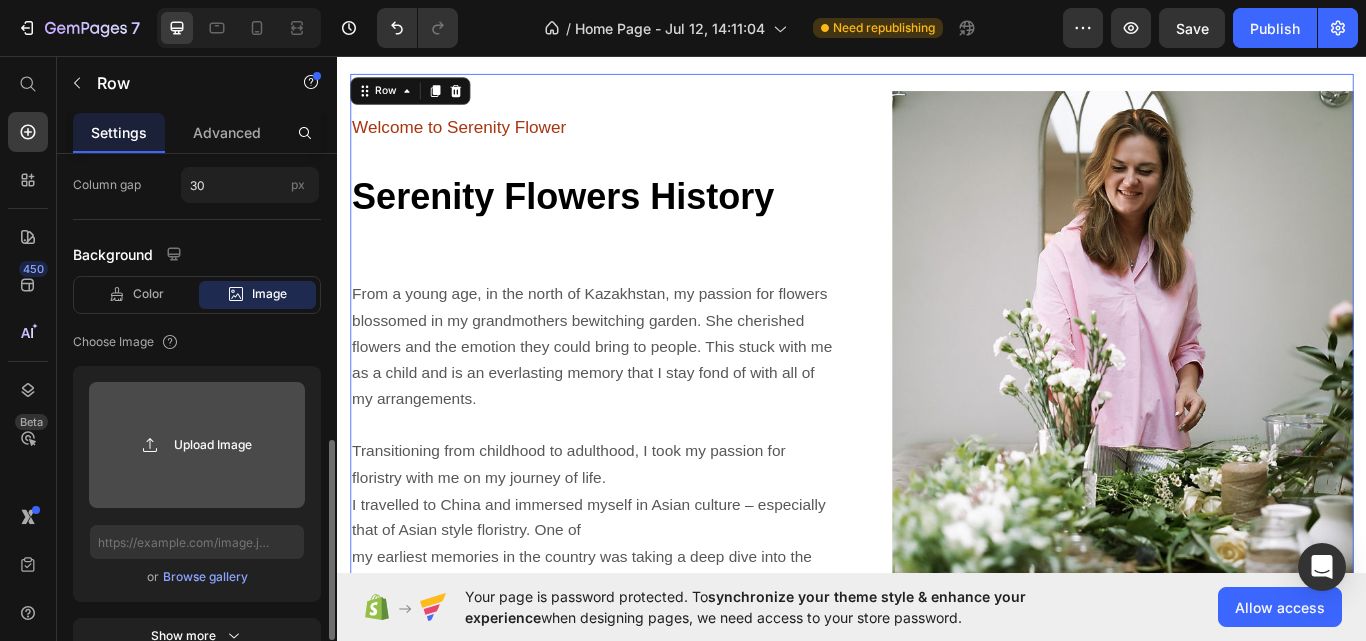 click 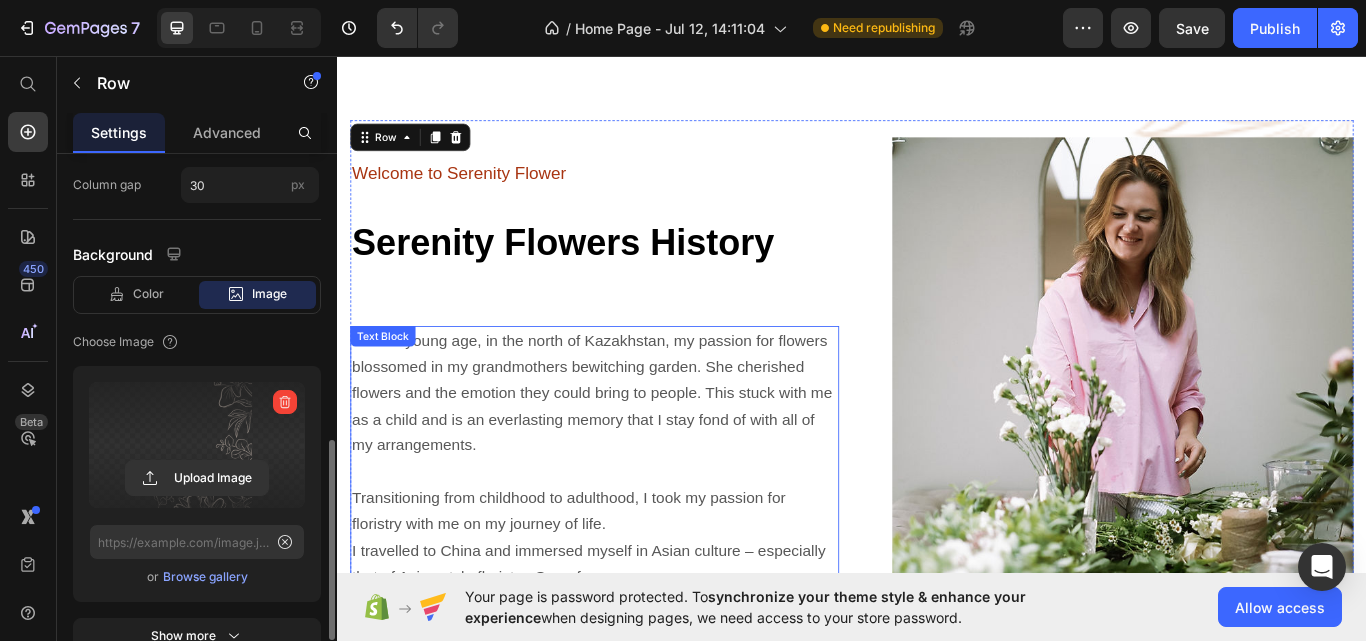 scroll, scrollTop: 580, scrollLeft: 0, axis: vertical 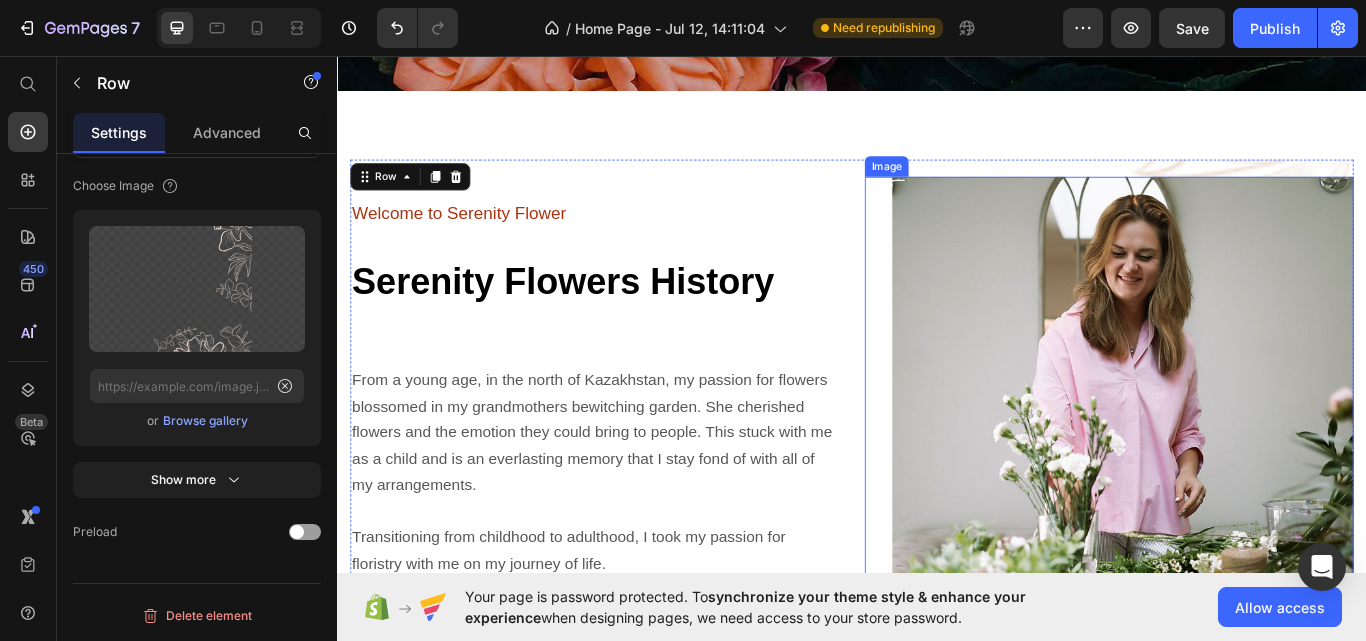 click on "Image" at bounding box center [977, 186] 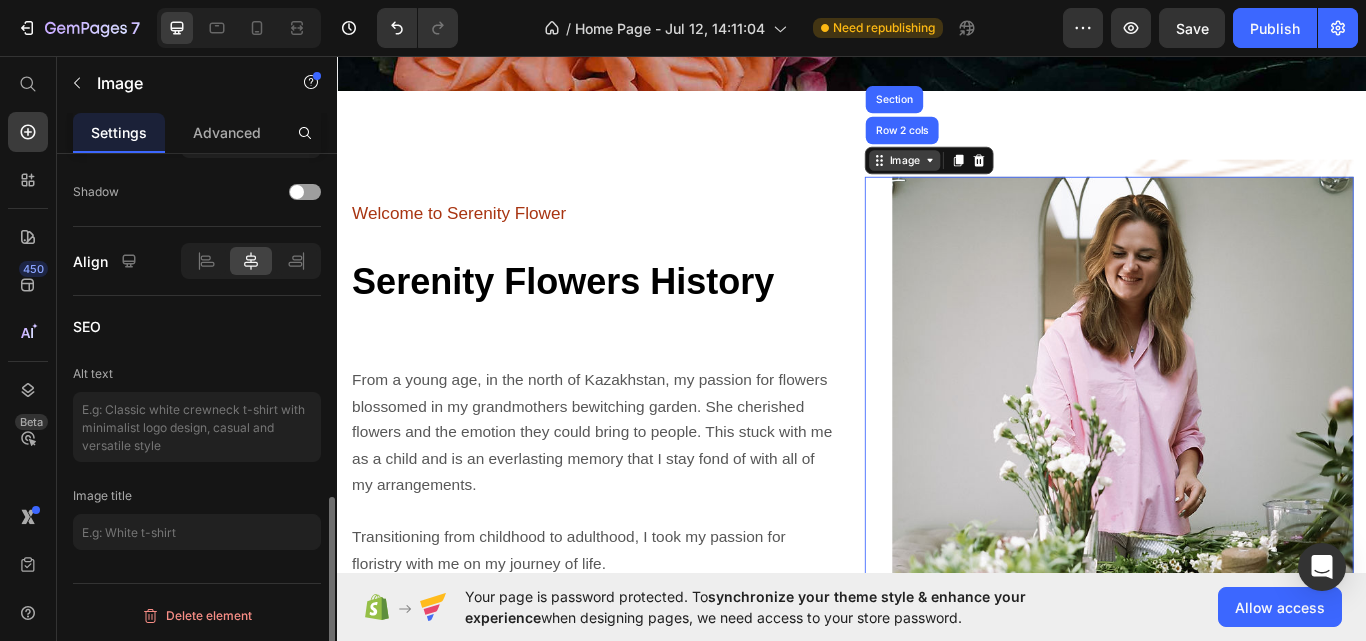 scroll, scrollTop: 0, scrollLeft: 0, axis: both 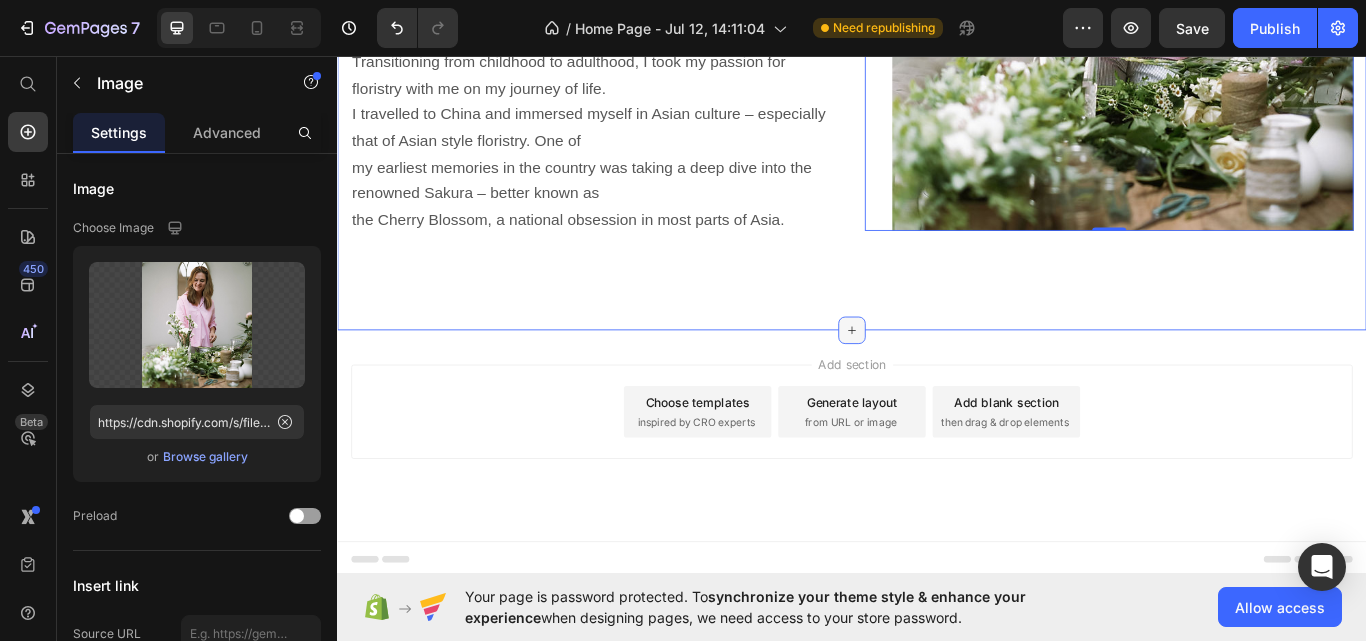 click 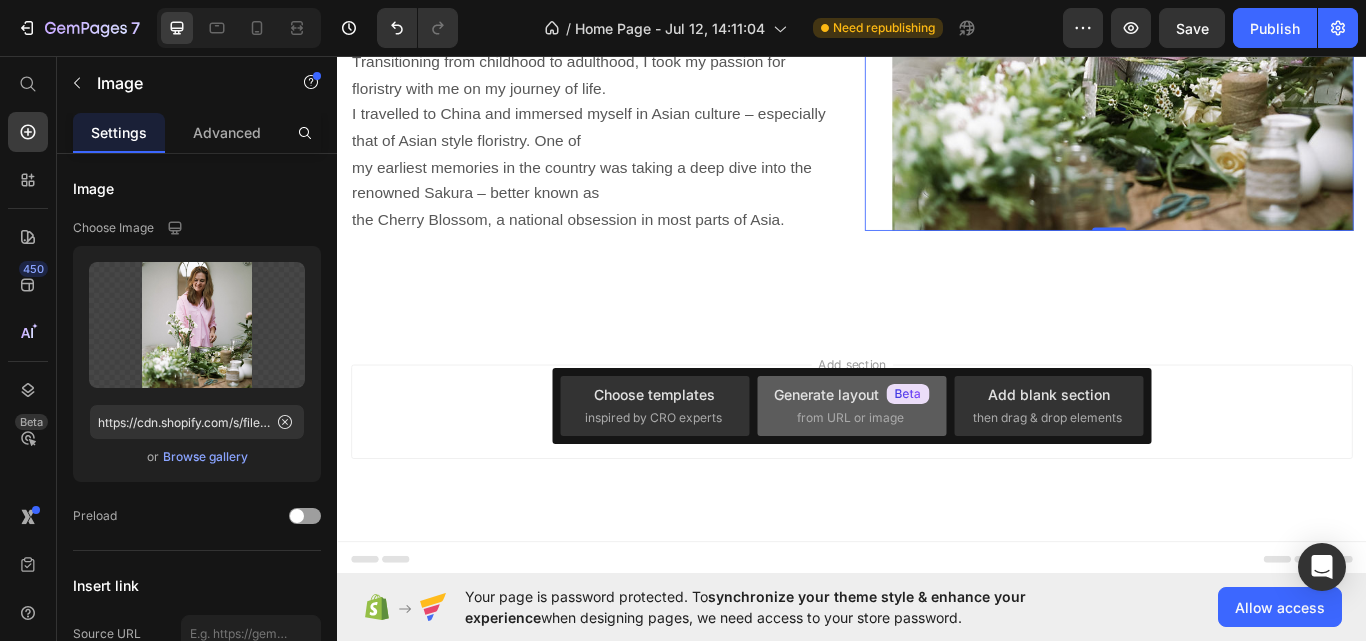 click on "Generate layout  from URL or image" at bounding box center [852, 405] 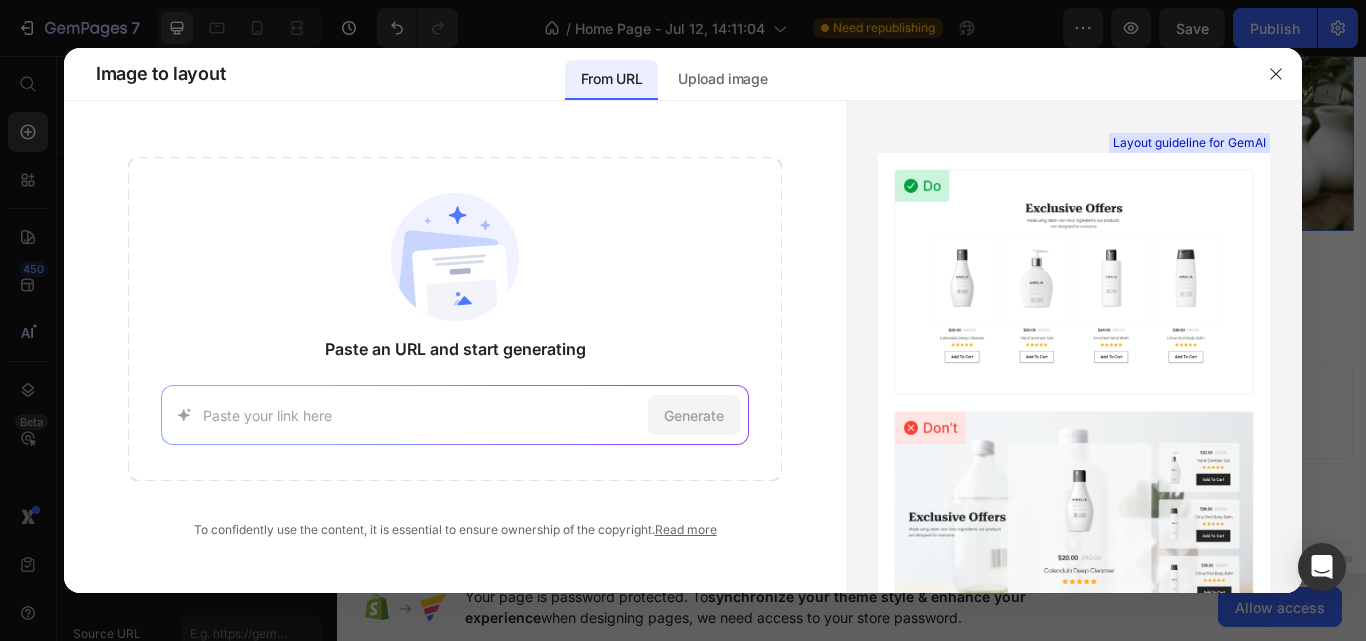 click 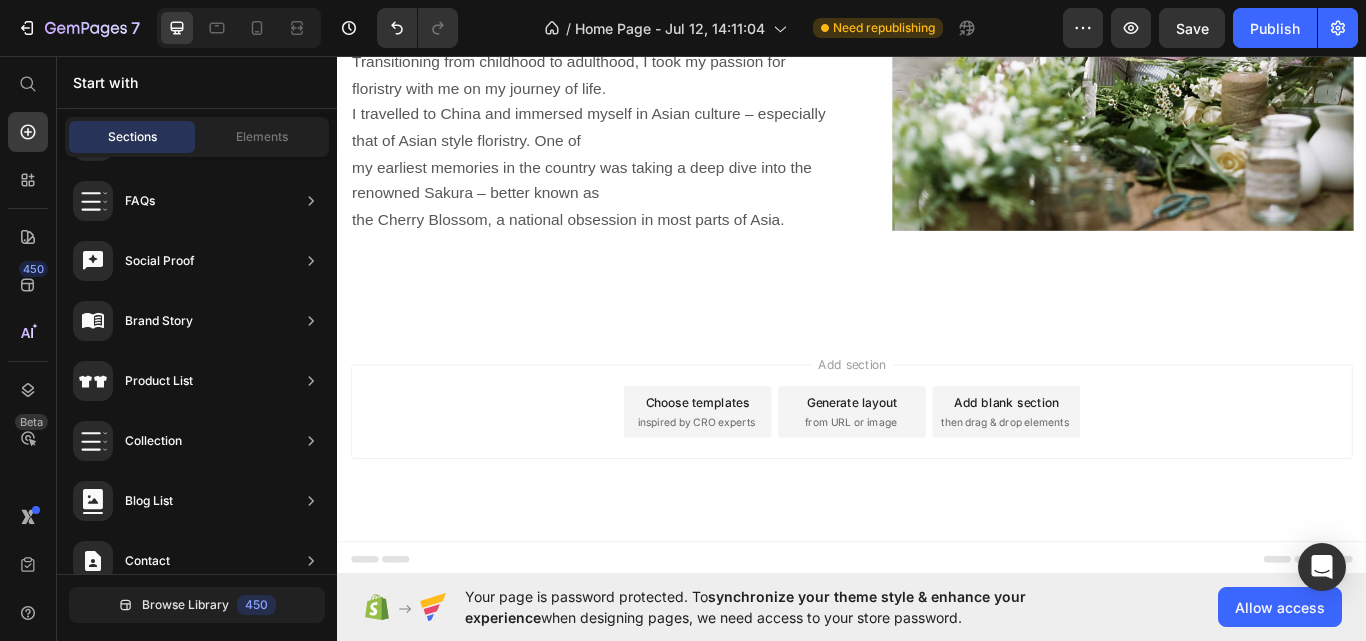 click on "then drag & drop elements" at bounding box center (1115, 485) 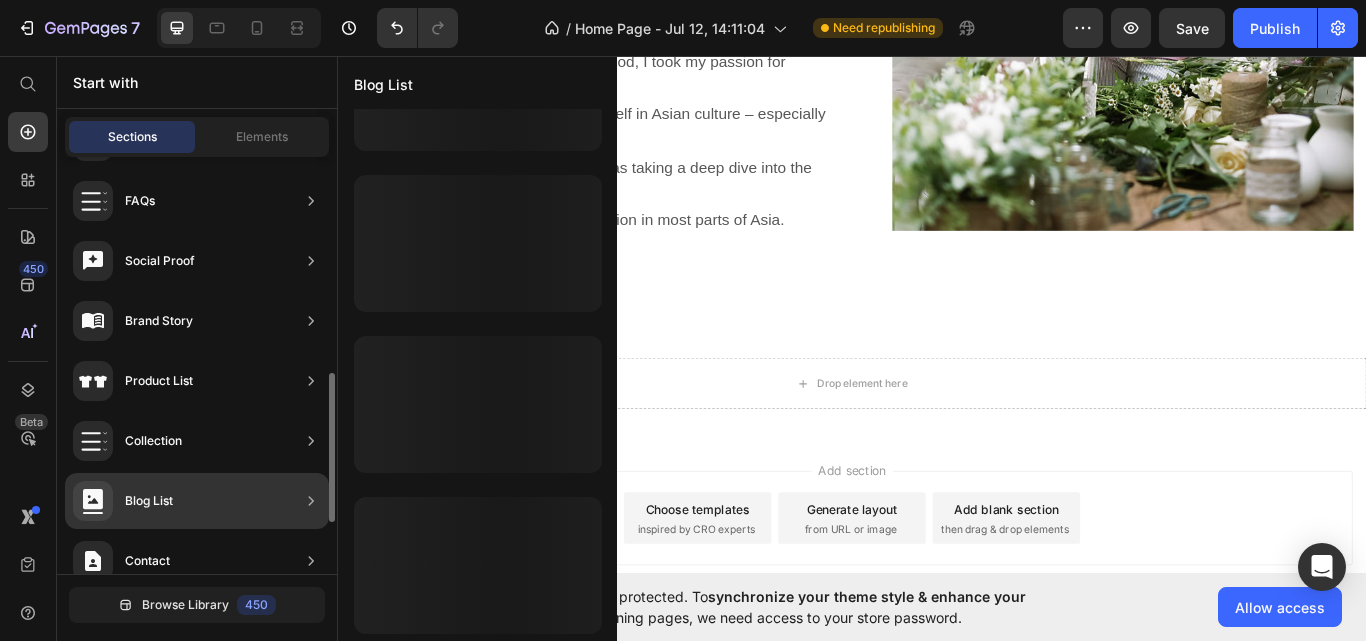 scroll, scrollTop: 0, scrollLeft: 0, axis: both 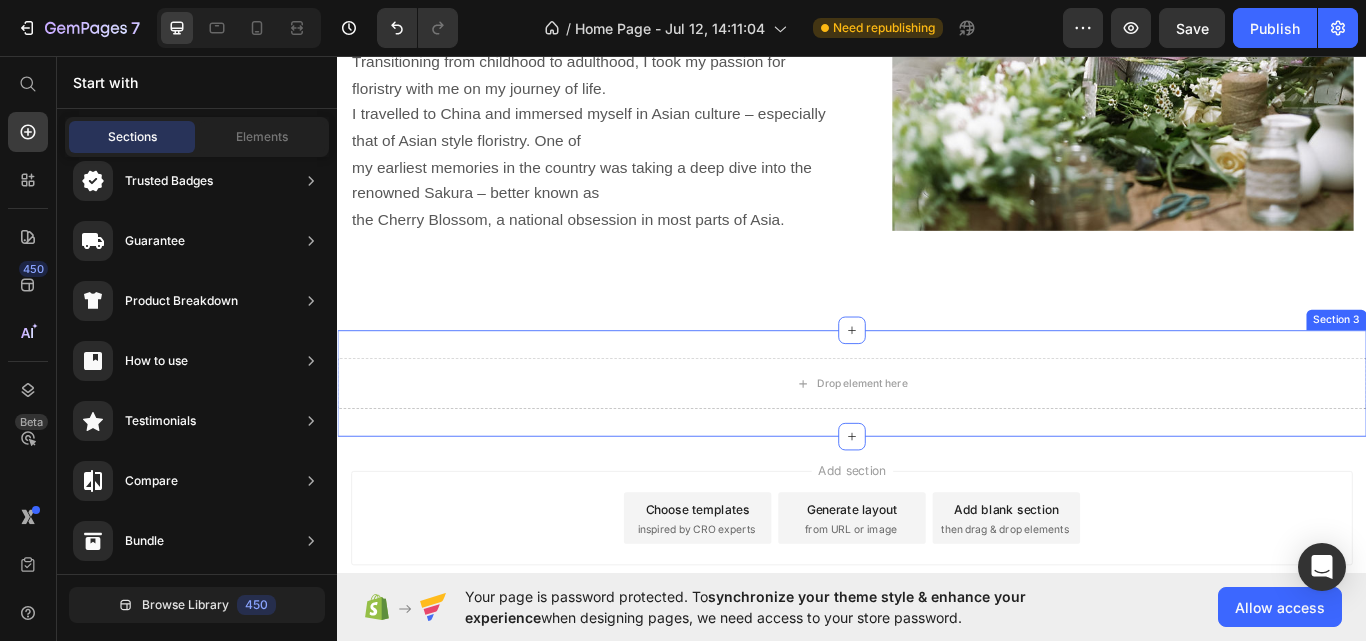 drag, startPoint x: 508, startPoint y: 420, endPoint x: 812, endPoint y: 406, distance: 304.3222 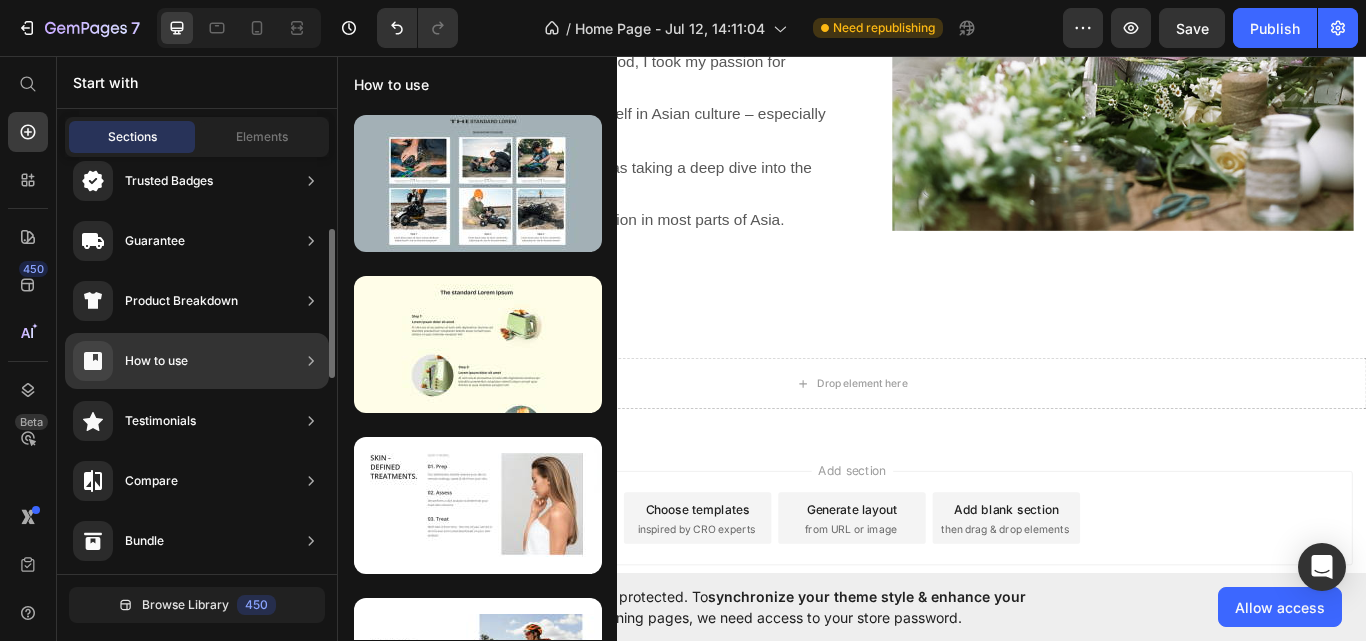 click on "How to use" 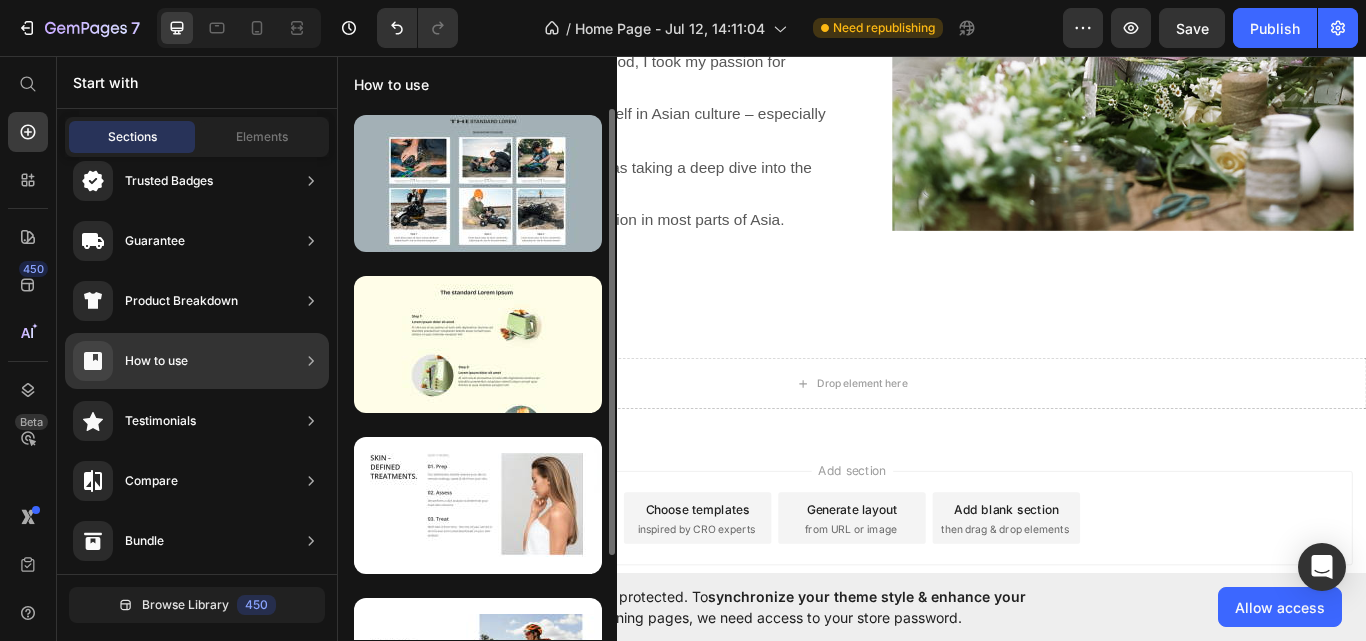 scroll, scrollTop: 101, scrollLeft: 0, axis: vertical 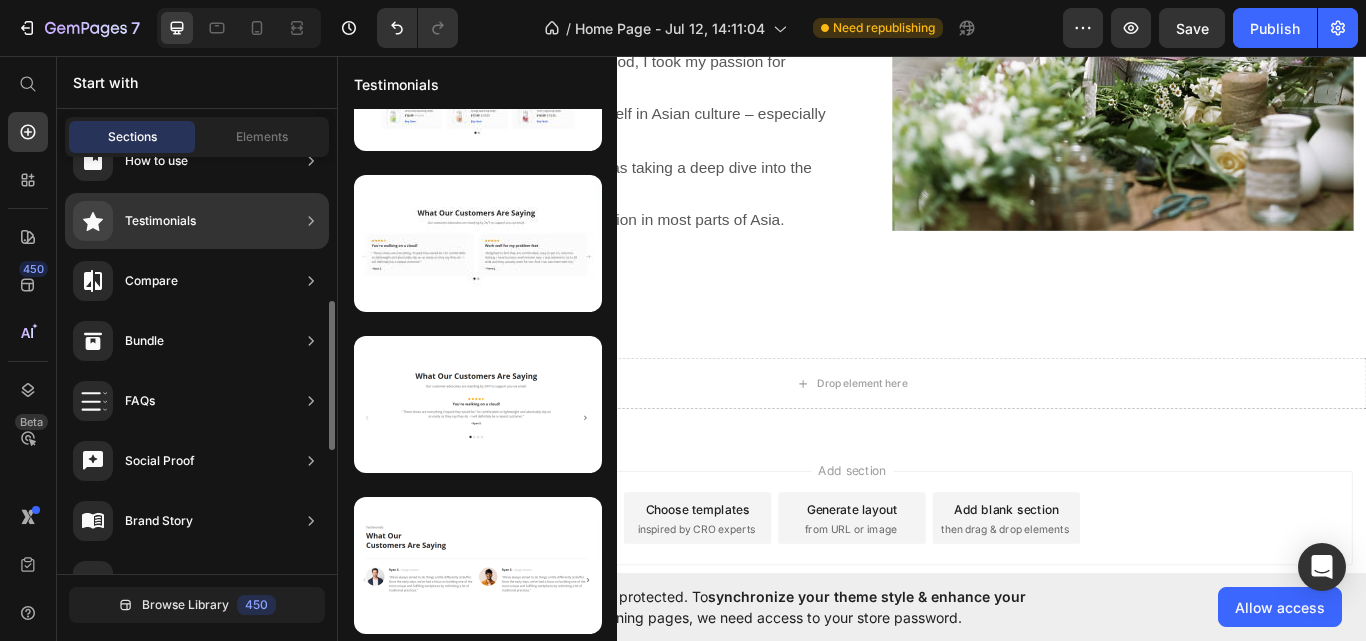 click on "Testimonials" 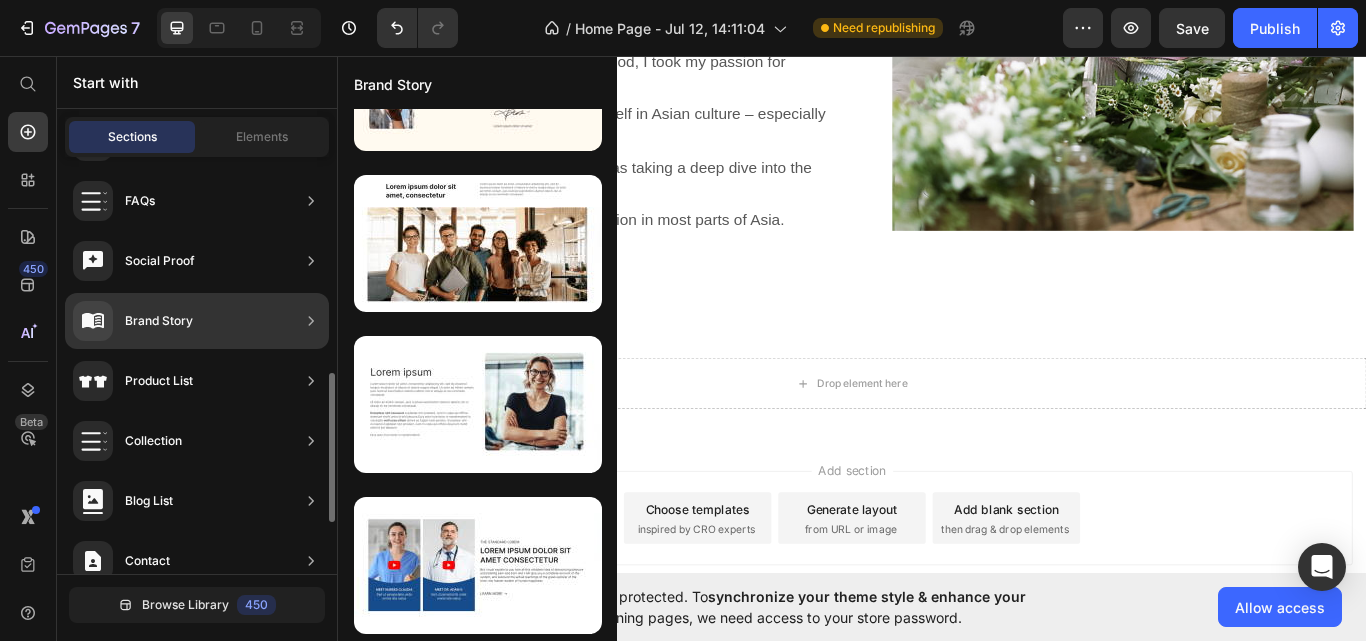 scroll, scrollTop: 700, scrollLeft: 0, axis: vertical 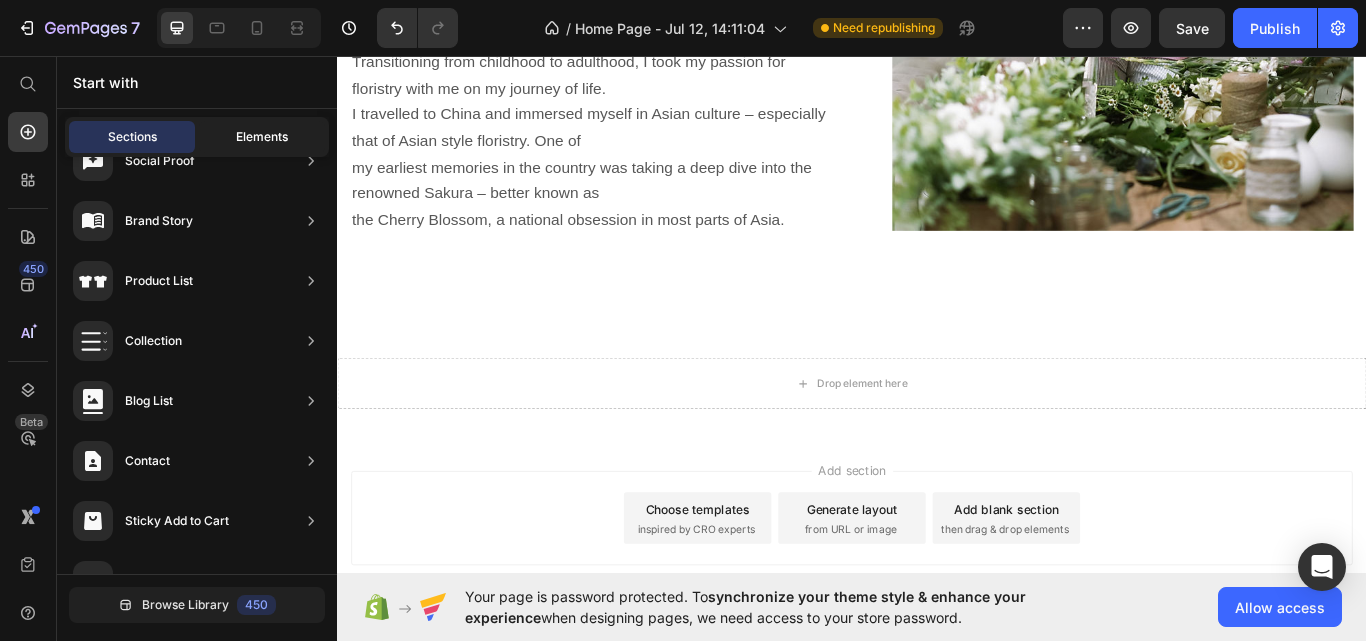 click on "Elements" at bounding box center [262, 137] 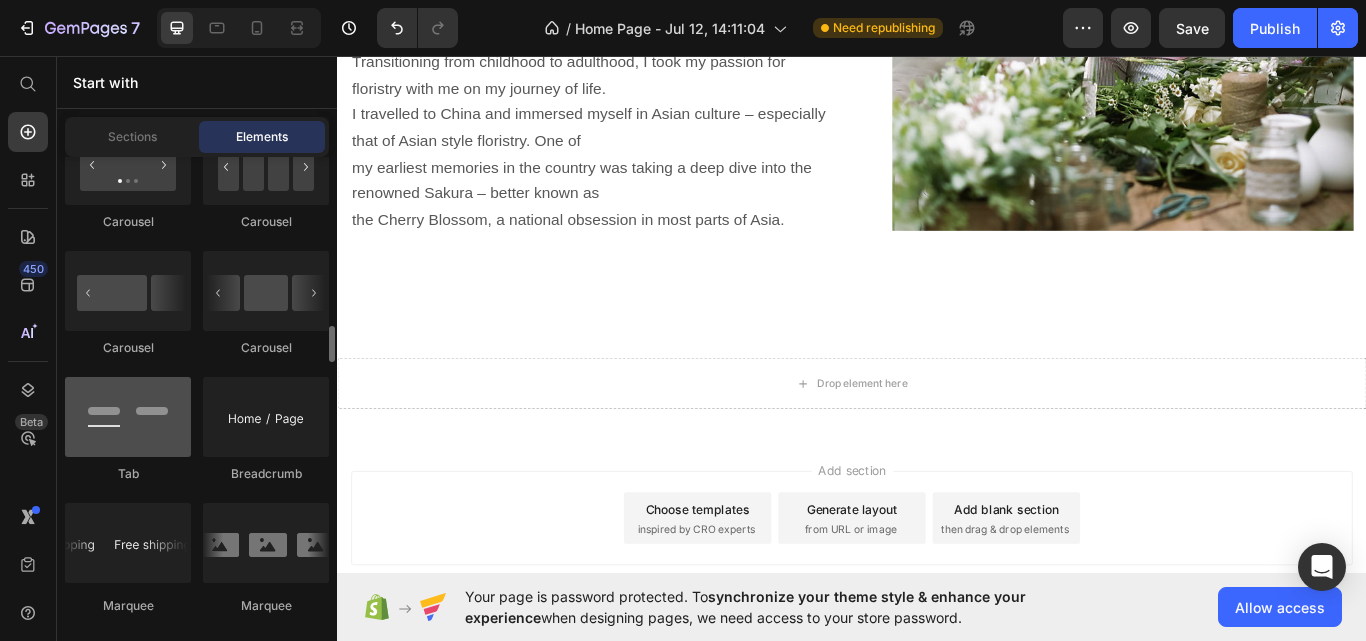 scroll, scrollTop: 2100, scrollLeft: 0, axis: vertical 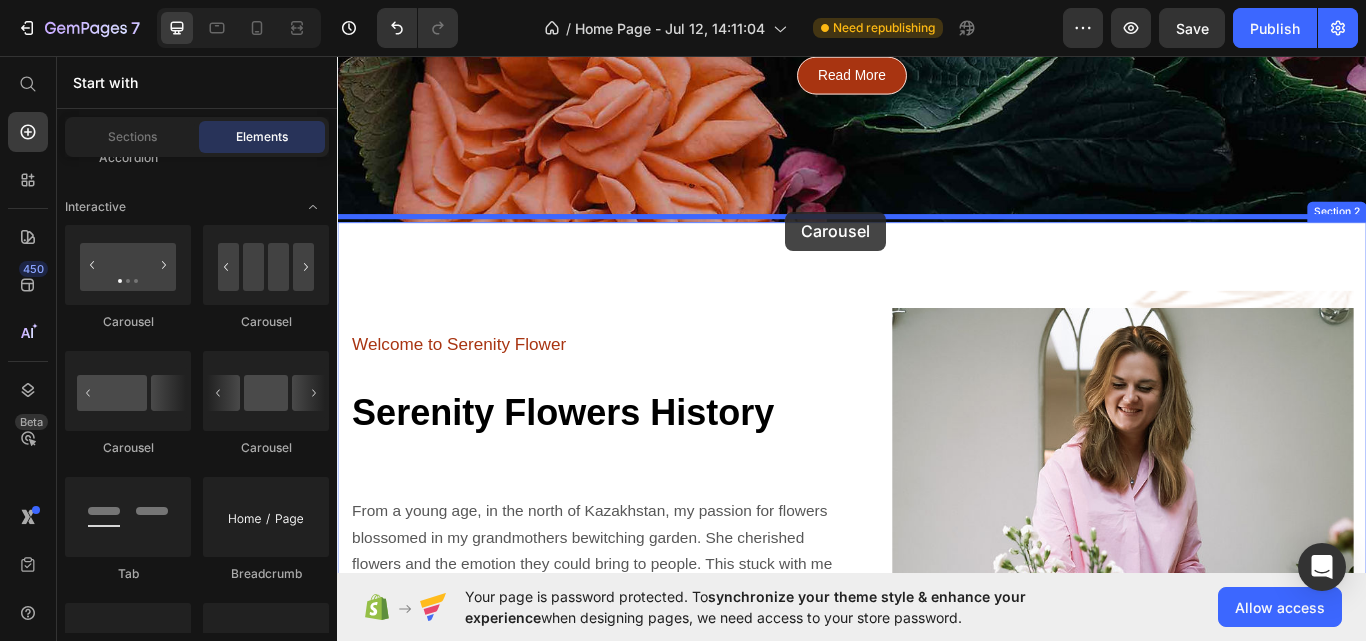 drag, startPoint x: 456, startPoint y: 331, endPoint x: 860, endPoint y: 238, distance: 414.56604 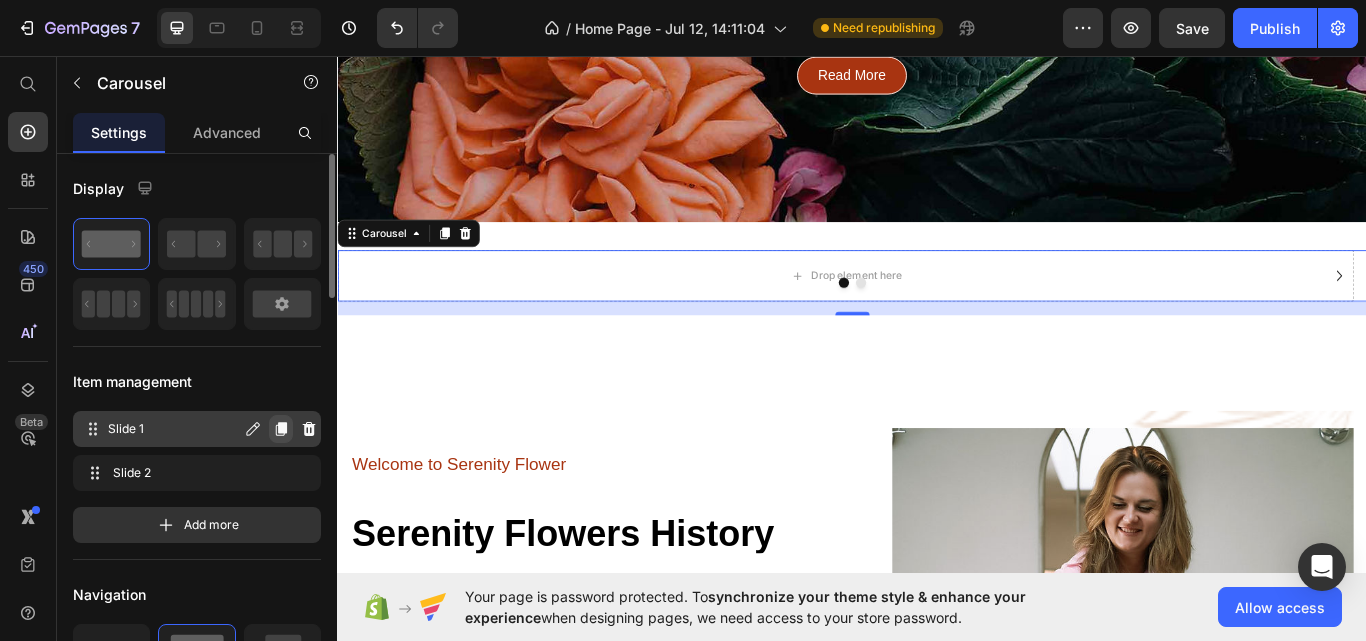 click 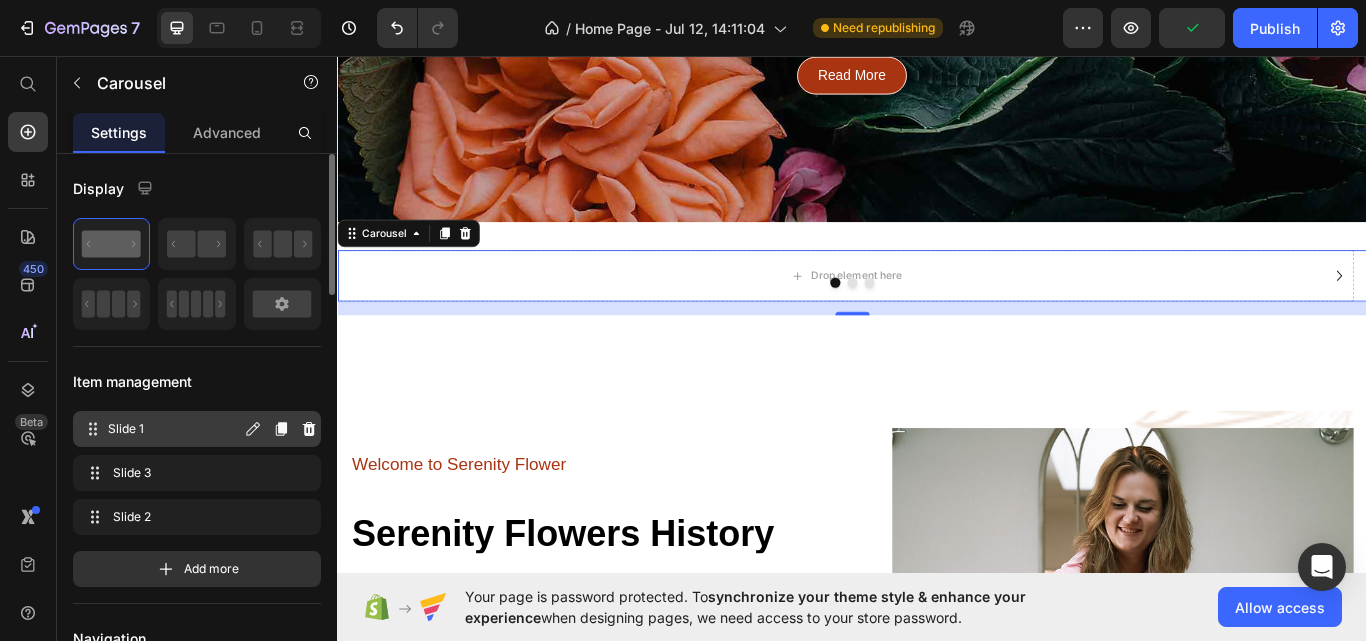 click on "Slide 1" at bounding box center [174, 429] 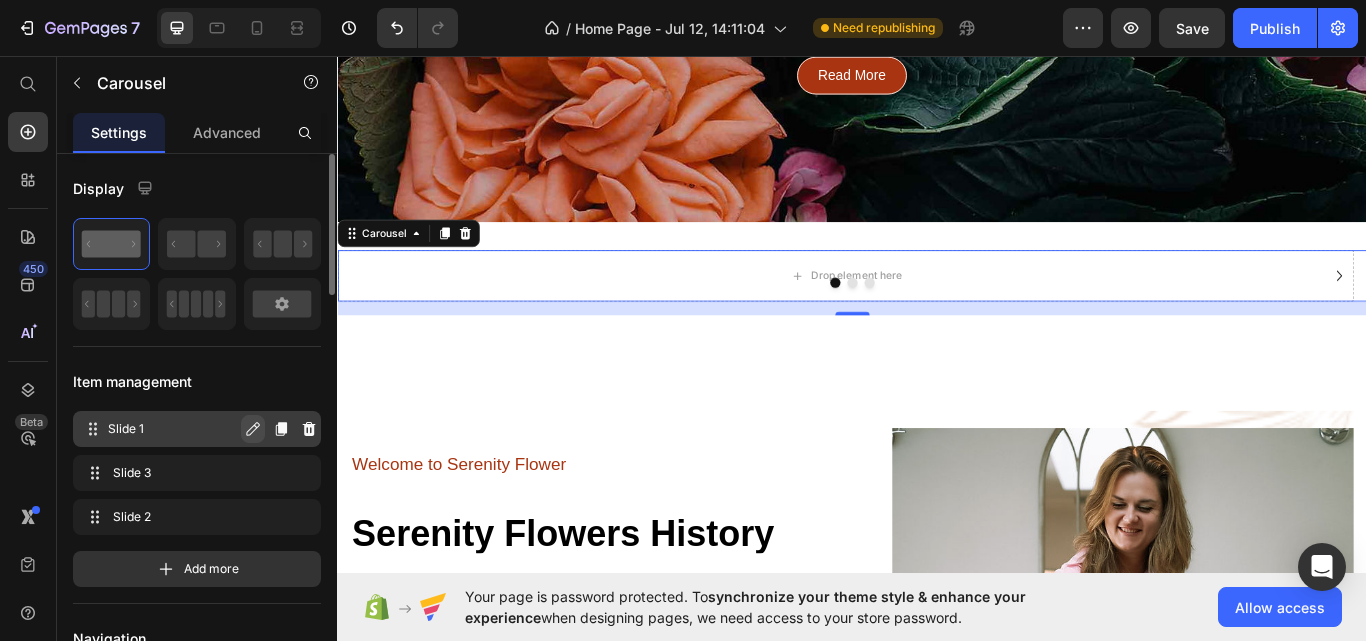 click 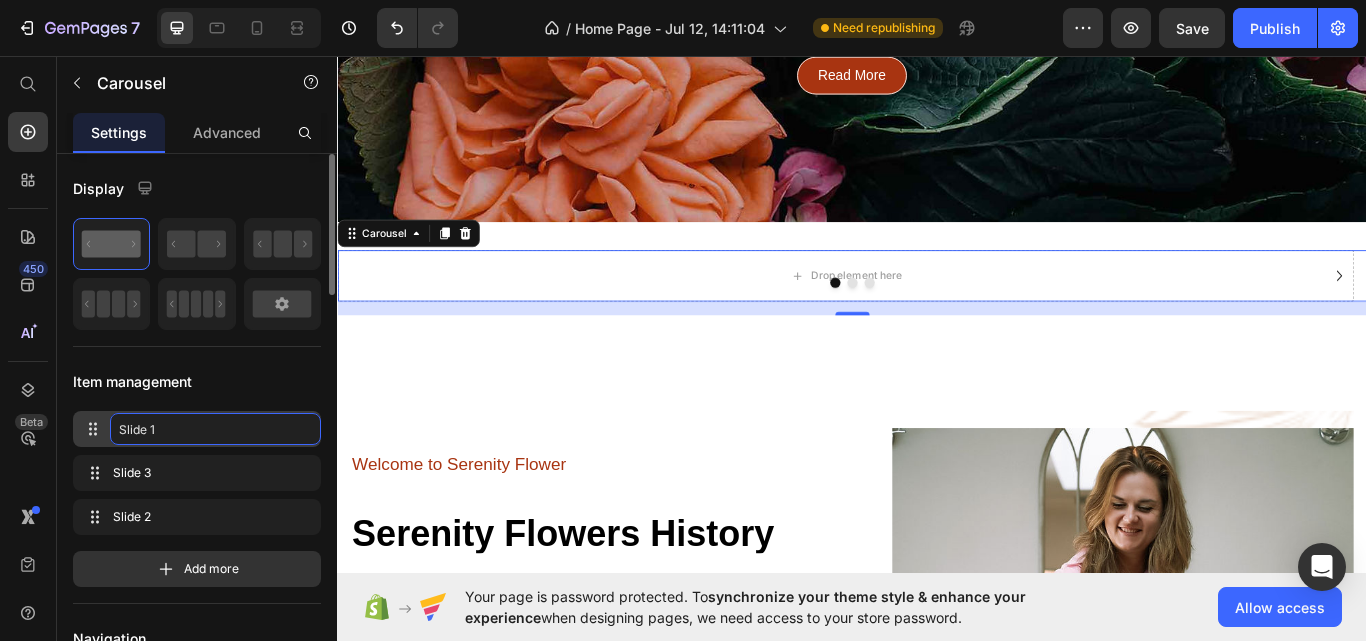 click on "Slide 1" 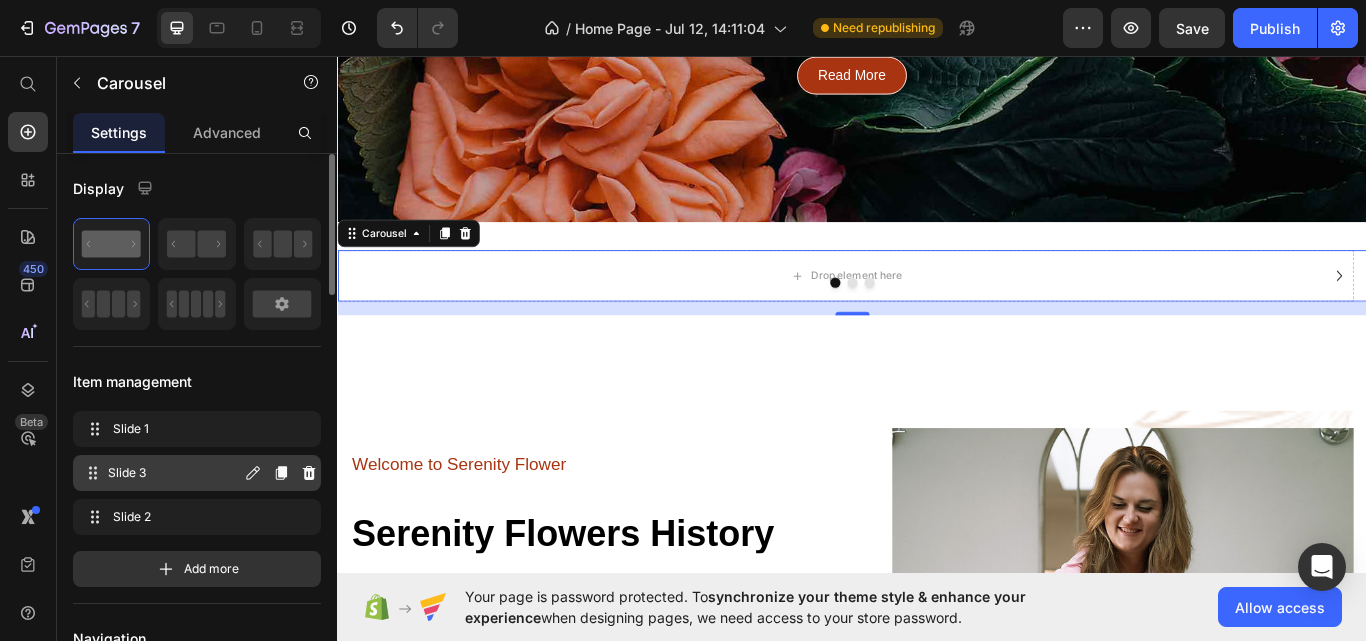click on "Slide 3" at bounding box center (174, 473) 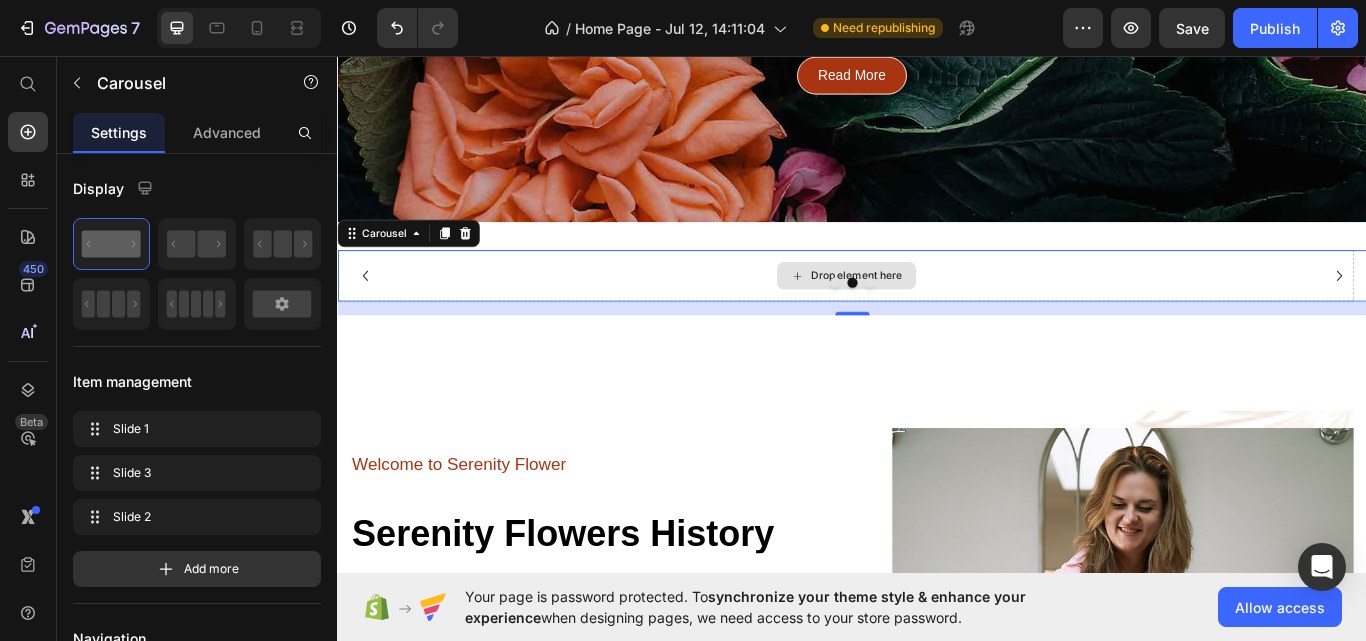 click on "Drop element here" at bounding box center (929, 313) 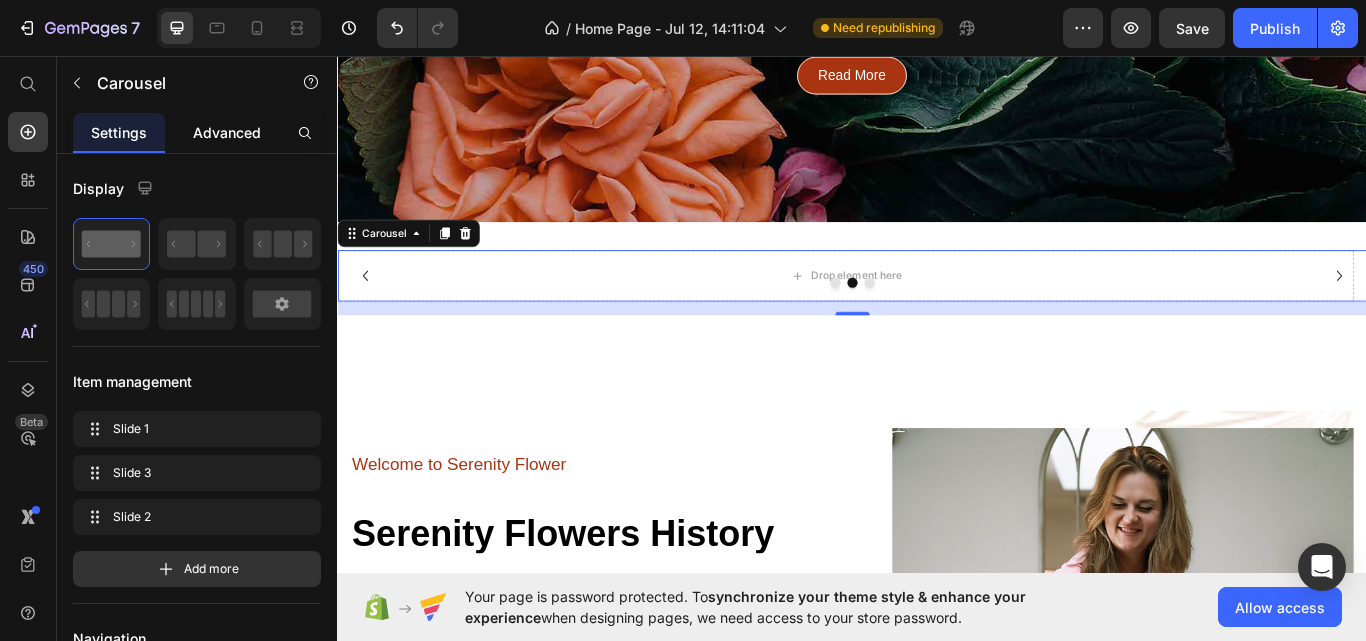 click on "Advanced" at bounding box center [227, 132] 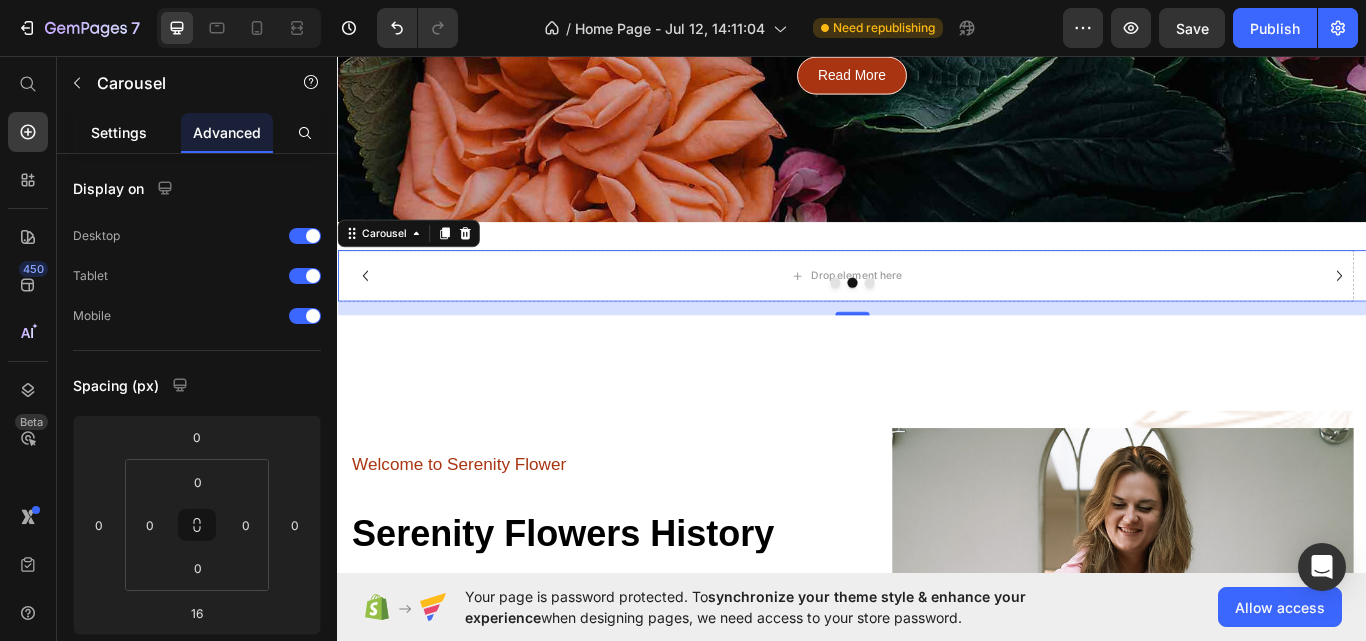 click on "Settings" 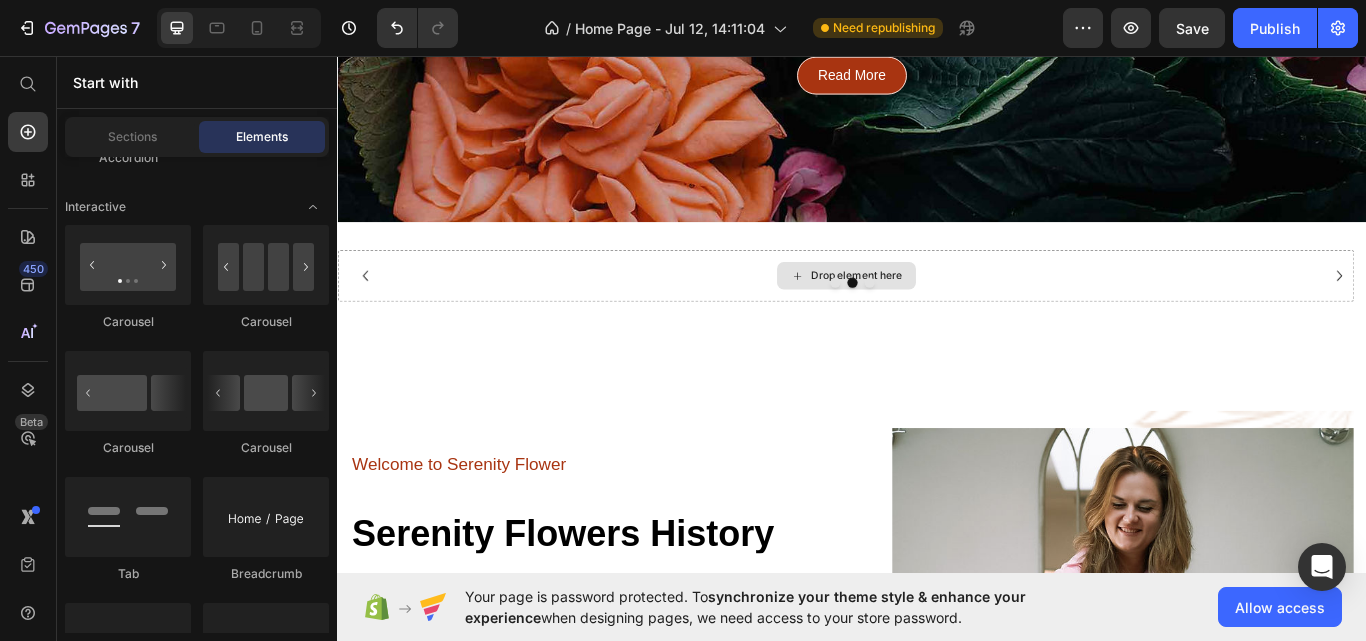 click on "Drop element here" at bounding box center [930, 313] 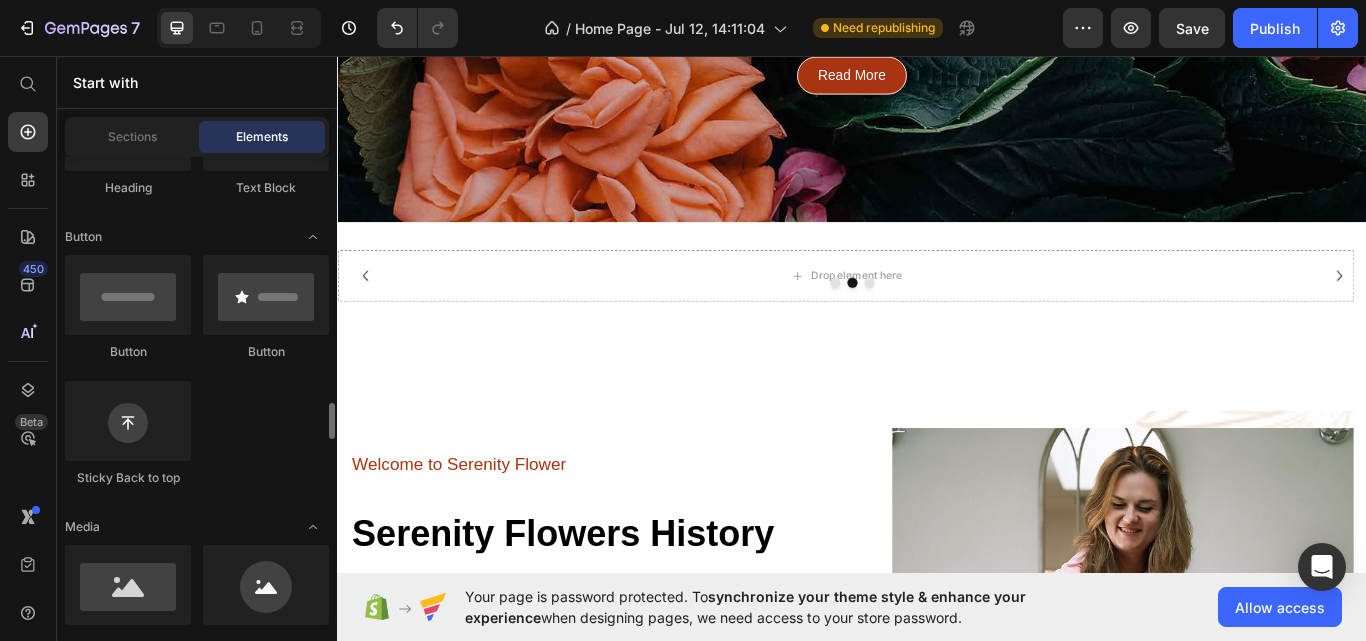 scroll, scrollTop: 600, scrollLeft: 0, axis: vertical 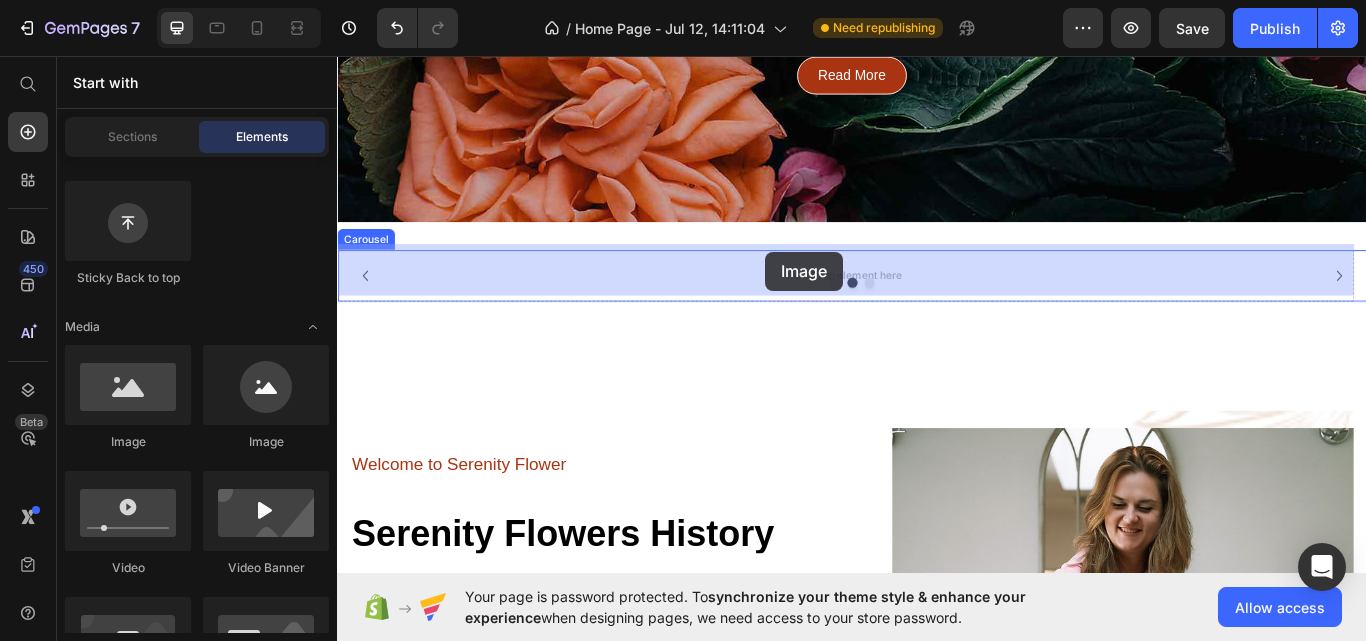 drag, startPoint x: 449, startPoint y: 441, endPoint x: 836, endPoint y: 285, distance: 417.2589 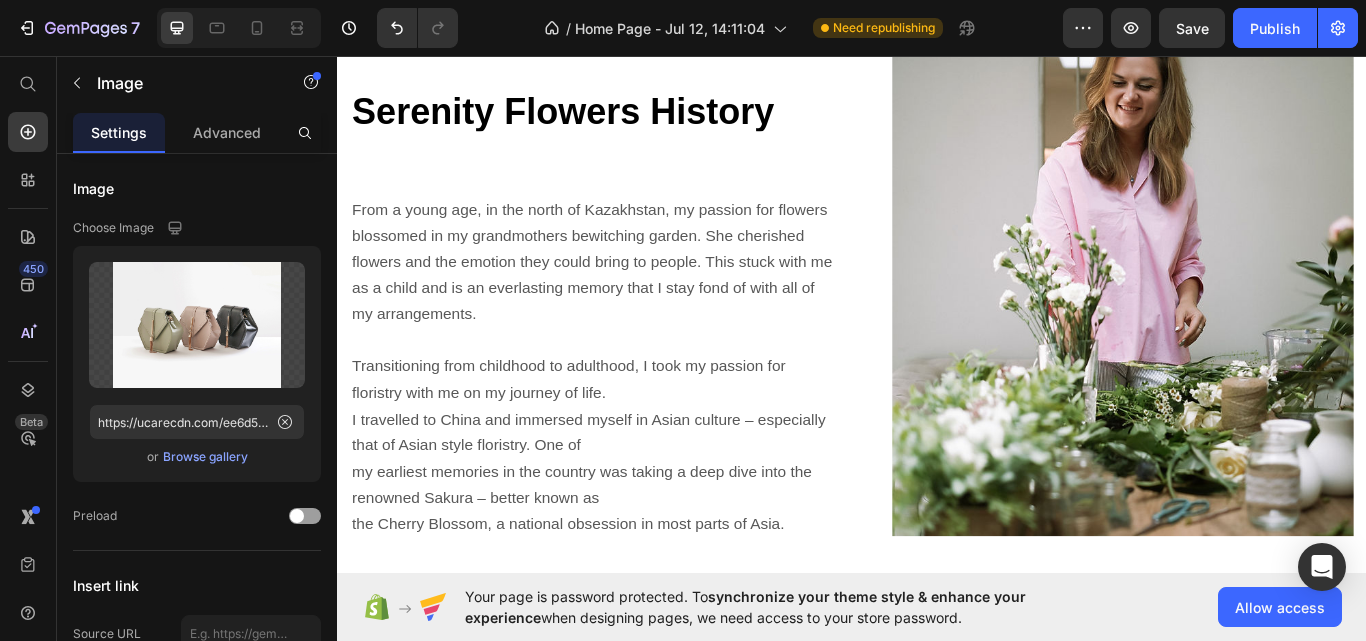 scroll, scrollTop: 927, scrollLeft: 0, axis: vertical 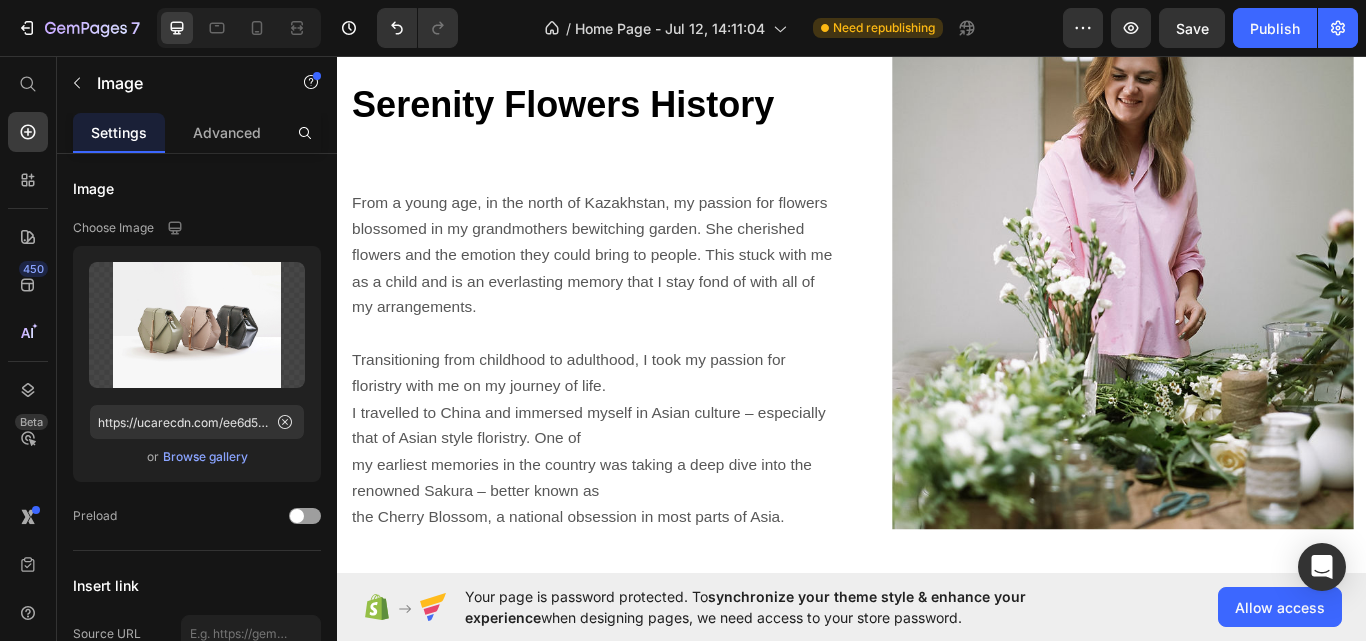 click at bounding box center [929, -217] 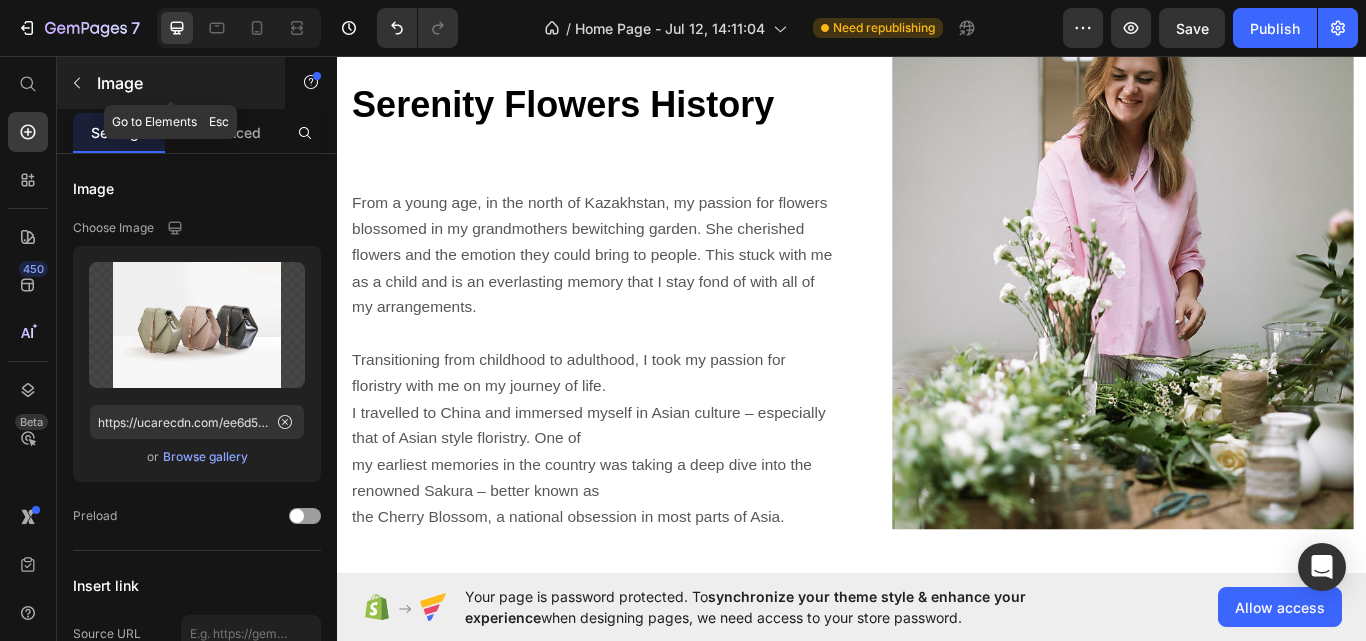 click 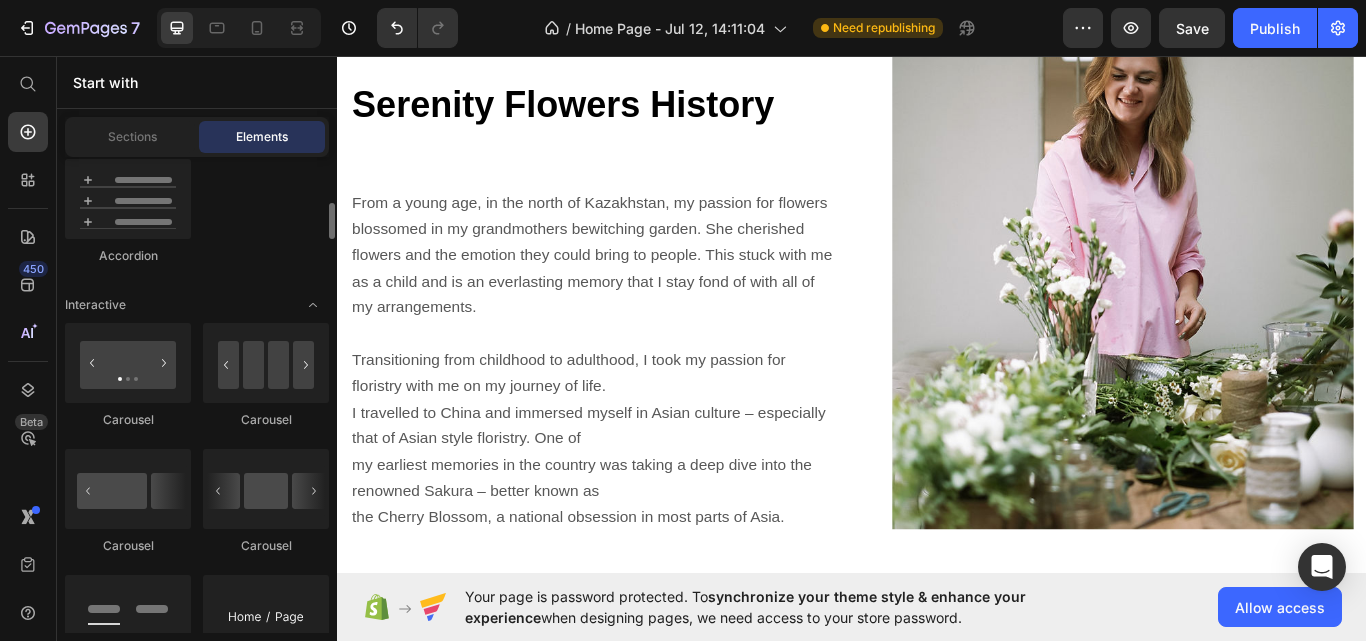 scroll, scrollTop: 1902, scrollLeft: 0, axis: vertical 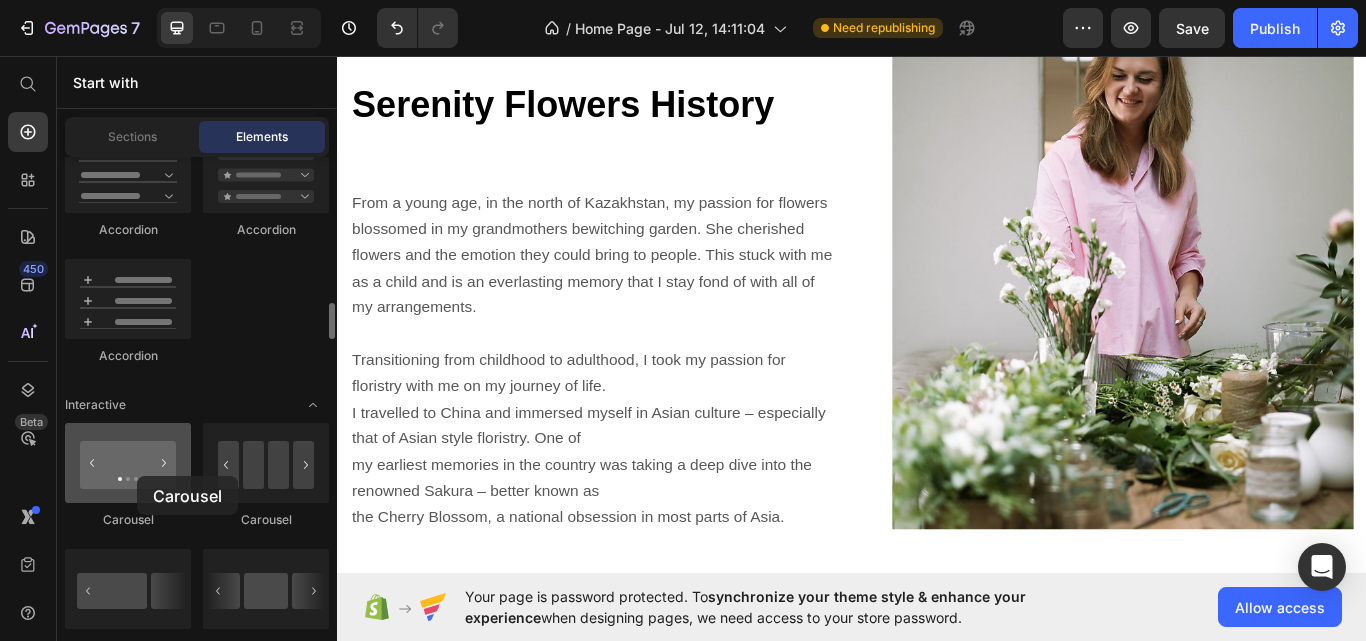 click at bounding box center (128, 463) 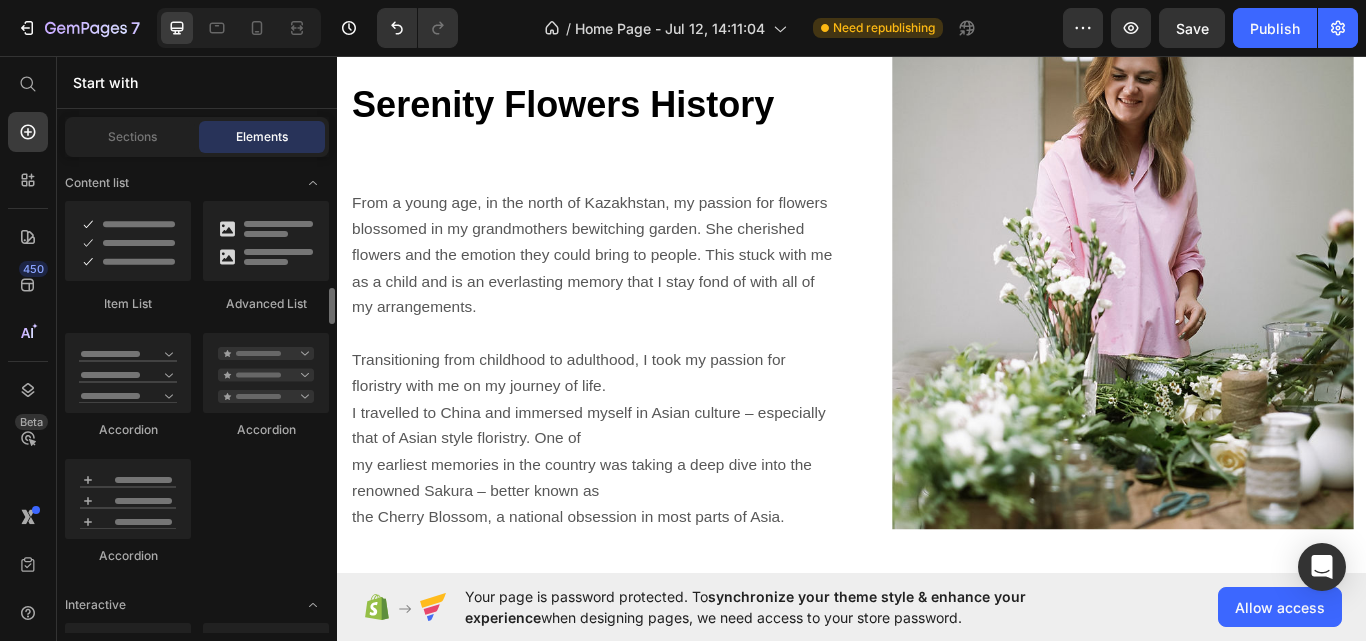scroll, scrollTop: 1702, scrollLeft: 0, axis: vertical 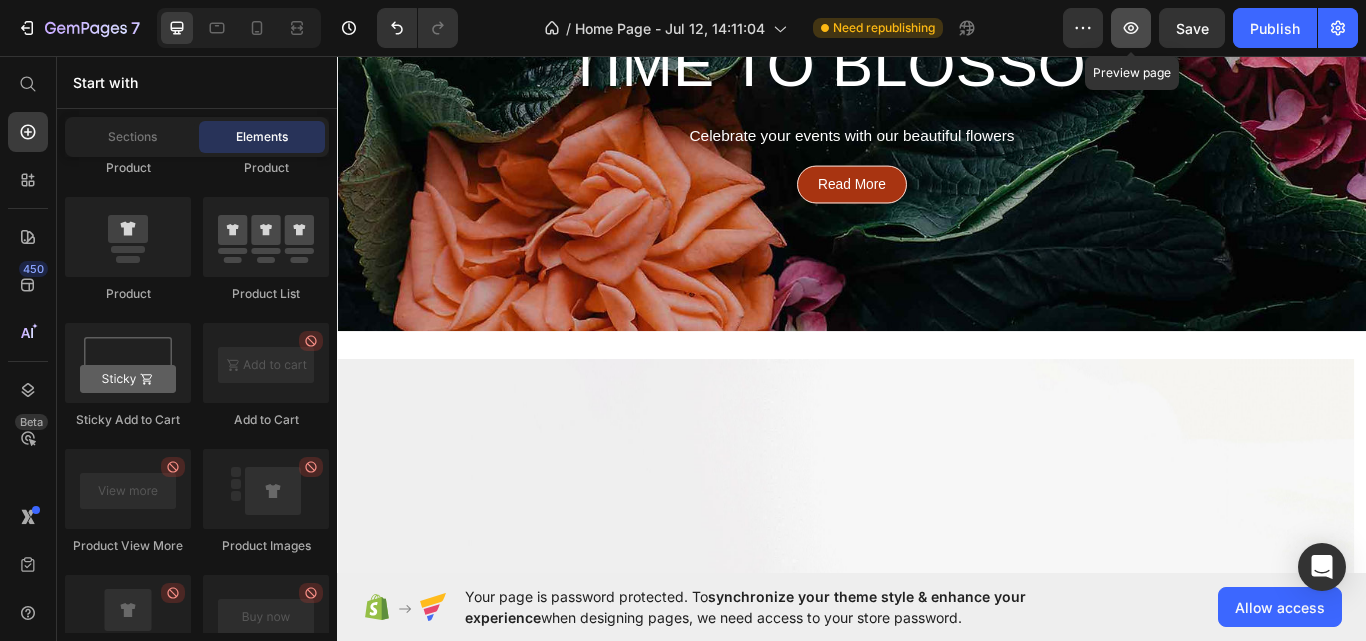 click 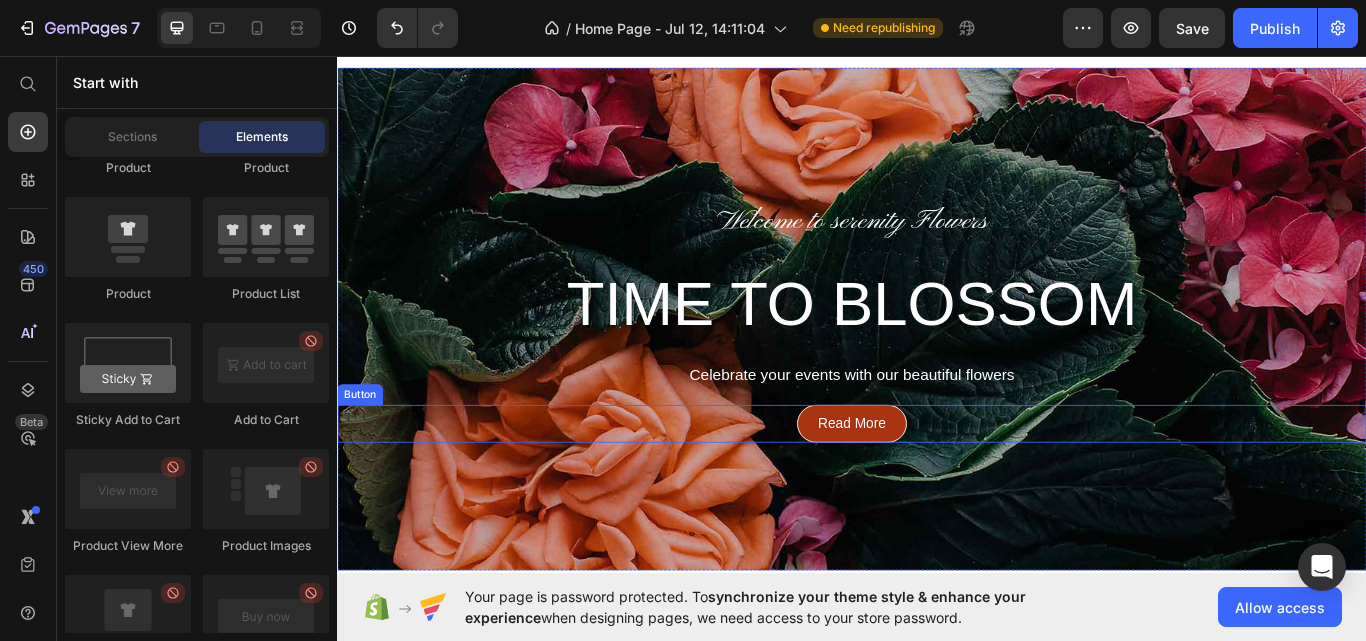 scroll, scrollTop: 0, scrollLeft: 0, axis: both 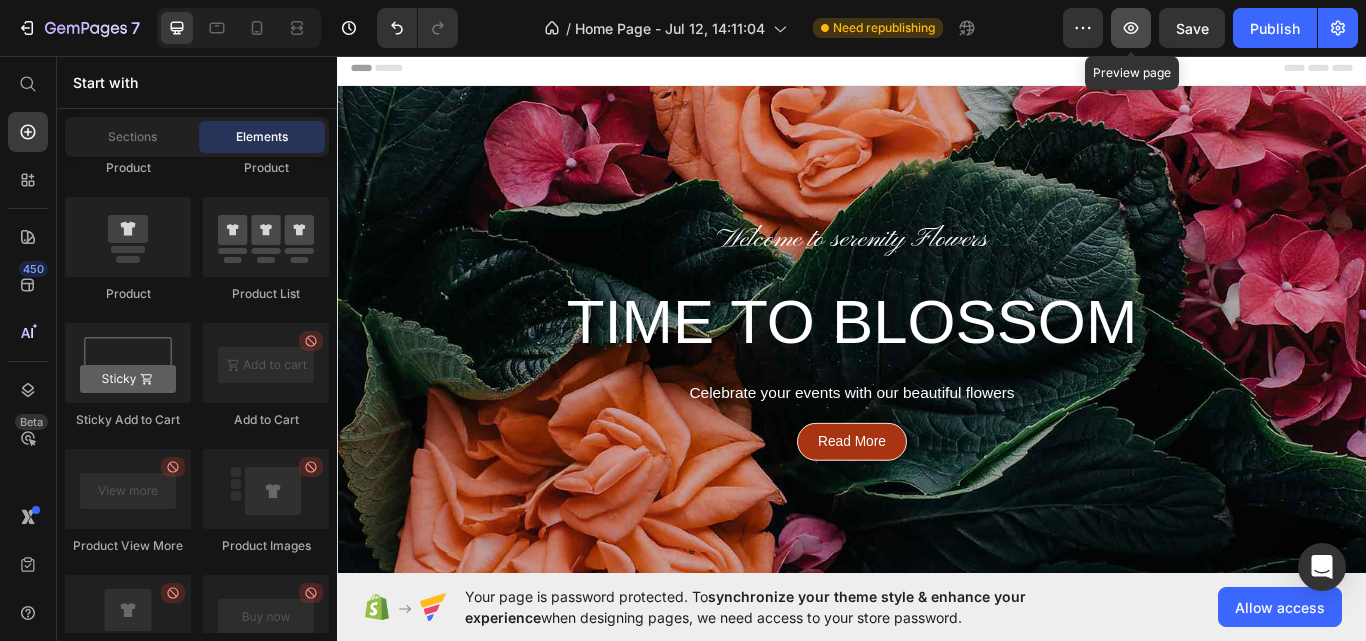 click 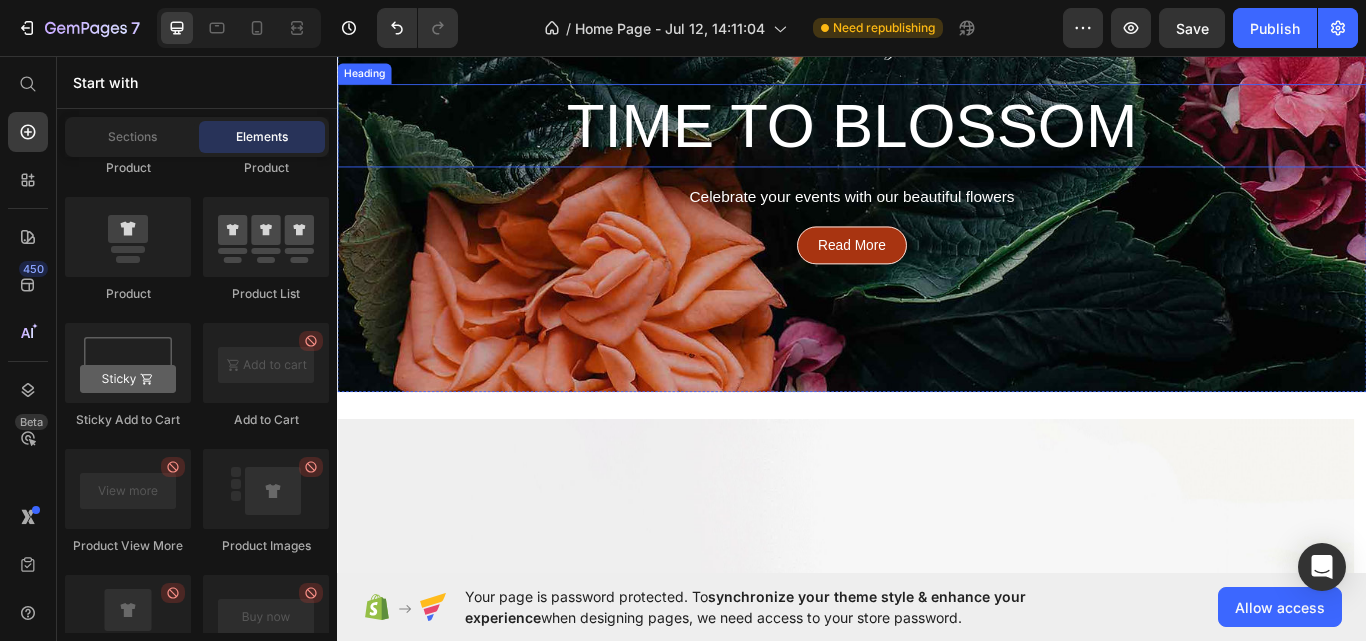scroll, scrollTop: 300, scrollLeft: 0, axis: vertical 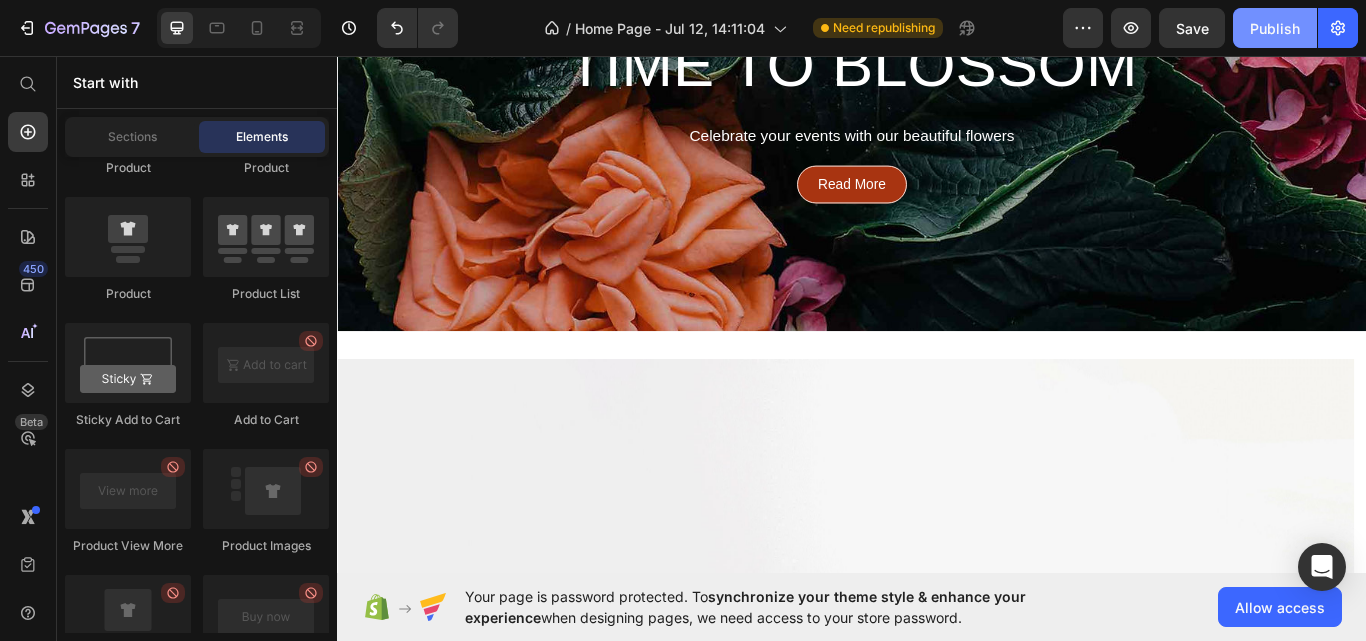 click on "Publish" at bounding box center [1275, 28] 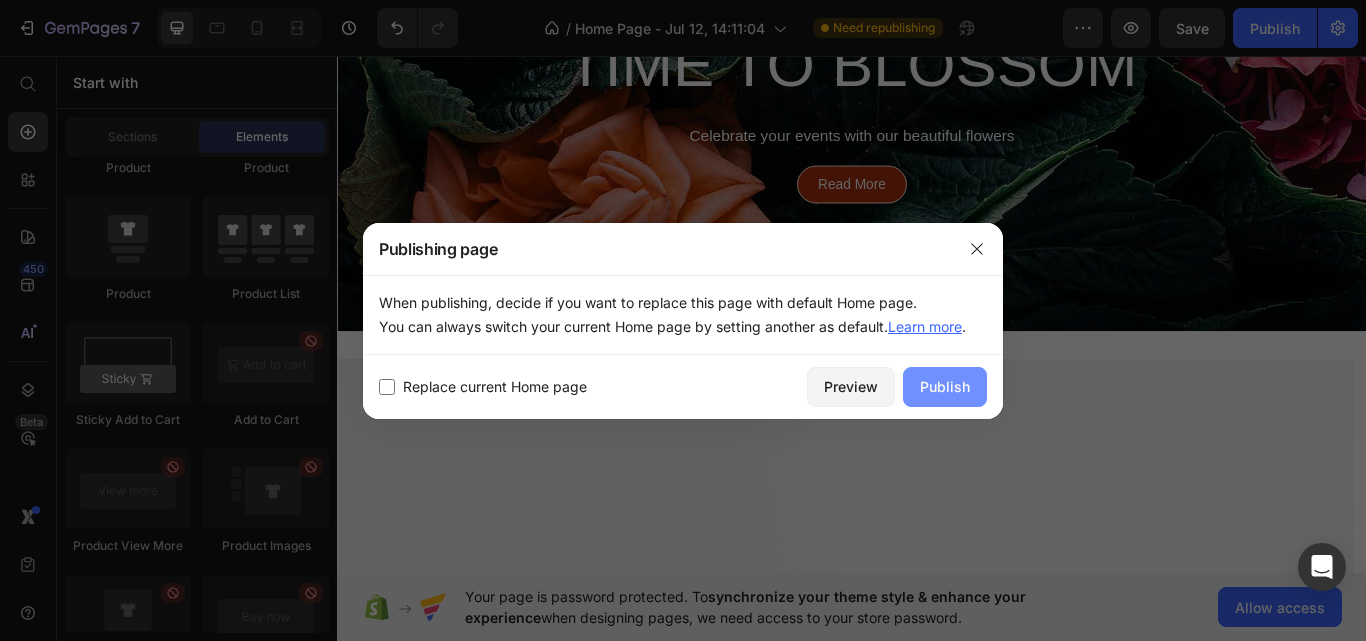 click on "Publish" at bounding box center (945, 386) 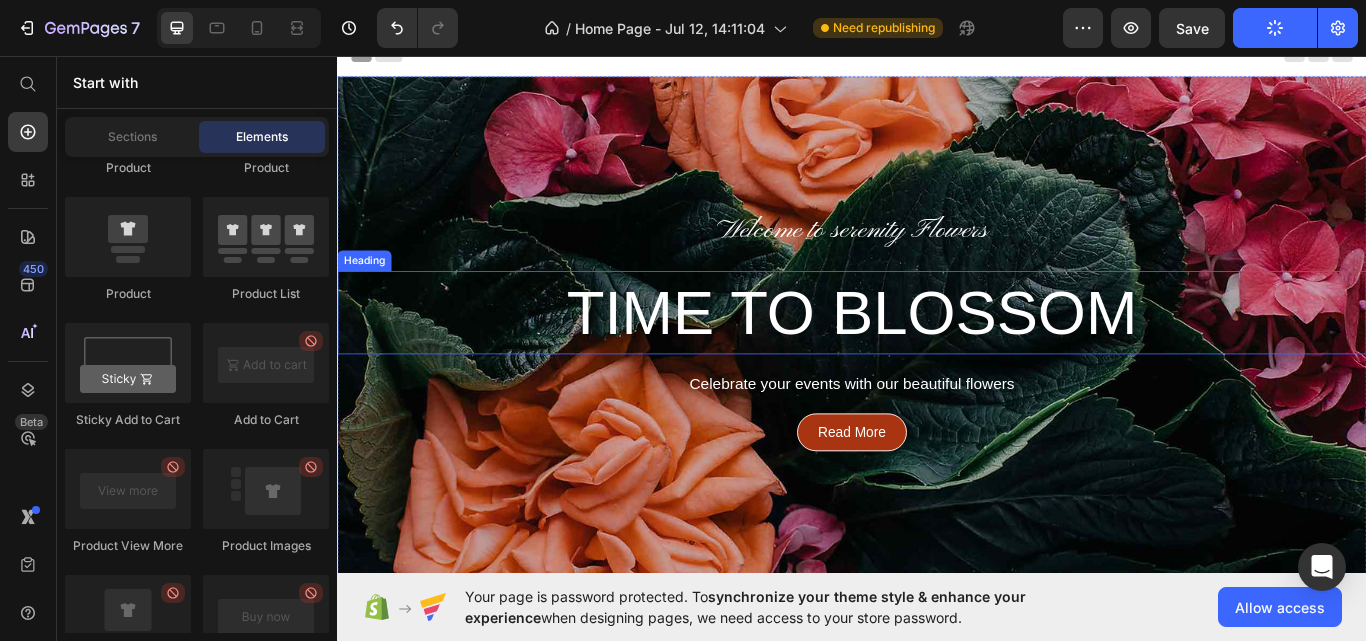 scroll, scrollTop: 0, scrollLeft: 0, axis: both 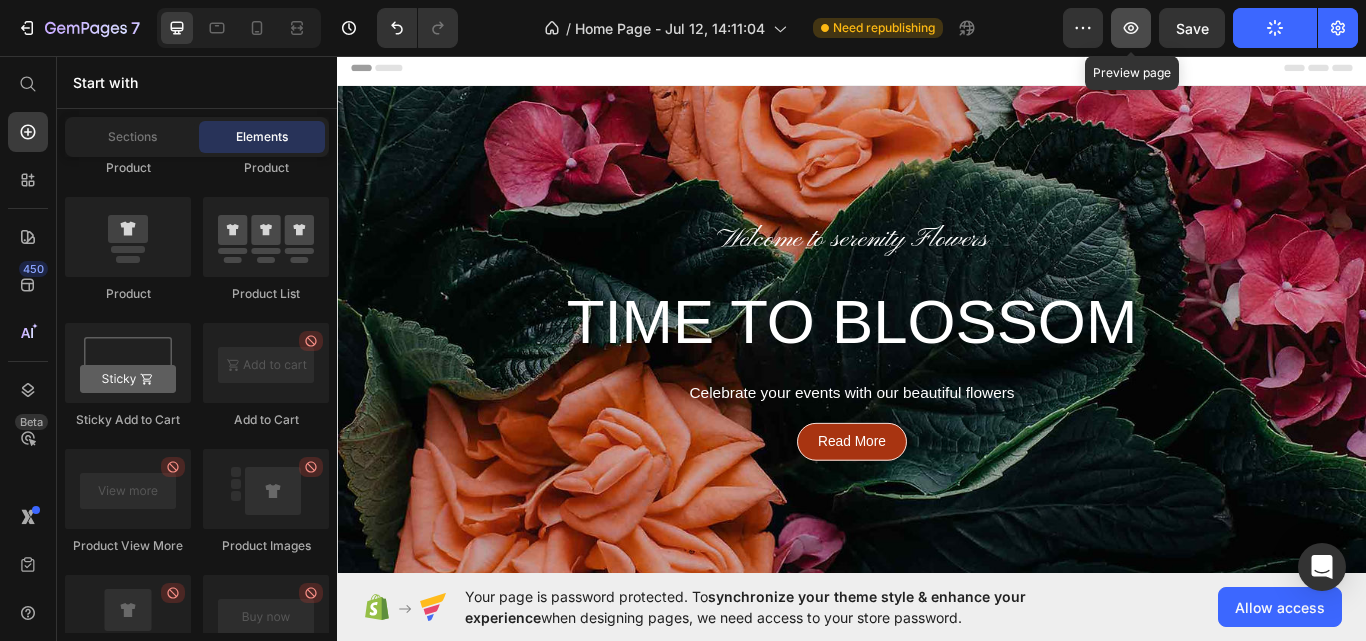 click 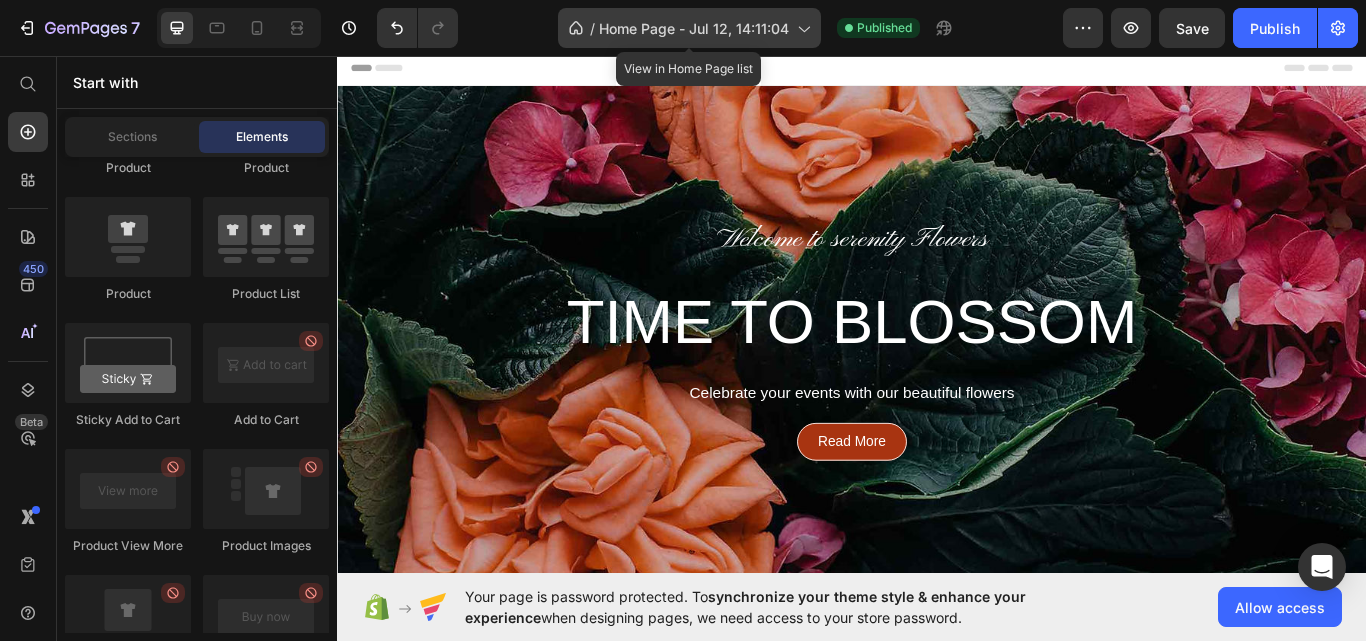 click on "Home Page - Jul 12, 14:11:04" at bounding box center (694, 28) 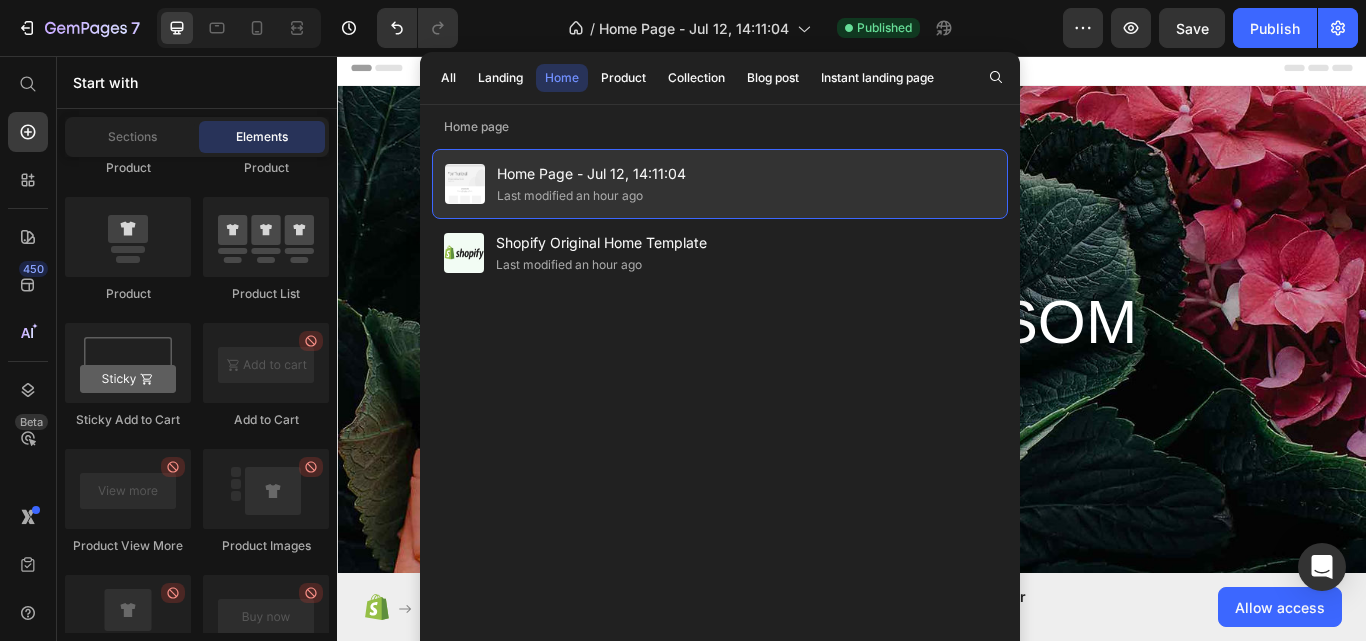 click on "[HOME] [PAGE] - [DATE], [TIME] [TIME]:[TIME]:[TIME] [LAST] [MODIFIED] [TIME] [AGO]" 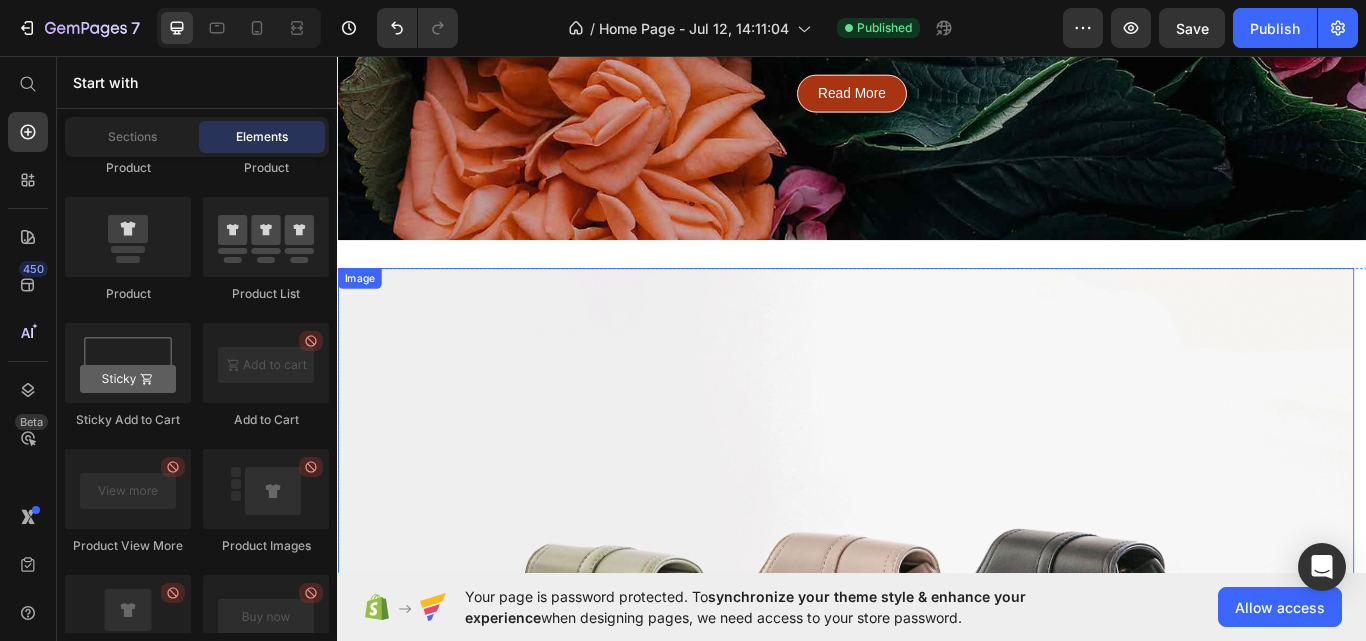 scroll, scrollTop: 400, scrollLeft: 0, axis: vertical 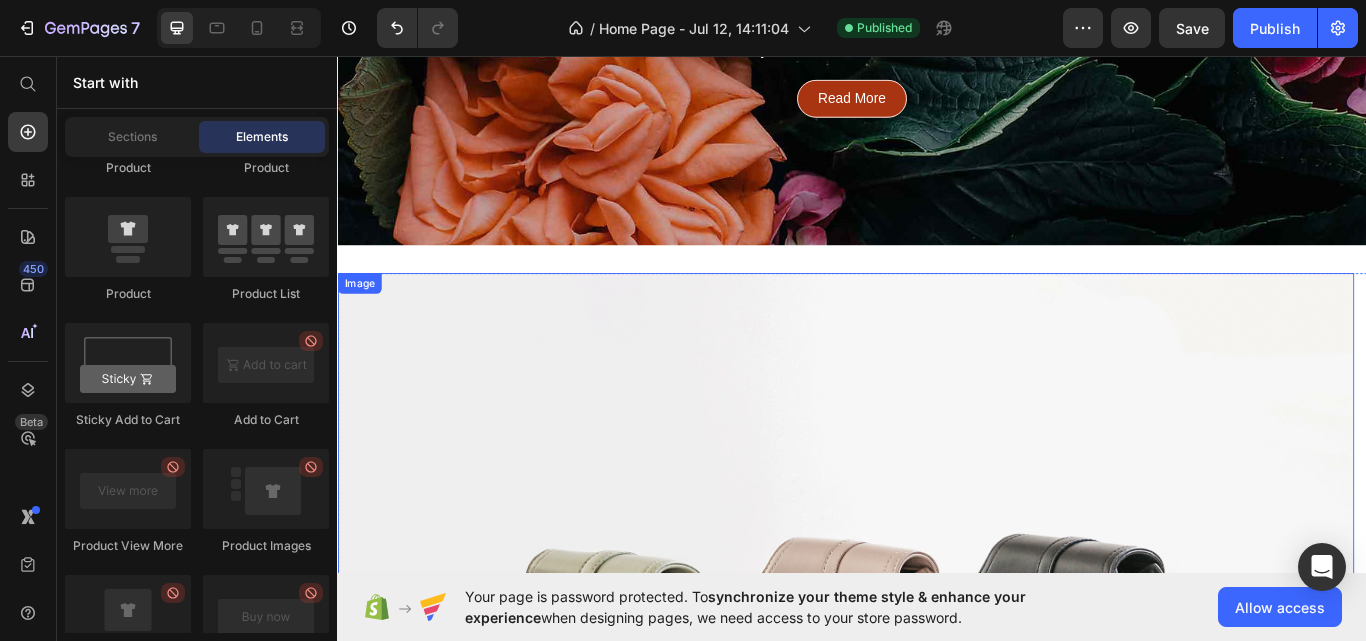 click at bounding box center [929, 754] 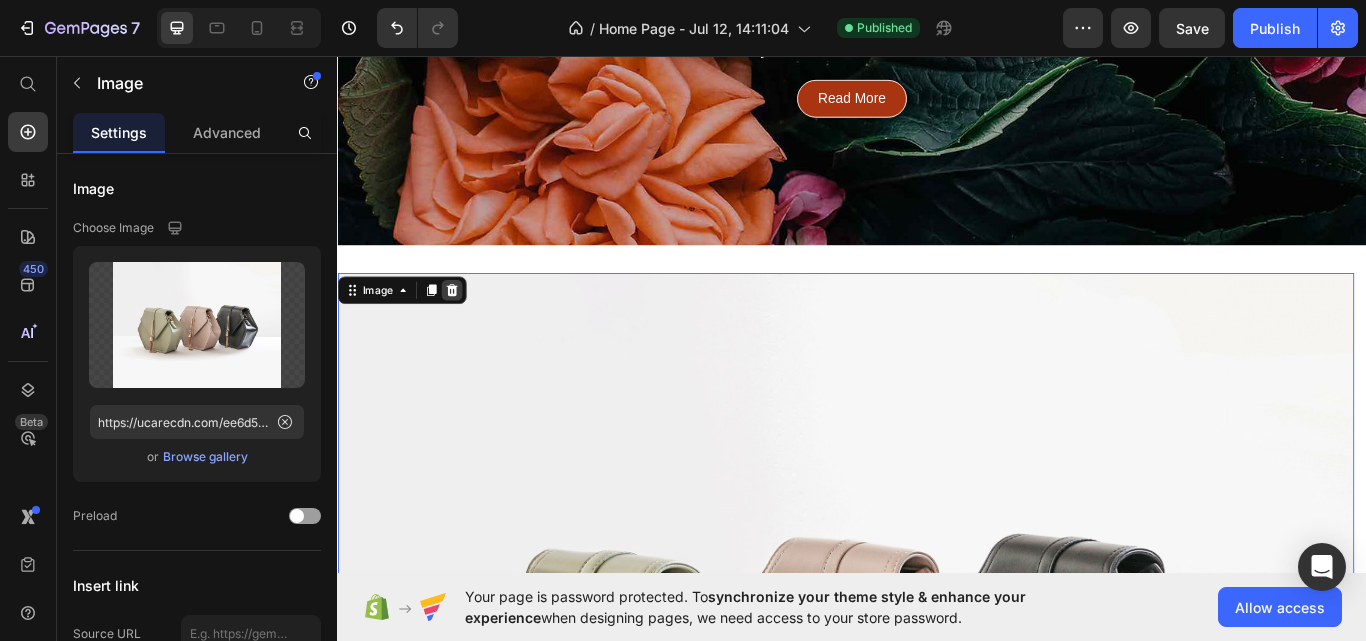 click 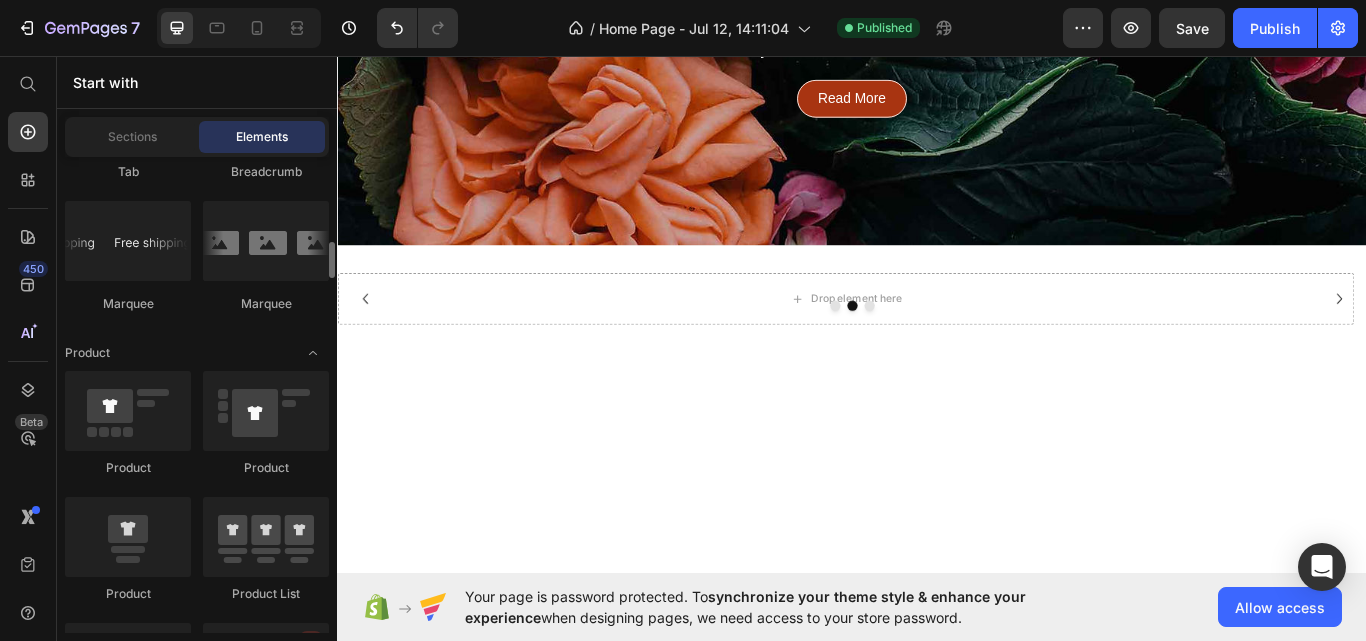scroll, scrollTop: 2302, scrollLeft: 0, axis: vertical 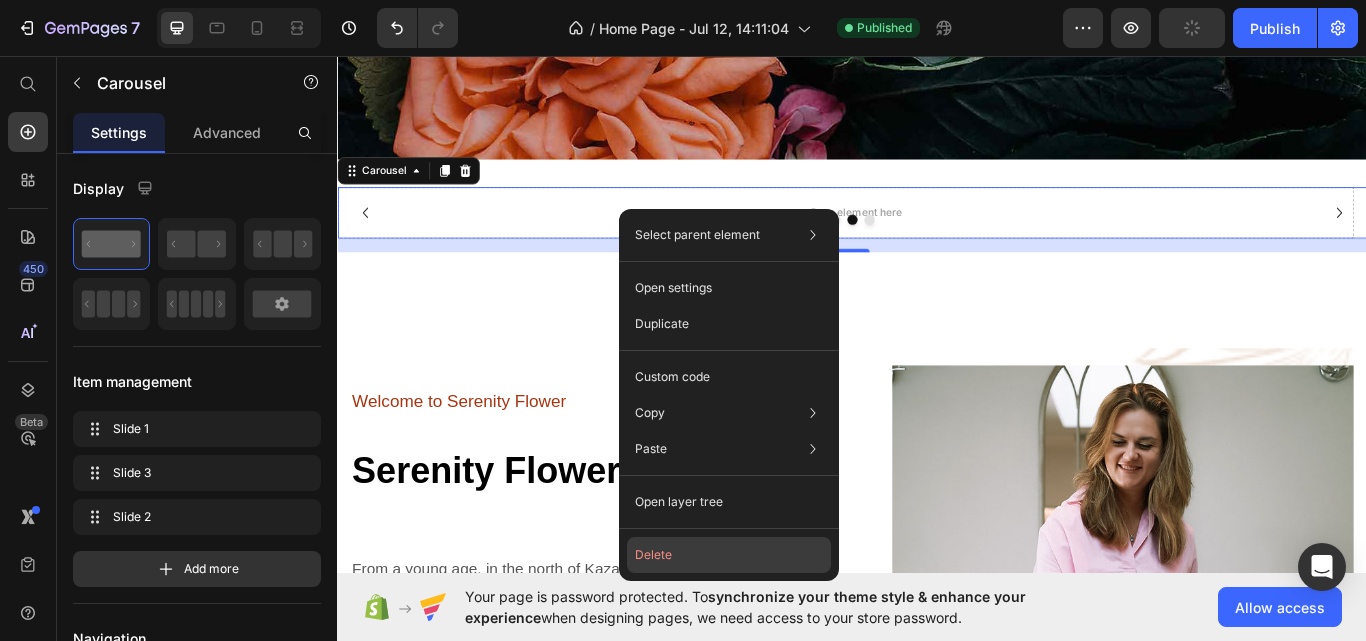 click on "Delete" 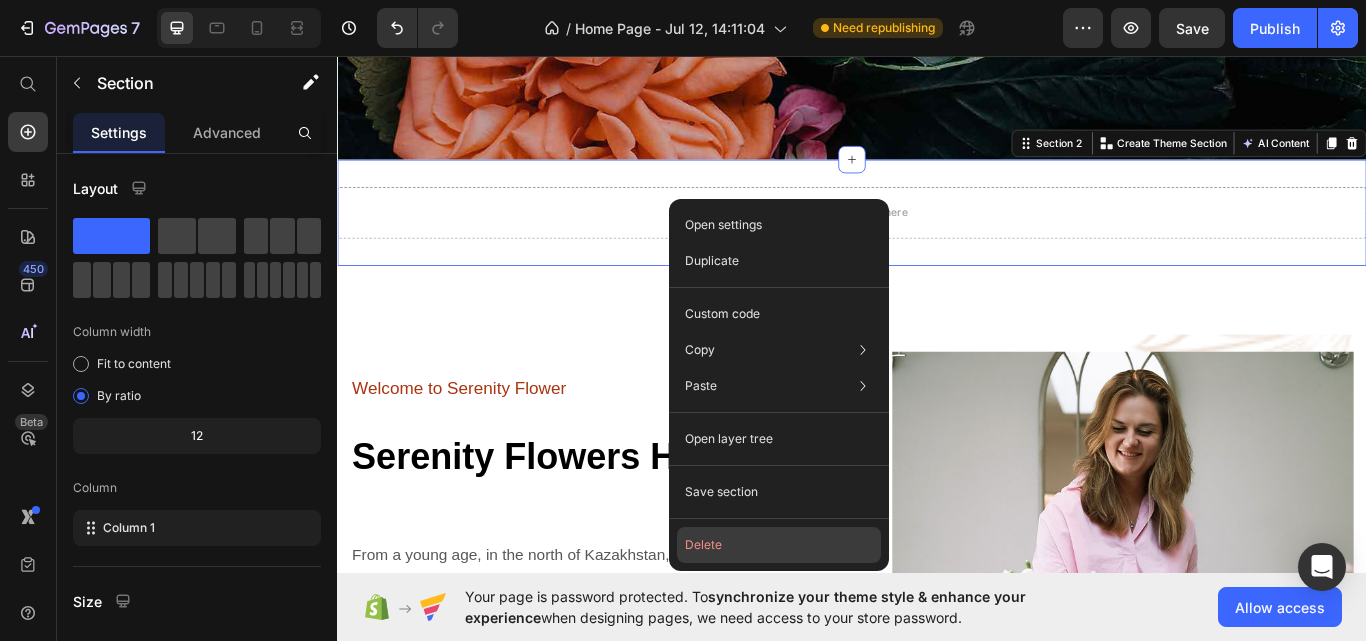 click on "Delete" 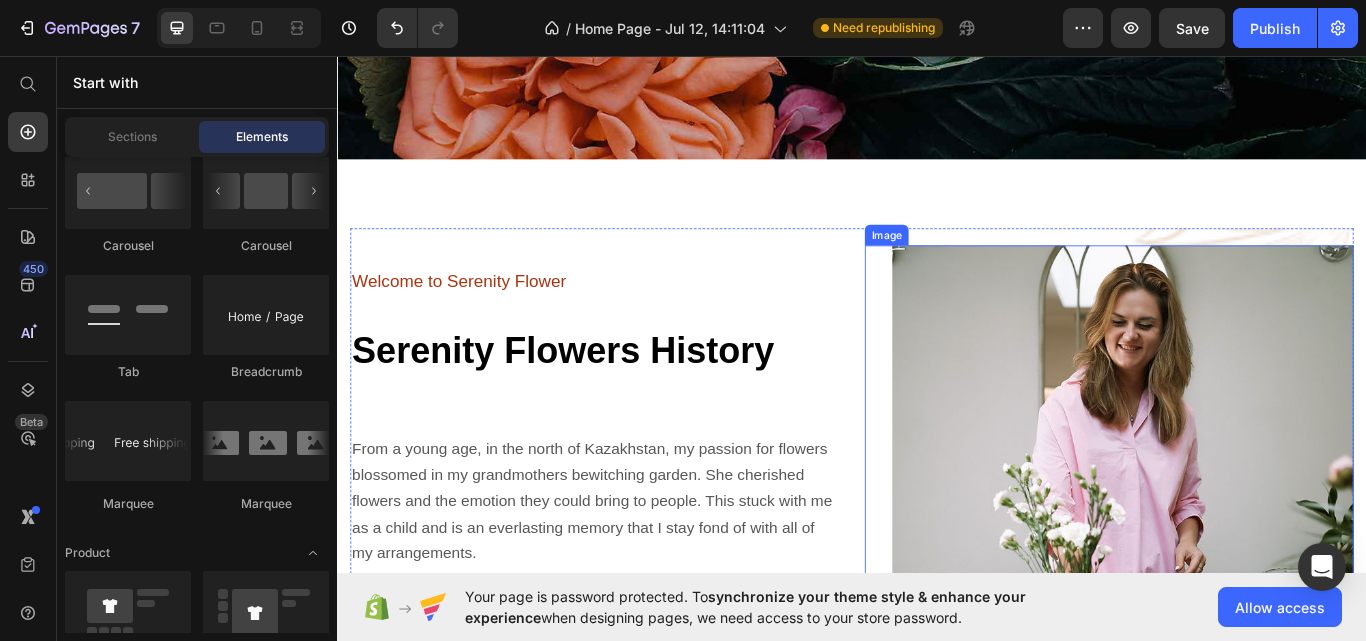 click at bounding box center (1237, 587) 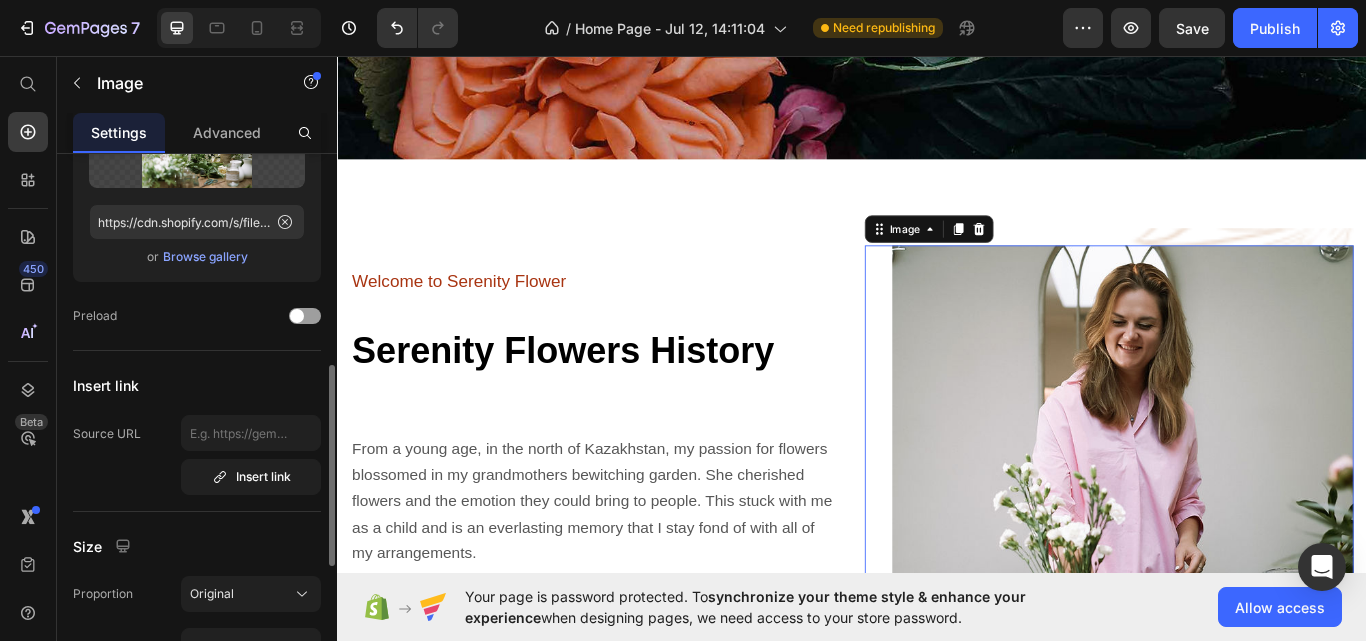 scroll, scrollTop: 300, scrollLeft: 0, axis: vertical 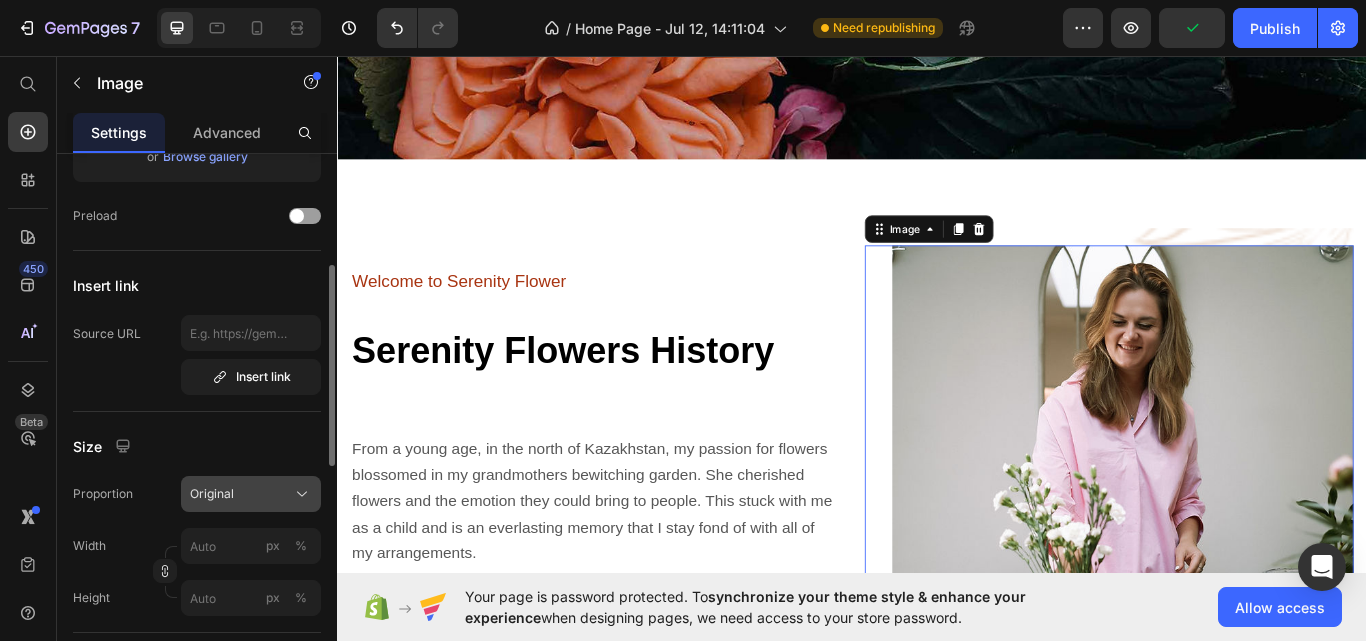 click on "Original" 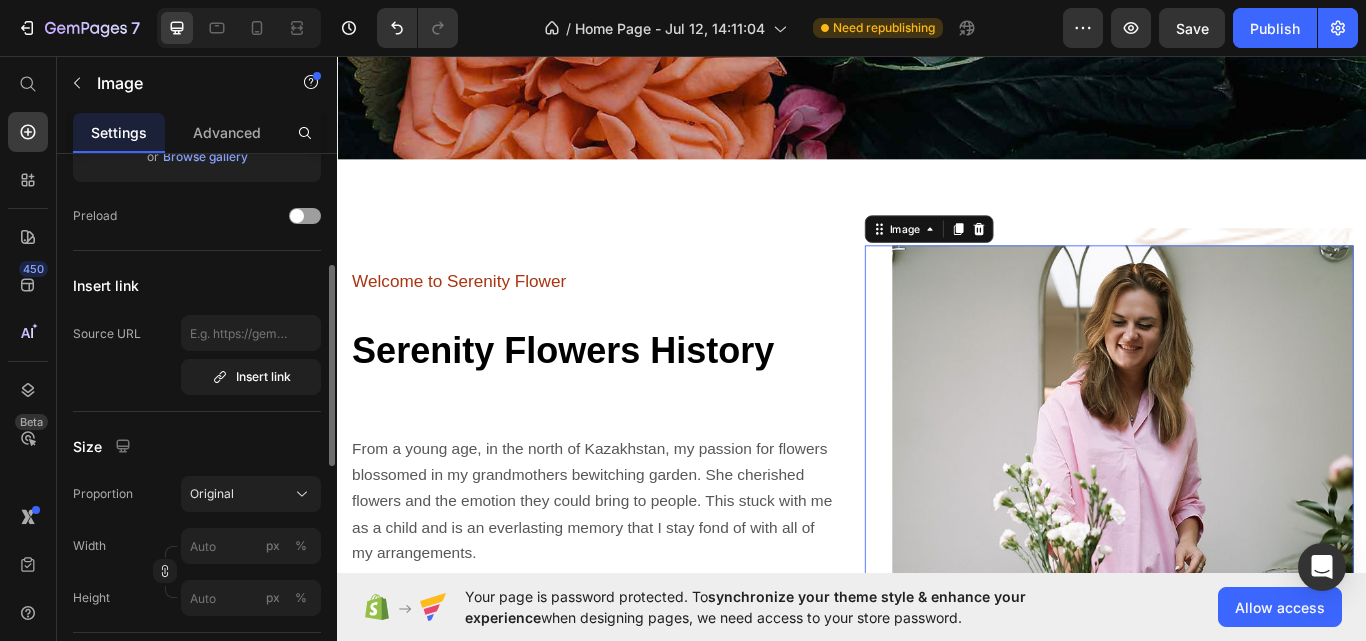 click on "Proportion" at bounding box center (103, 494) 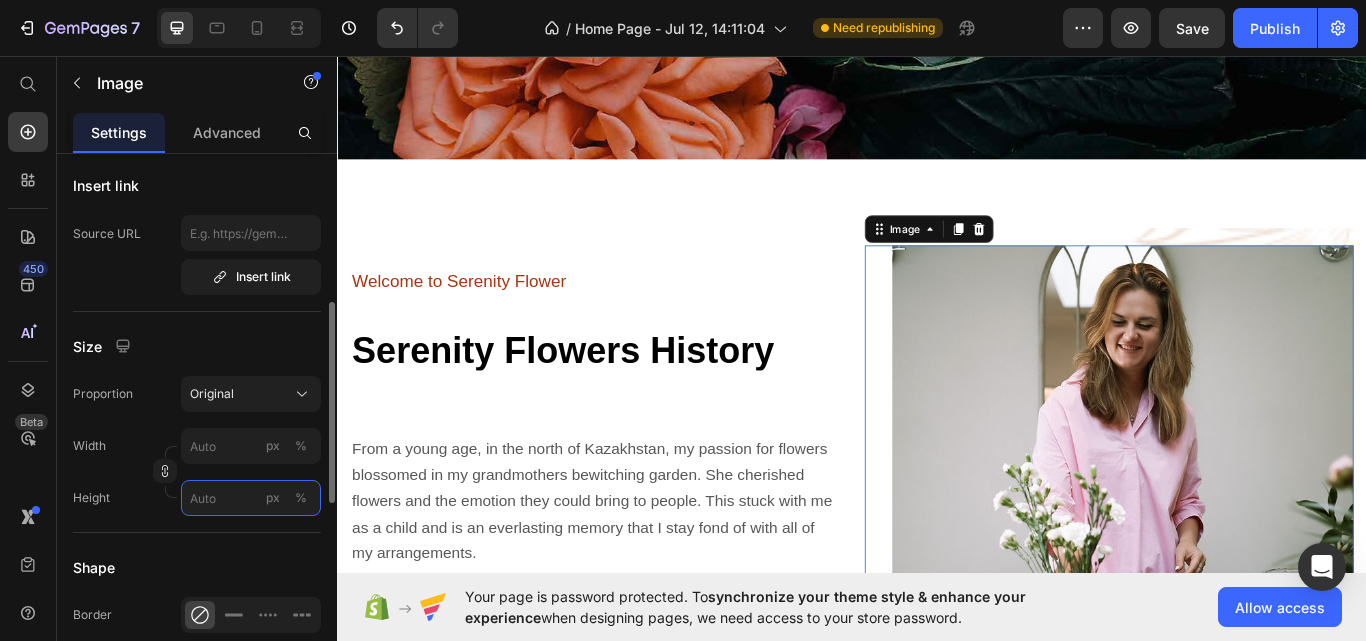 click on "px %" at bounding box center [251, 498] 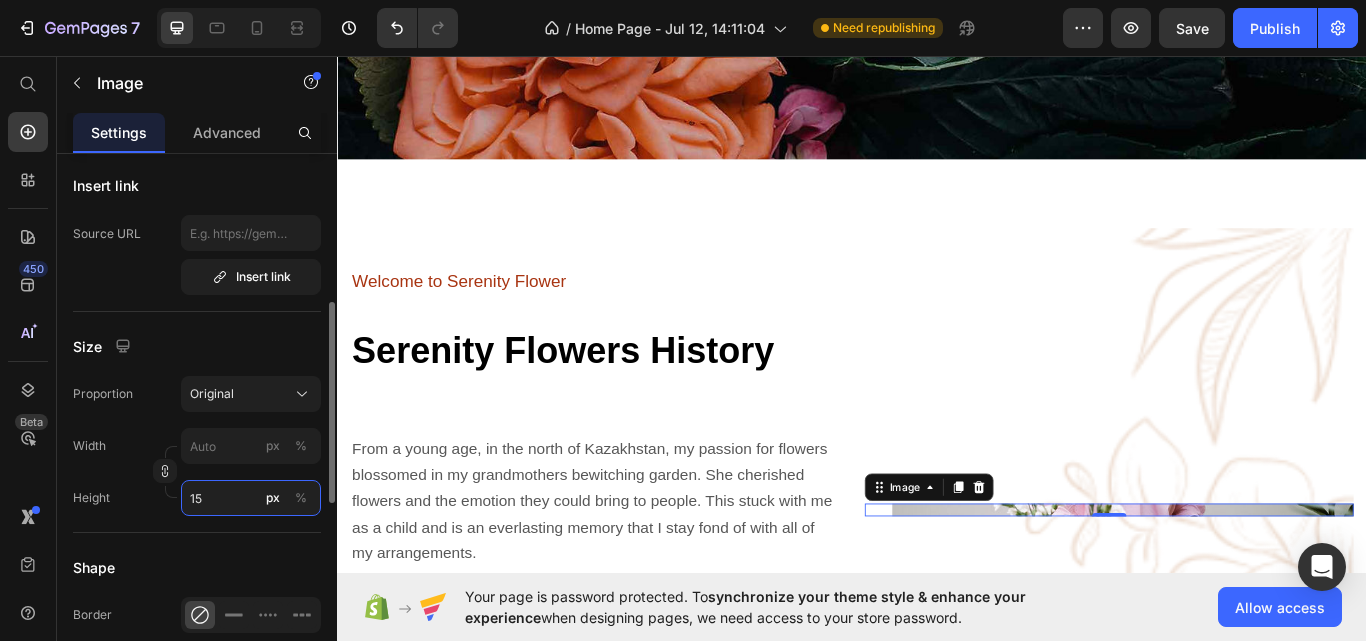 type on "150" 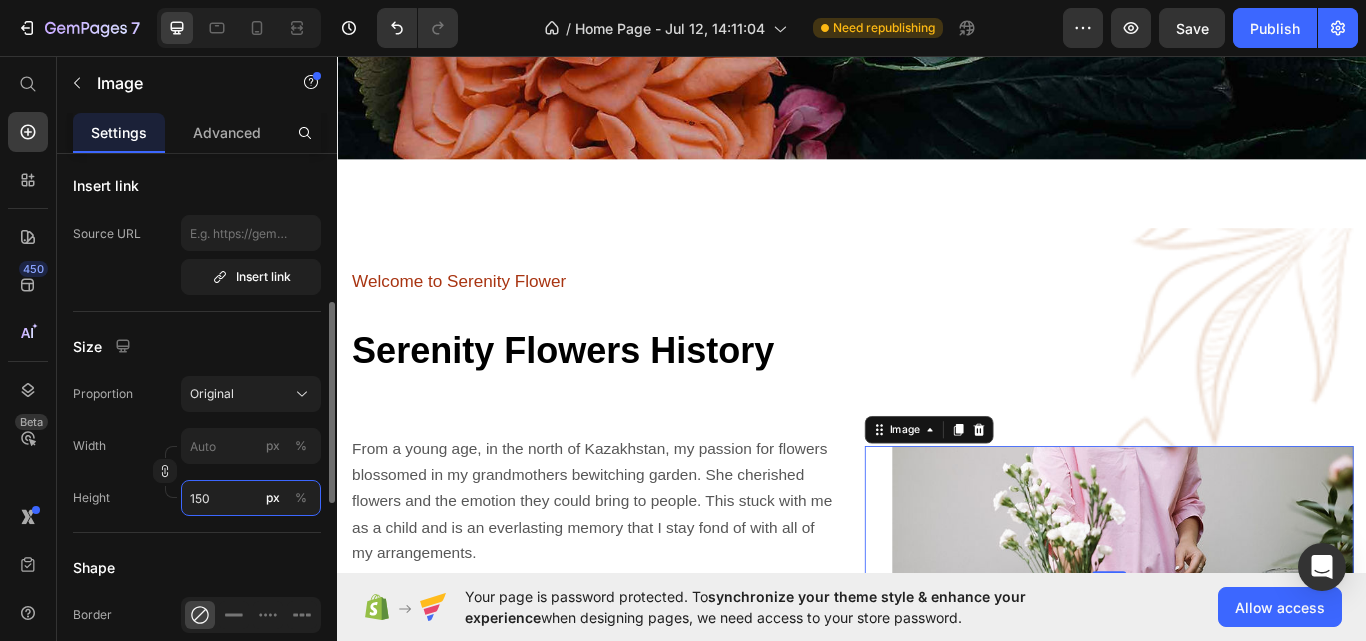 drag, startPoint x: 219, startPoint y: 499, endPoint x: 158, endPoint y: 493, distance: 61.294373 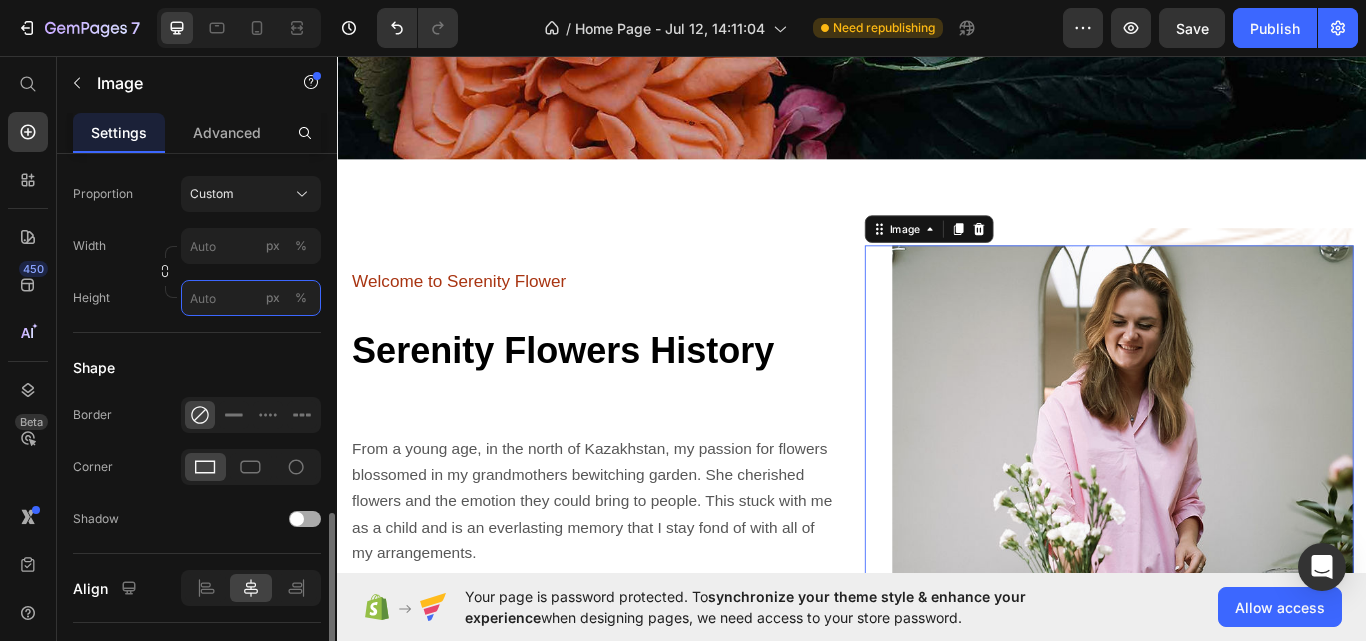 scroll, scrollTop: 700, scrollLeft: 0, axis: vertical 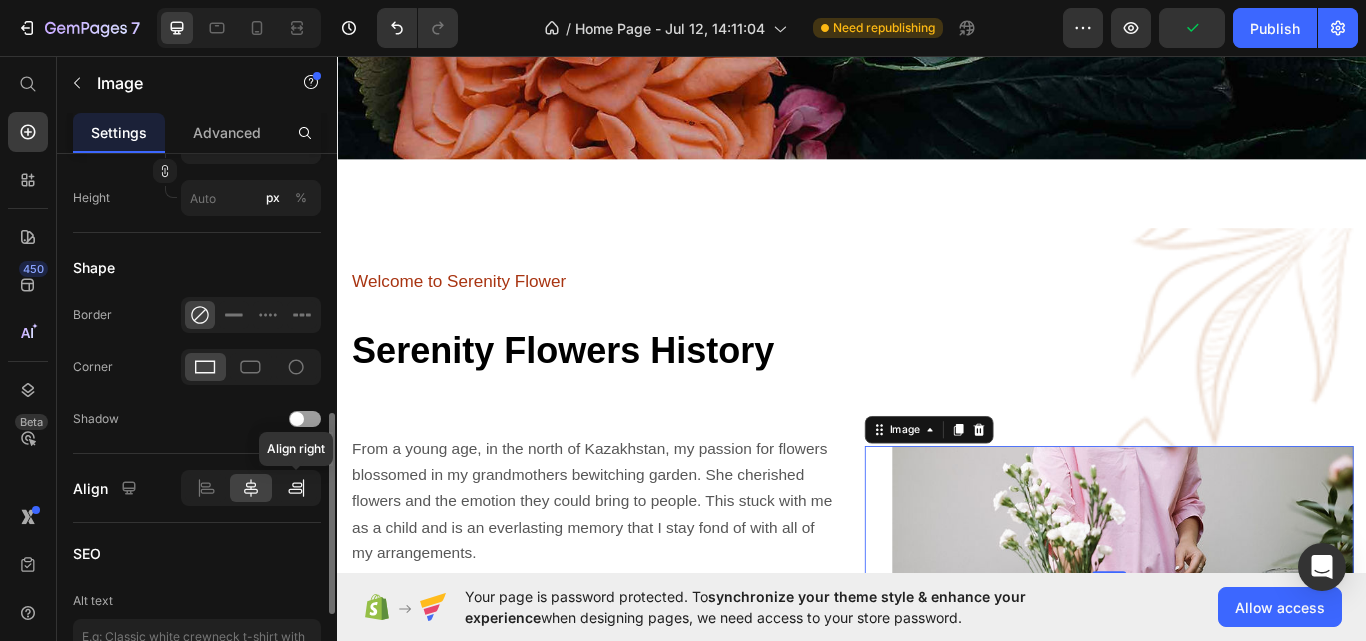 click 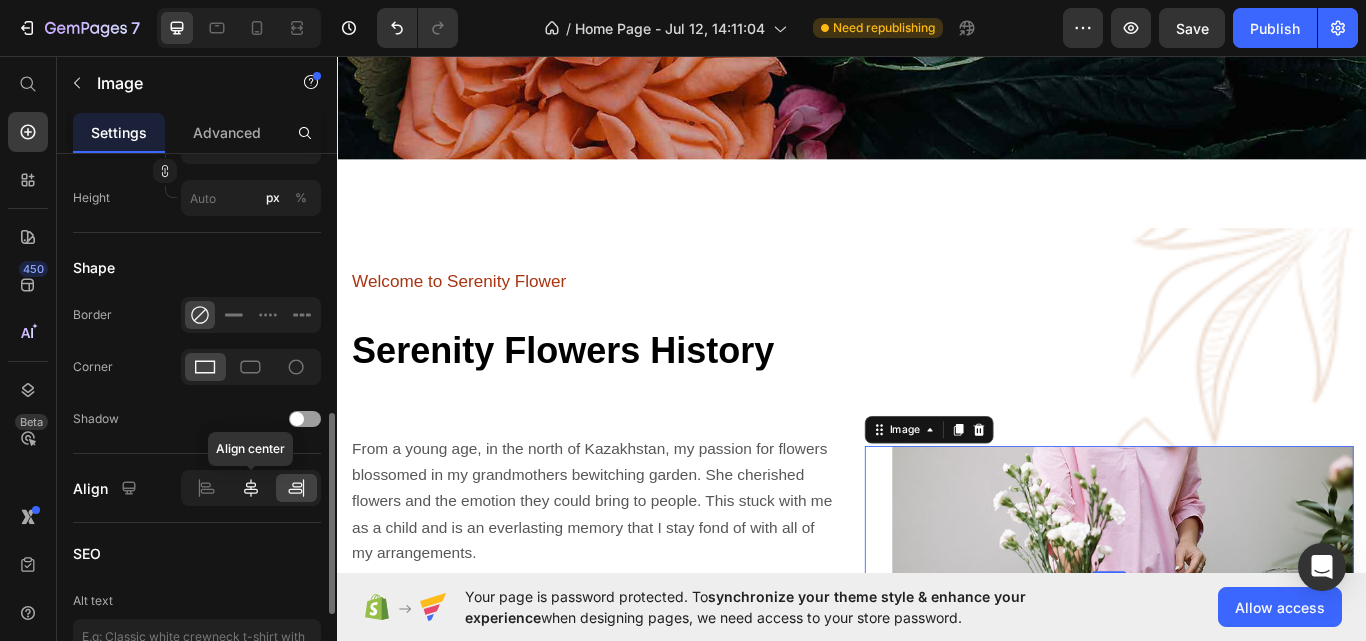 click 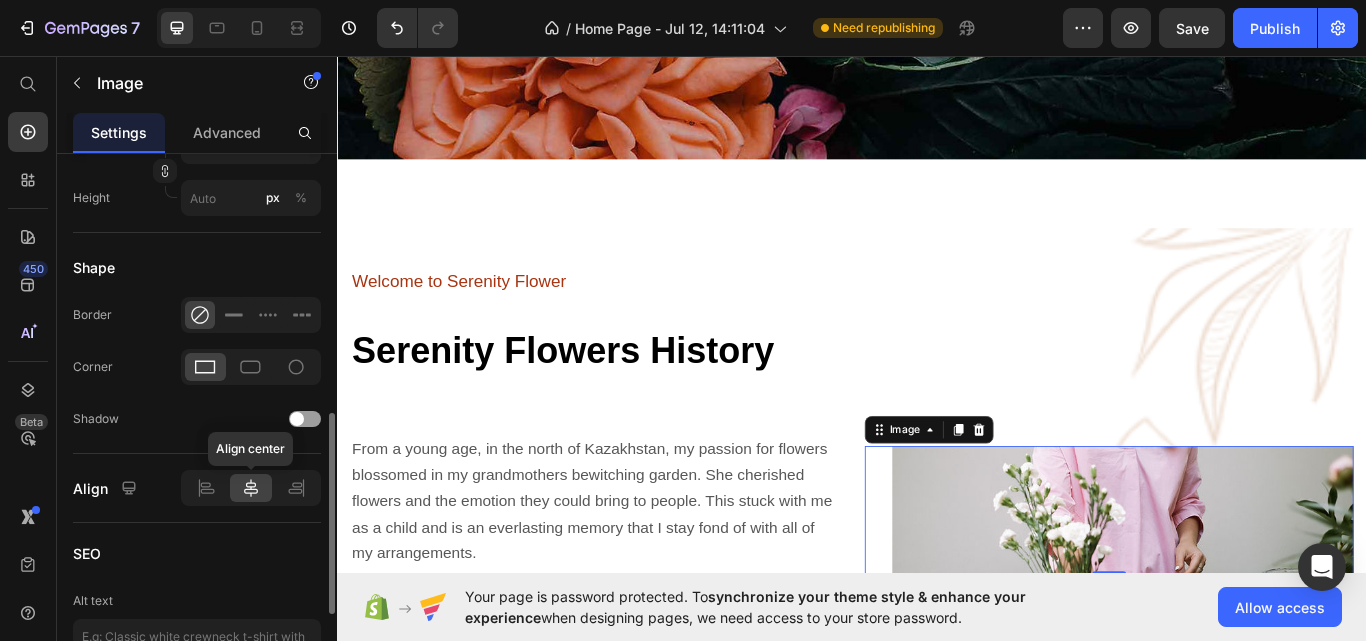 drag, startPoint x: 247, startPoint y: 487, endPoint x: 228, endPoint y: 495, distance: 20.615528 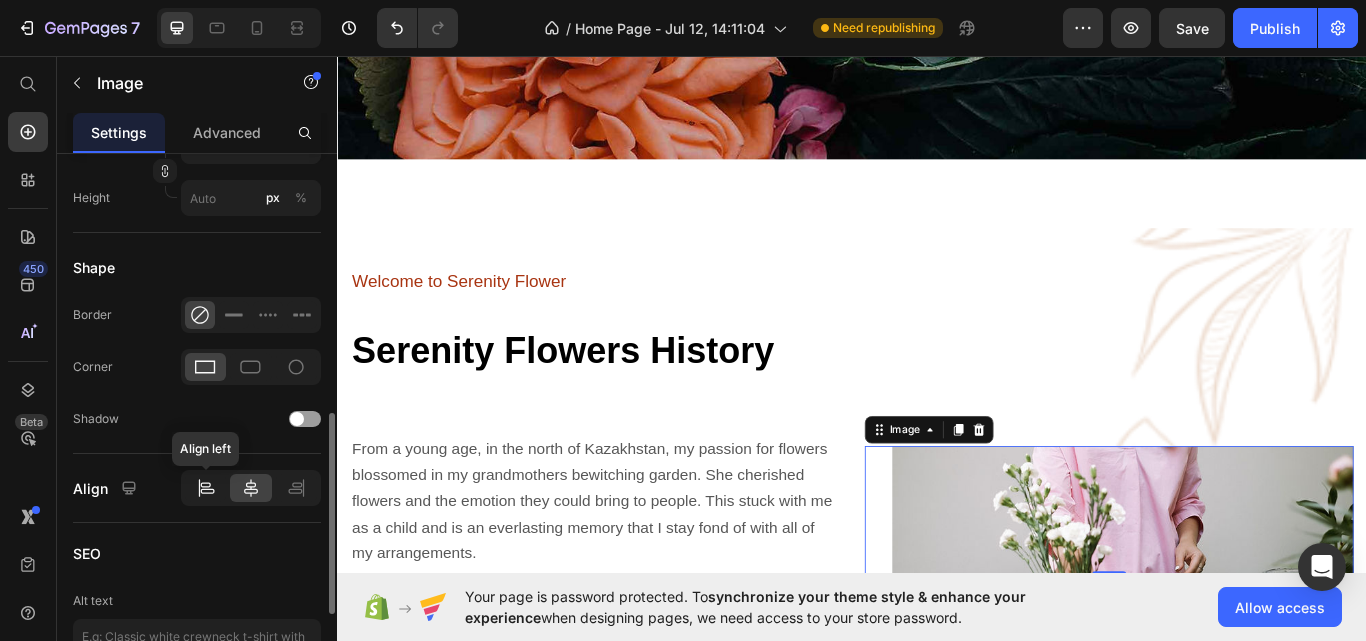 click 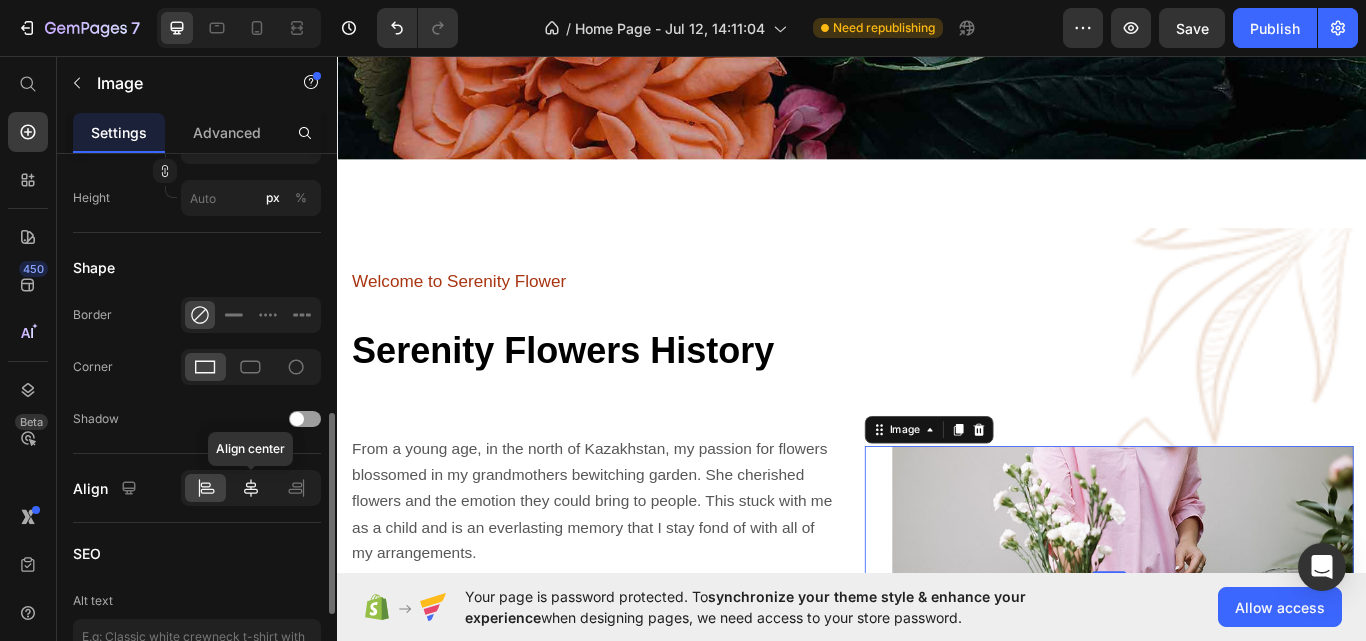 click 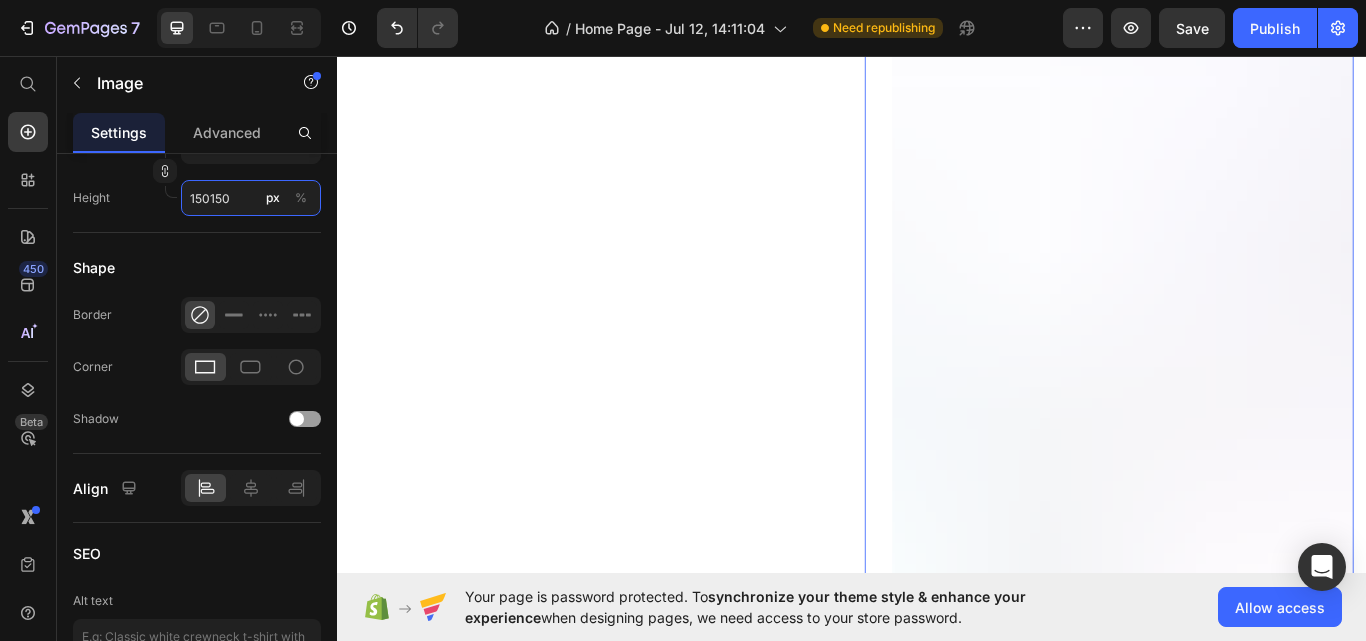 scroll, scrollTop: 1800, scrollLeft: 0, axis: vertical 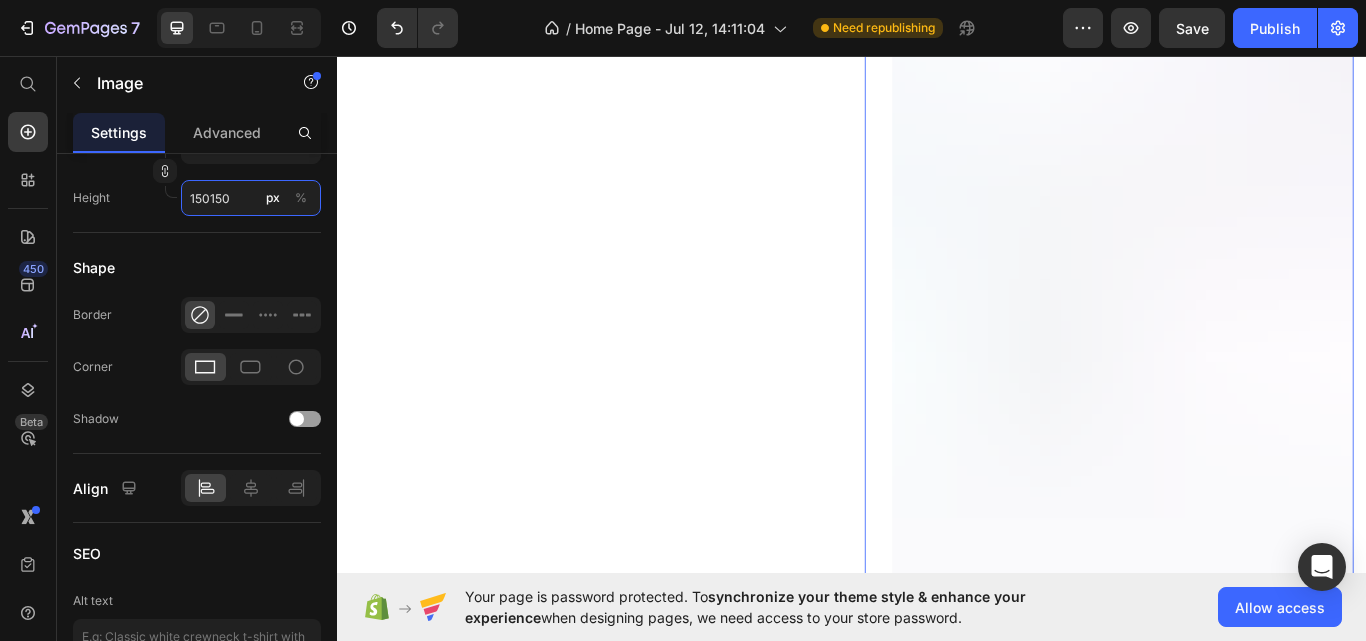 type on "150" 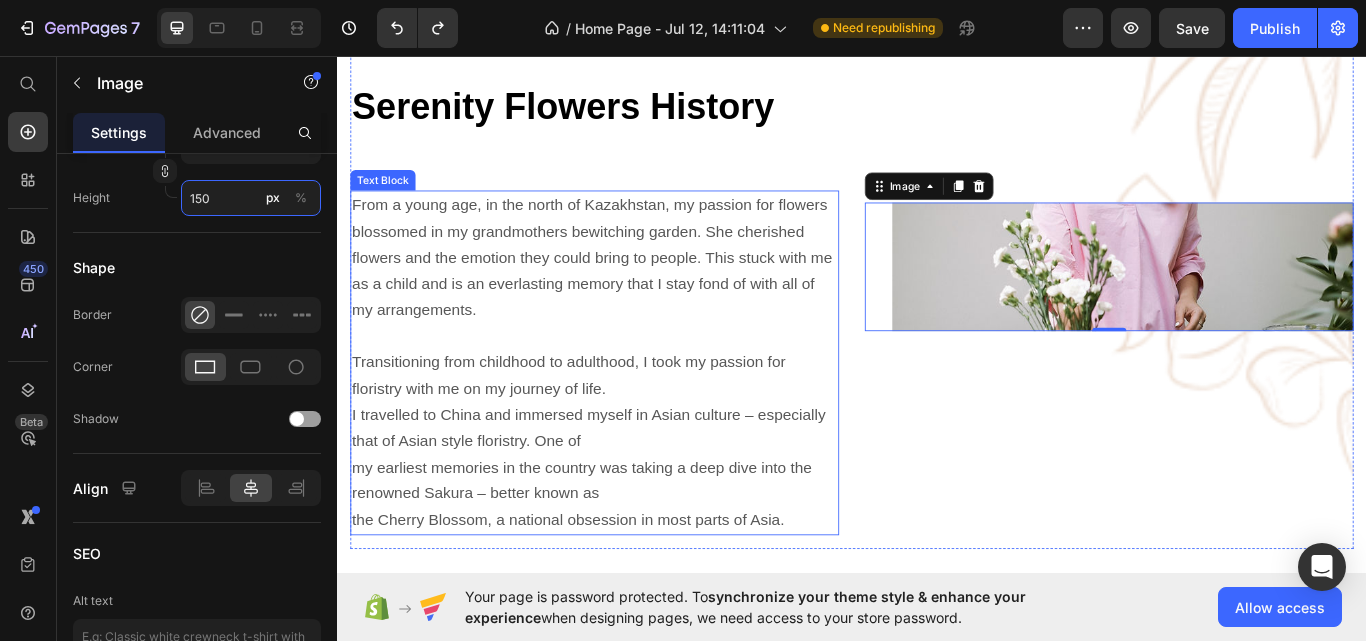 scroll, scrollTop: 851, scrollLeft: 0, axis: vertical 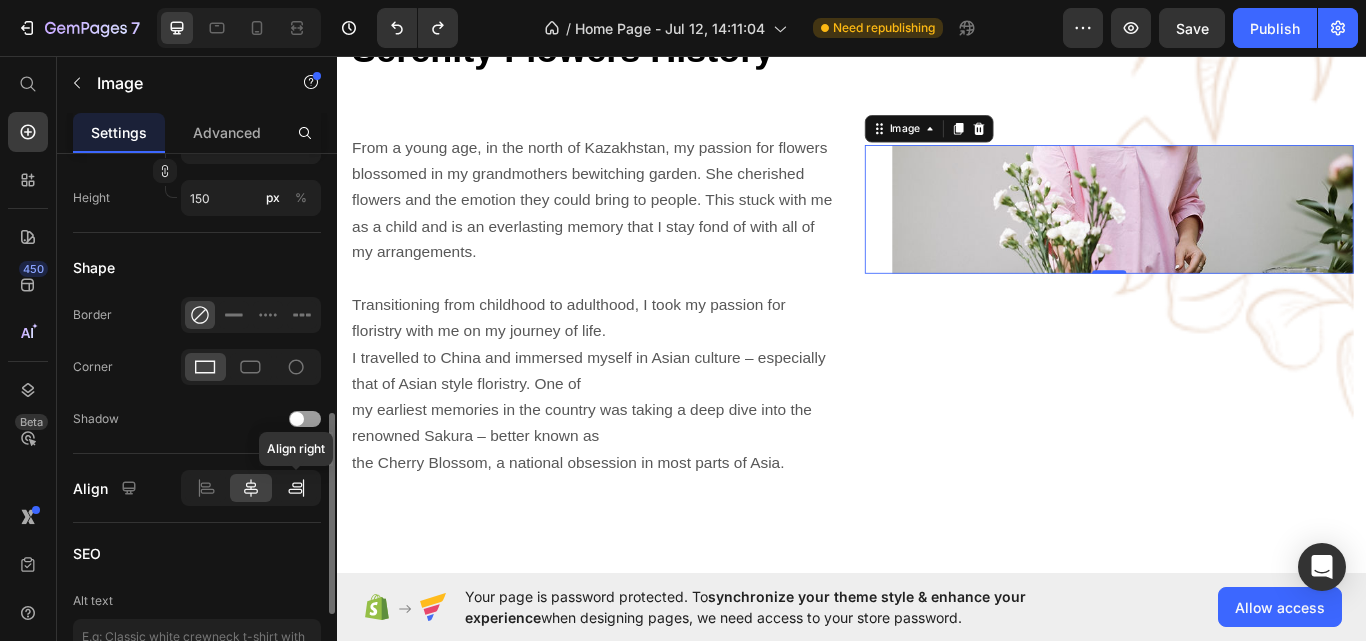 click 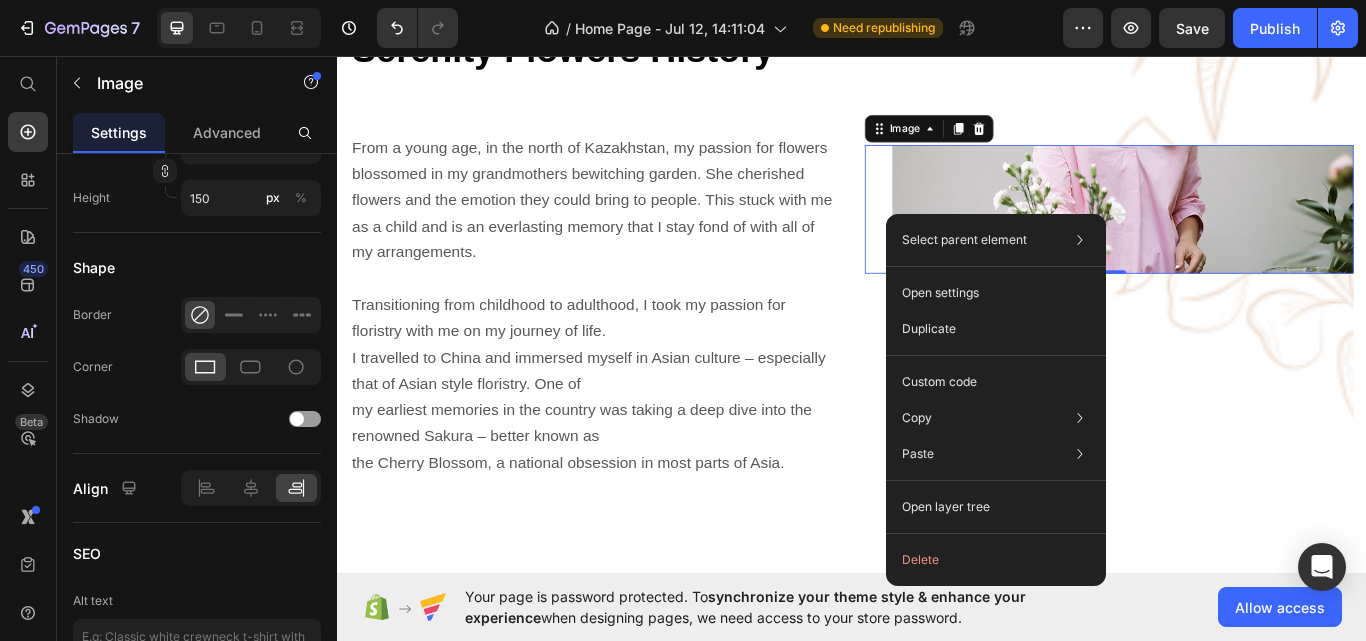 click at bounding box center [1237, 236] 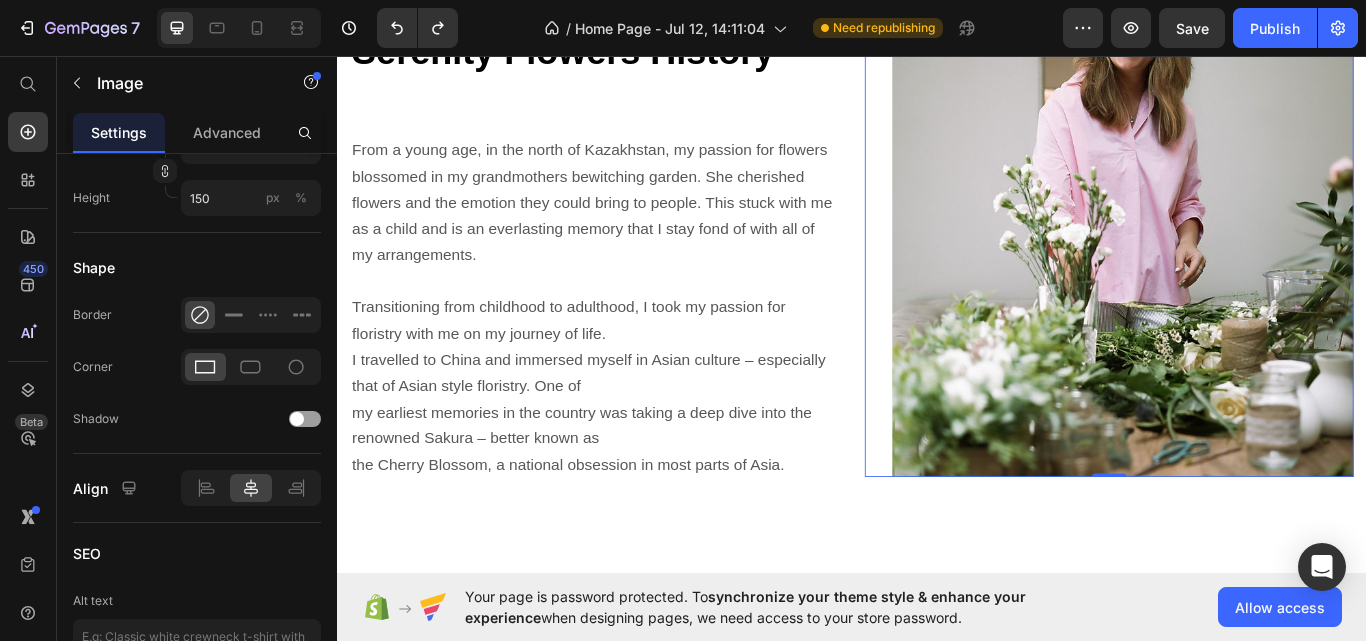 scroll, scrollTop: 851, scrollLeft: 0, axis: vertical 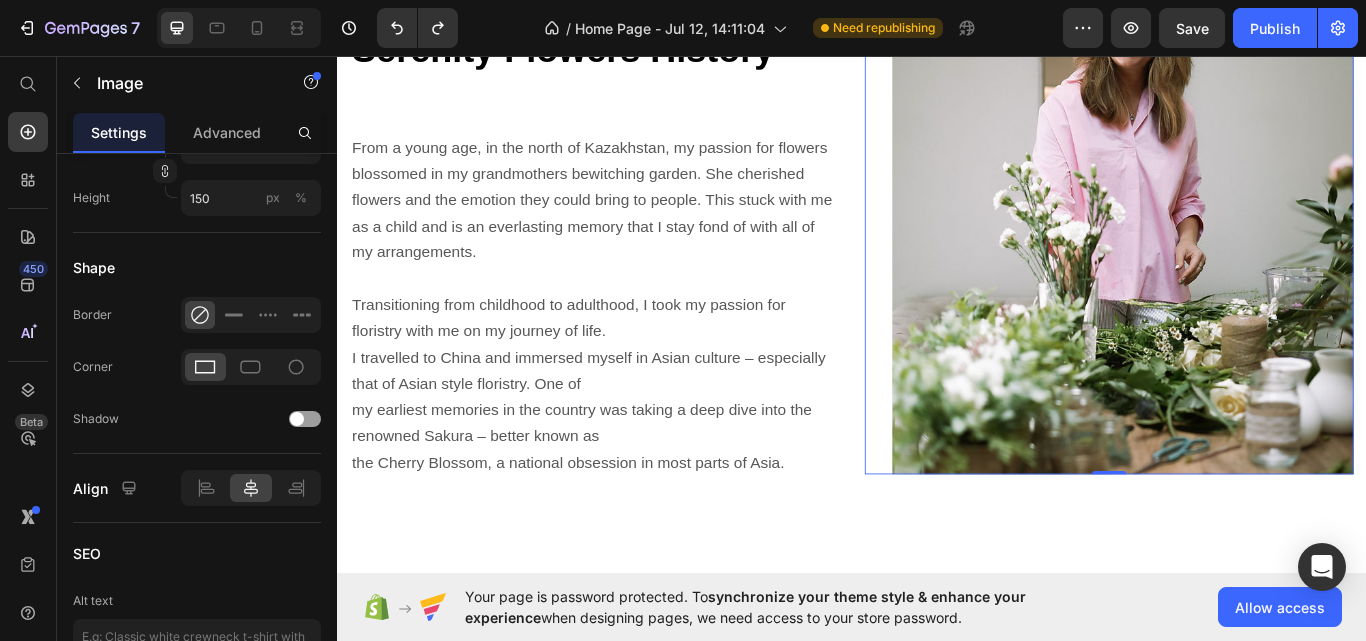 click at bounding box center [1237, 236] 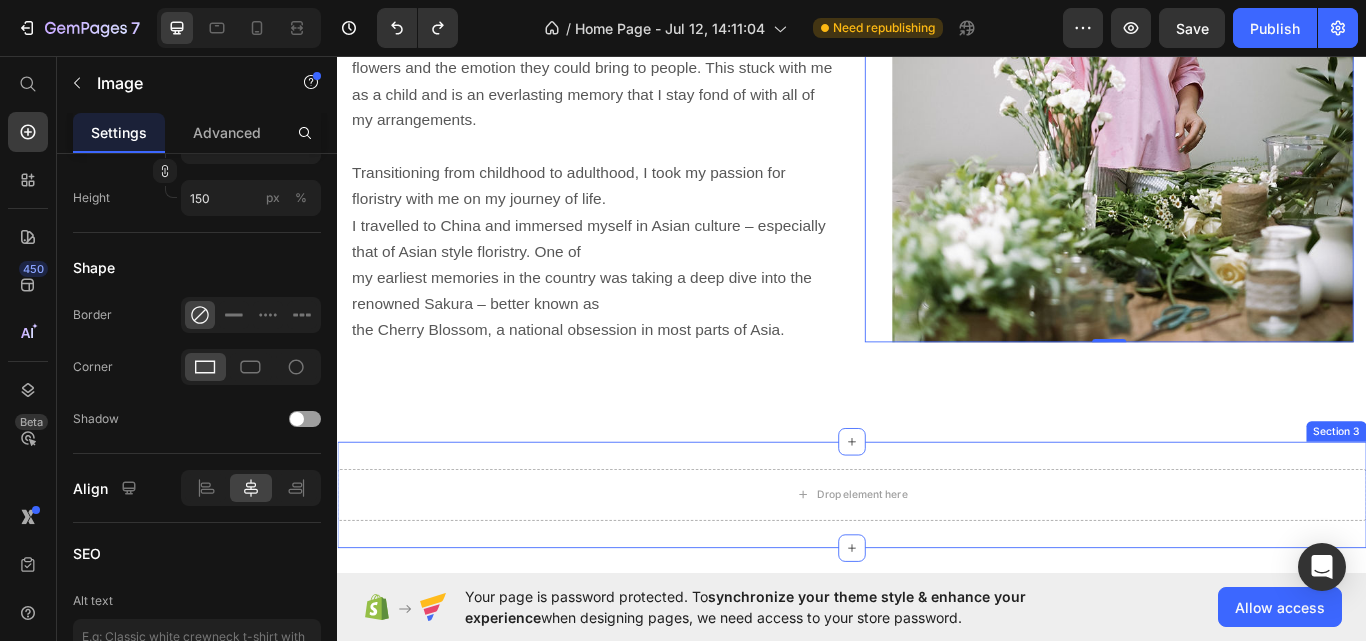 scroll, scrollTop: 1051, scrollLeft: 0, axis: vertical 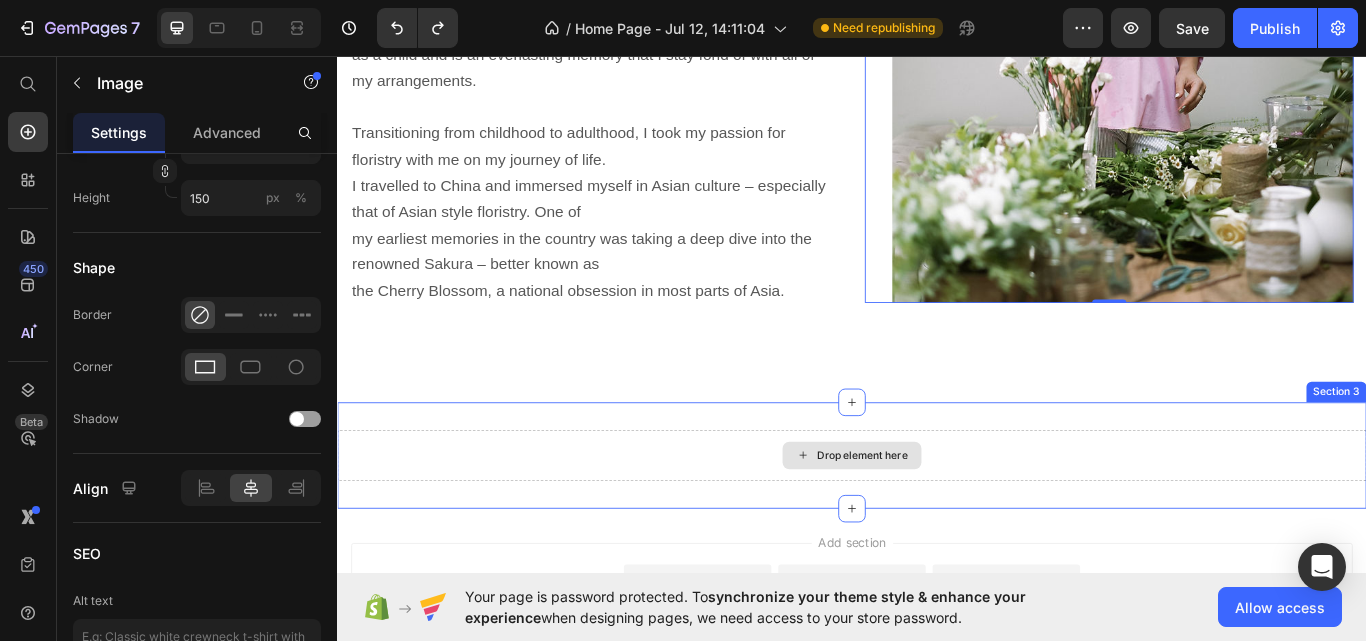 click on "Drop element here" at bounding box center (937, 523) 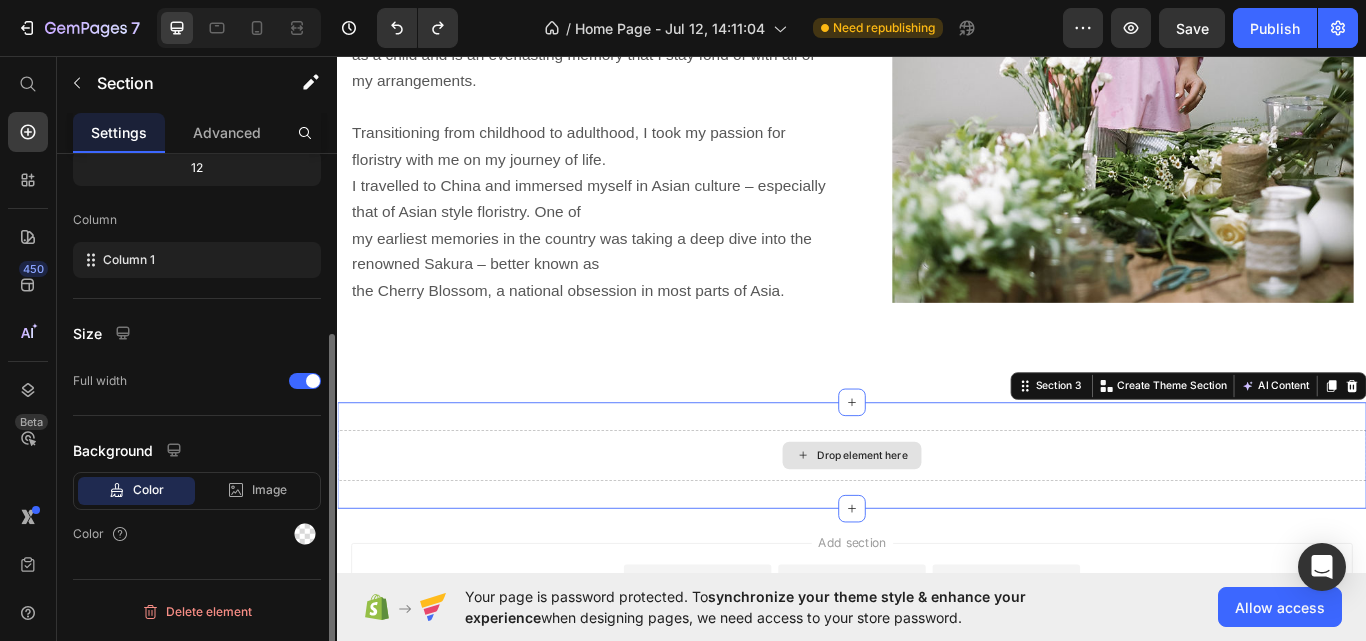 scroll, scrollTop: 0, scrollLeft: 0, axis: both 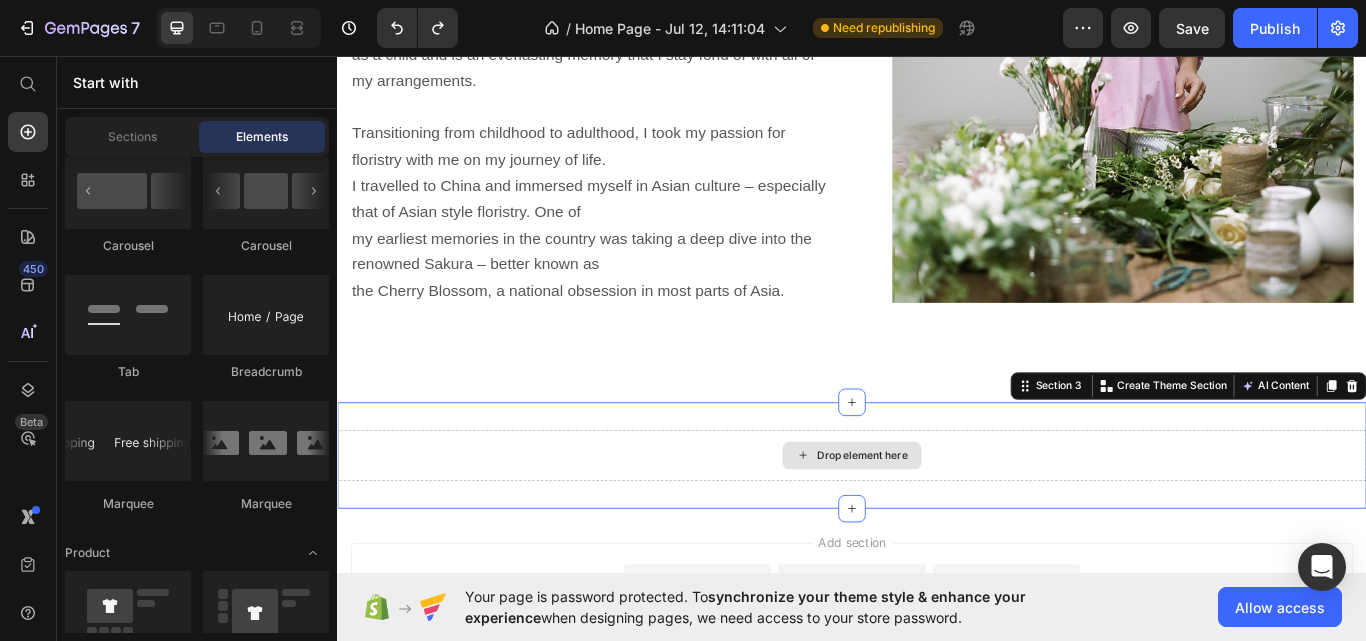 click on "Drop element here" at bounding box center (949, 523) 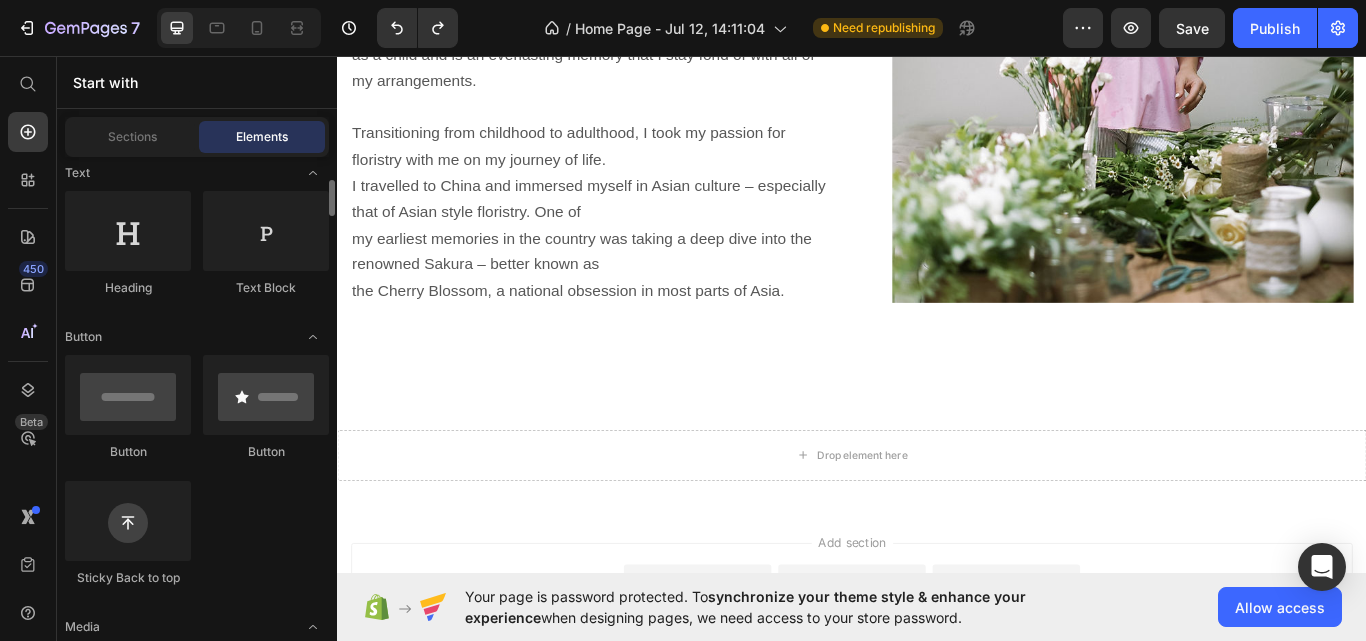 scroll, scrollTop: 100, scrollLeft: 0, axis: vertical 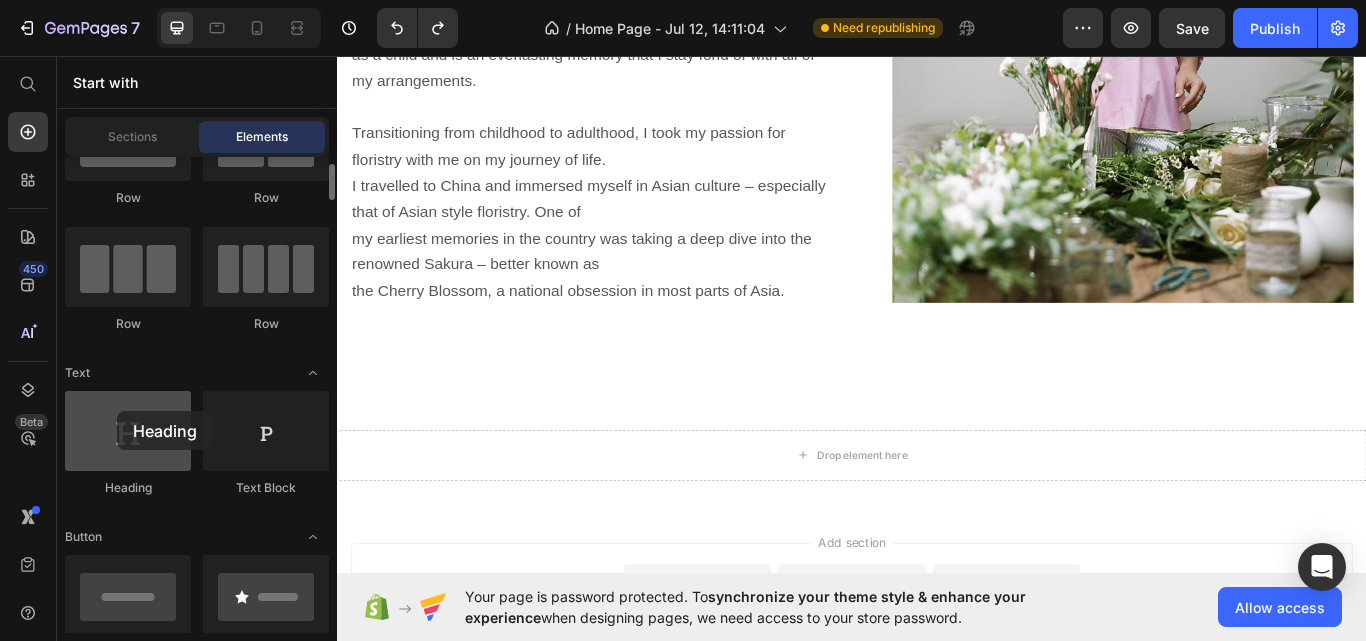 click at bounding box center (128, 431) 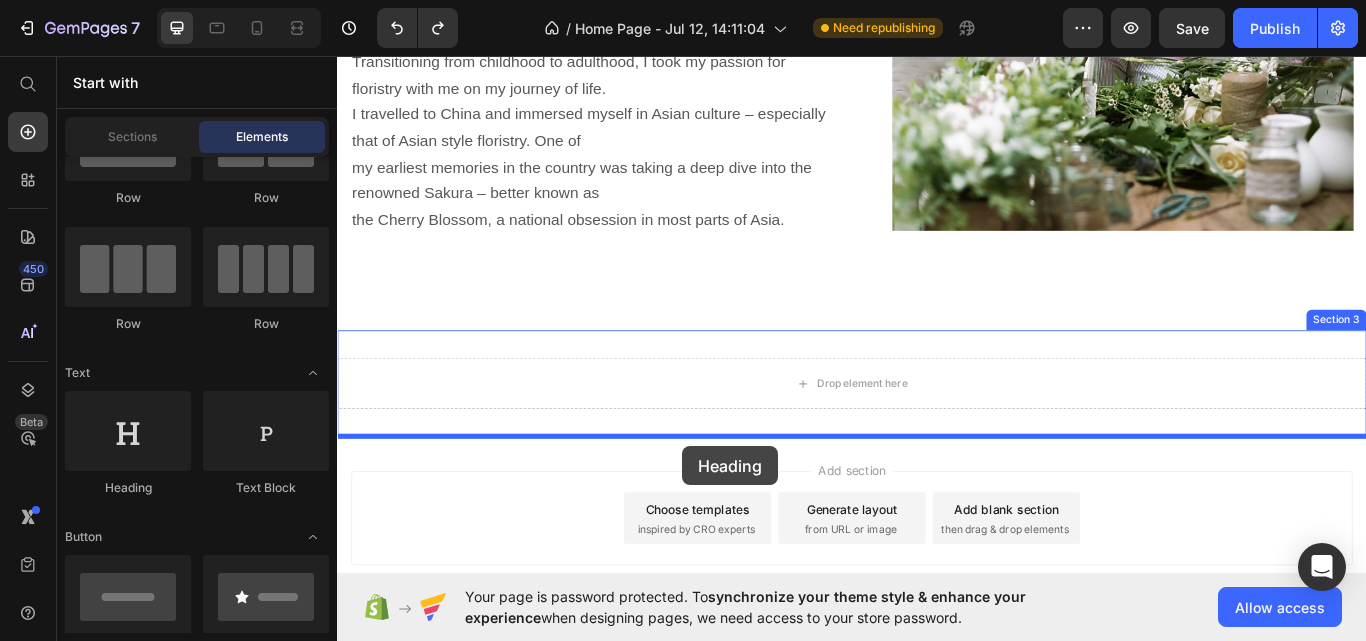 scroll, scrollTop: 1153, scrollLeft: 0, axis: vertical 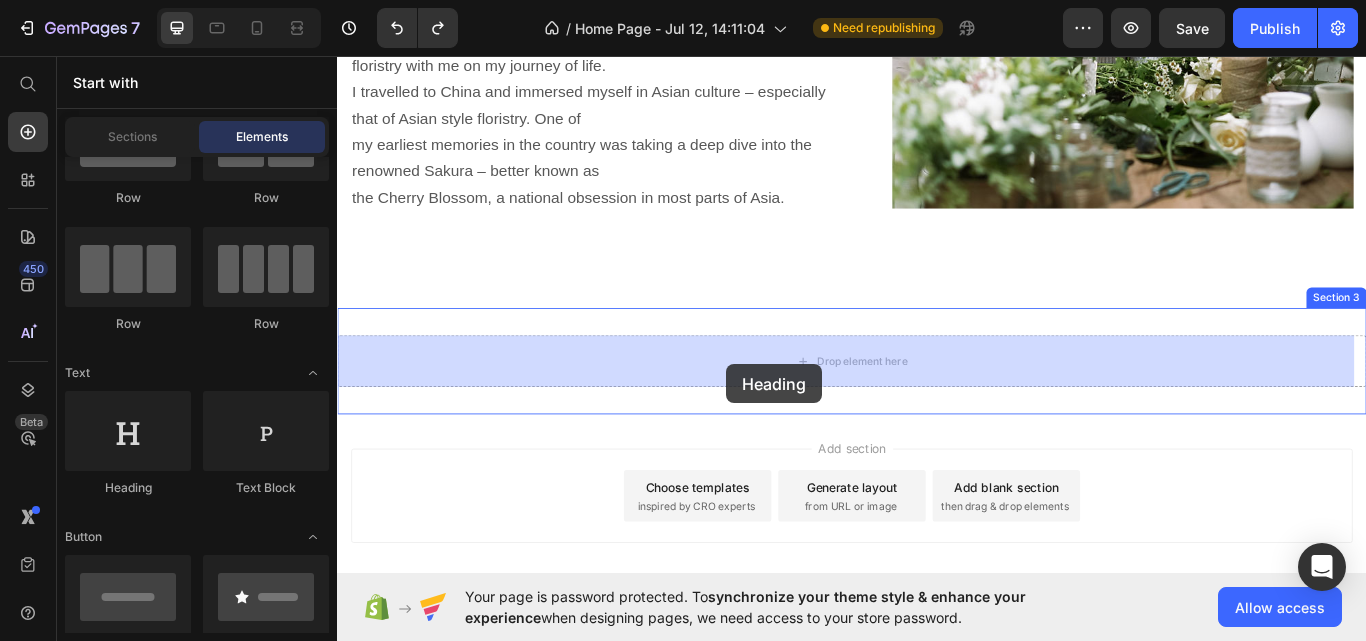 drag, startPoint x: 454, startPoint y: 462, endPoint x: 791, endPoint y: 416, distance: 340.12497 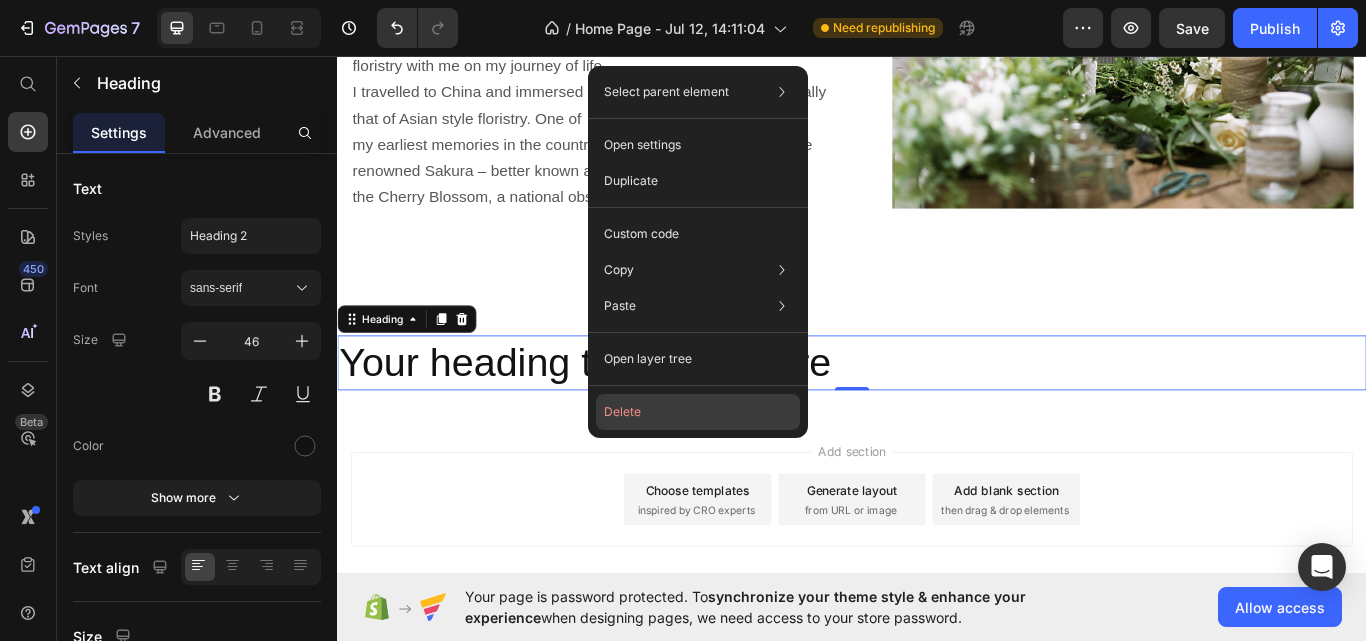 click on "Delete" 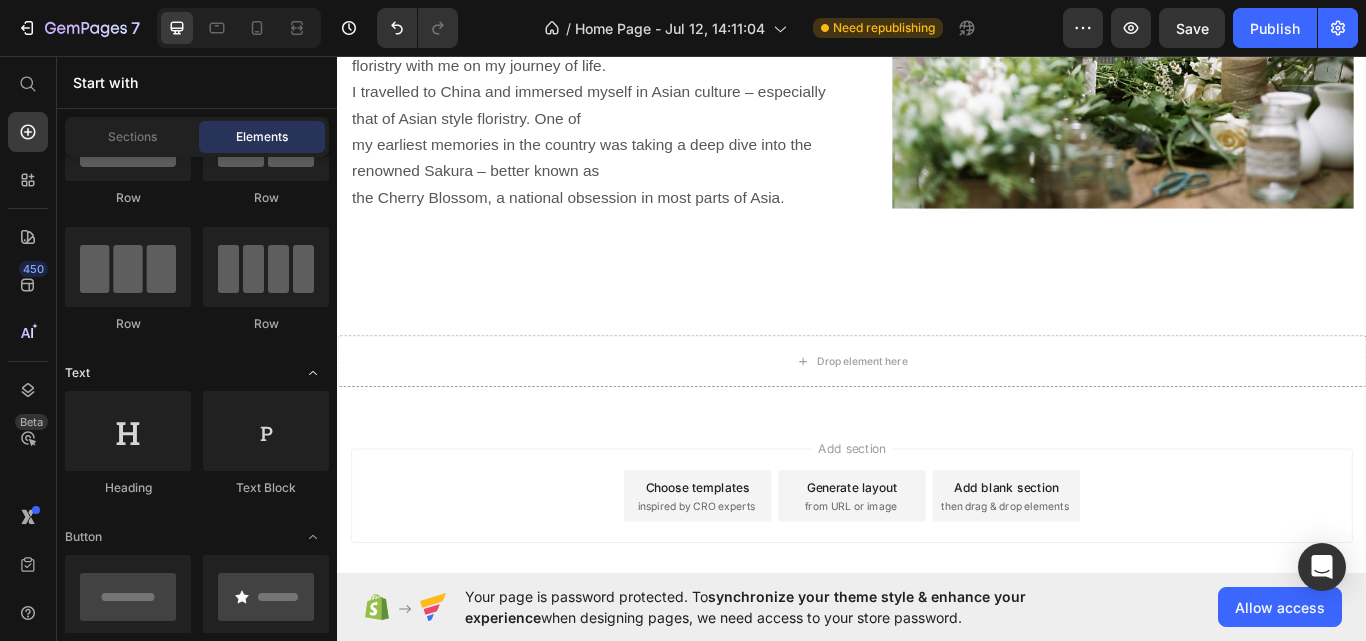 scroll, scrollTop: 0, scrollLeft: 0, axis: both 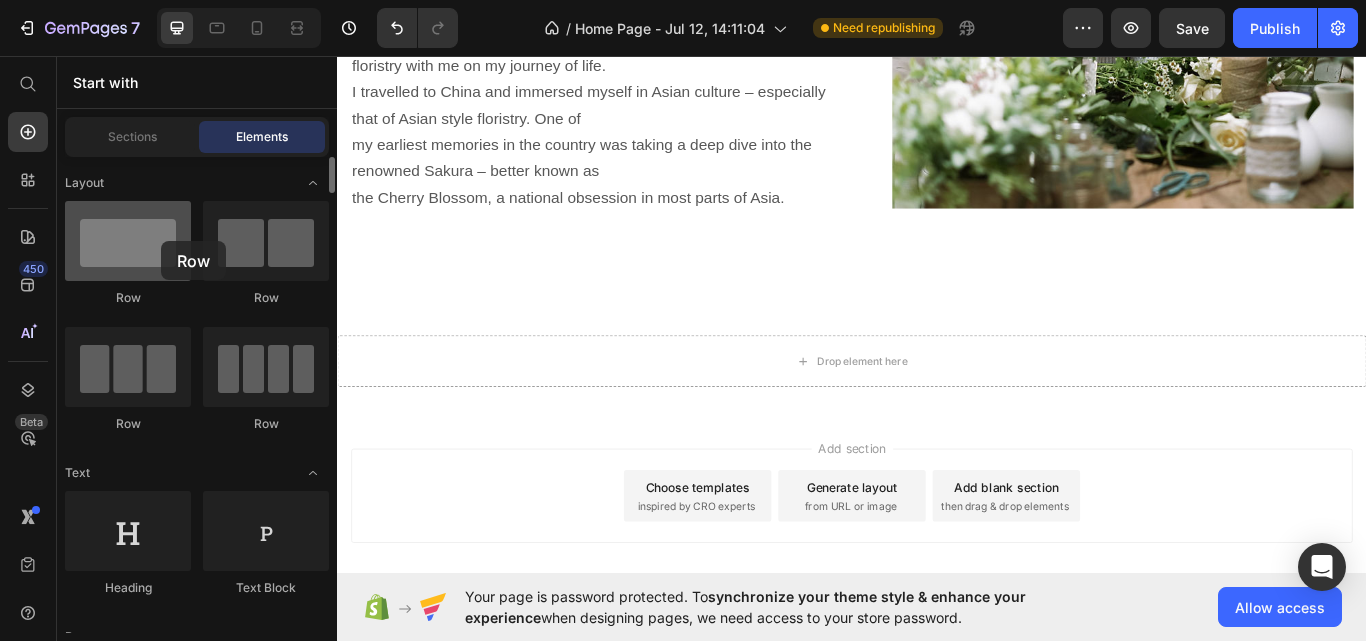 drag, startPoint x: 127, startPoint y: 248, endPoint x: 161, endPoint y: 241, distance: 34.713108 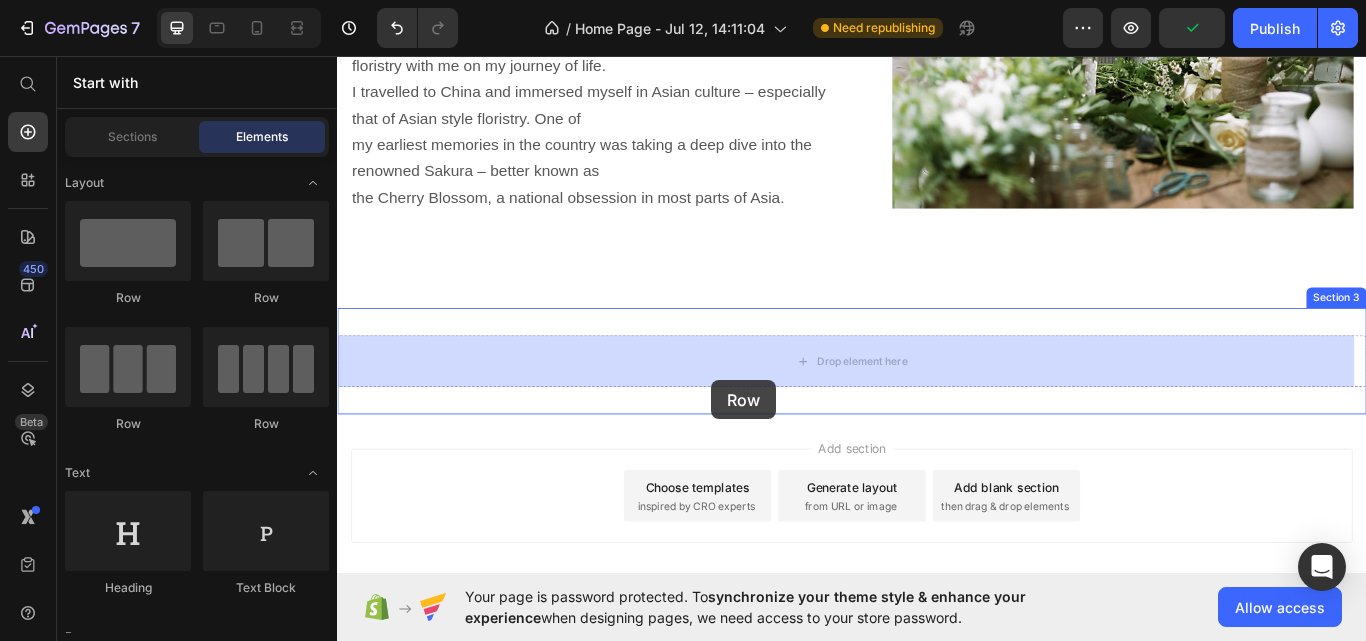 drag, startPoint x: 558, startPoint y: 298, endPoint x: 773, endPoint y: 435, distance: 254.93921 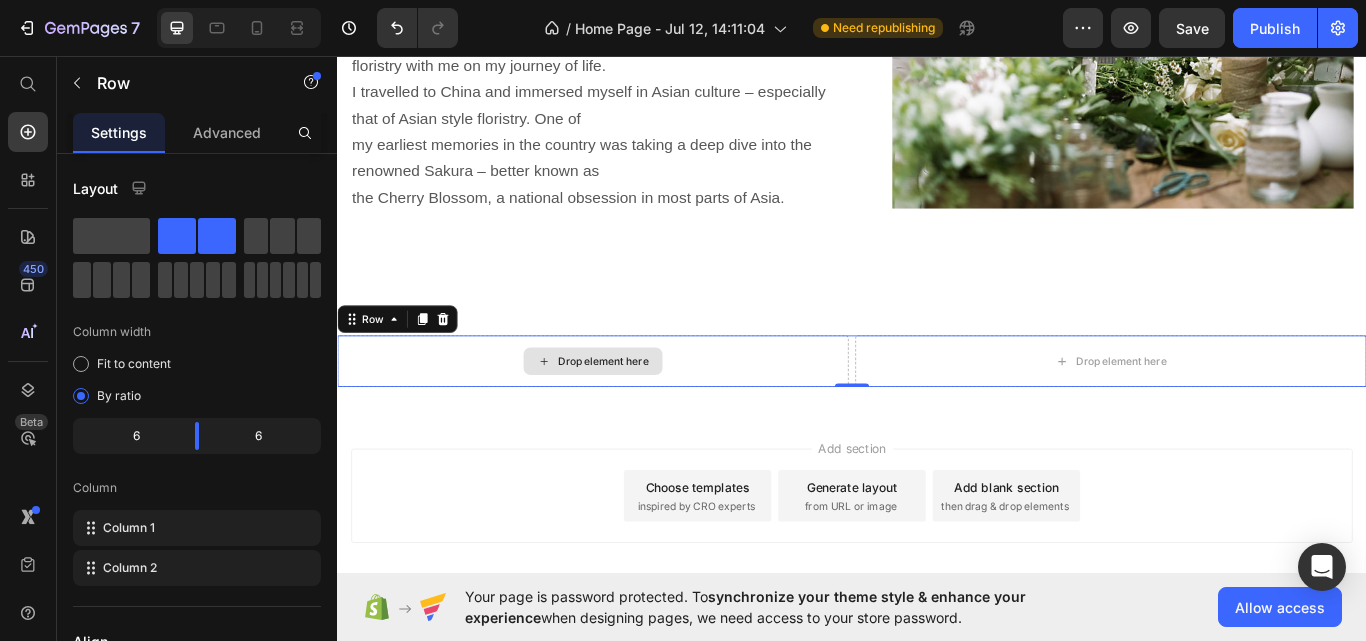 click on "Drop element here" at bounding box center [635, 413] 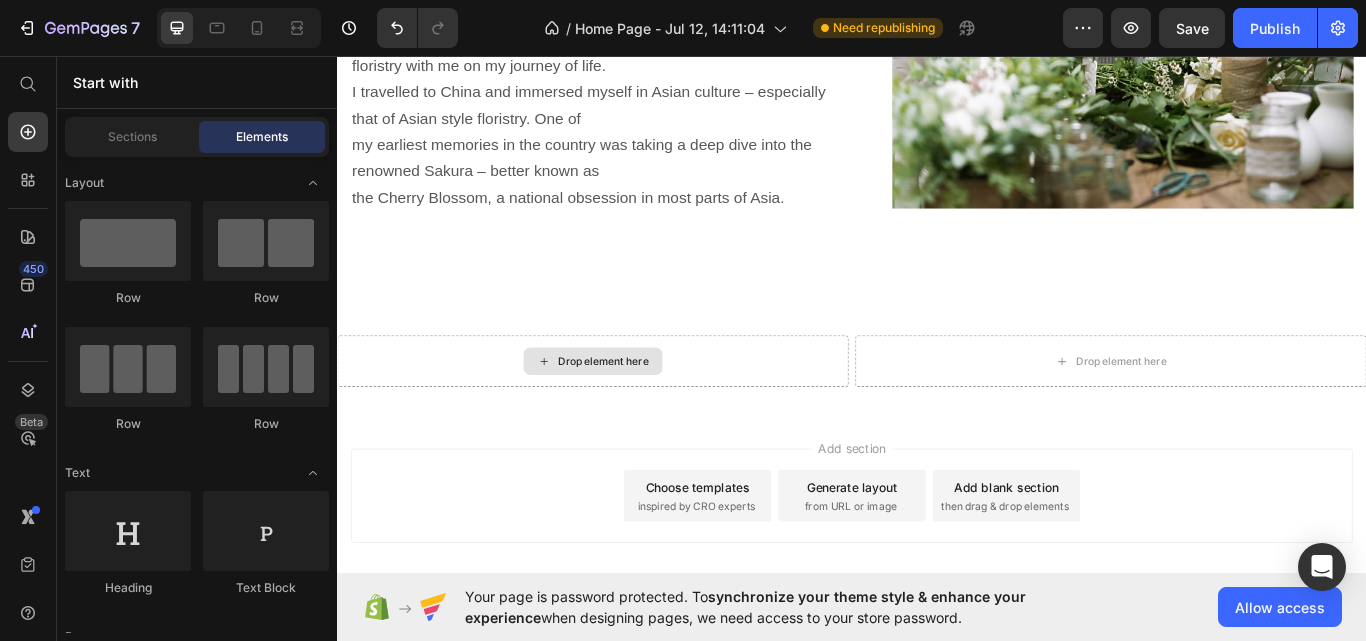 click 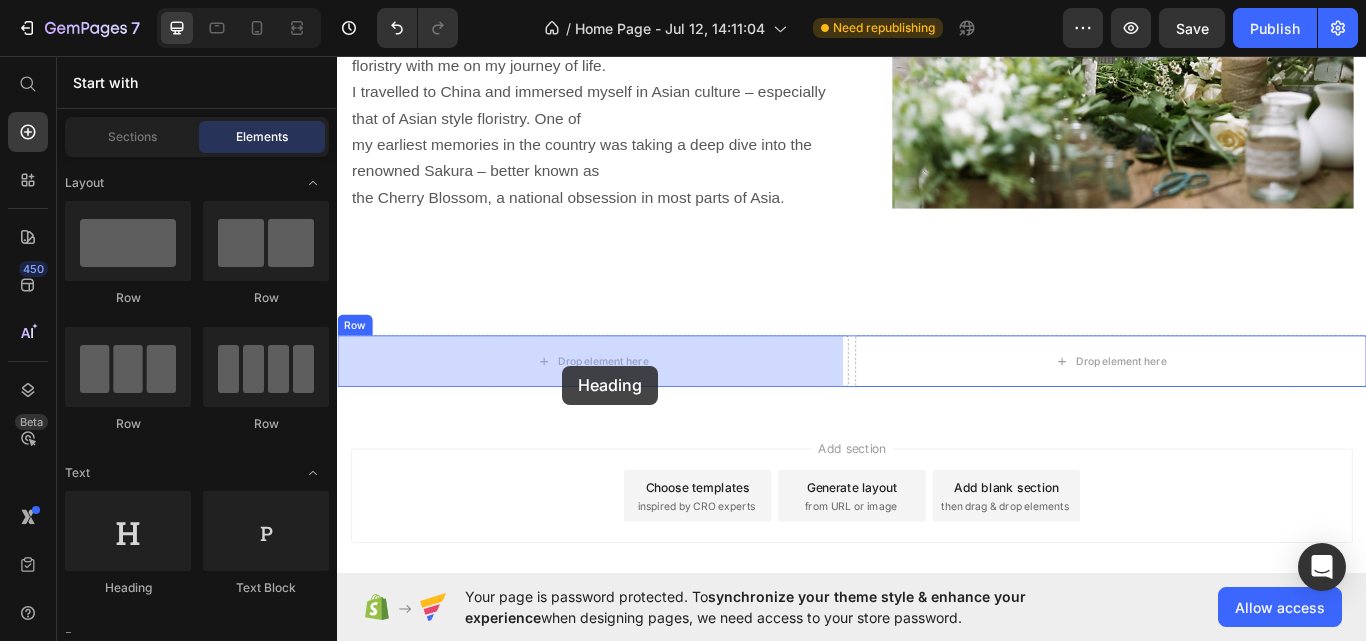 drag, startPoint x: 467, startPoint y: 610, endPoint x: 599, endPoint y: 418, distance: 232.99785 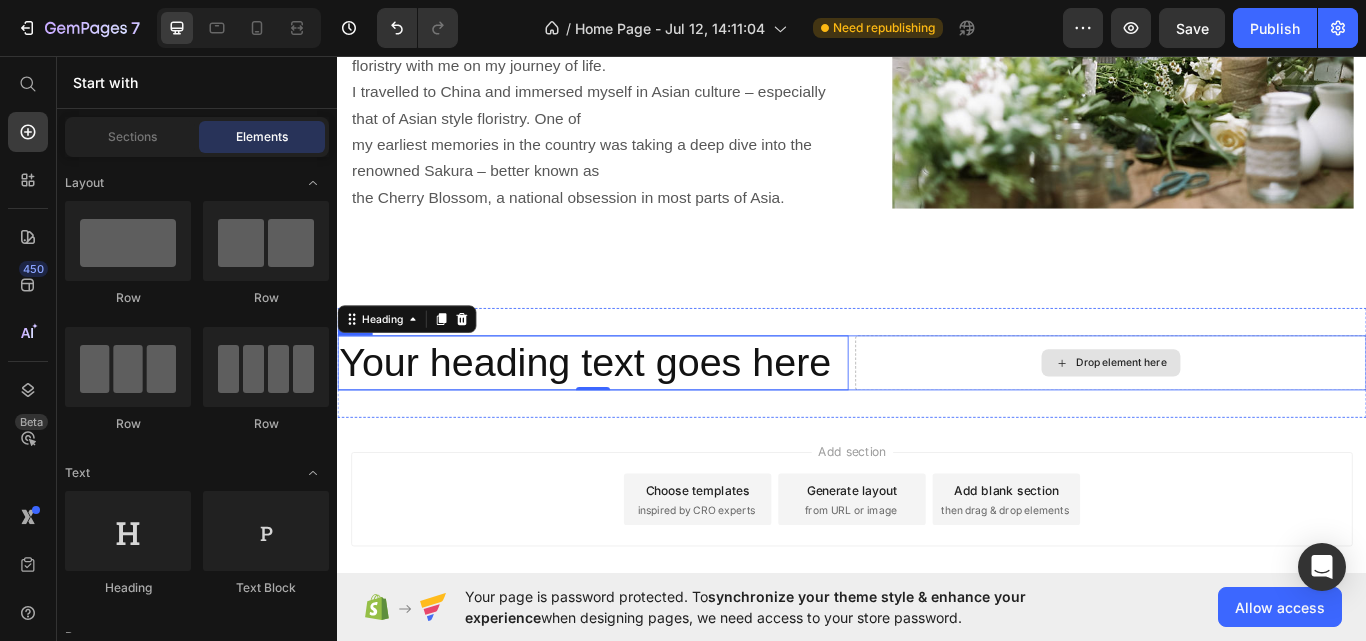click on "Drop element here" at bounding box center [1239, 415] 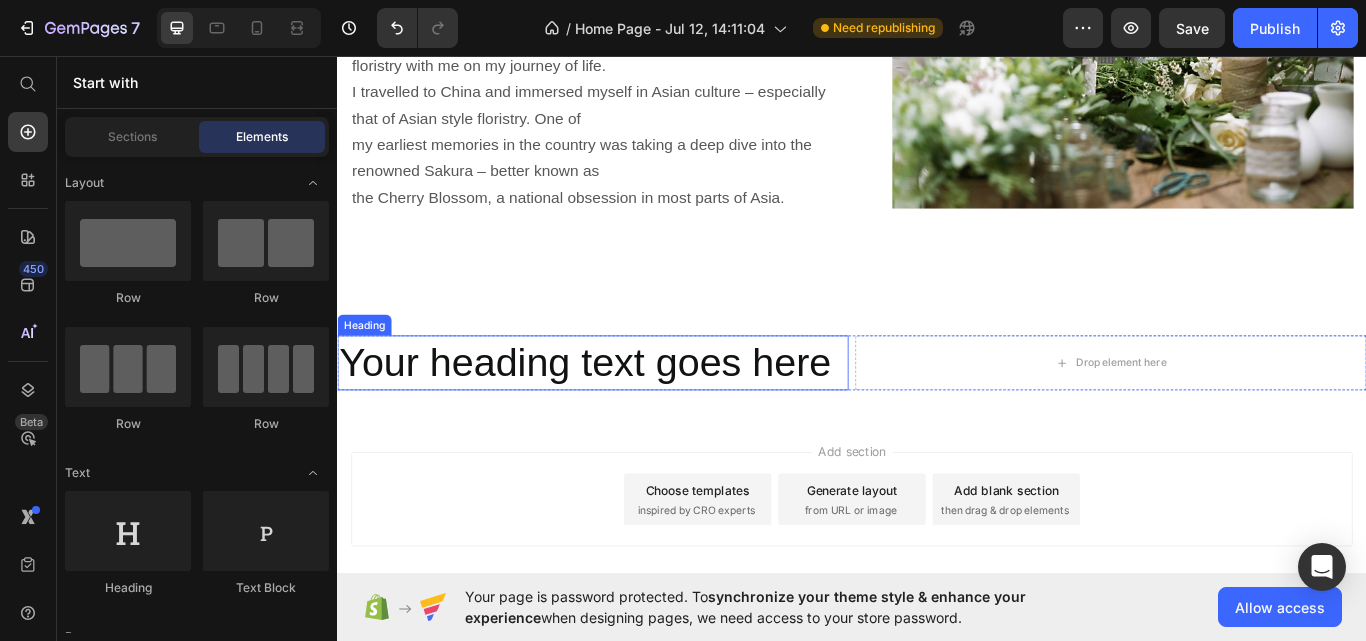 click on "Your heading text goes here" at bounding box center (635, 415) 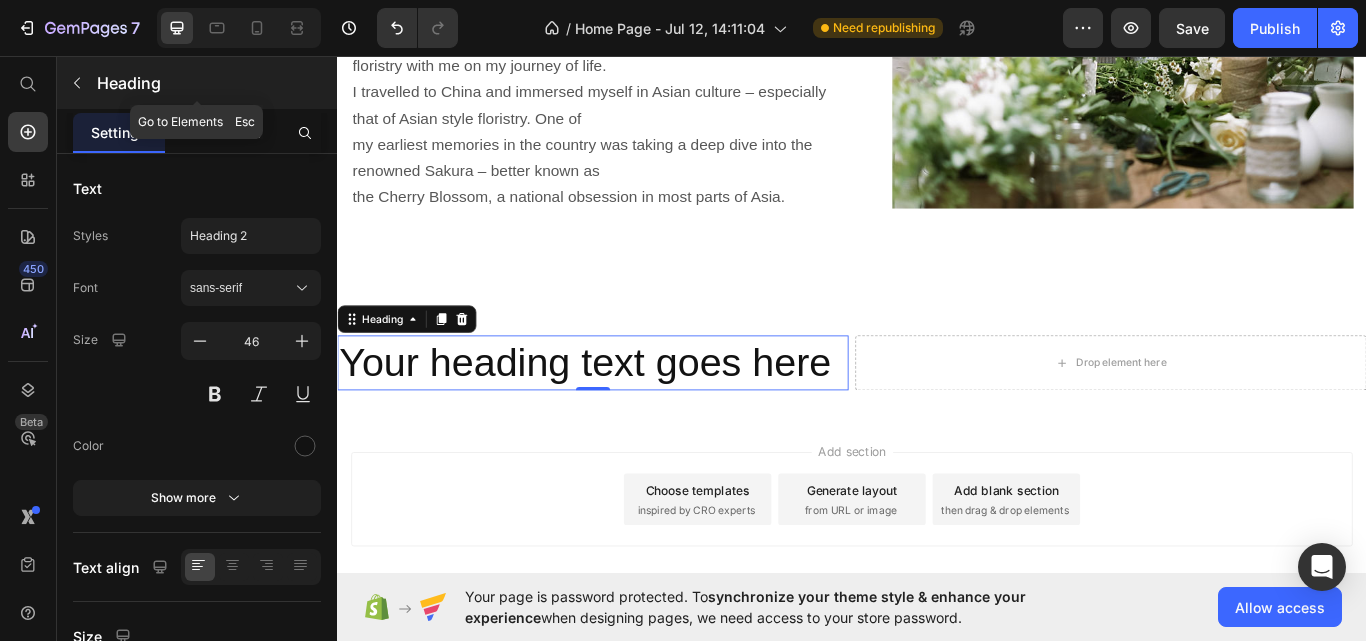 click 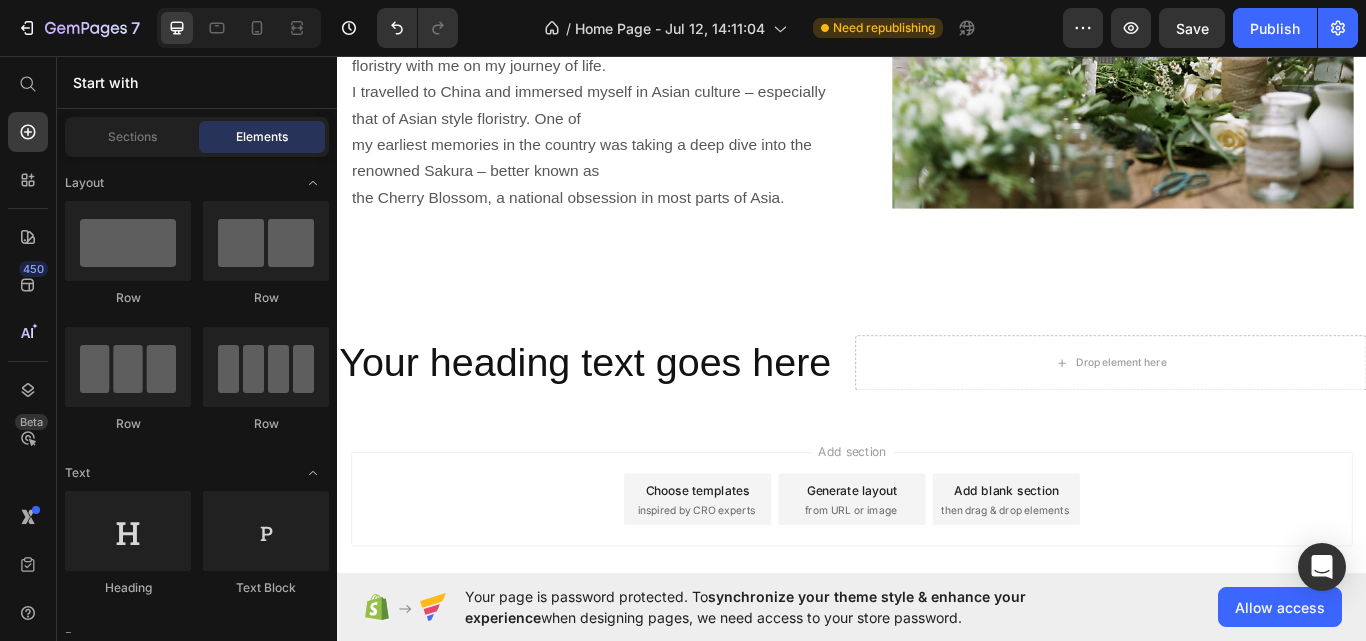 scroll, scrollTop: 100, scrollLeft: 0, axis: vertical 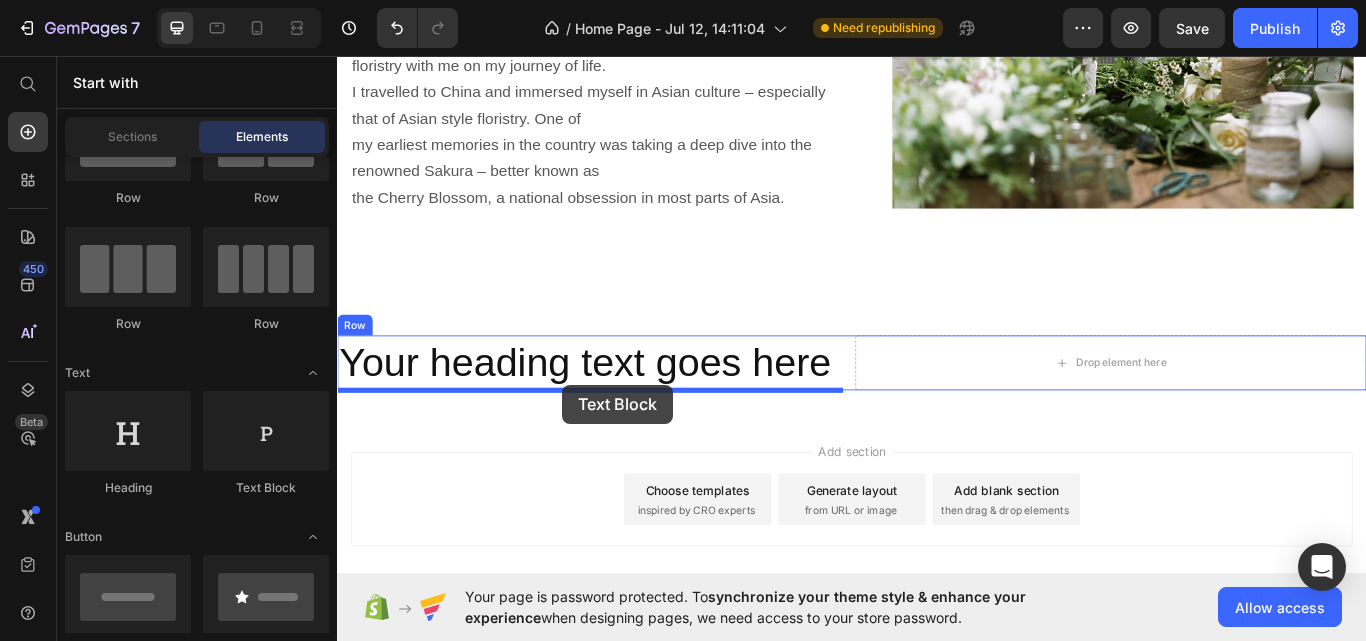 drag, startPoint x: 603, startPoint y: 487, endPoint x: 599, endPoint y: 440, distance: 47.169907 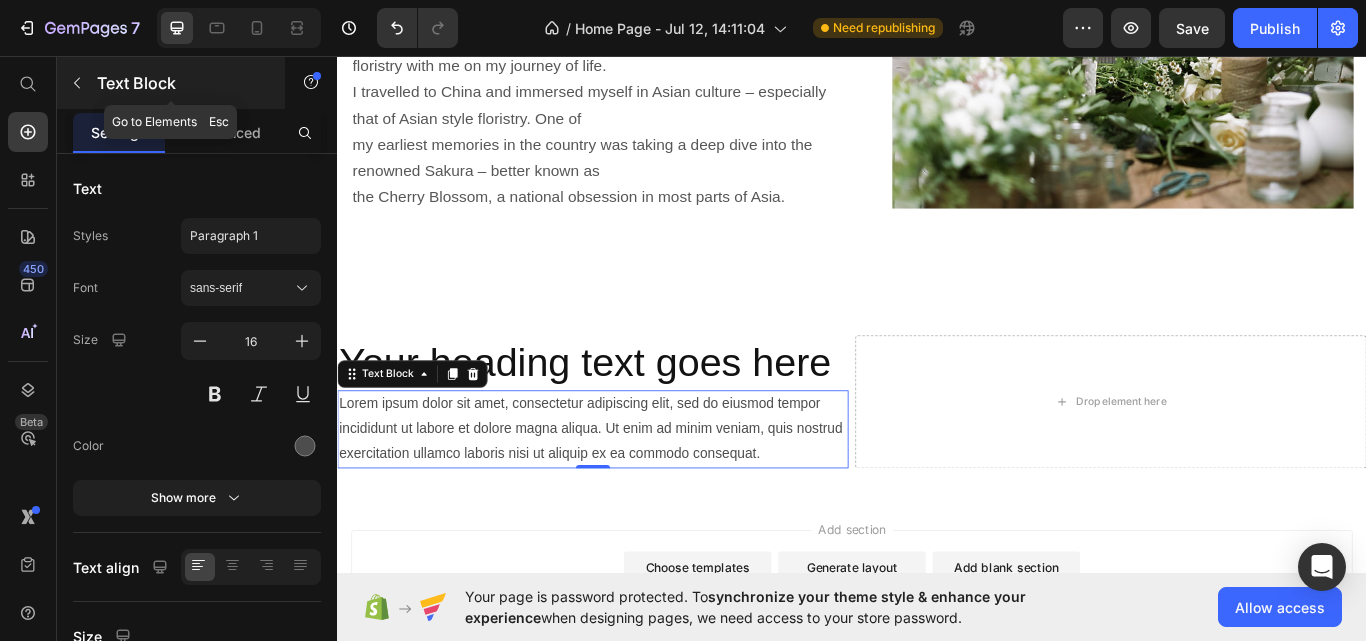 click 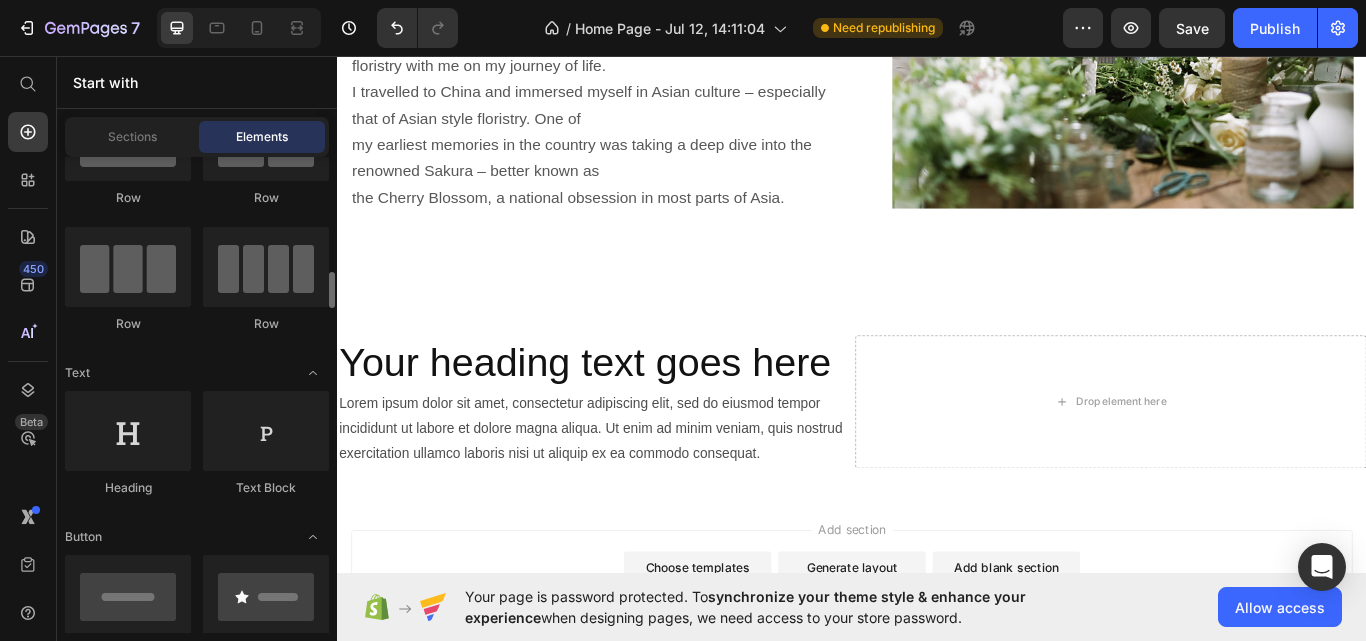 scroll, scrollTop: 200, scrollLeft: 0, axis: vertical 